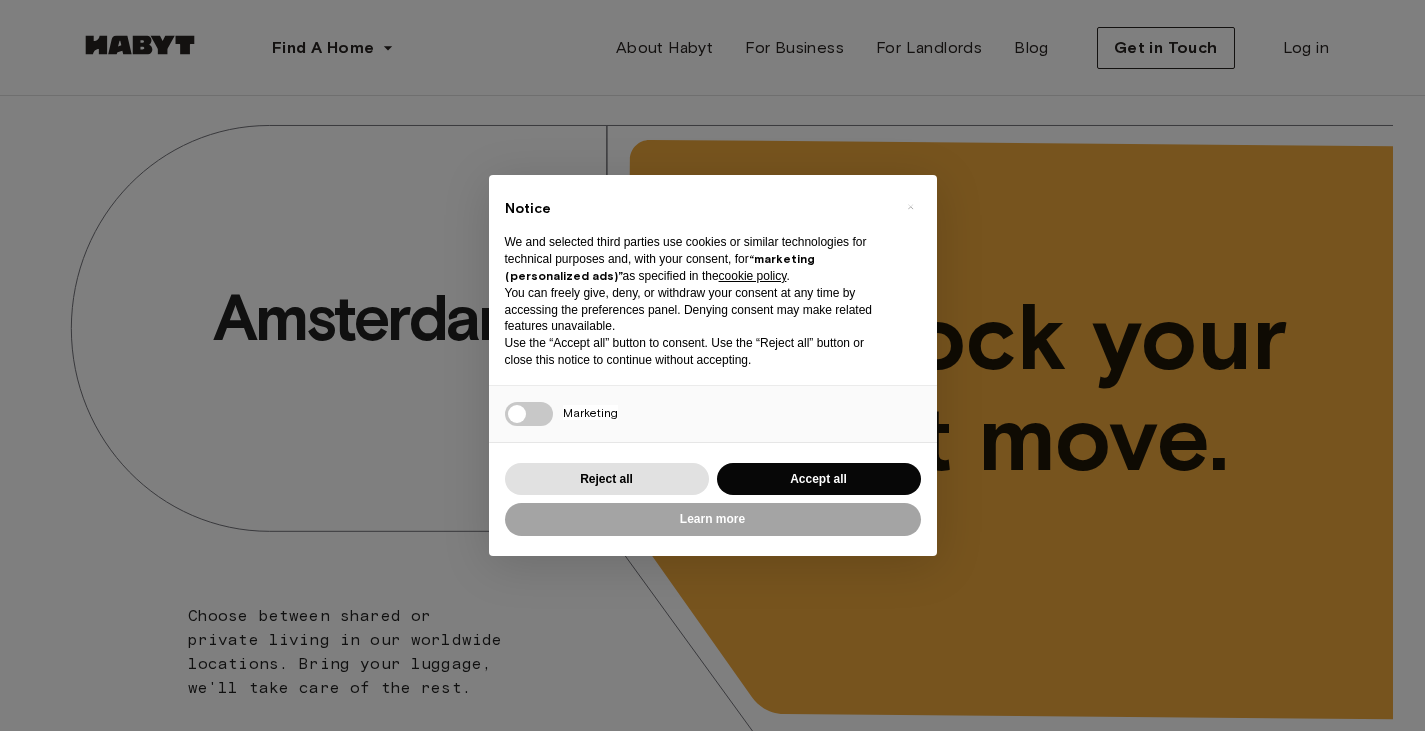 scroll, scrollTop: 0, scrollLeft: 0, axis: both 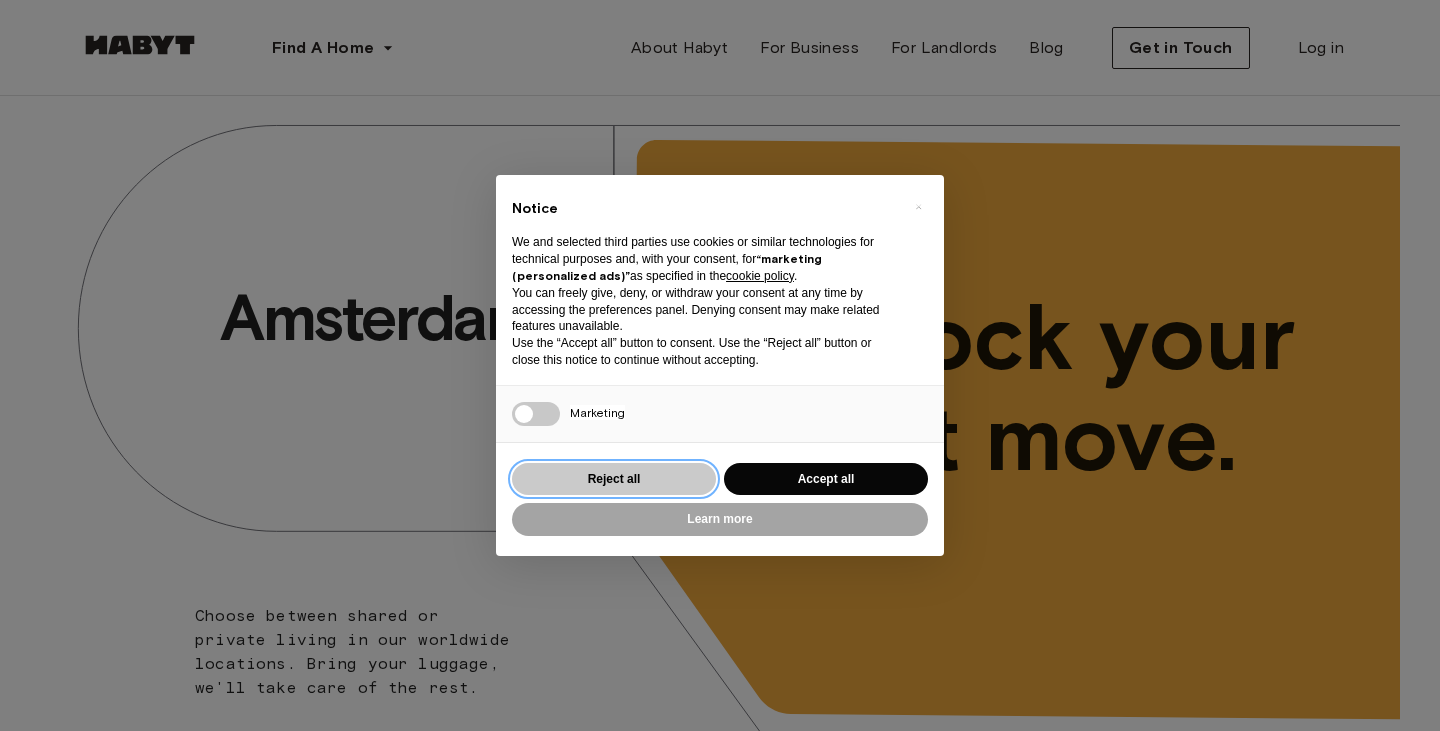 click on "Reject all" at bounding box center [614, 479] 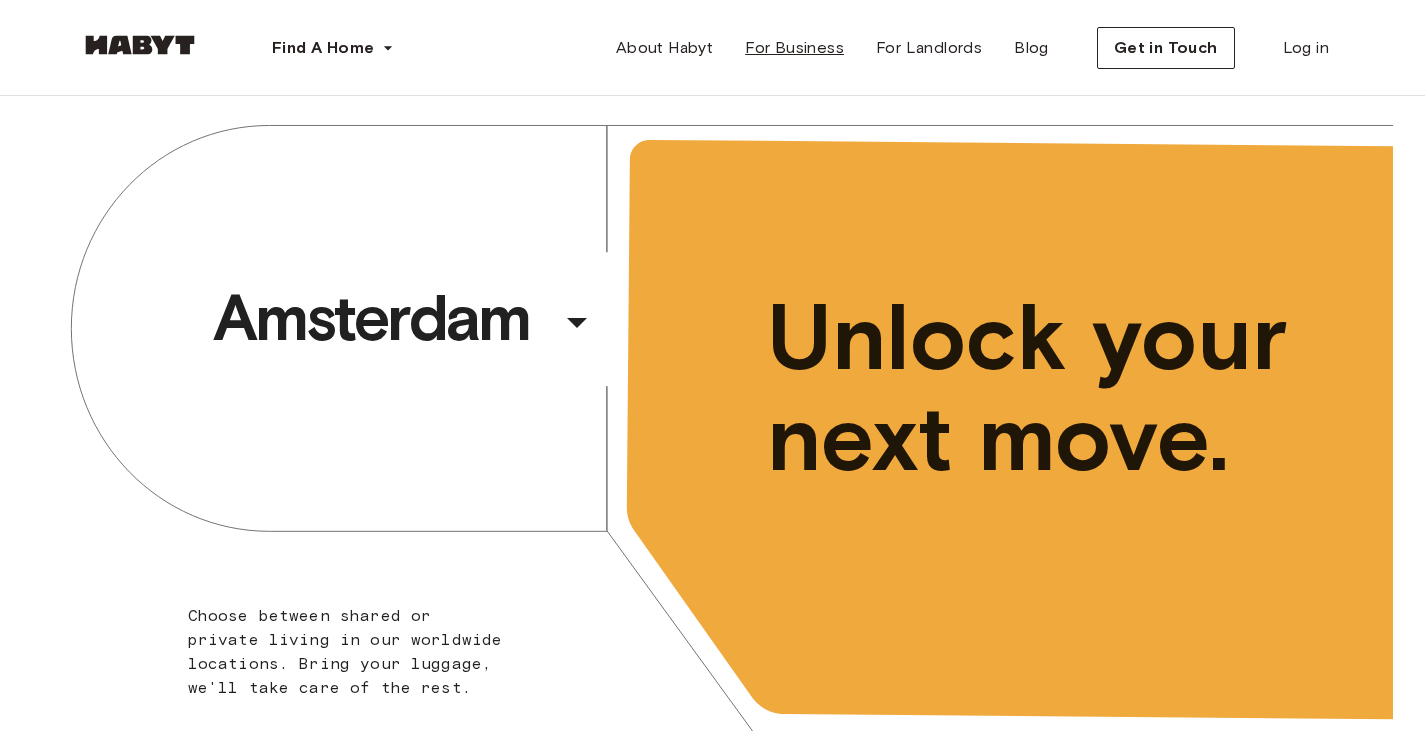 scroll, scrollTop: 0, scrollLeft: 0, axis: both 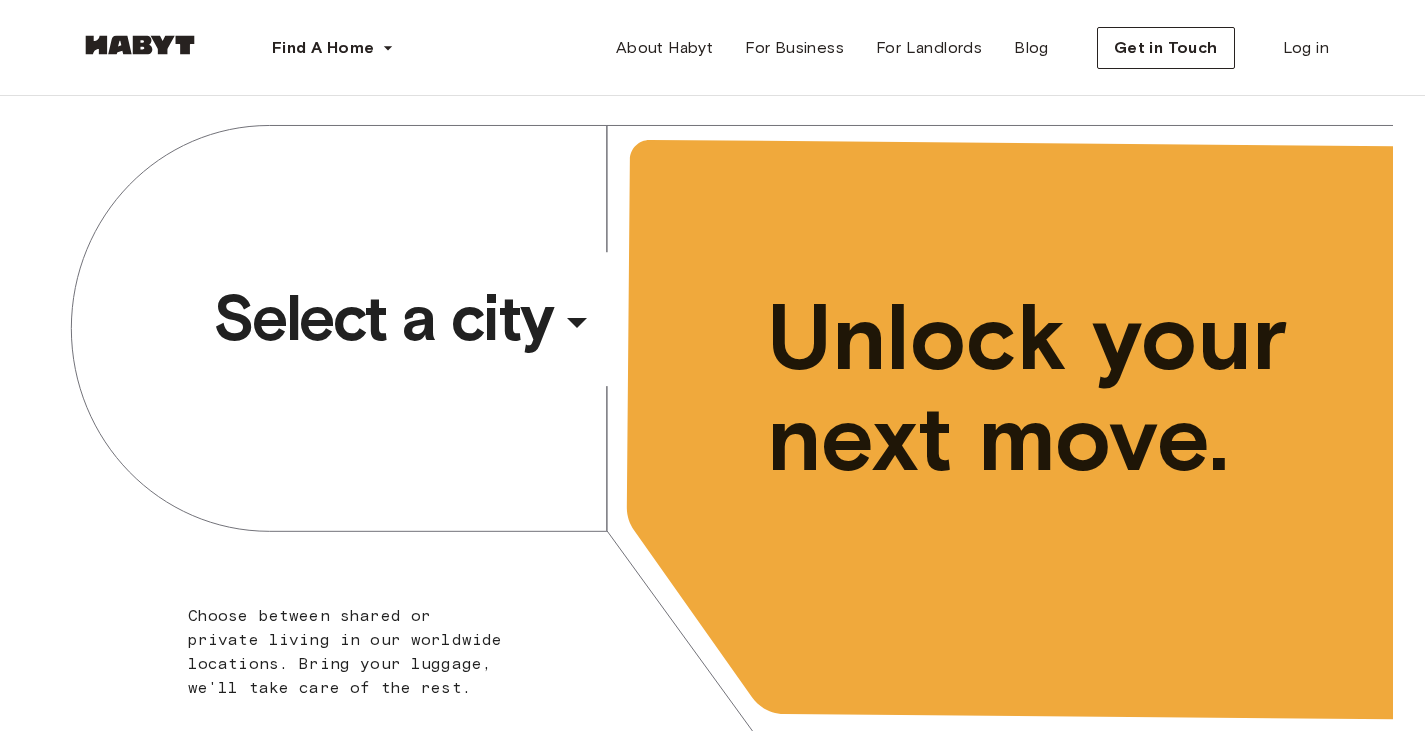 click on "​" at bounding box center [604, 338] 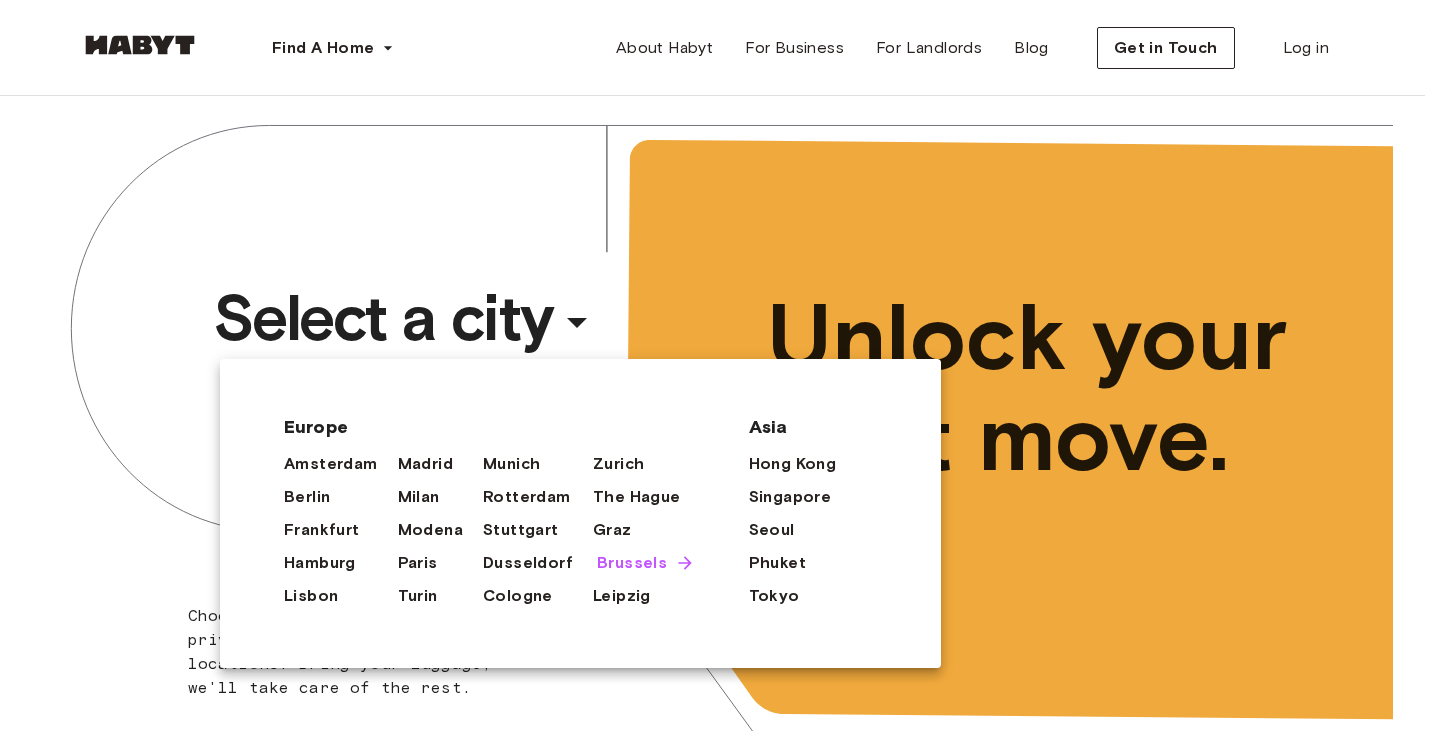 click on "Brussels" at bounding box center (632, 563) 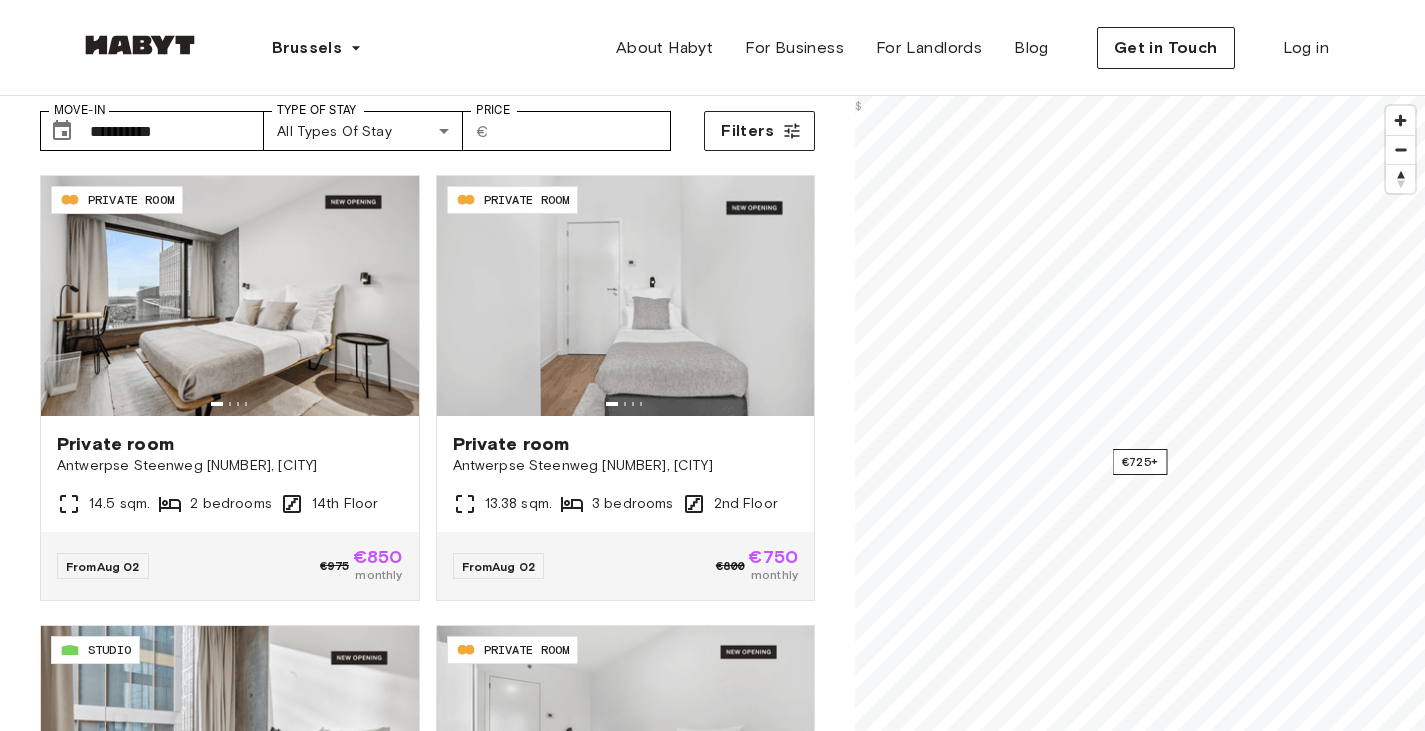 scroll, scrollTop: 300, scrollLeft: 0, axis: vertical 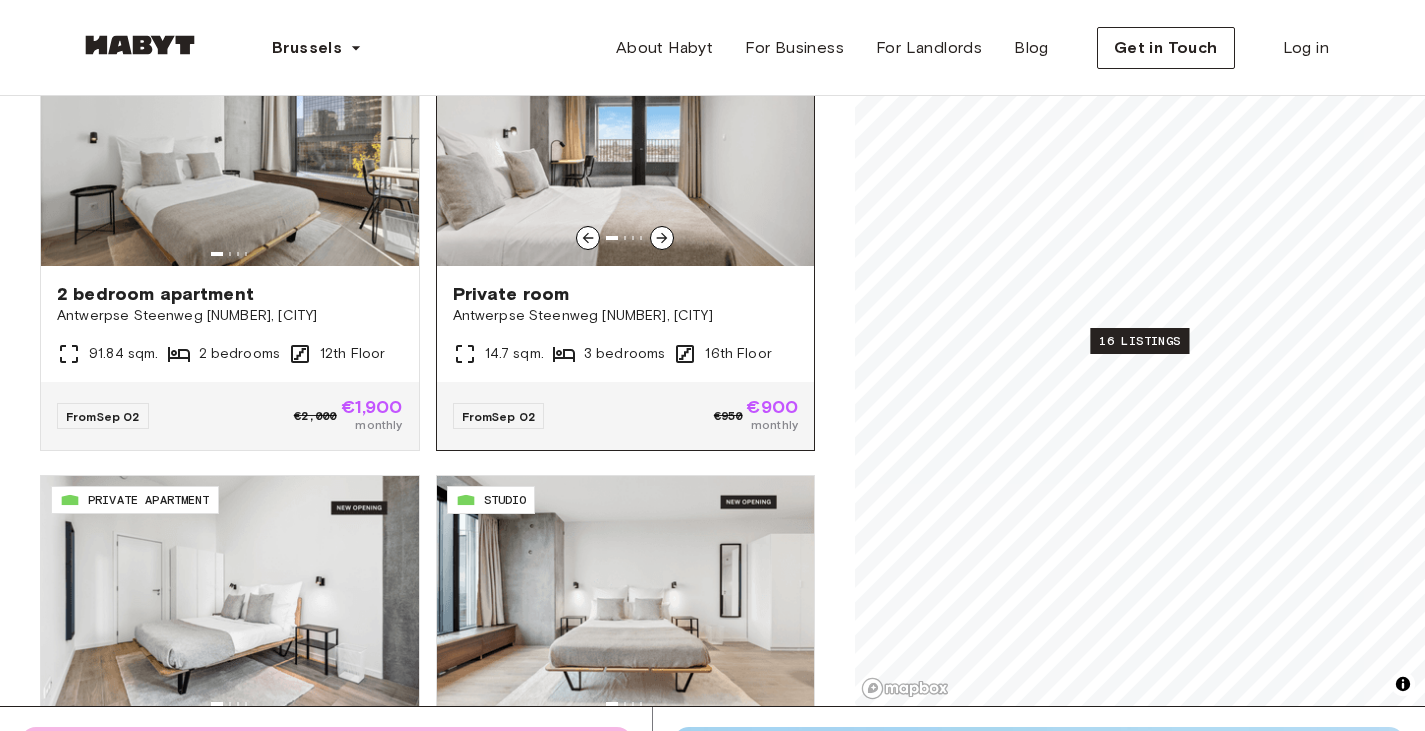 click 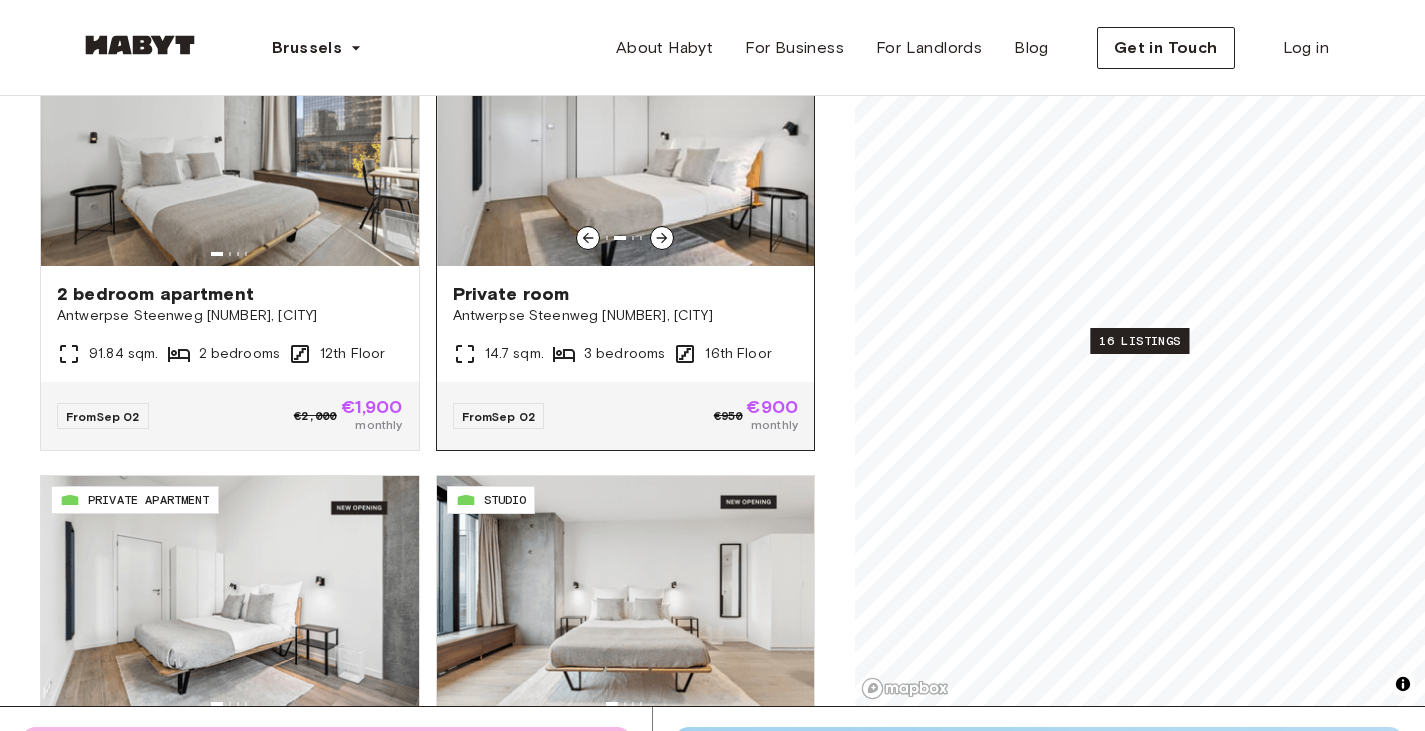 click 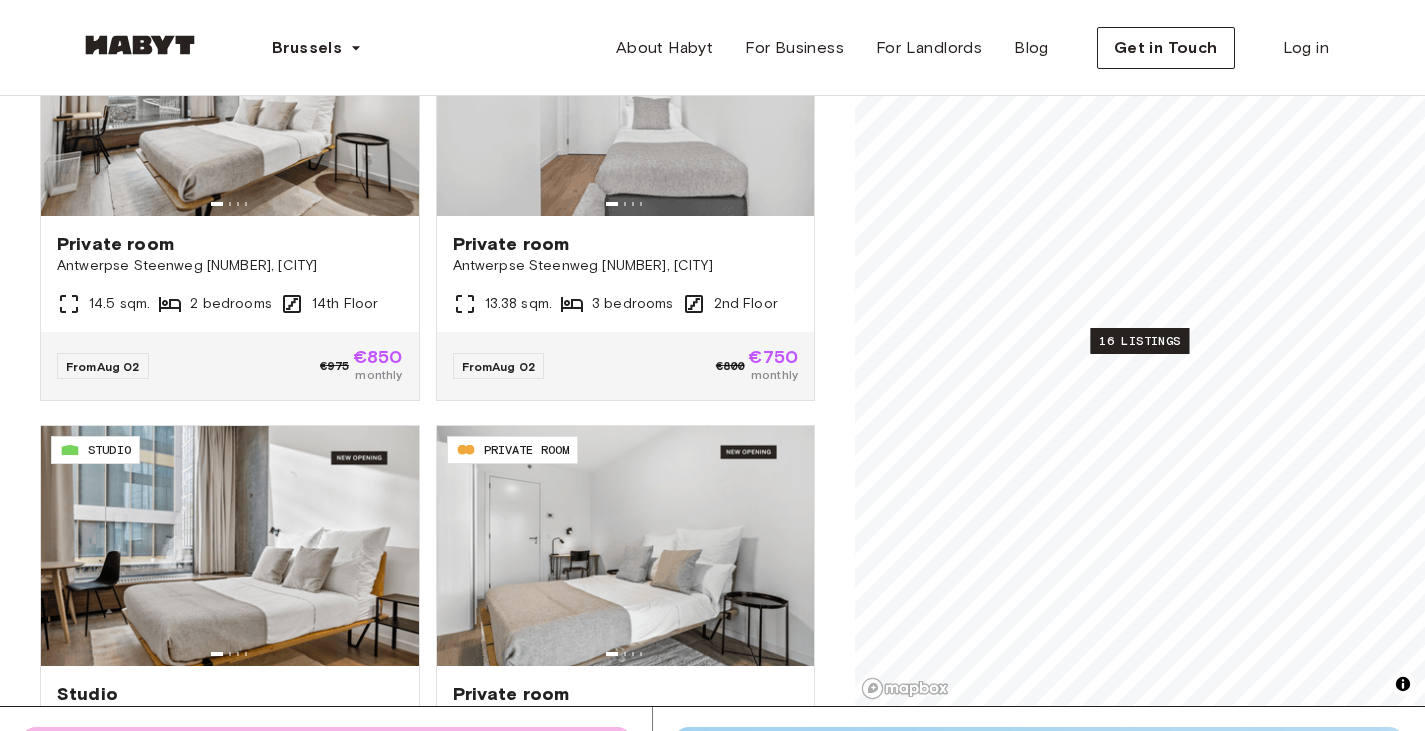 scroll, scrollTop: 0, scrollLeft: 0, axis: both 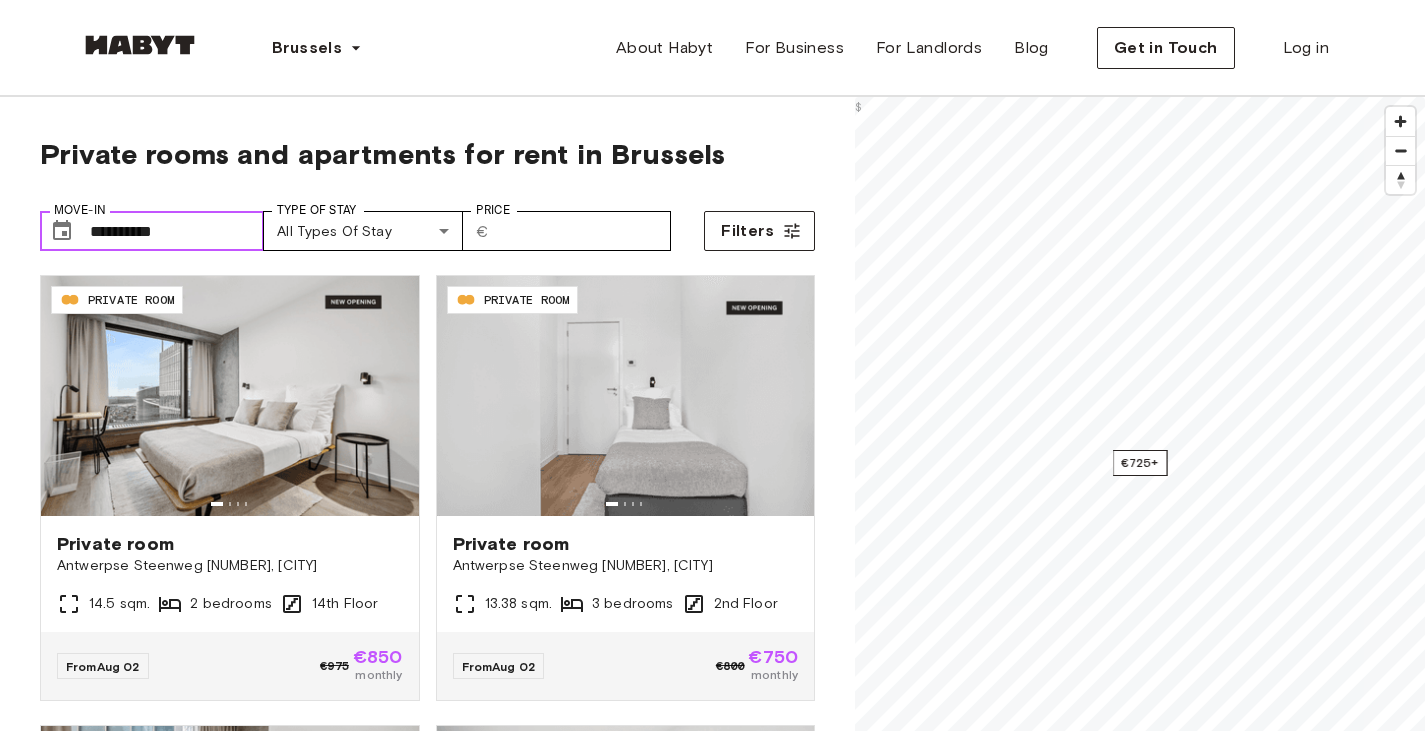 click on "**********" at bounding box center (177, 231) 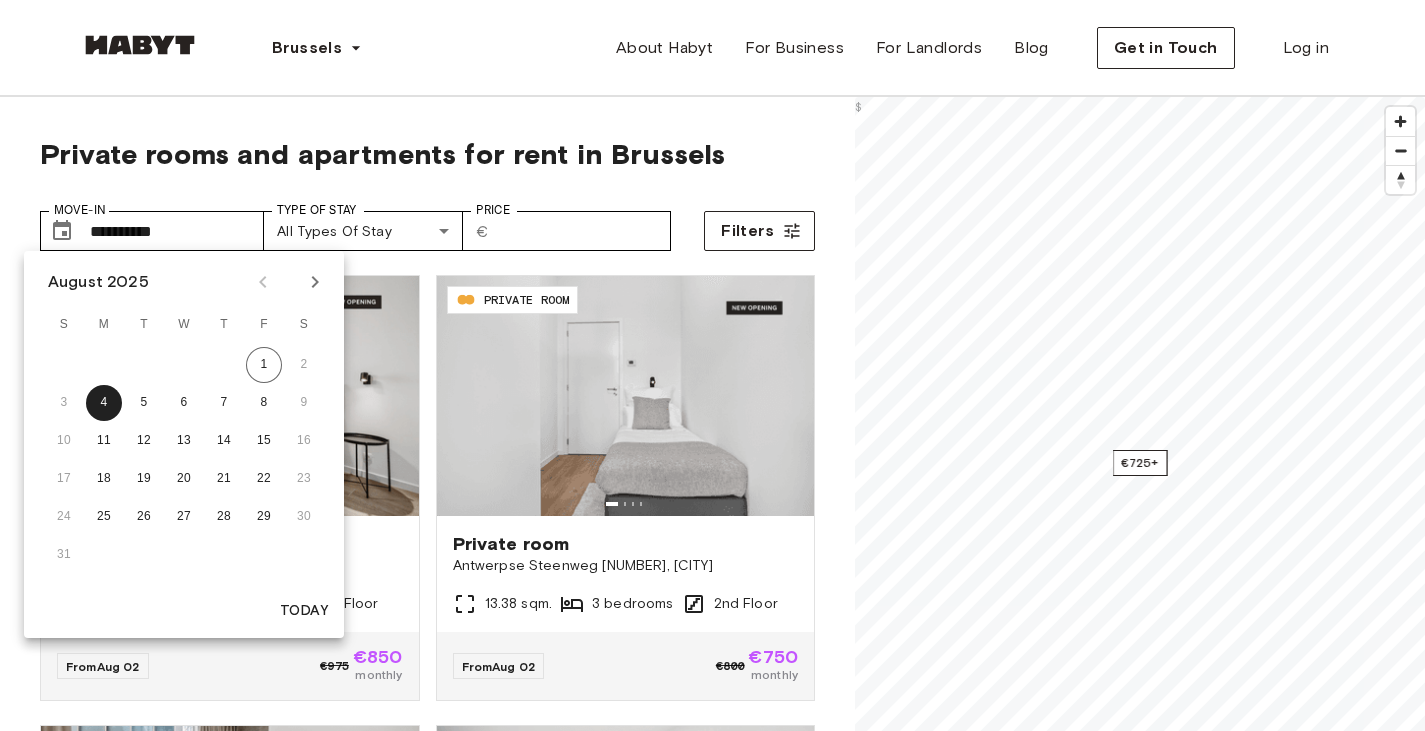 click 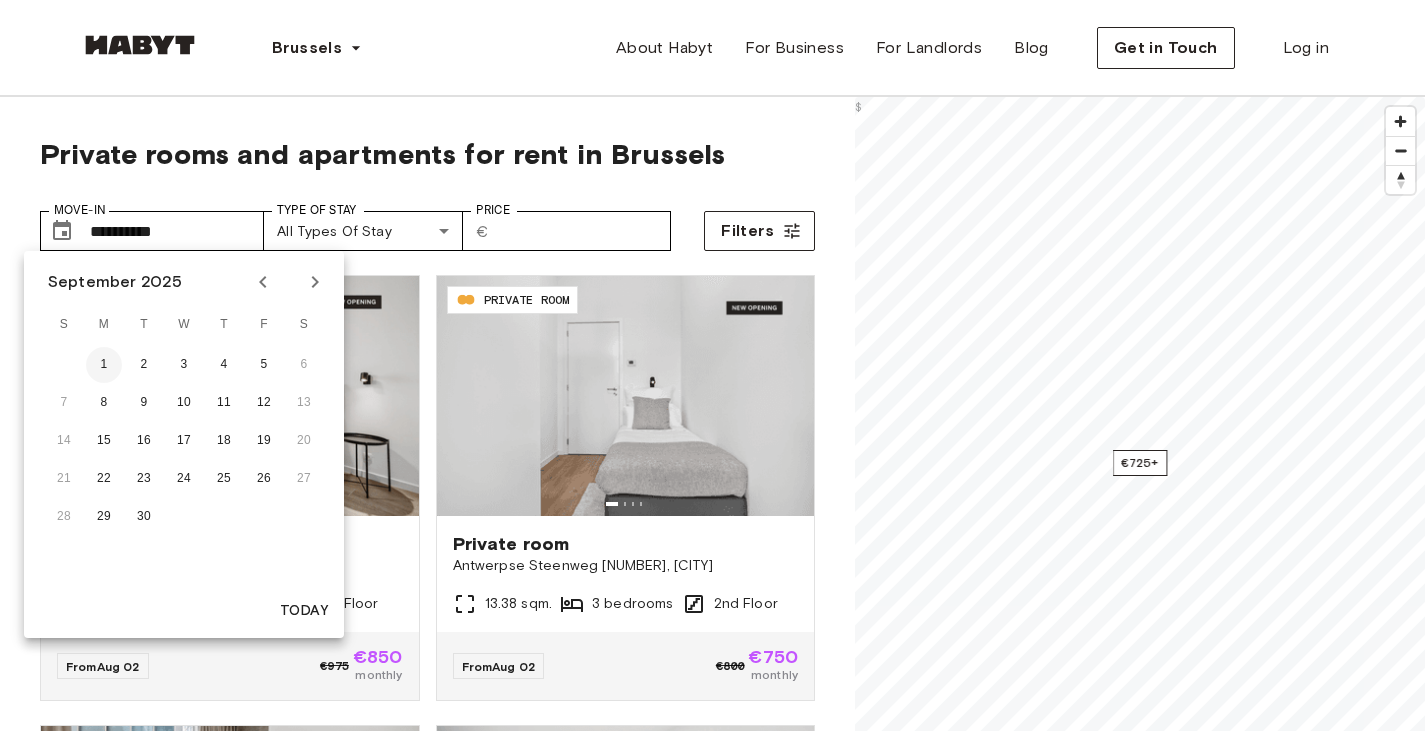 click on "1" at bounding box center [104, 365] 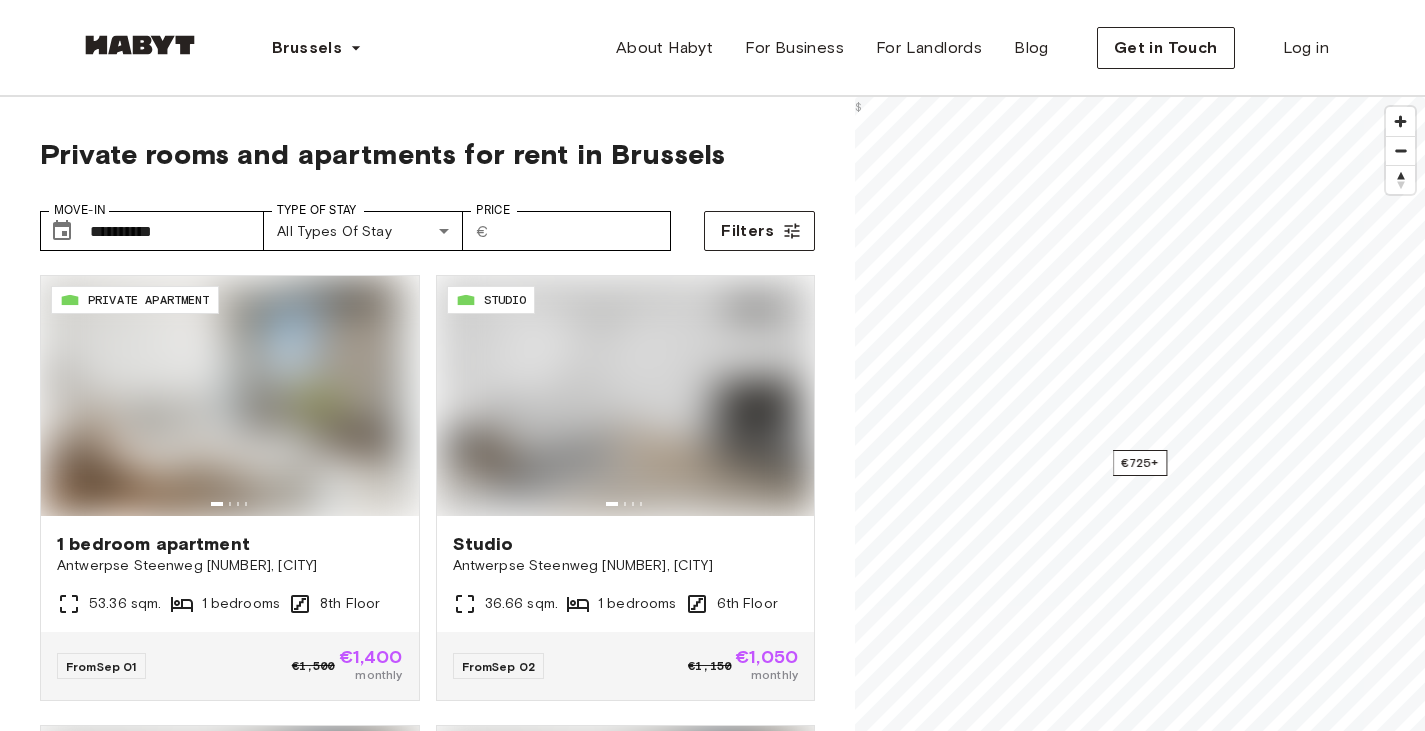 type on "**********" 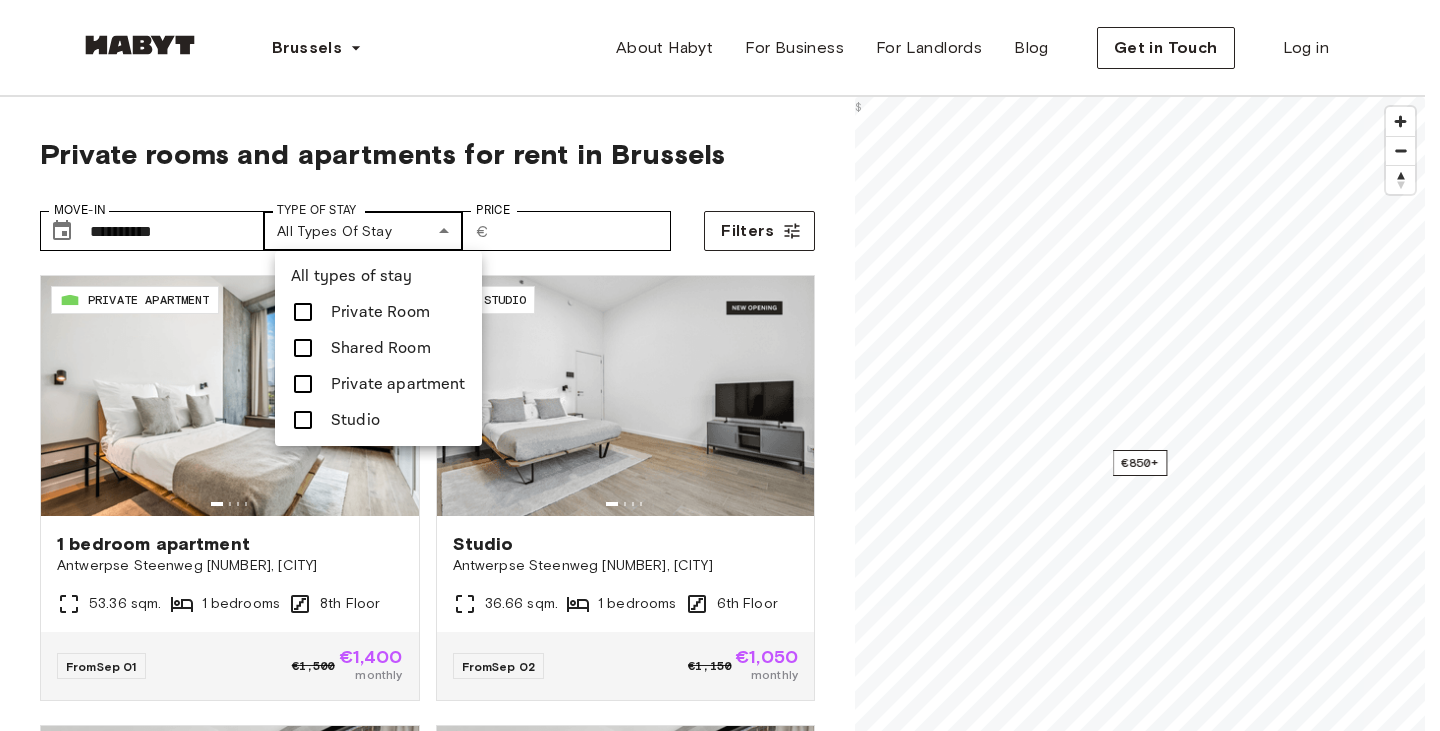 click on "**********" at bounding box center (720, 2460) 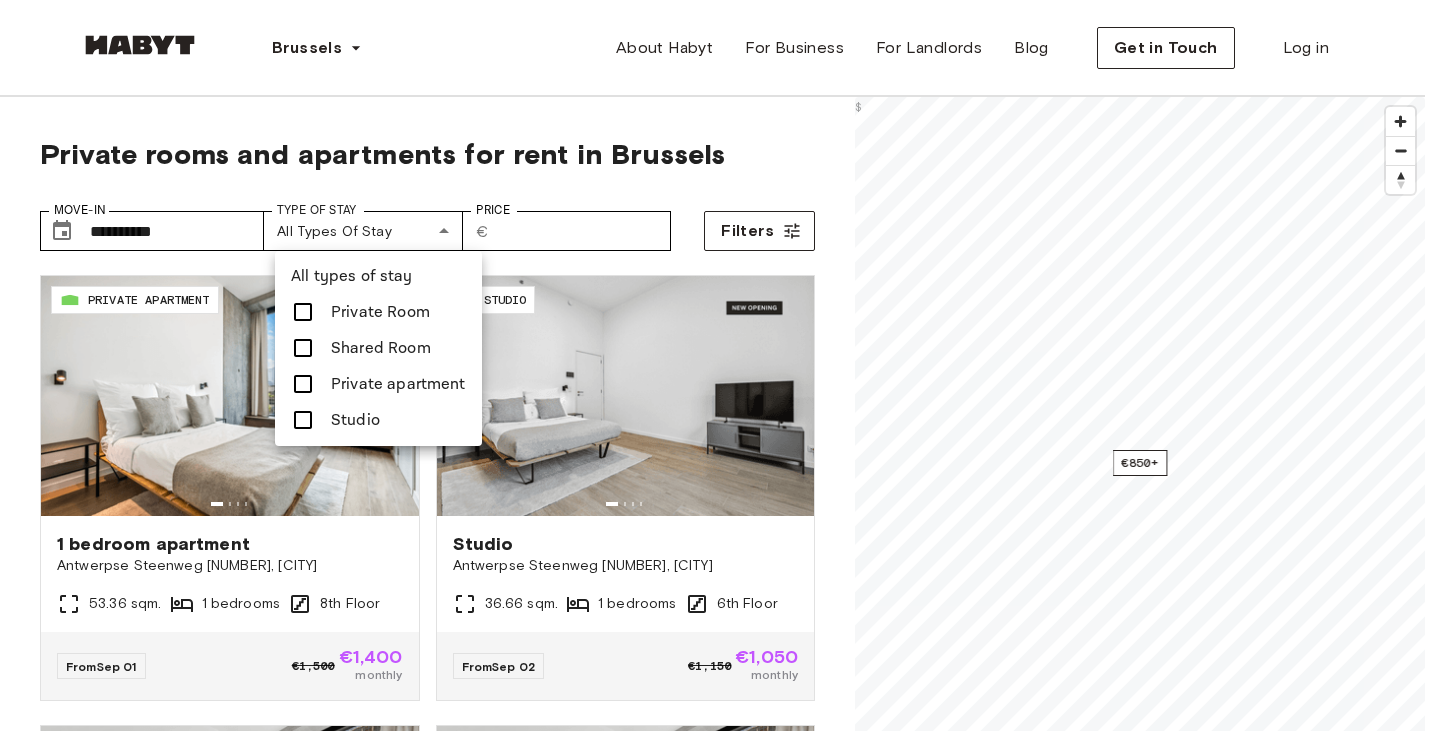 click on "Private apartment" at bounding box center [398, 384] 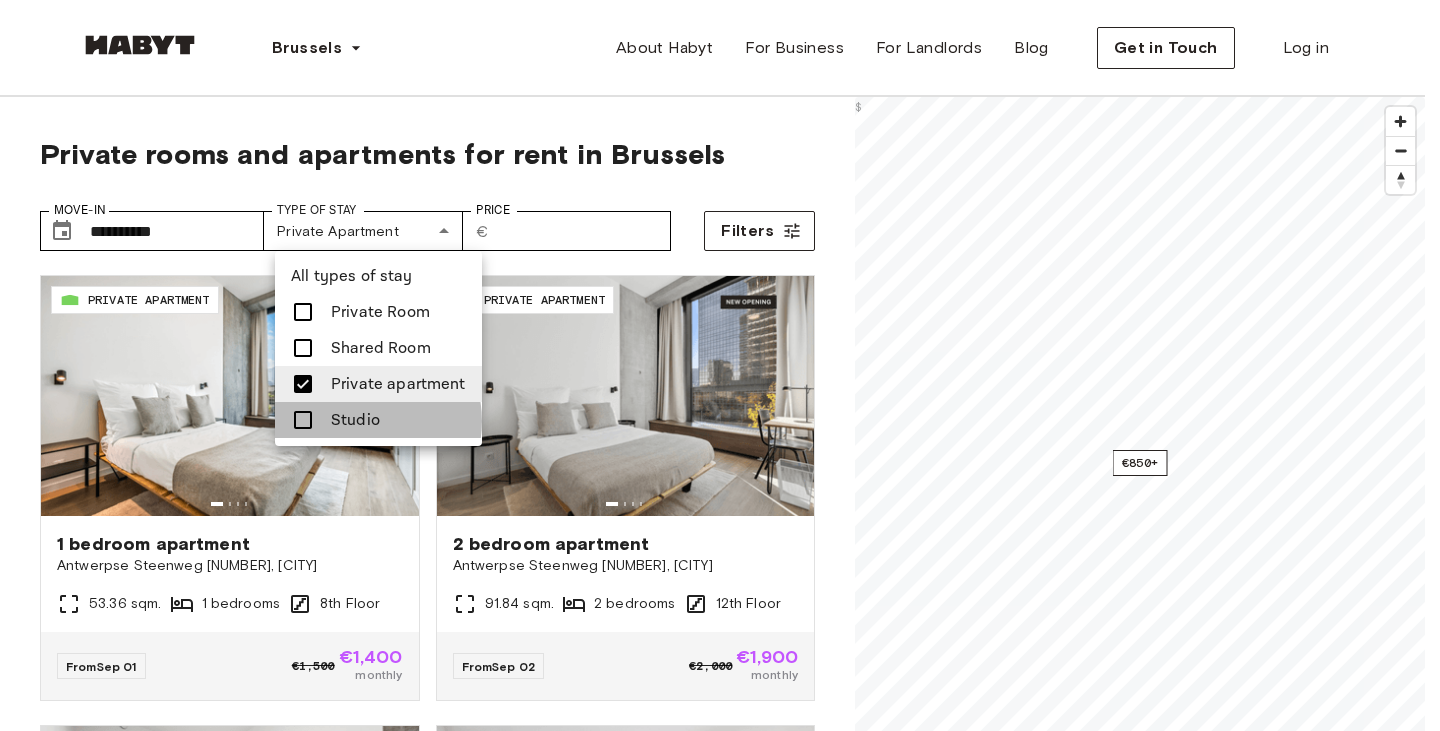 click on "Studio" at bounding box center [355, 420] 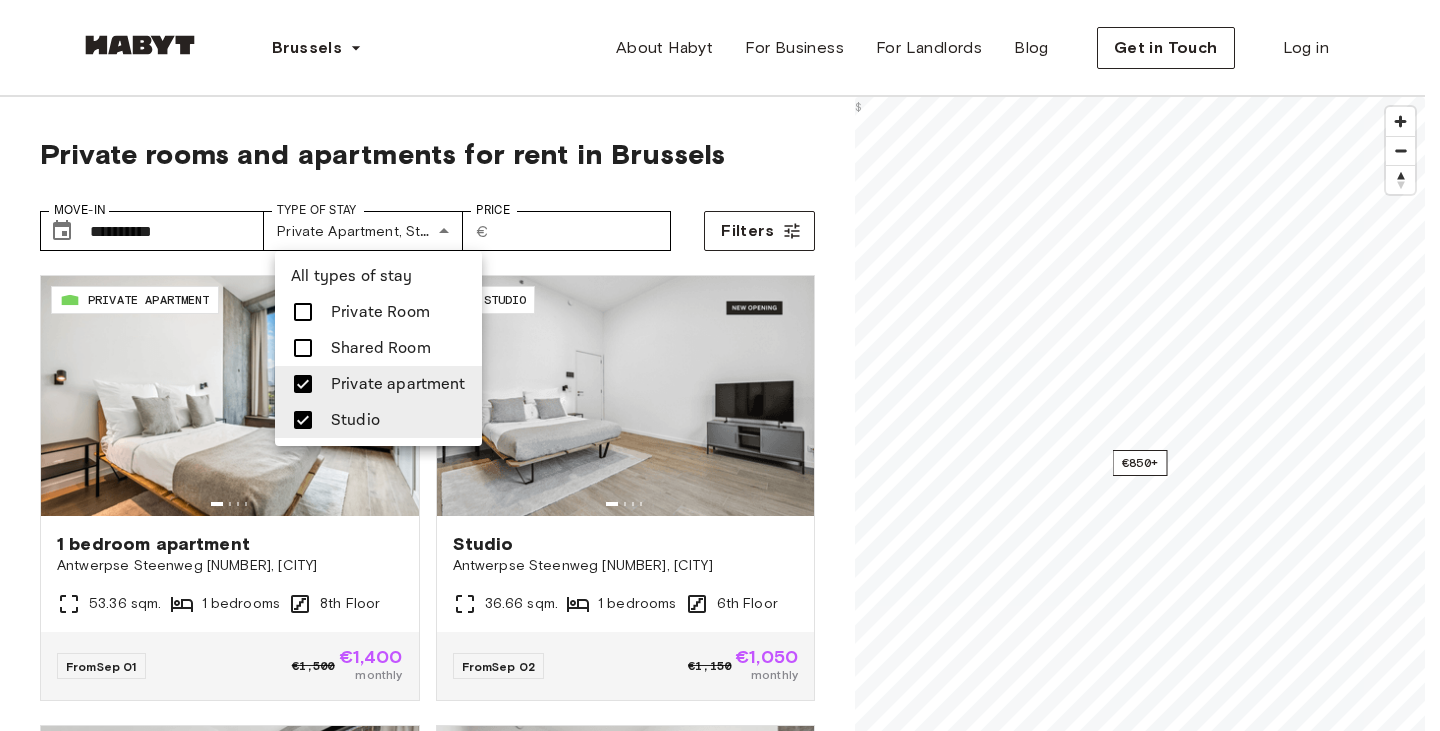 click at bounding box center [720, 365] 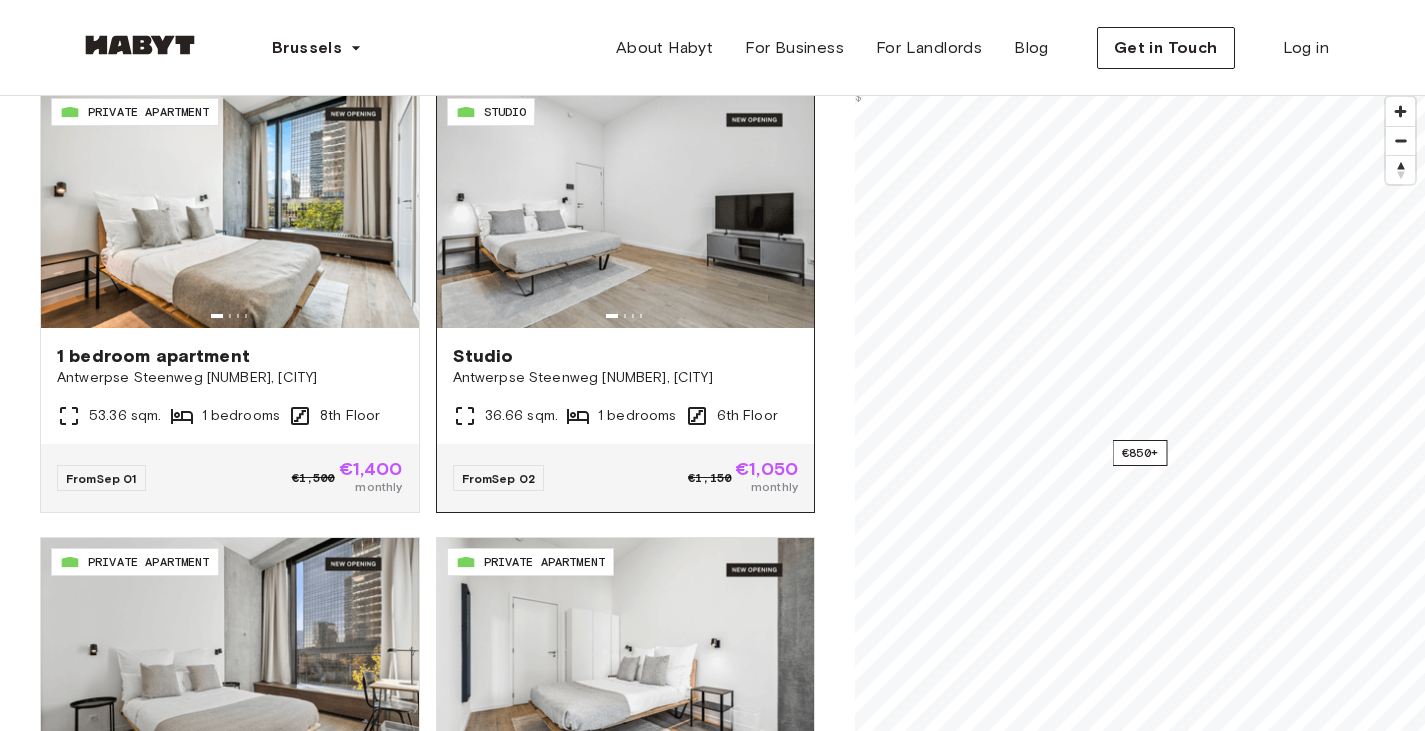 scroll, scrollTop: 400, scrollLeft: 0, axis: vertical 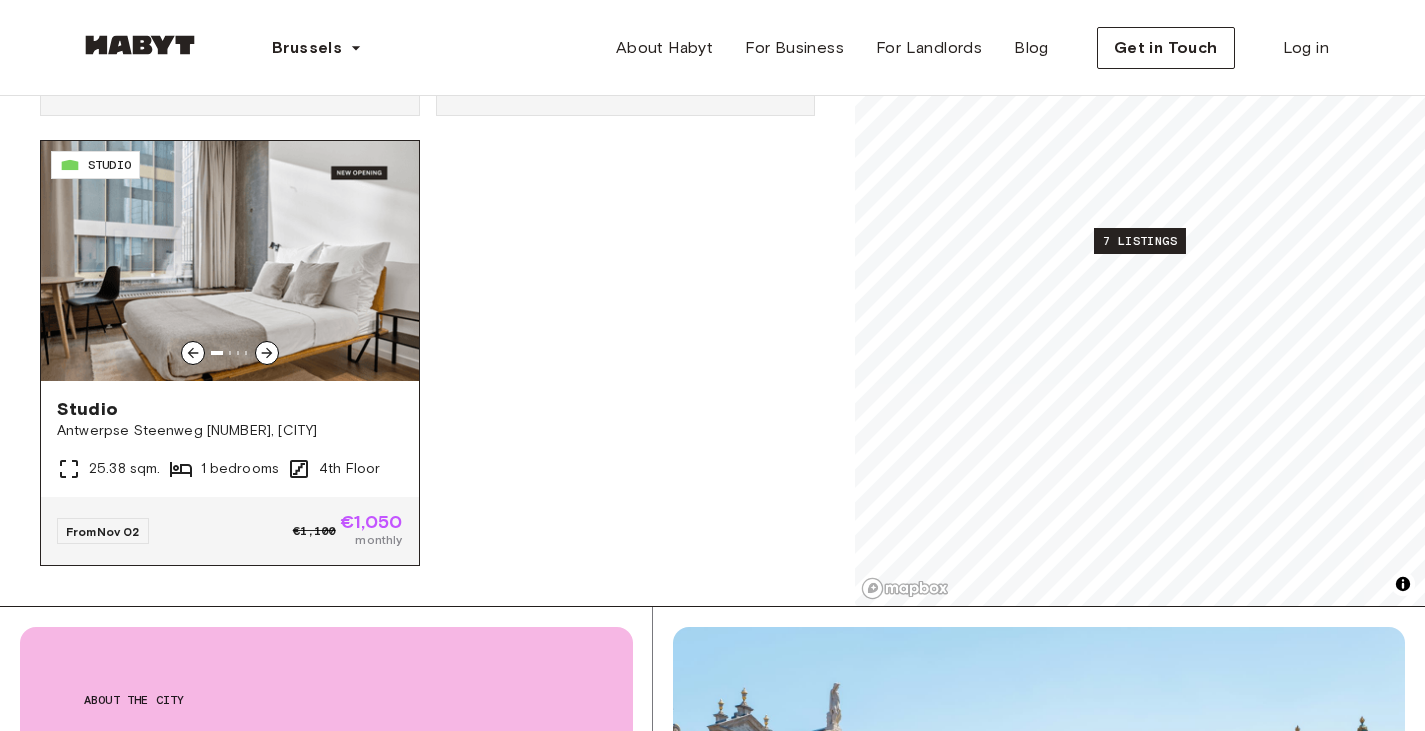 click 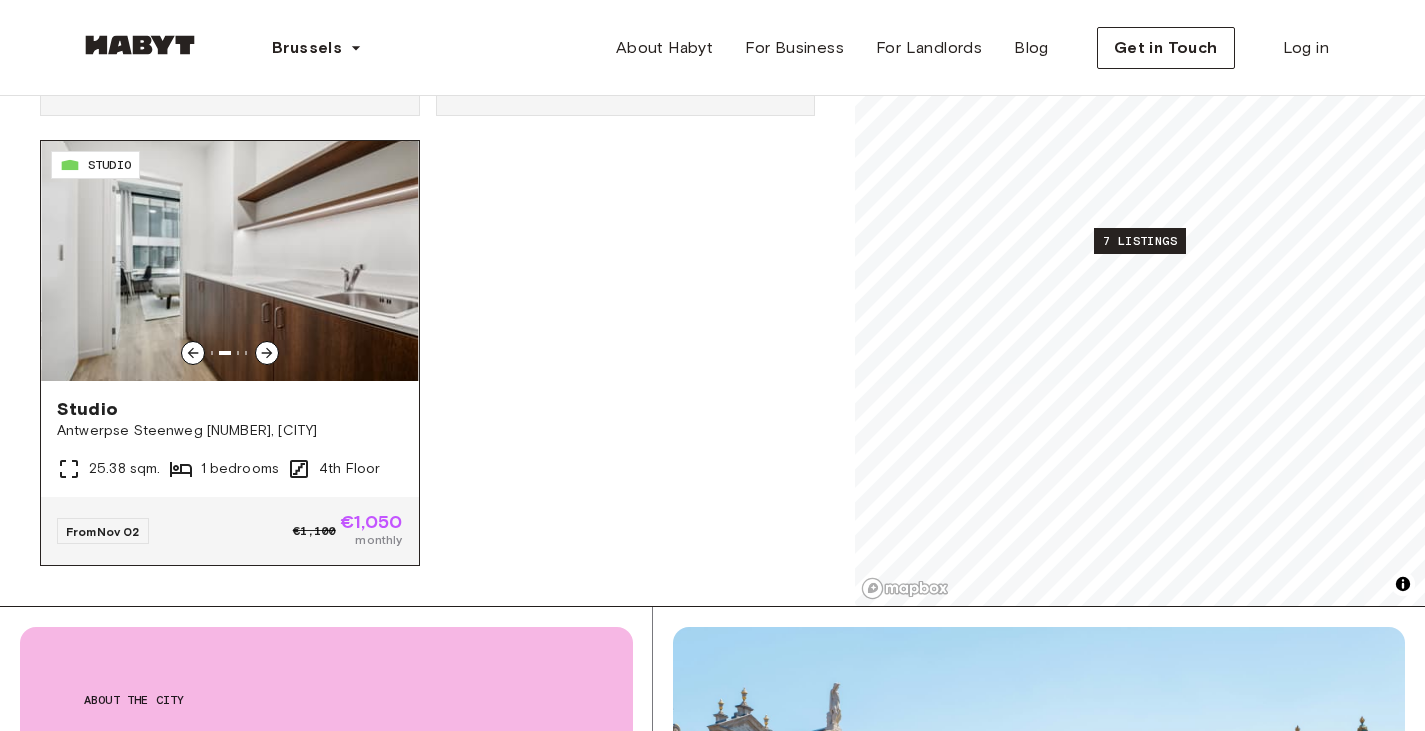 click 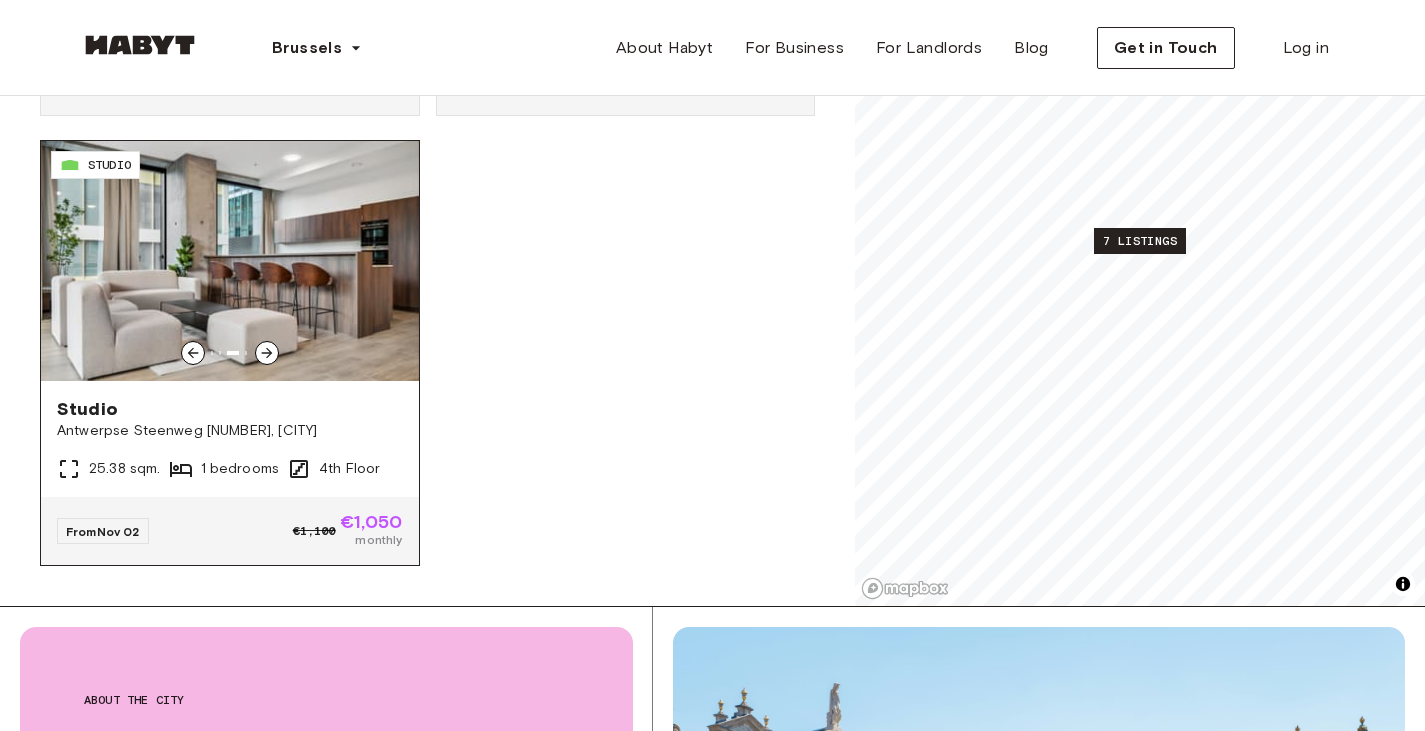 click 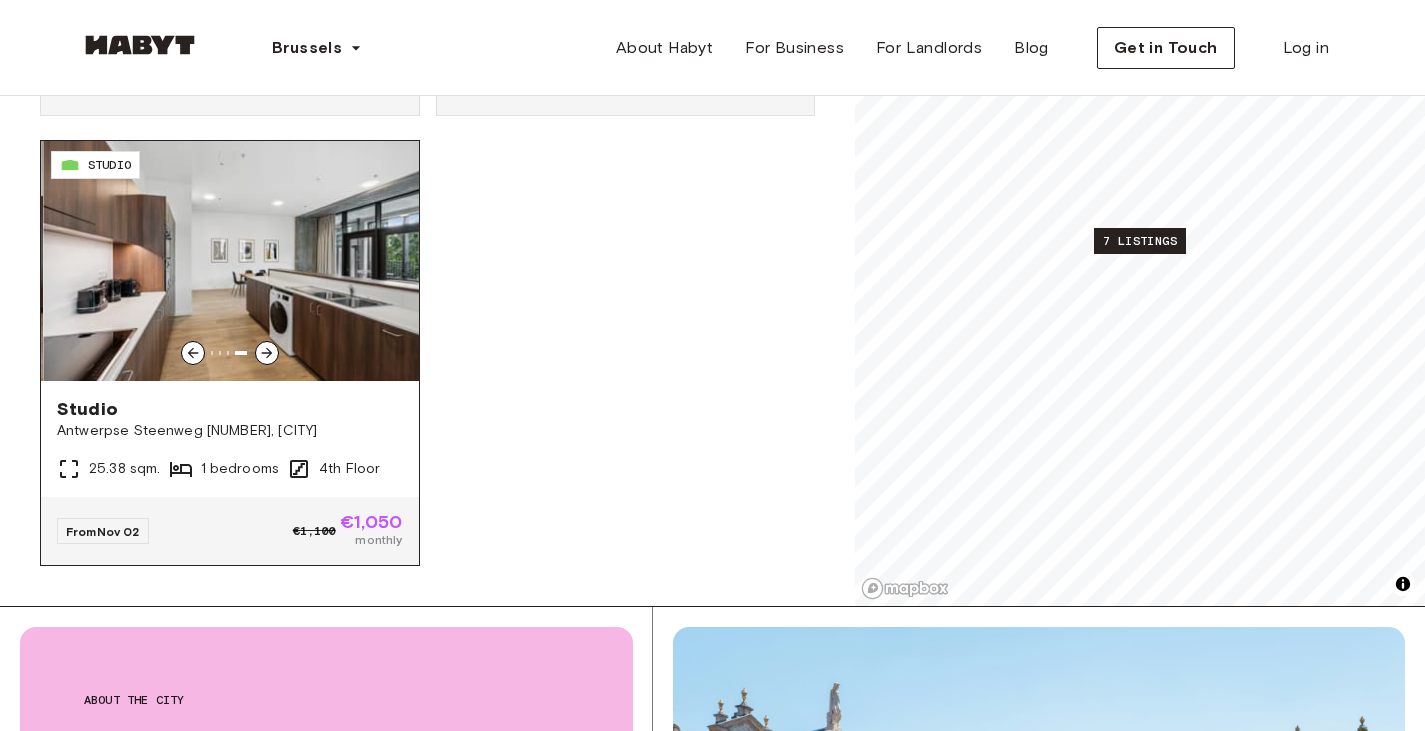 click 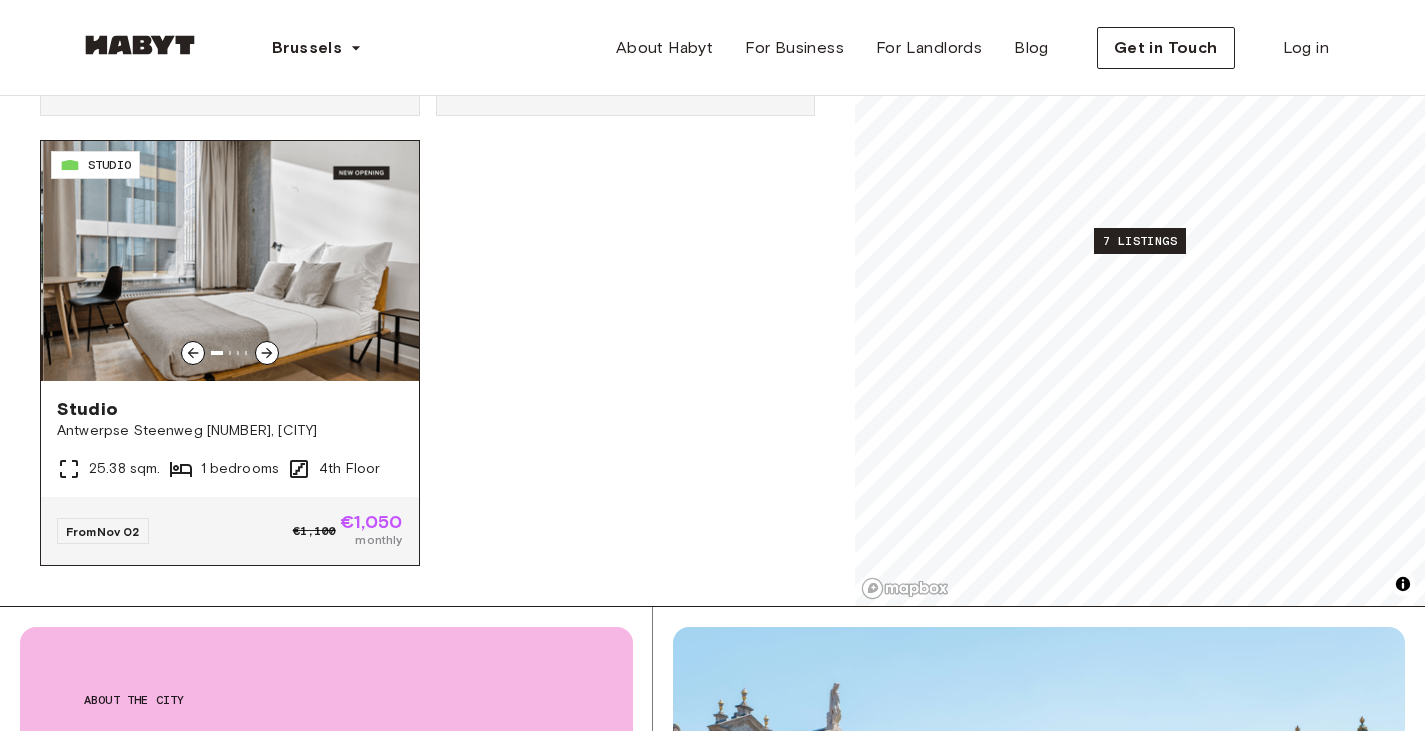 click 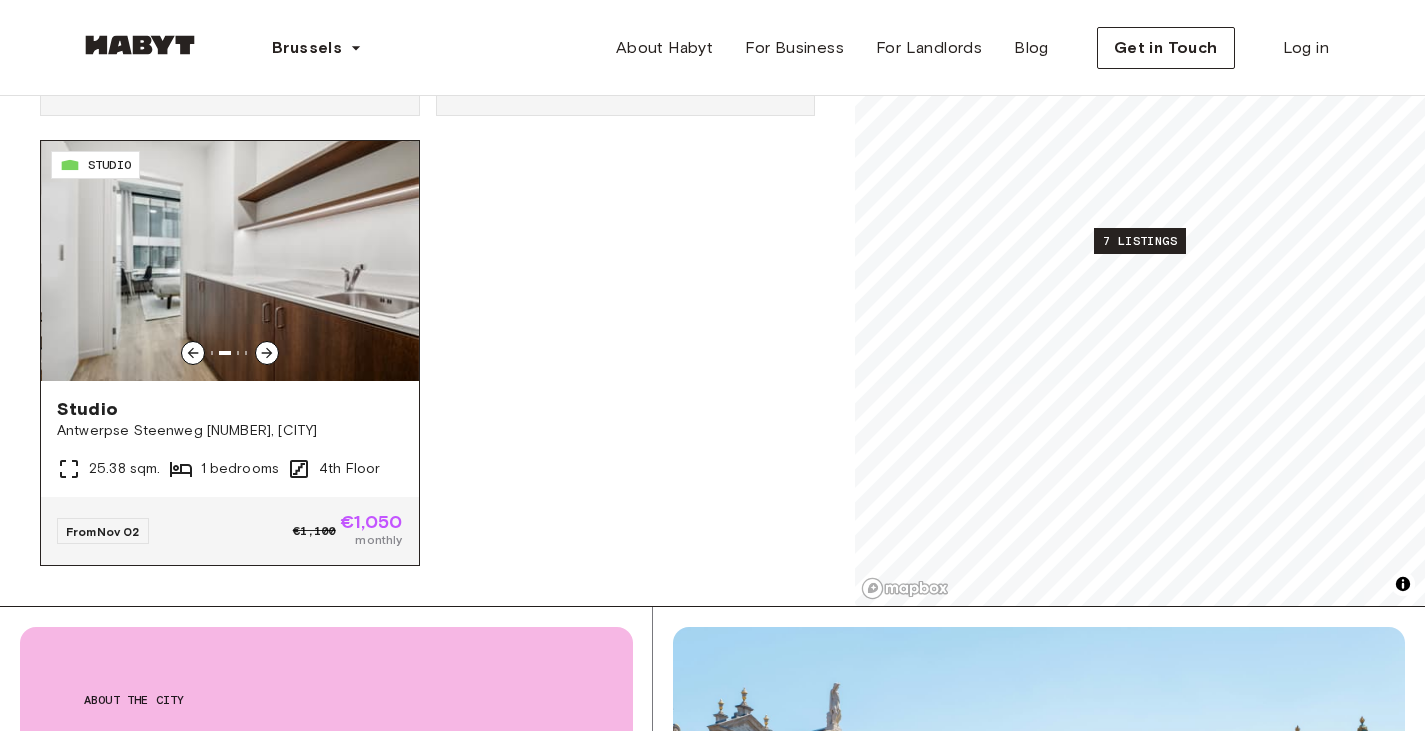 click 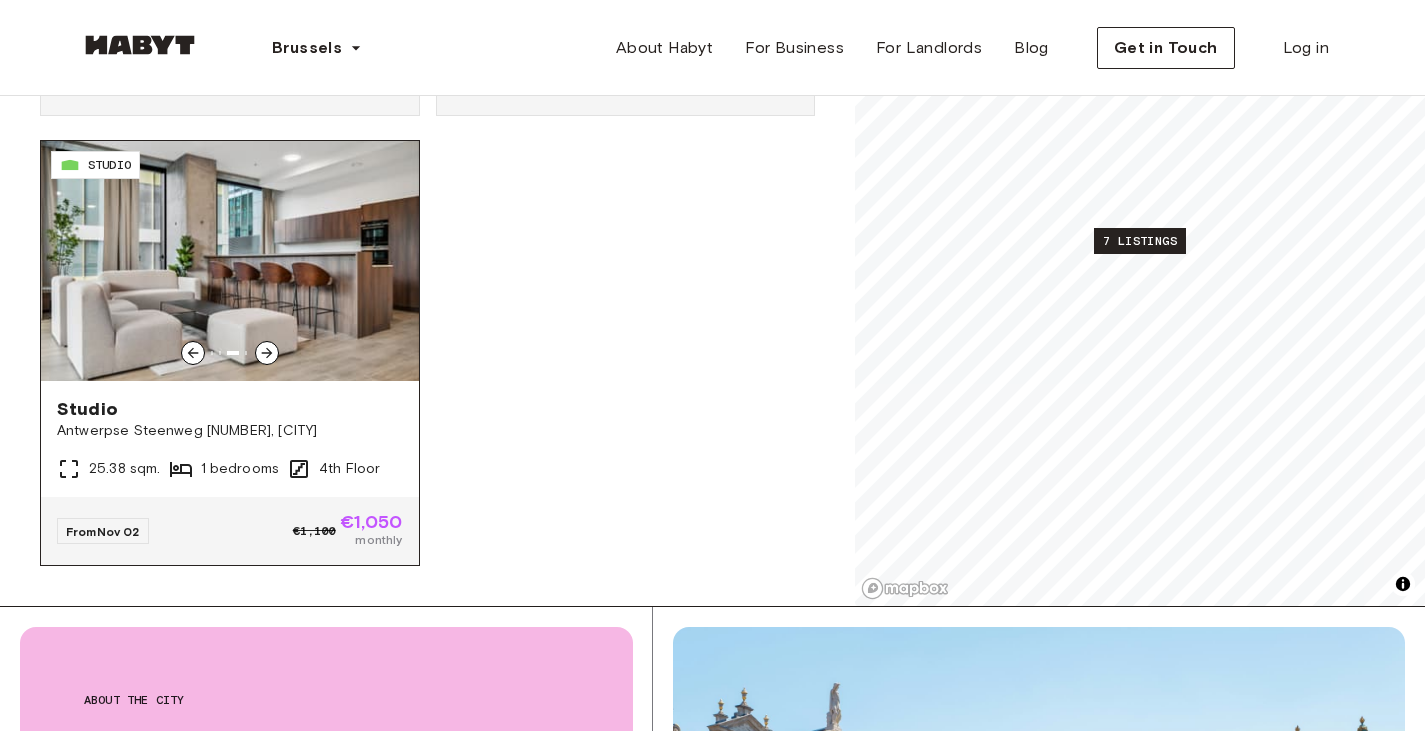 click 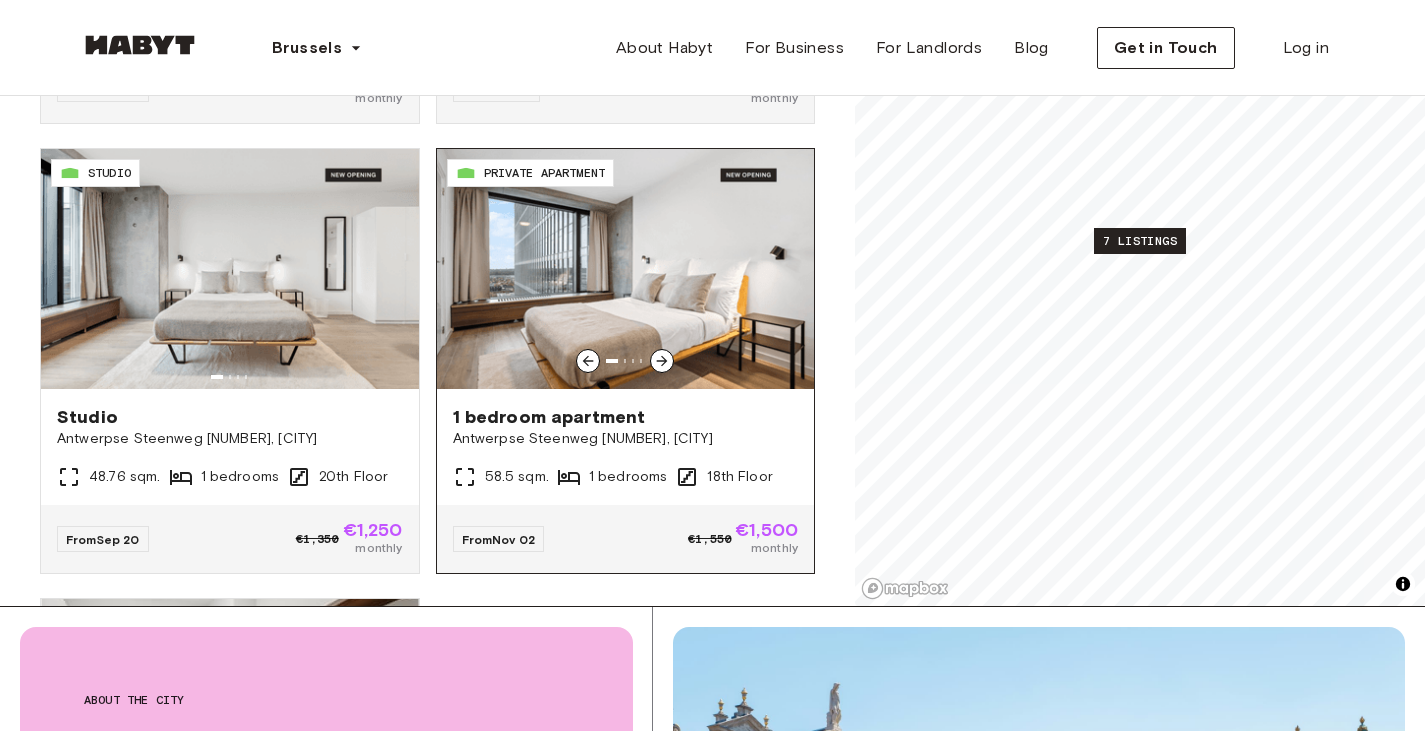 scroll, scrollTop: 600, scrollLeft: 0, axis: vertical 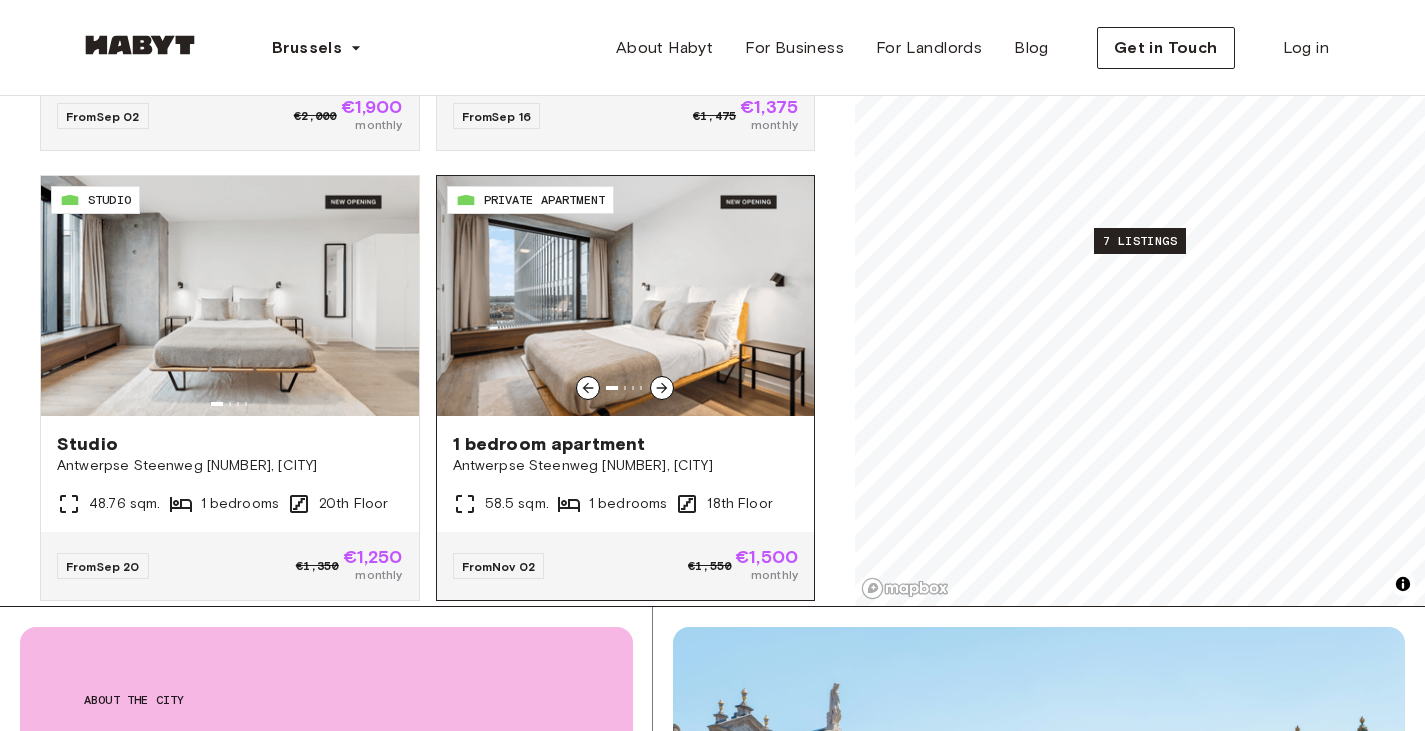 click 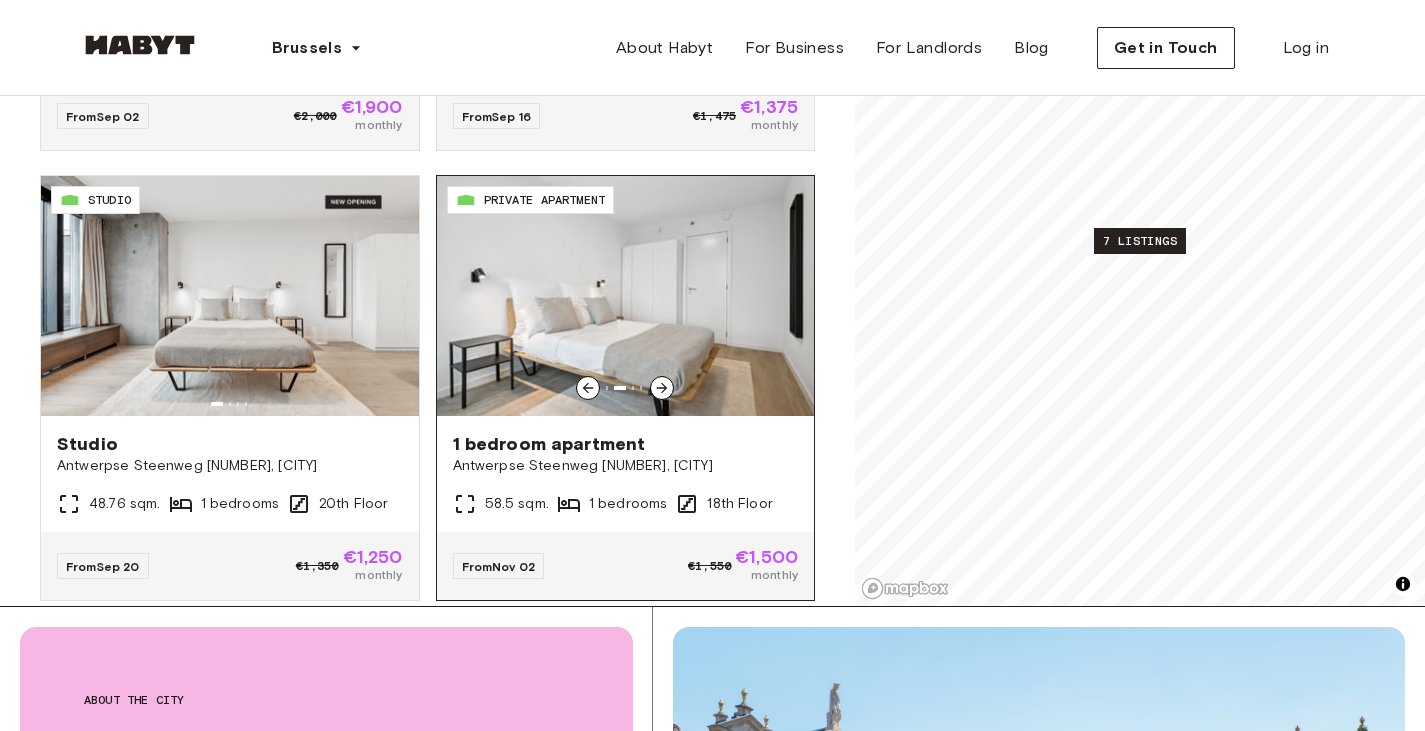 click 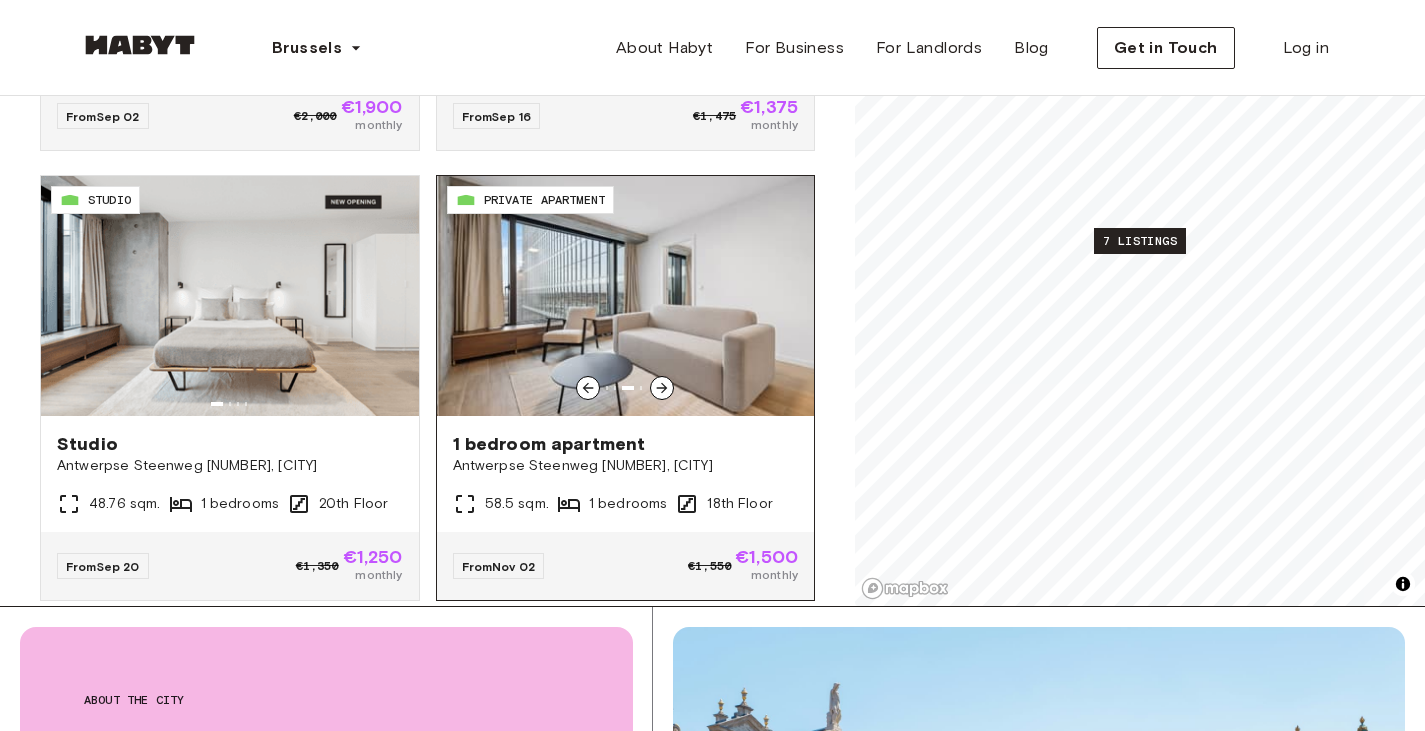 click 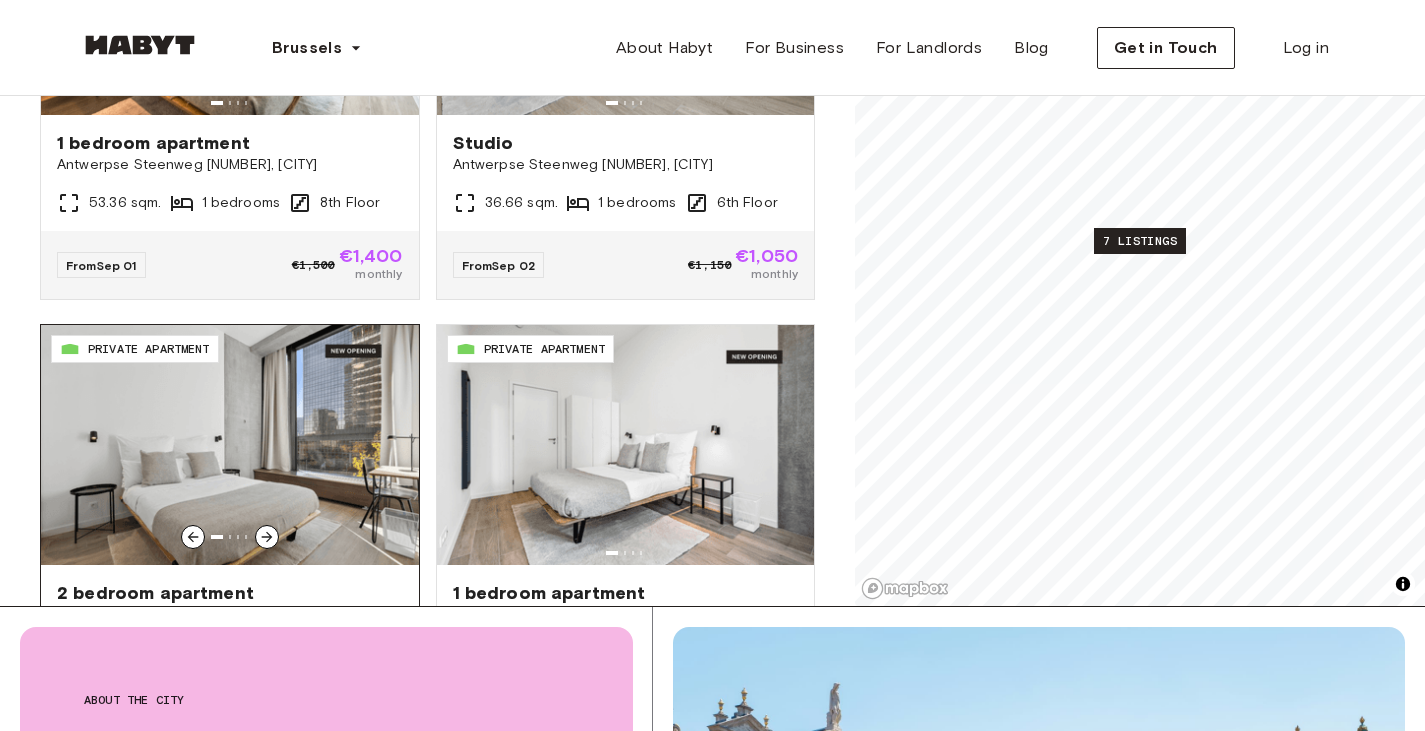 scroll, scrollTop: 0, scrollLeft: 0, axis: both 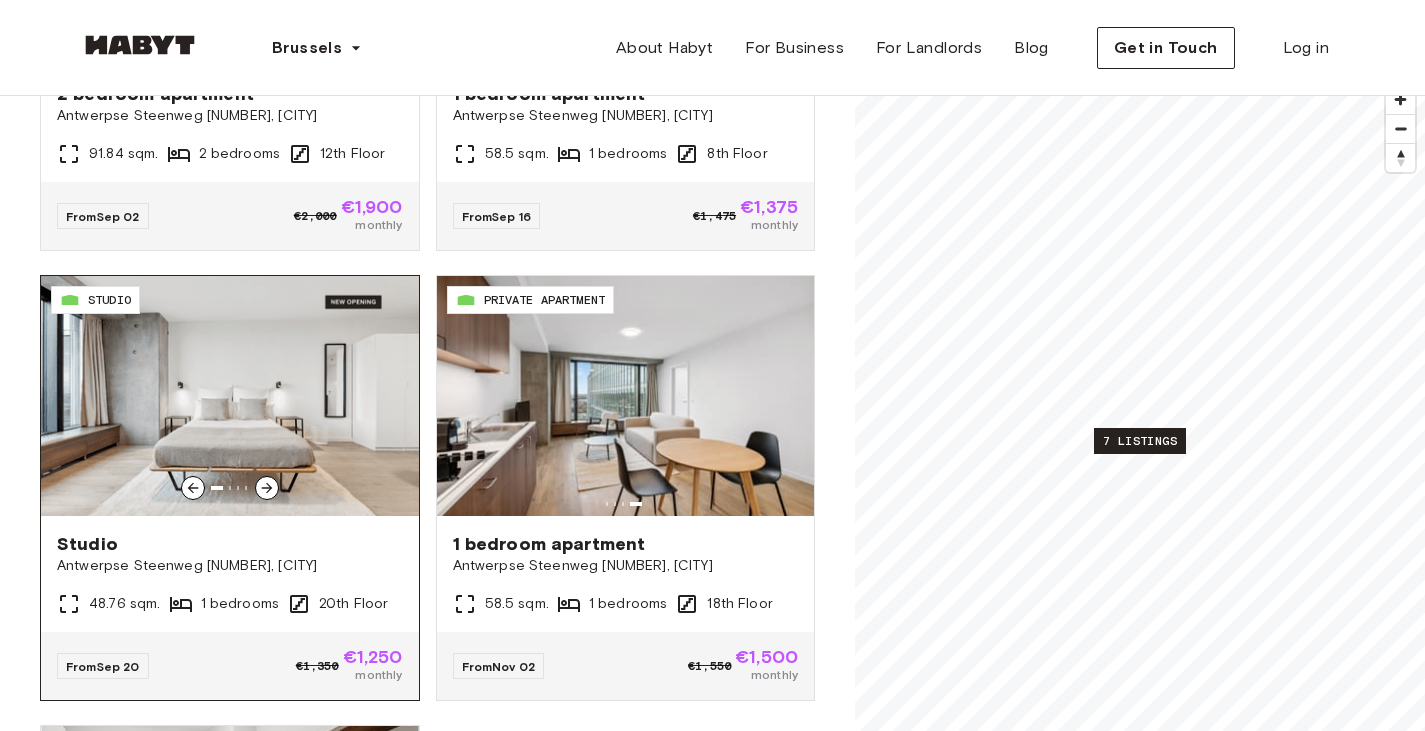 click 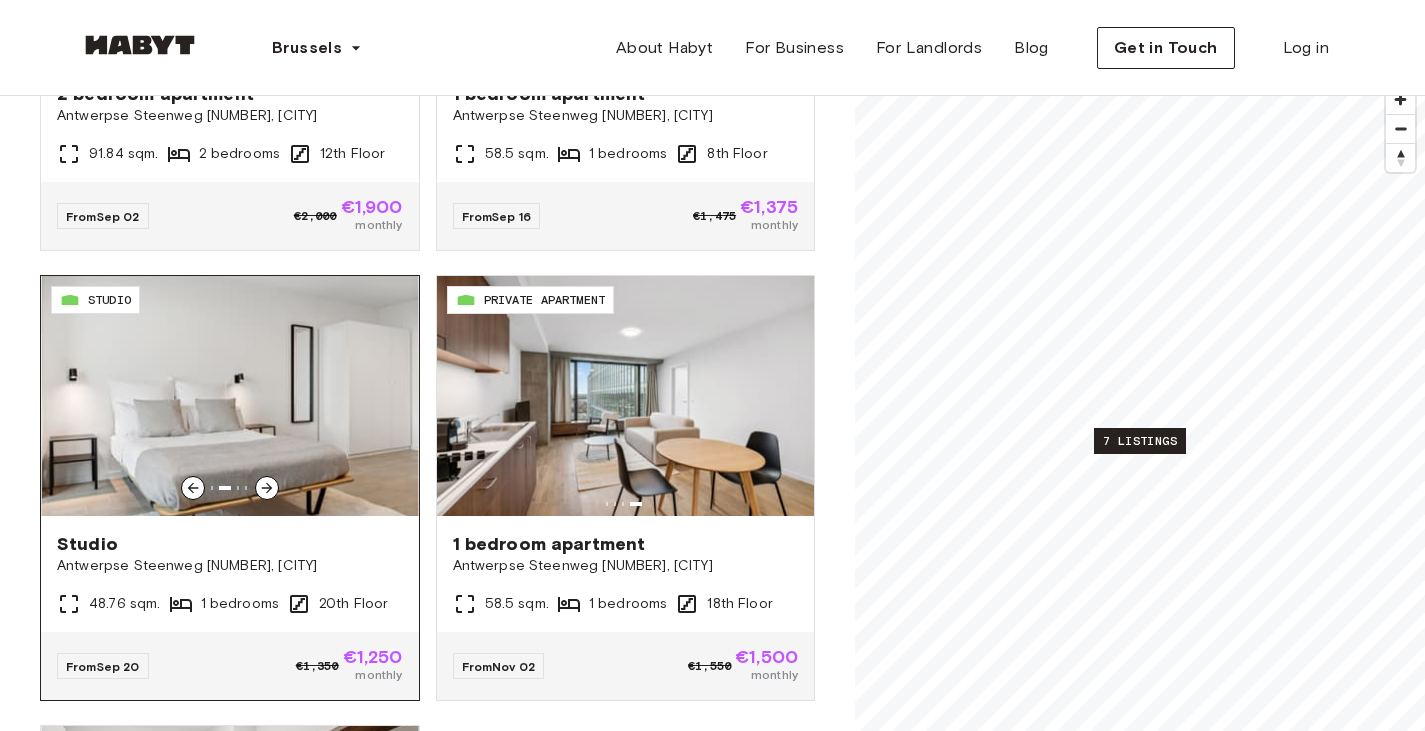 click 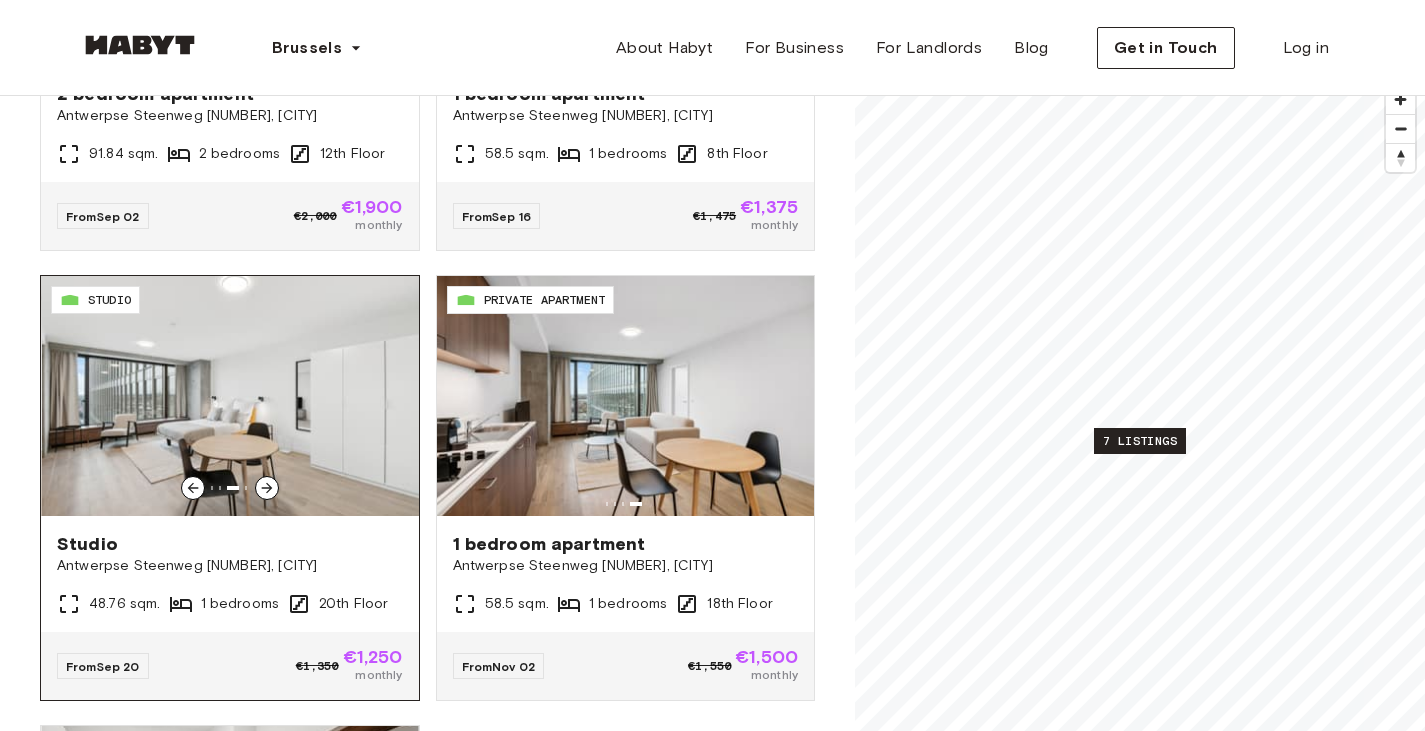 click 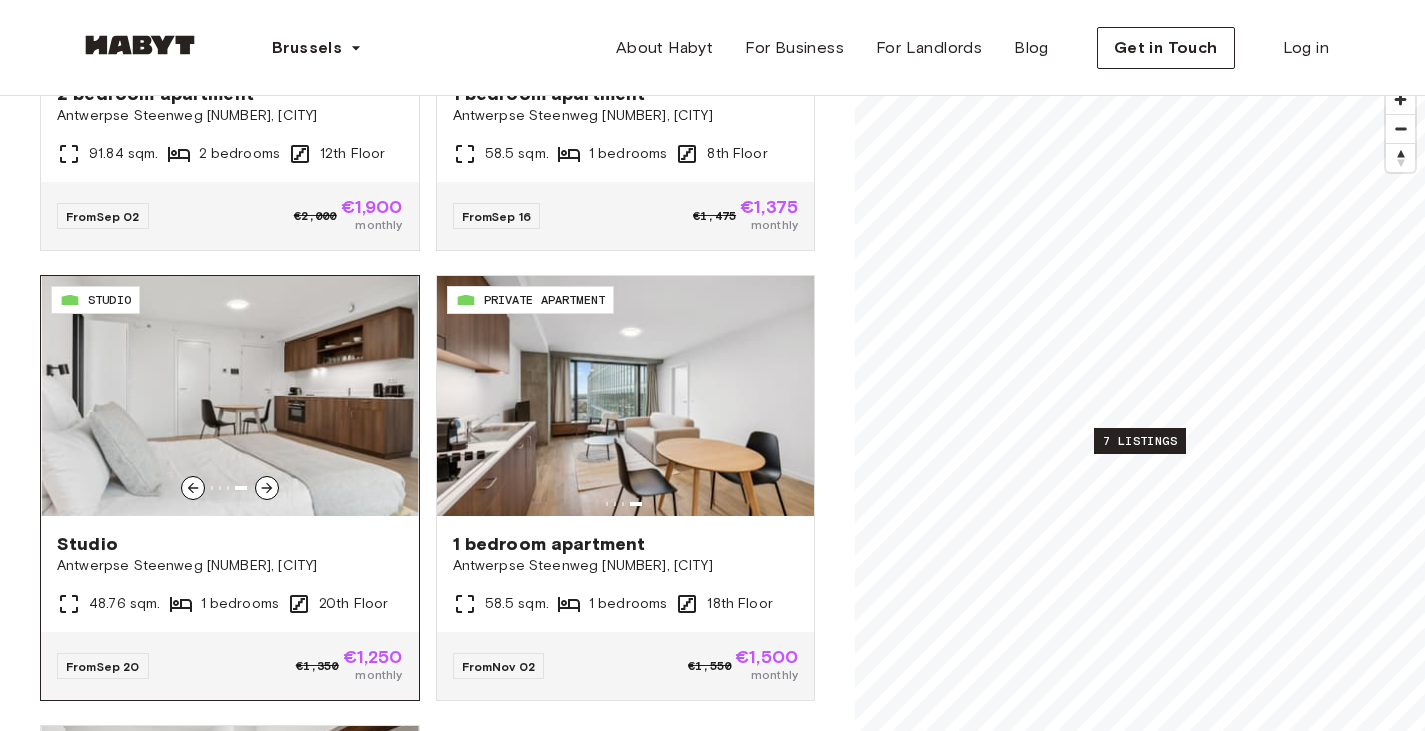 click 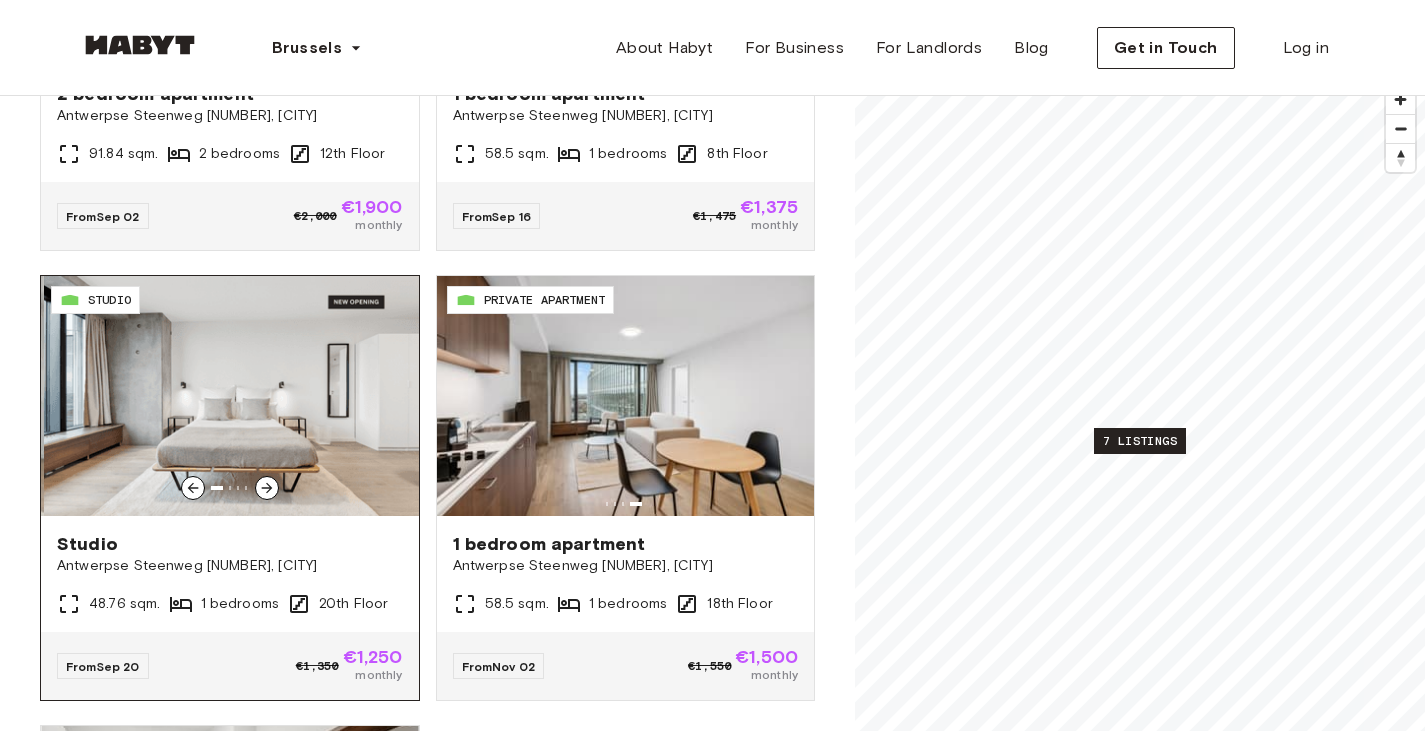 click 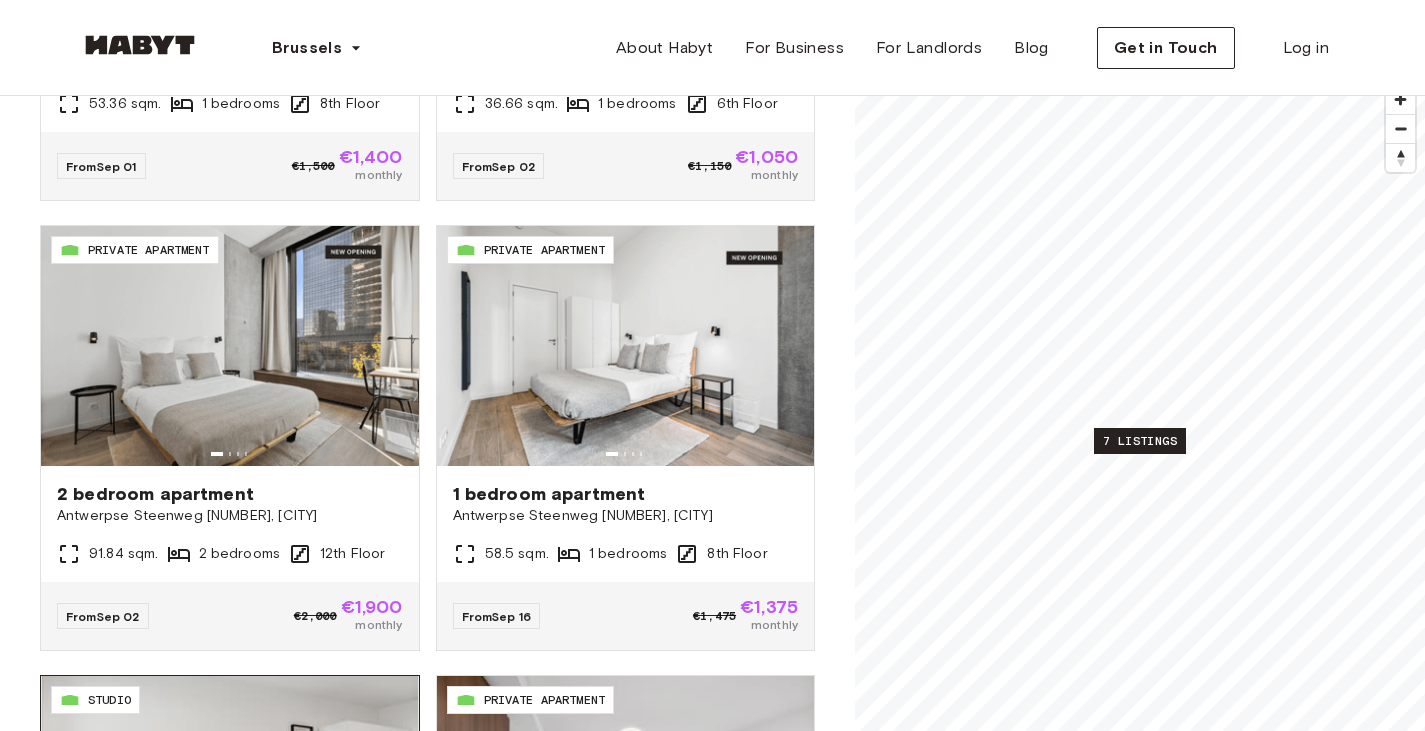 scroll, scrollTop: 0, scrollLeft: 0, axis: both 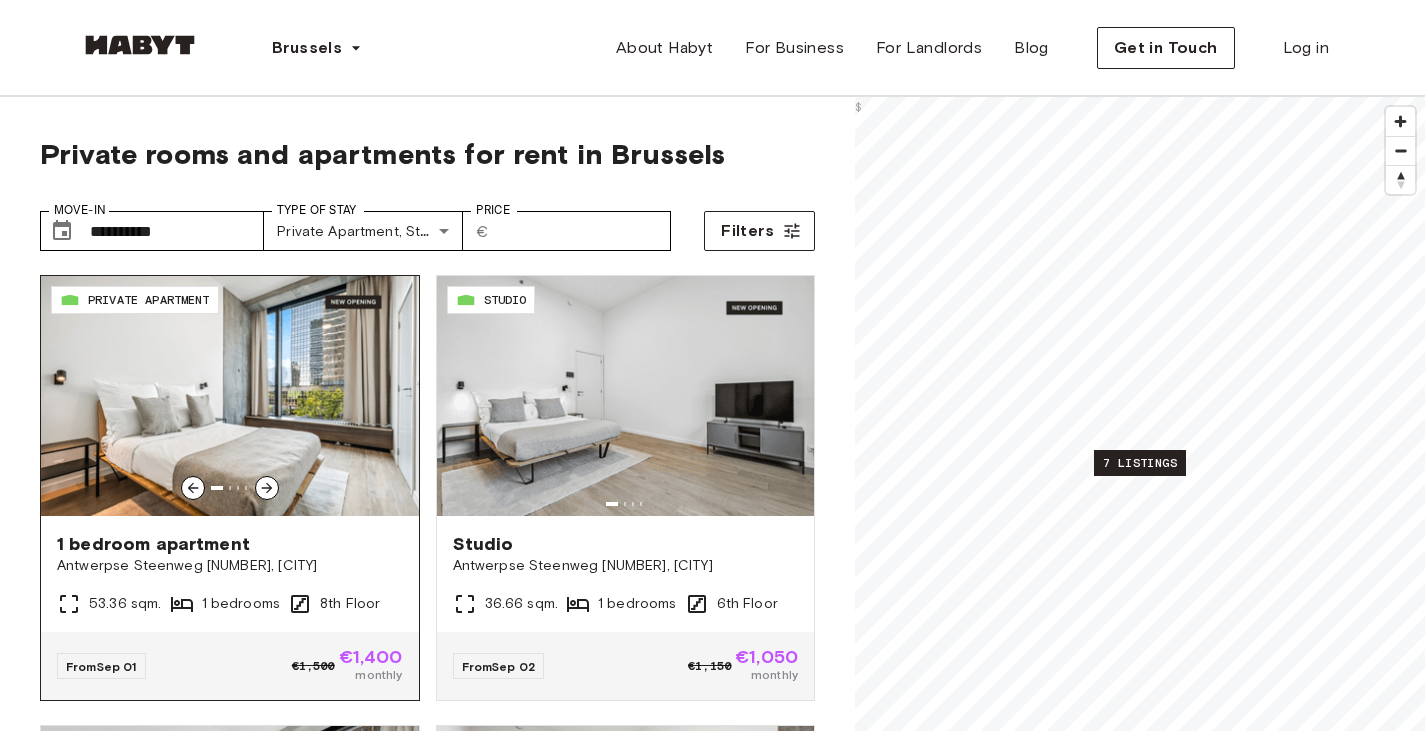 click on "1 bedroom apartment" at bounding box center (230, 544) 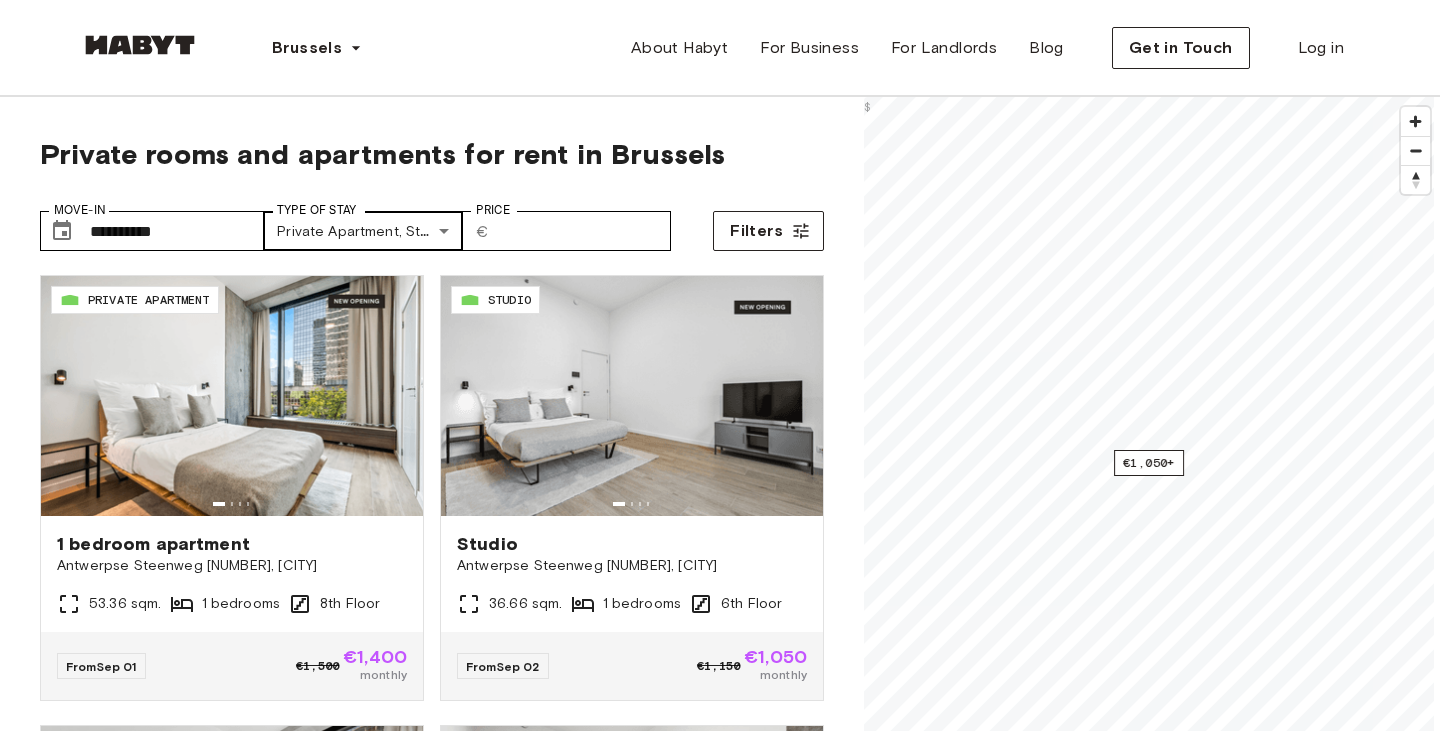 click on "**********" at bounding box center (720, 2449) 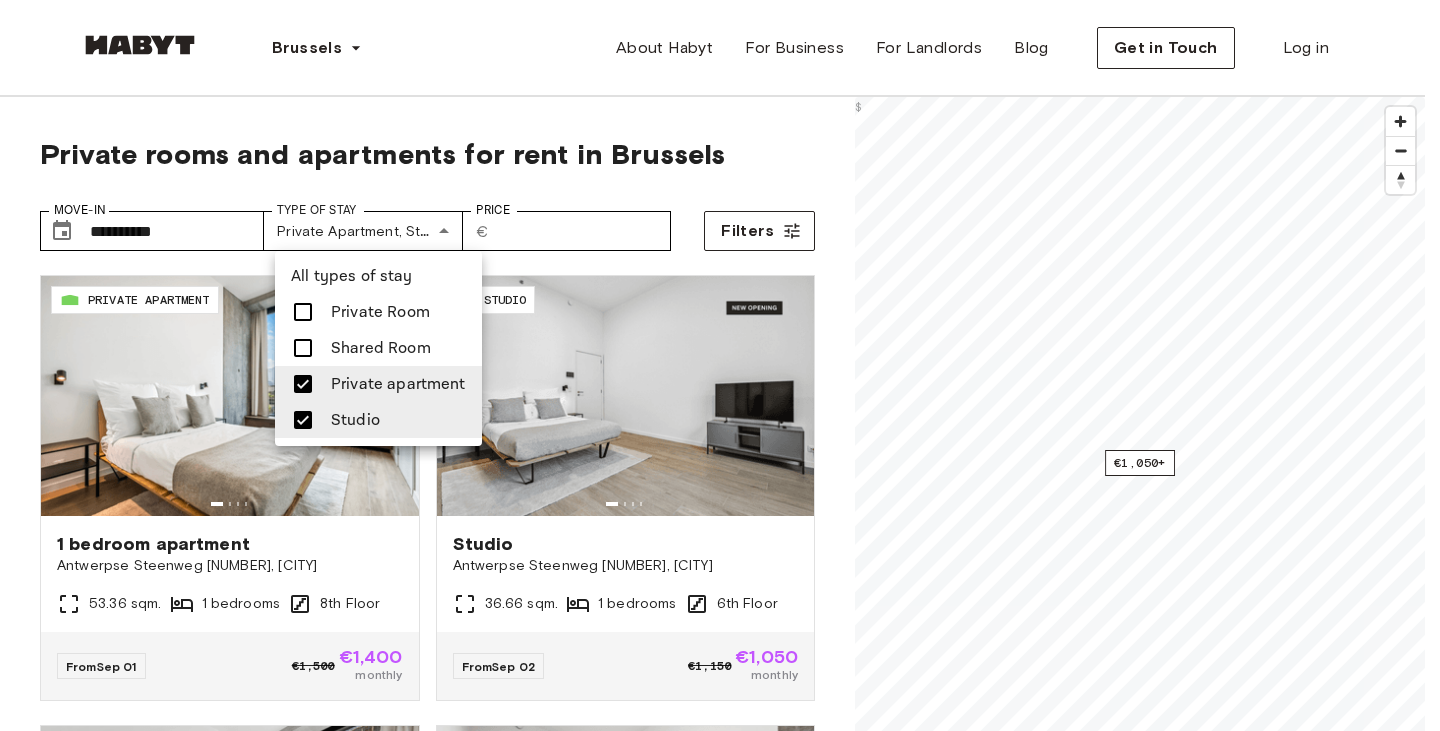 click on "Private apartment" at bounding box center [398, 384] 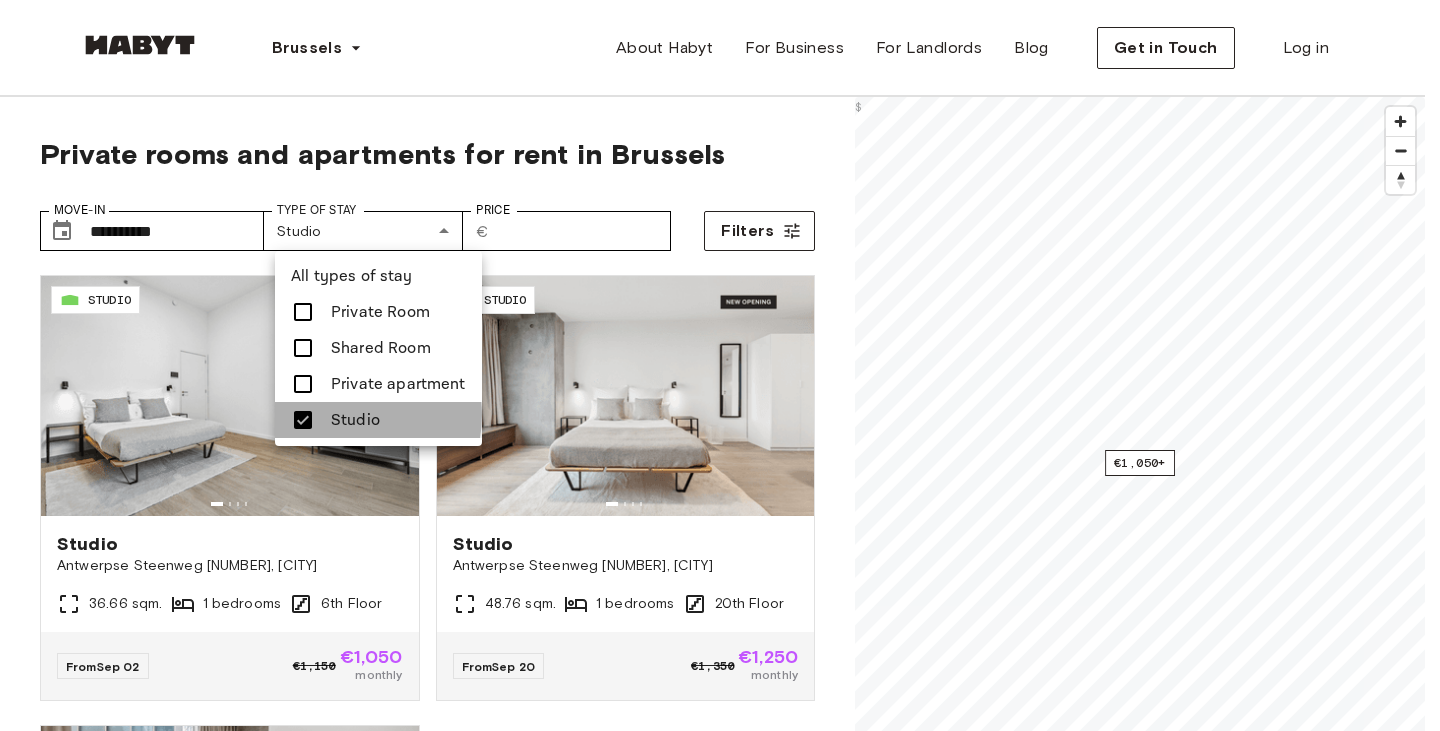 click on "Studio" at bounding box center [355, 420] 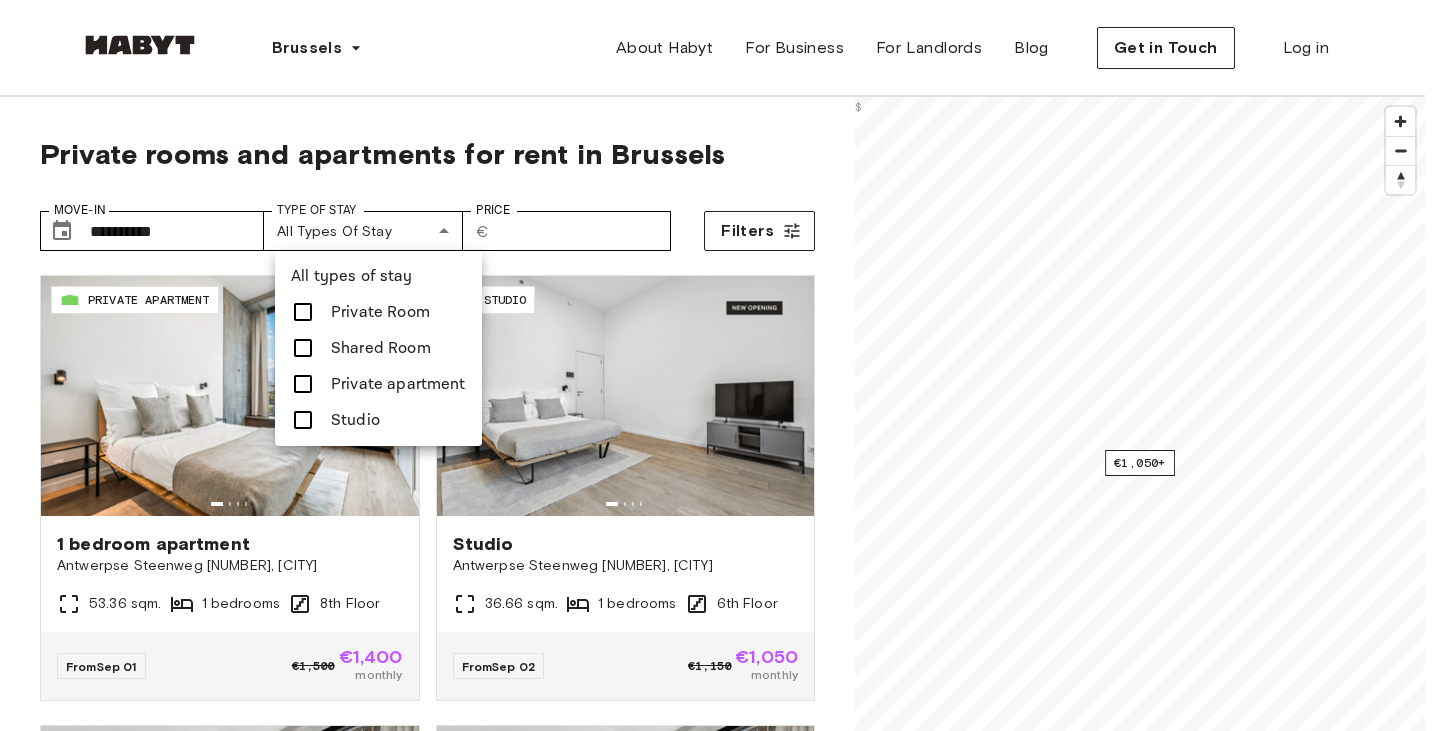 click at bounding box center (720, 365) 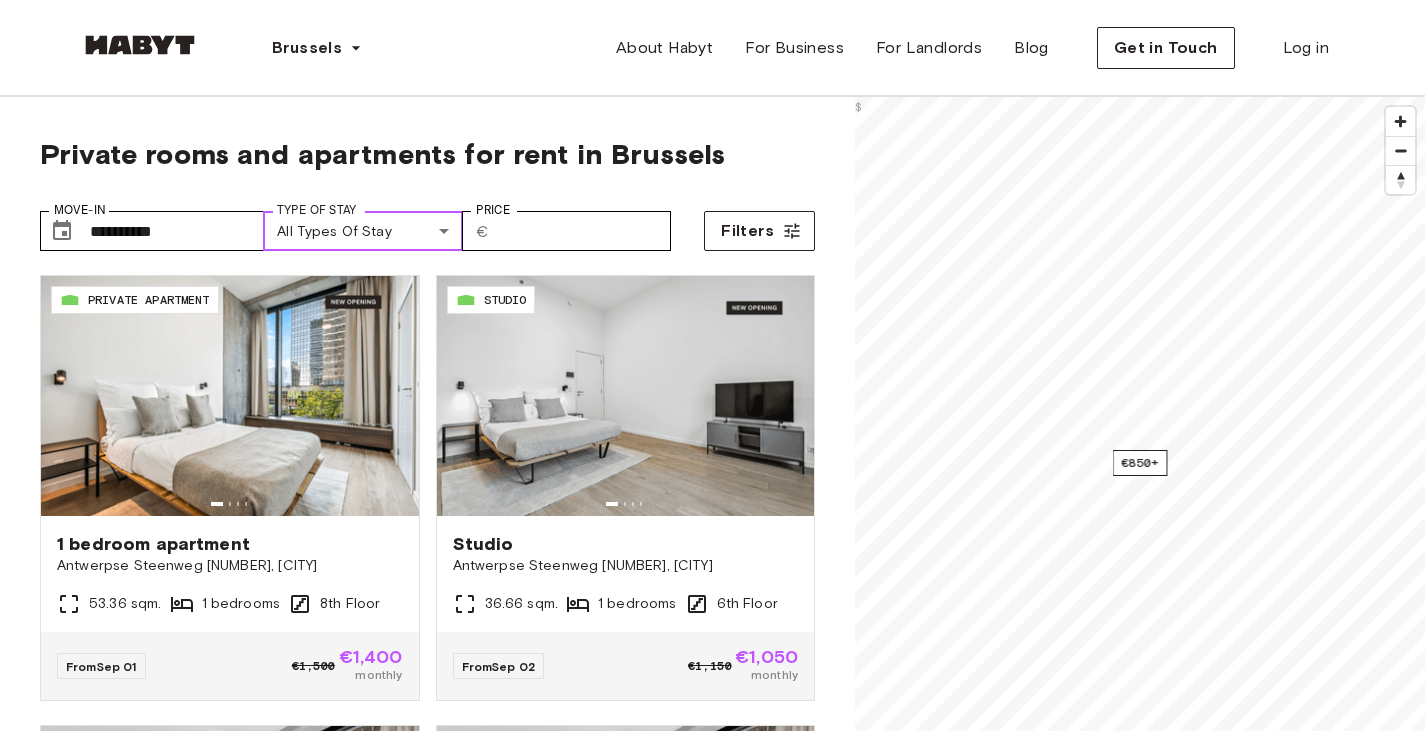 scroll, scrollTop: 200, scrollLeft: 0, axis: vertical 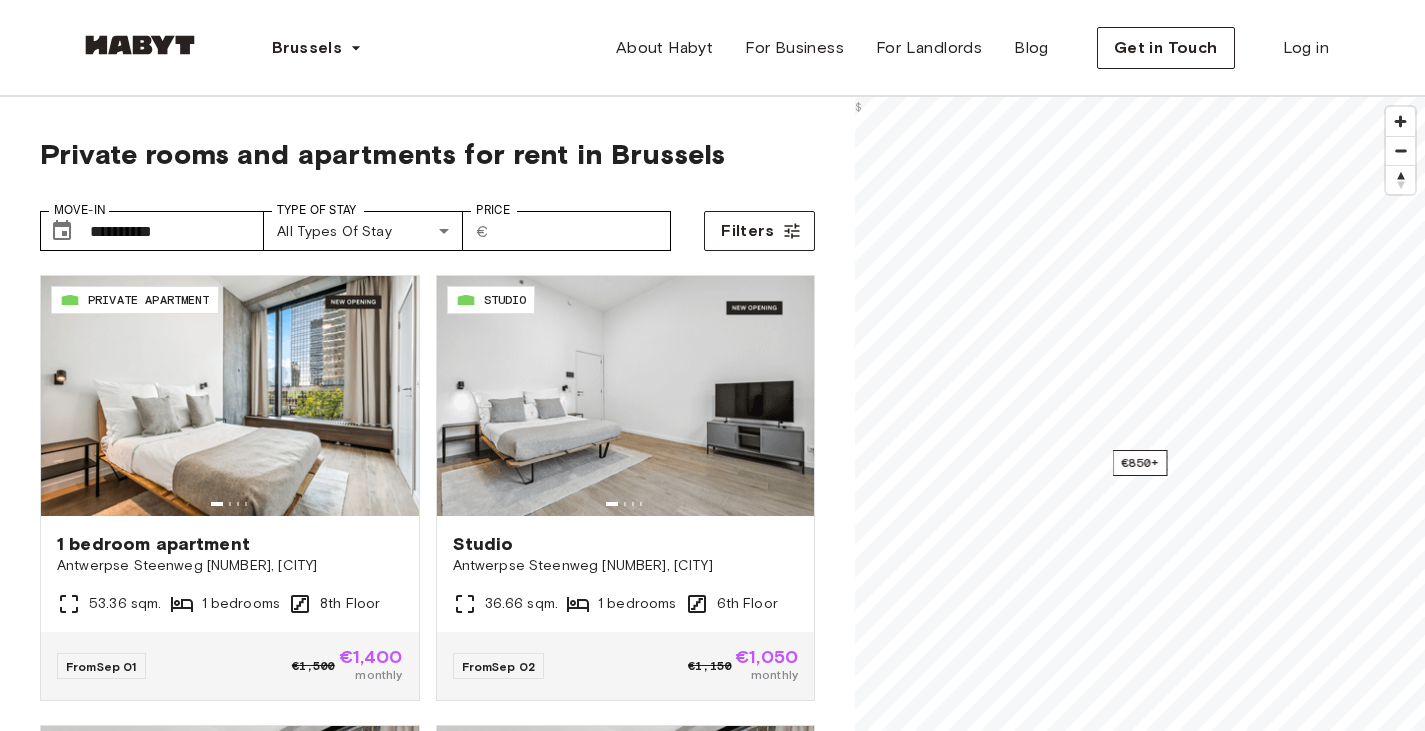 click on "Private rooms and apartments for rent in Brussels" at bounding box center [427, 154] 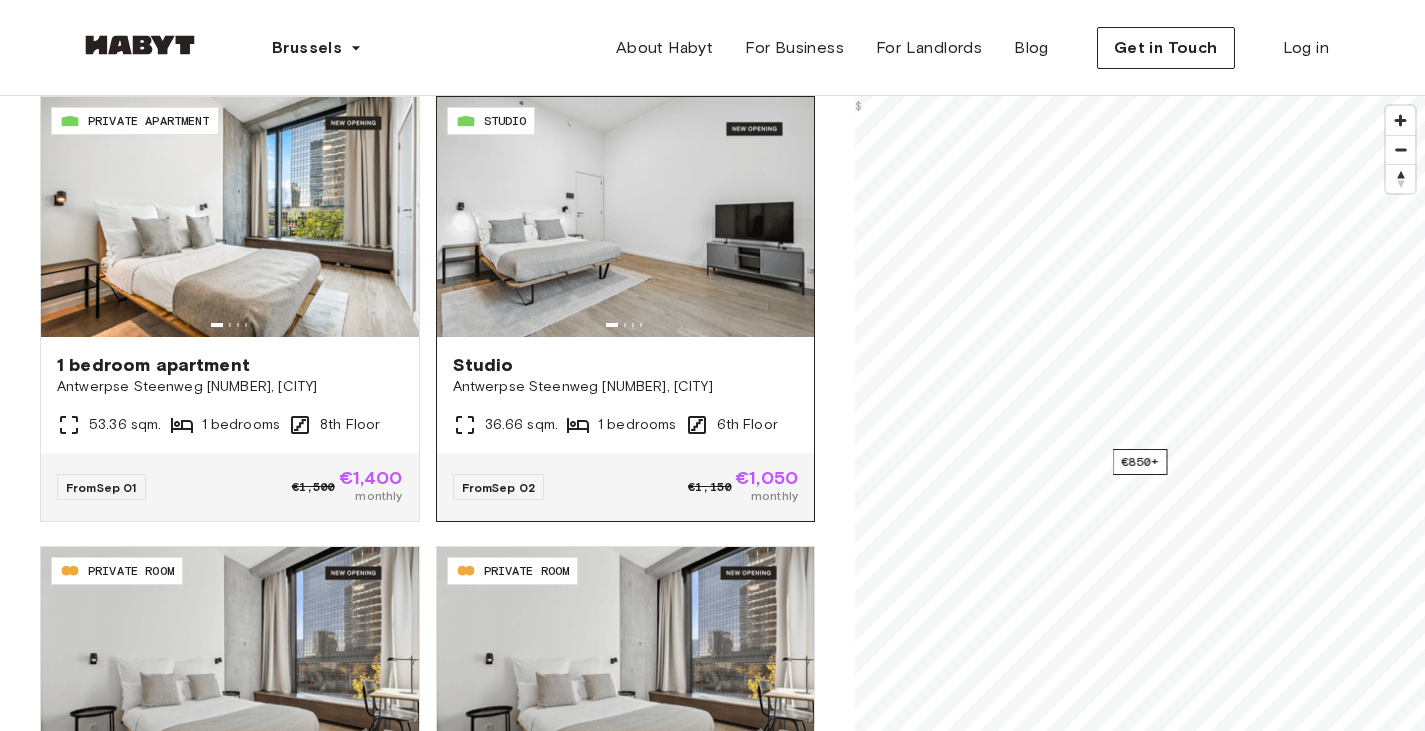 scroll, scrollTop: 200, scrollLeft: 0, axis: vertical 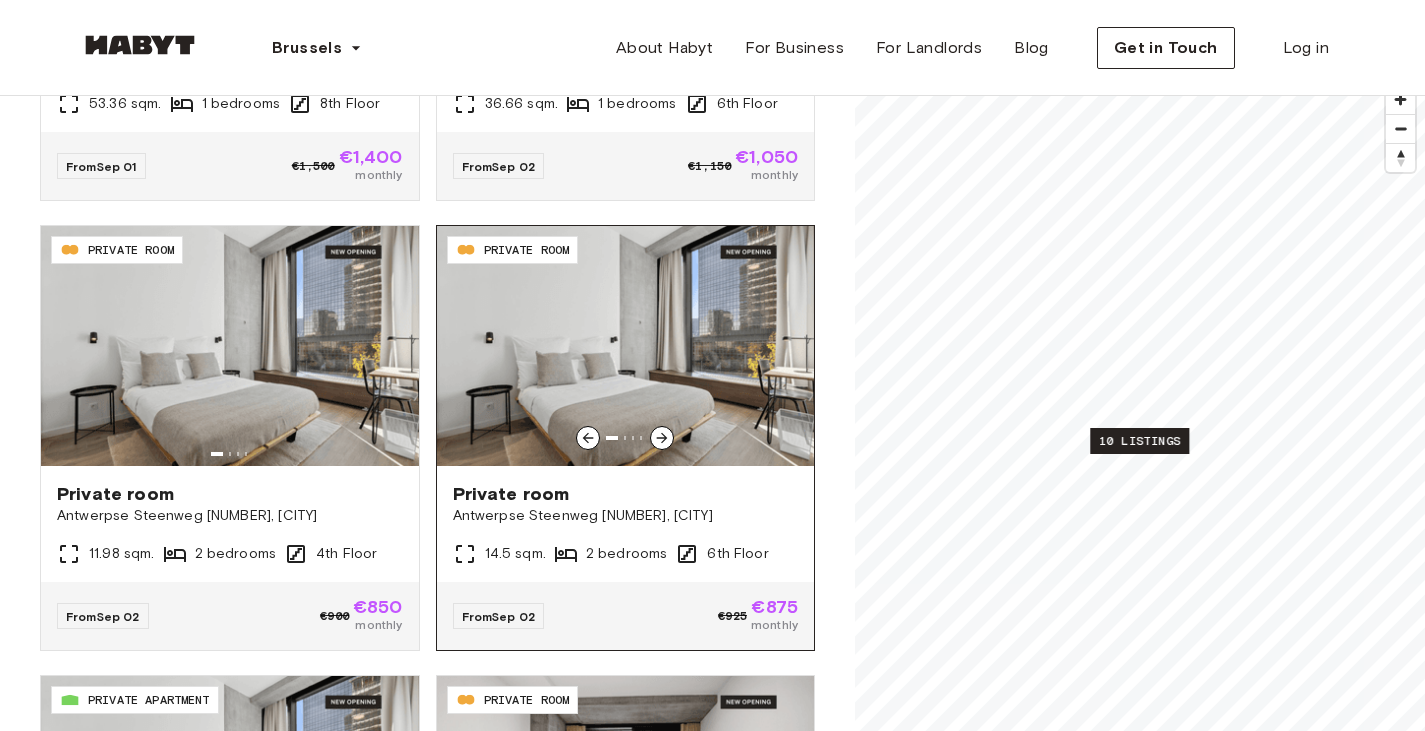 click 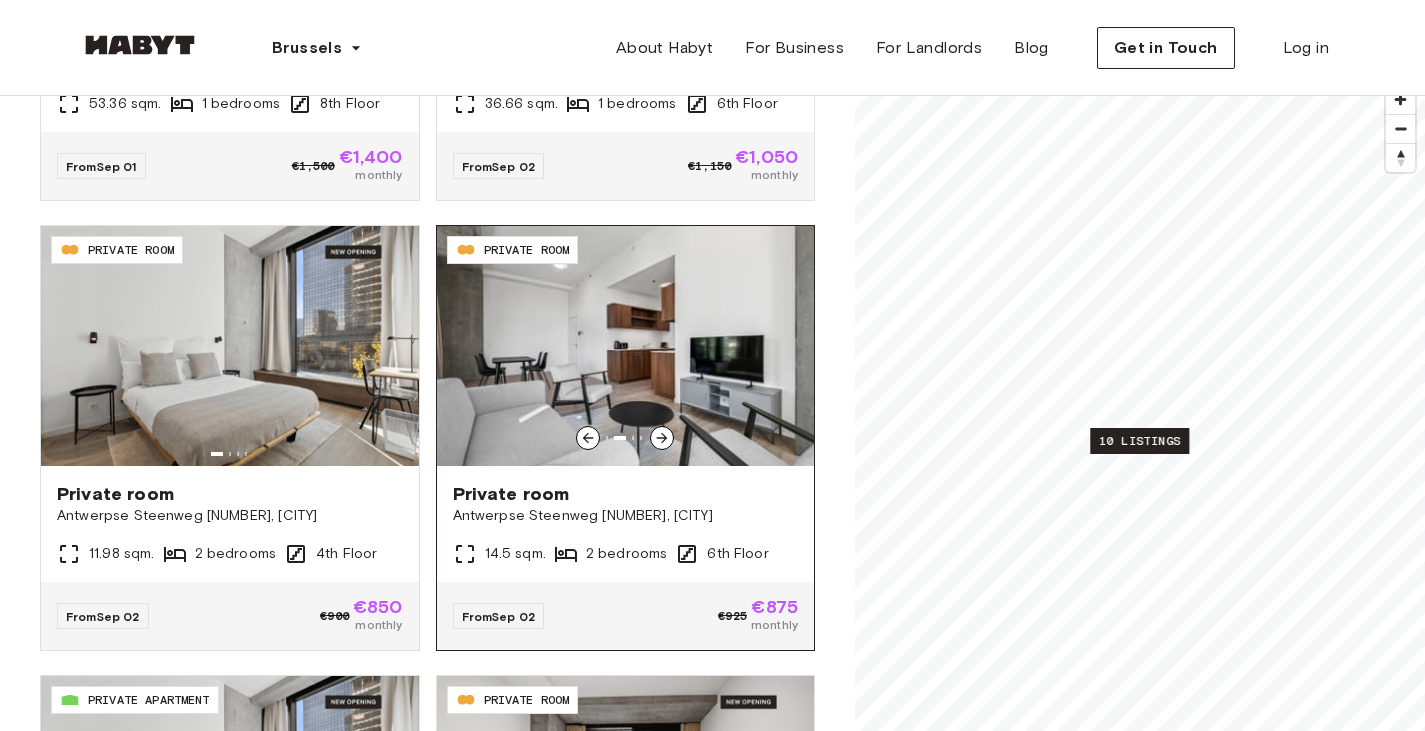 click 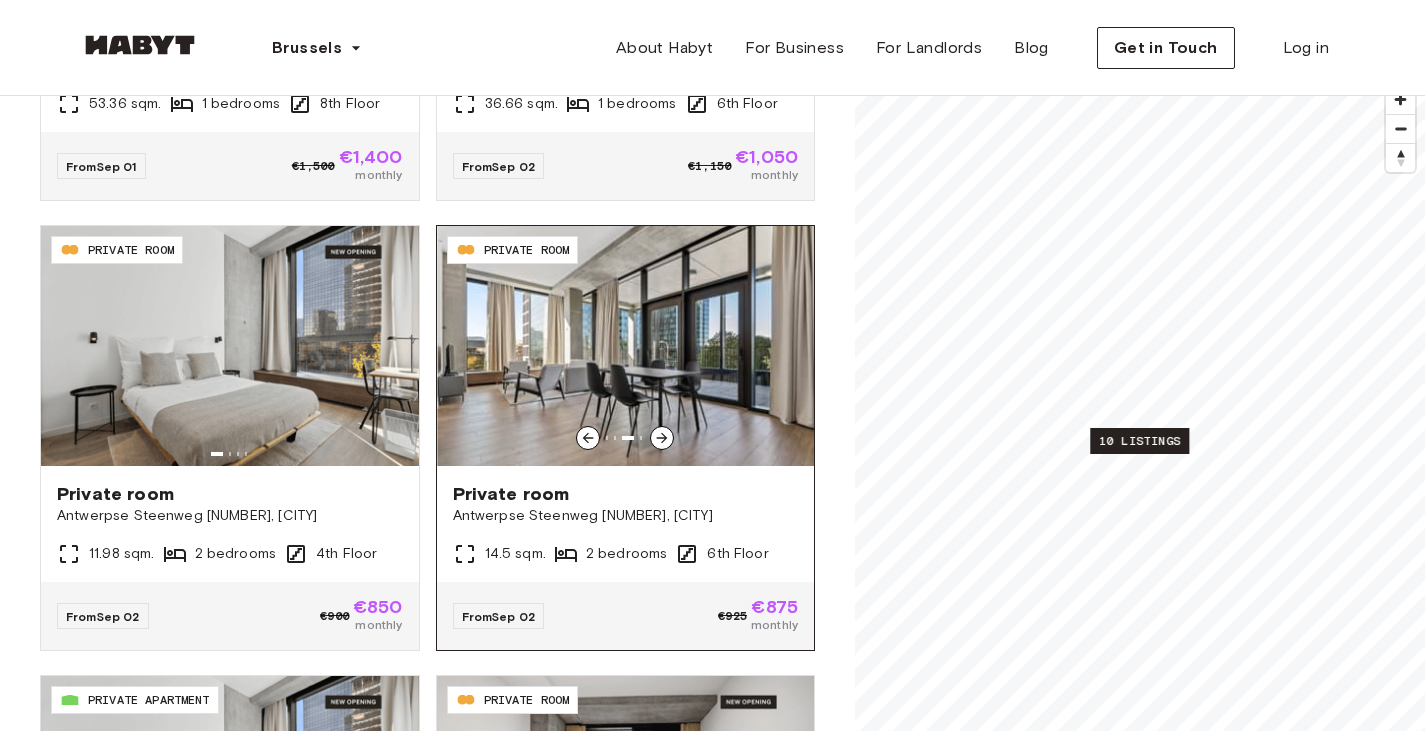 click 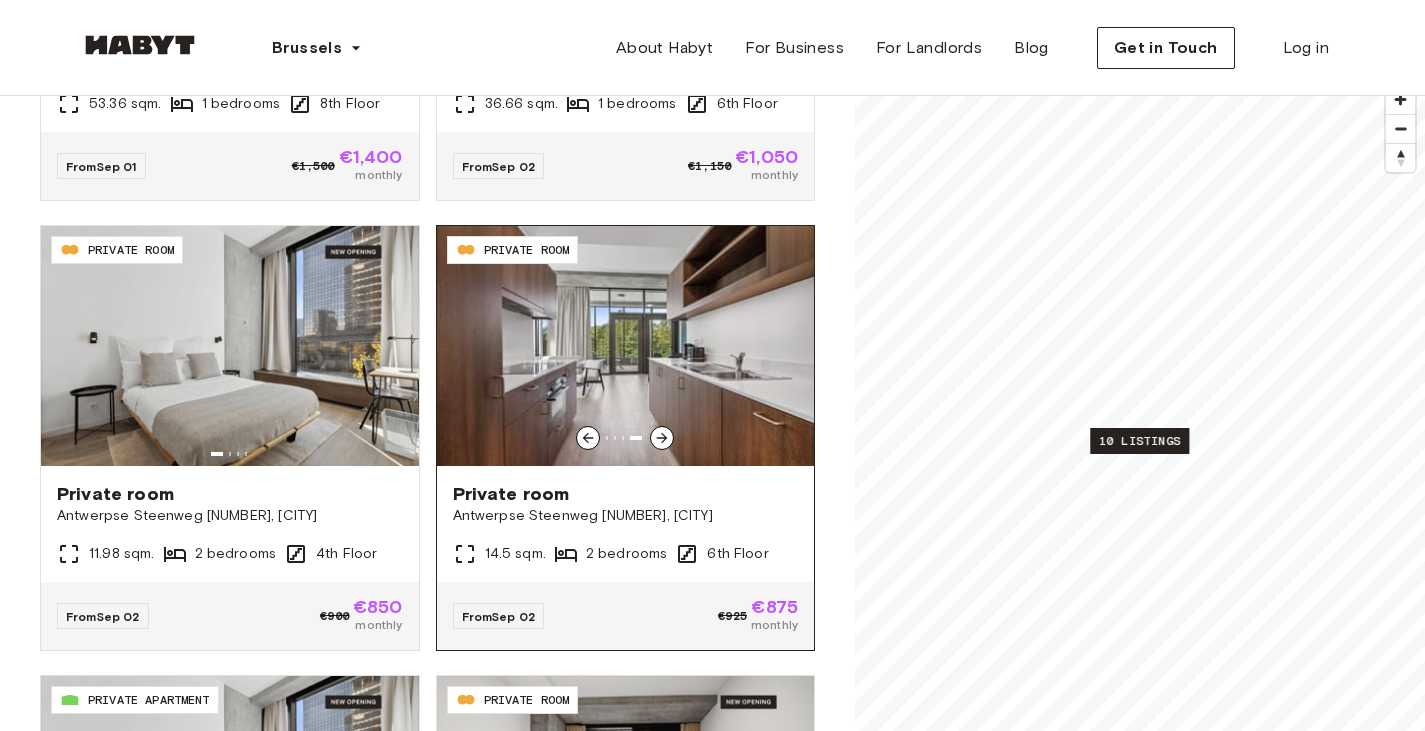 click 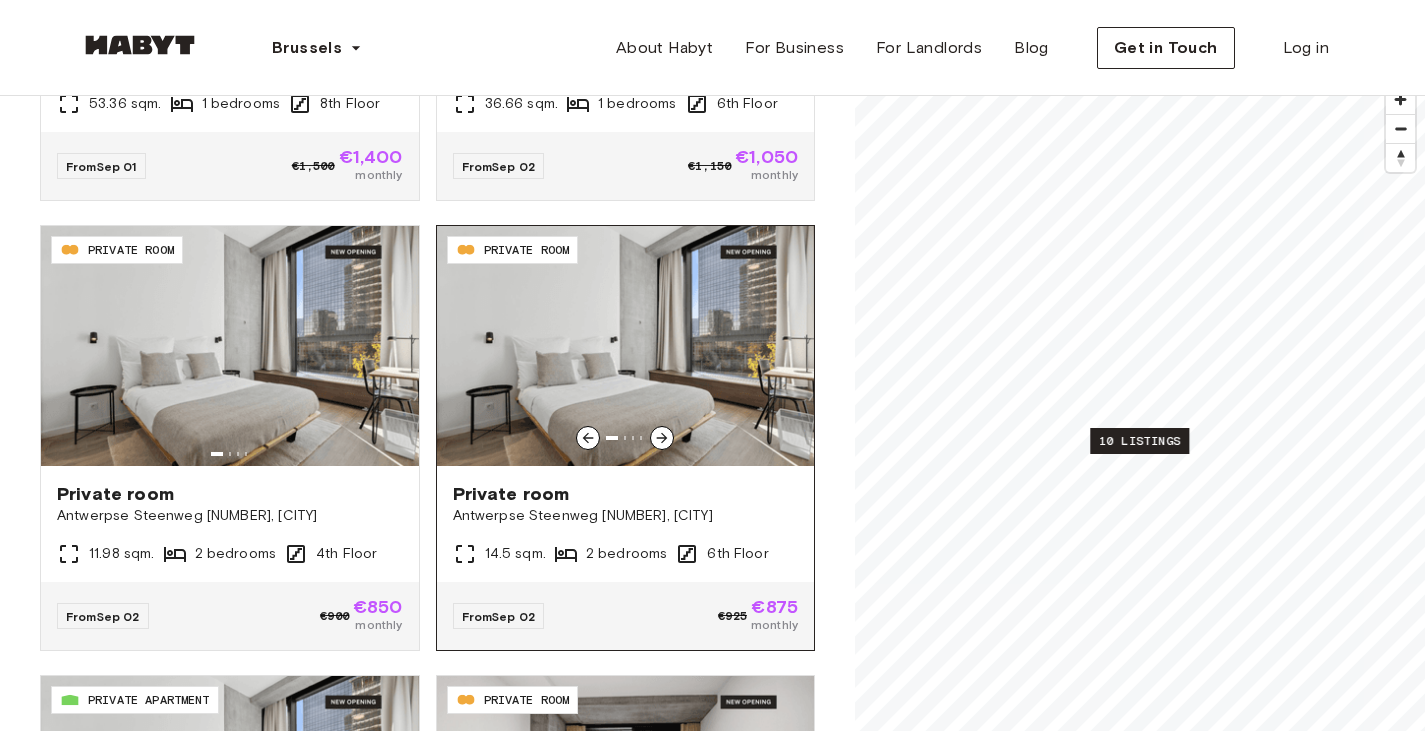 click 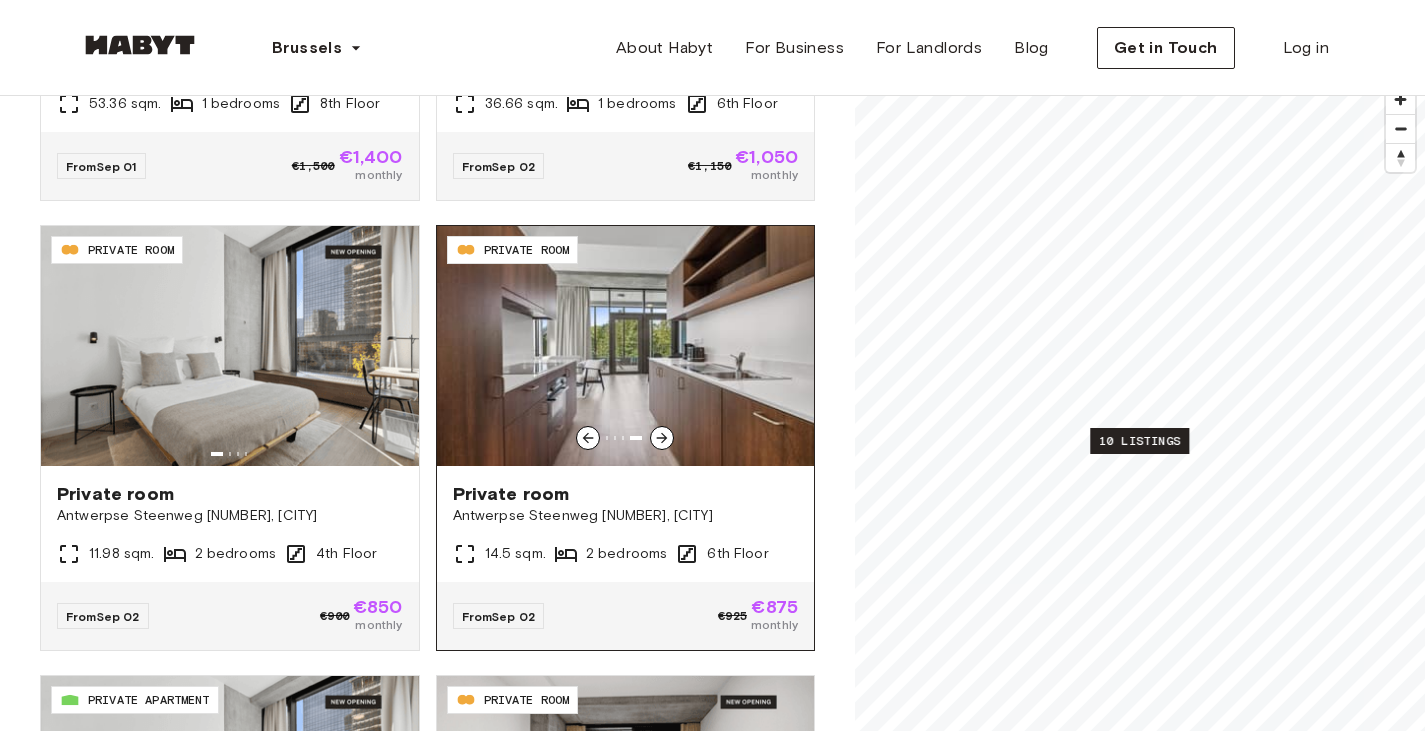 click 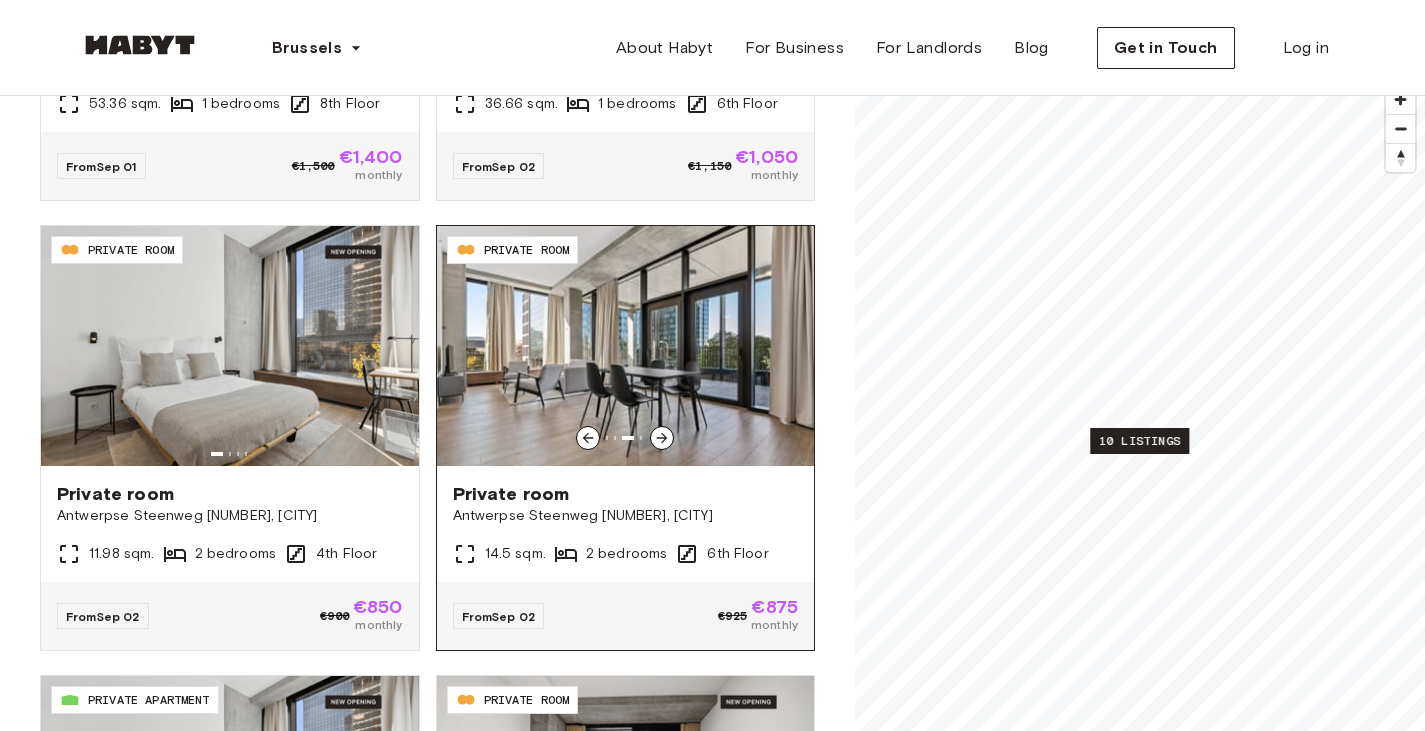 click 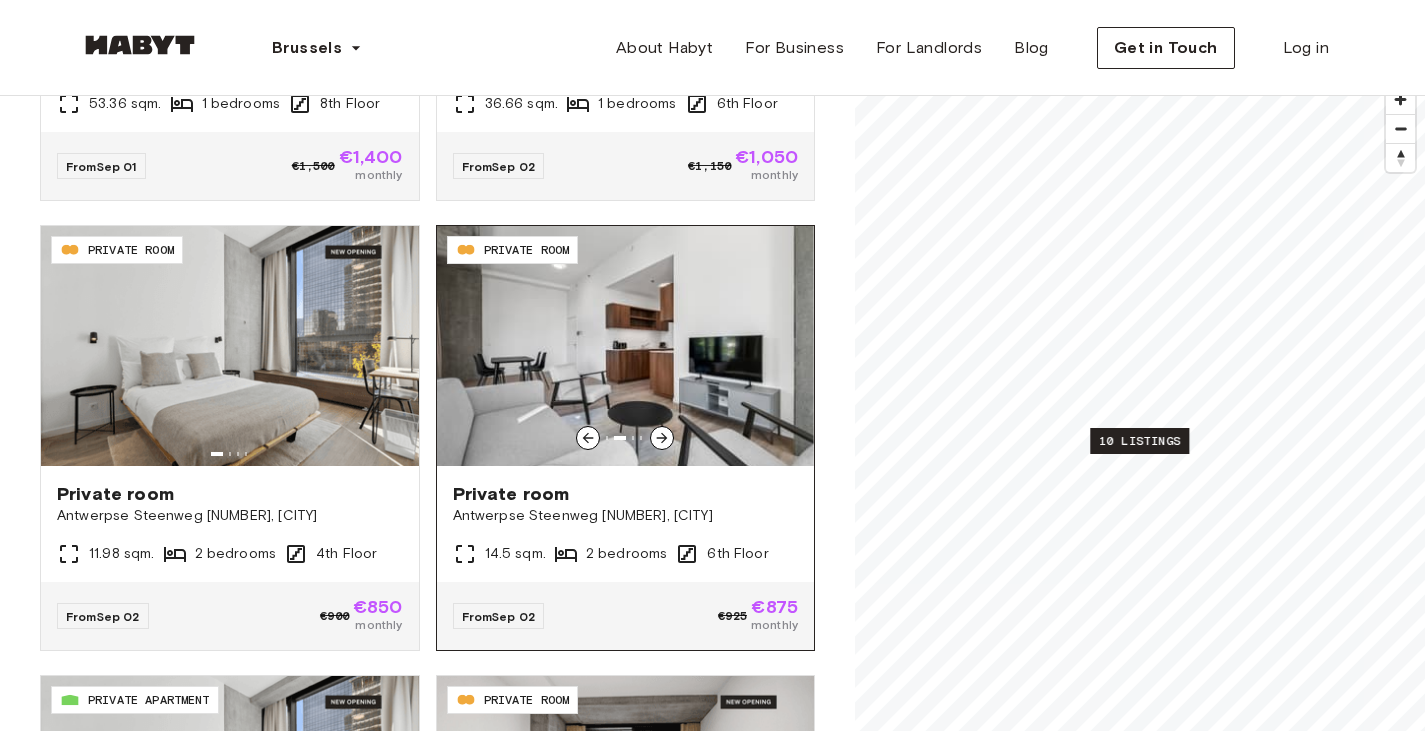 click 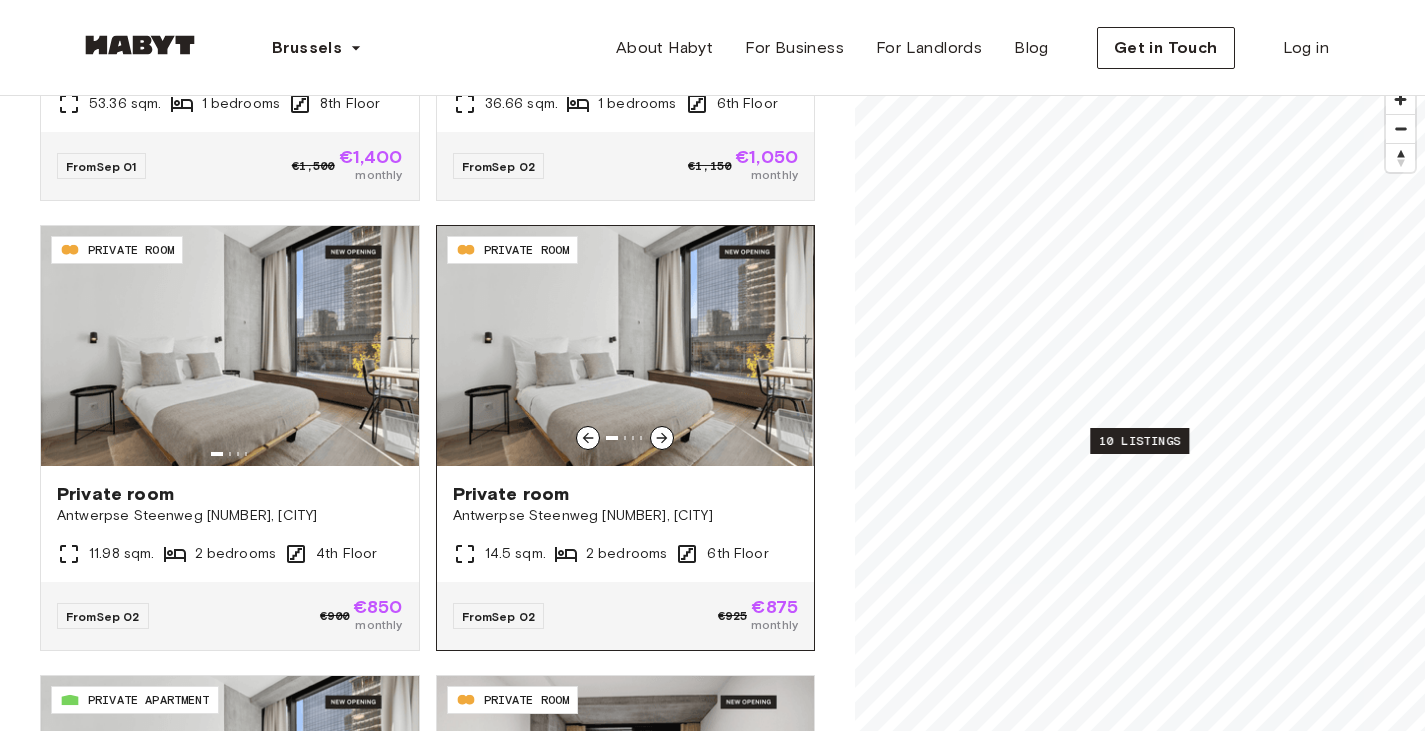 click 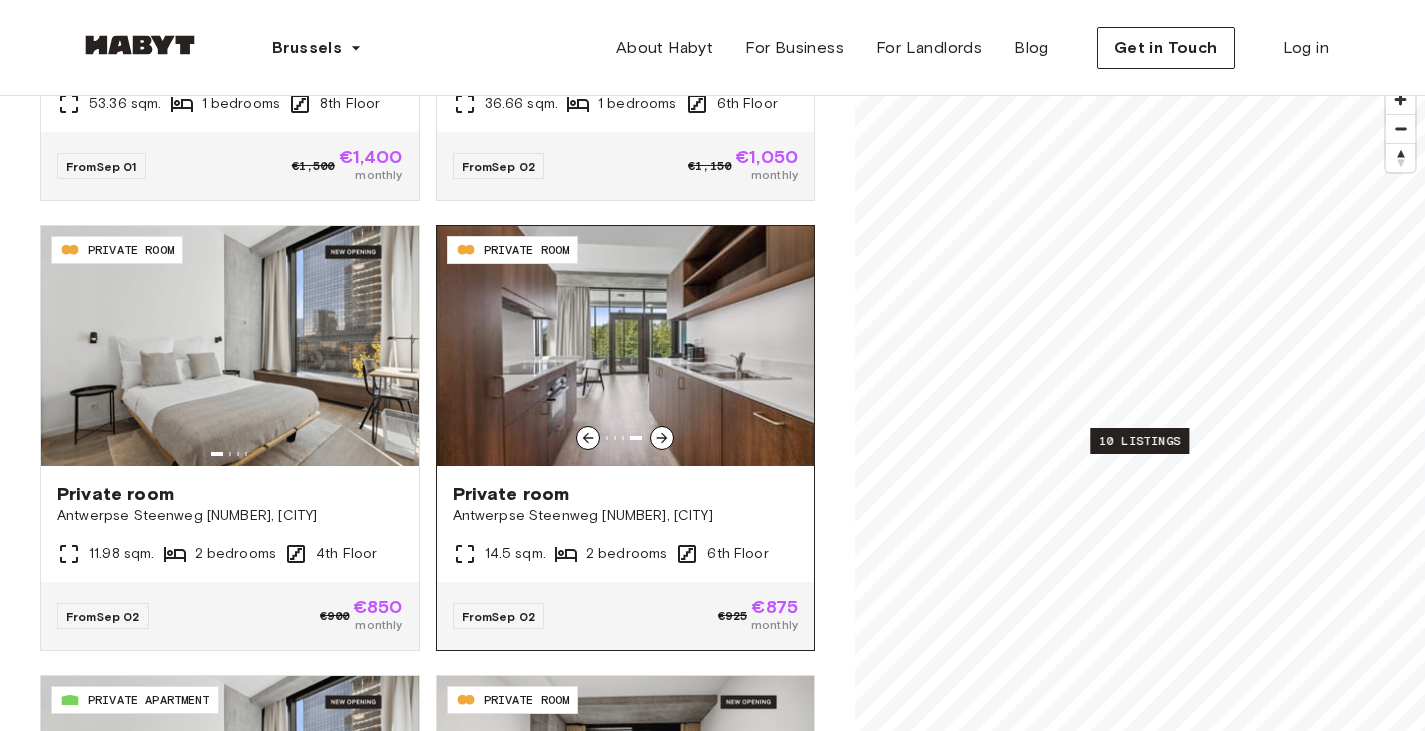 click 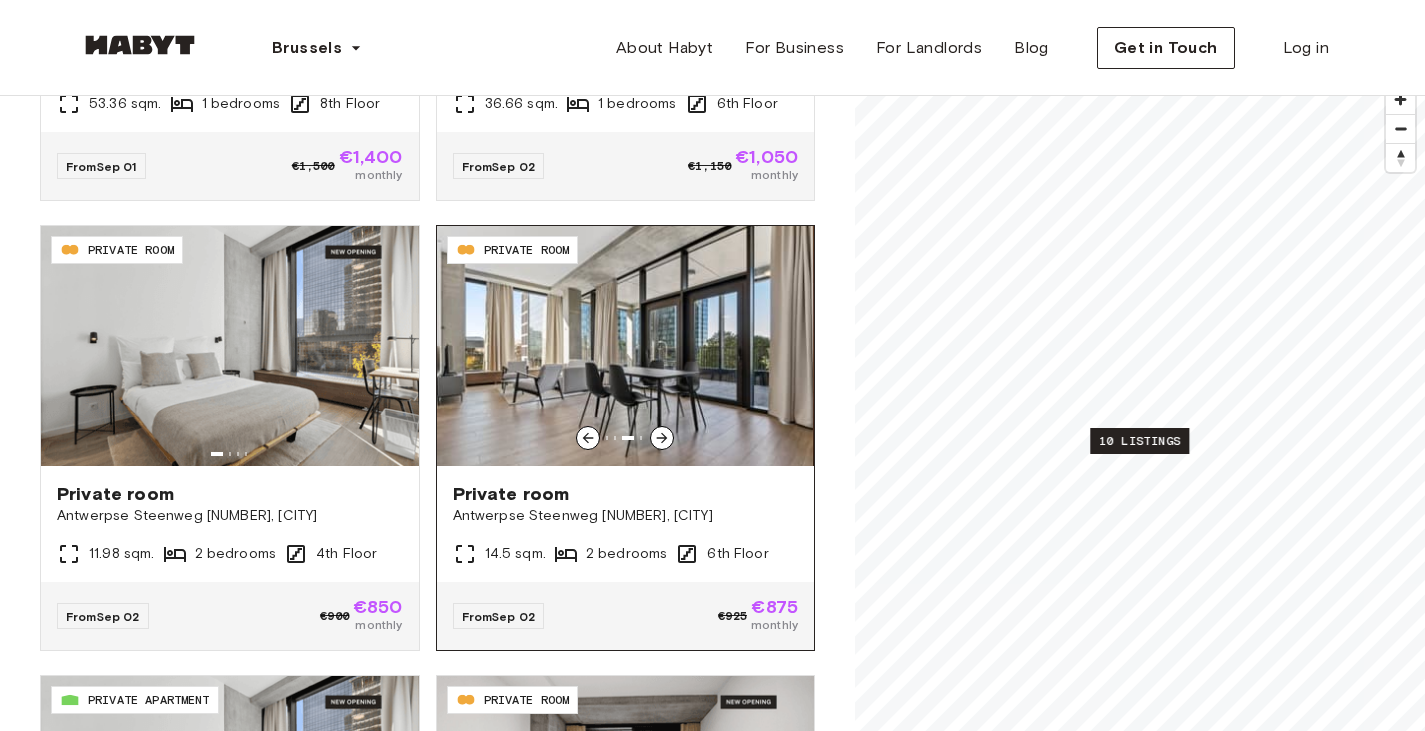 click 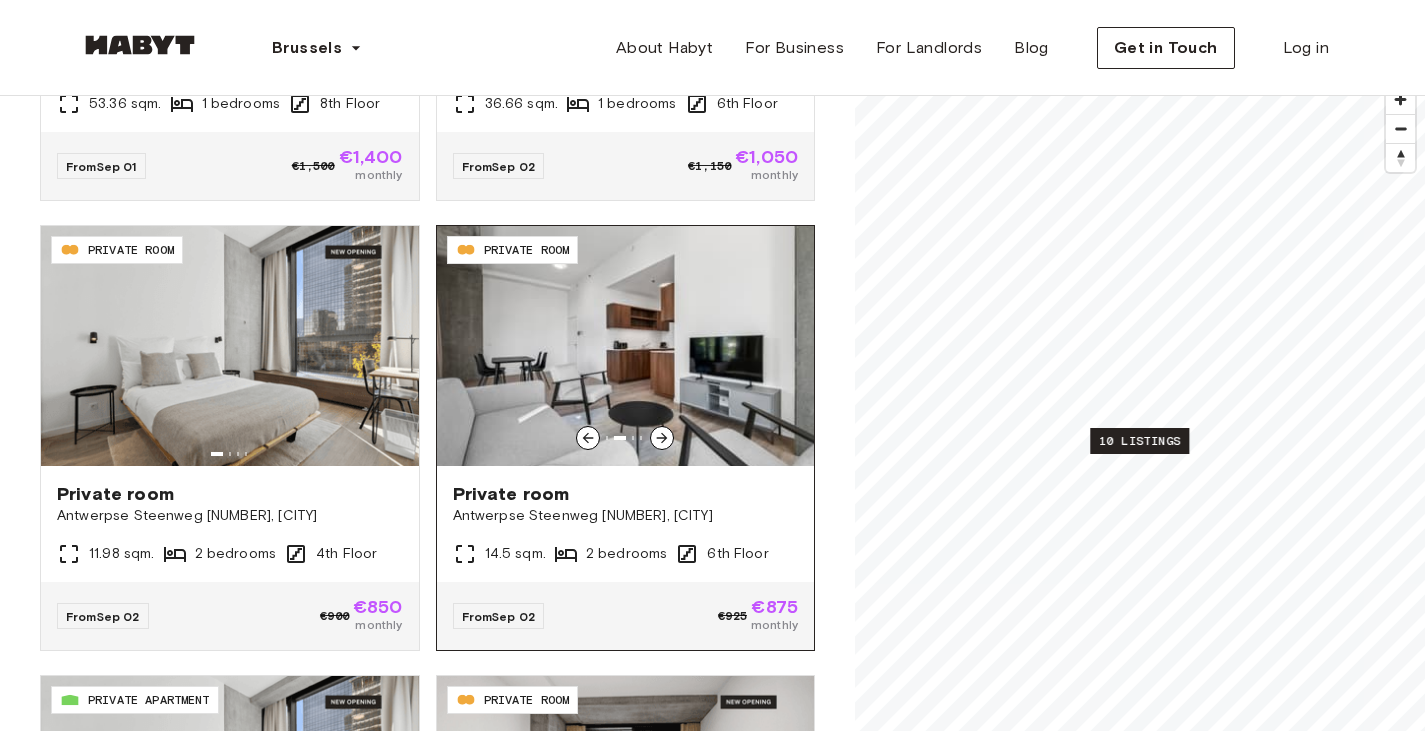 click 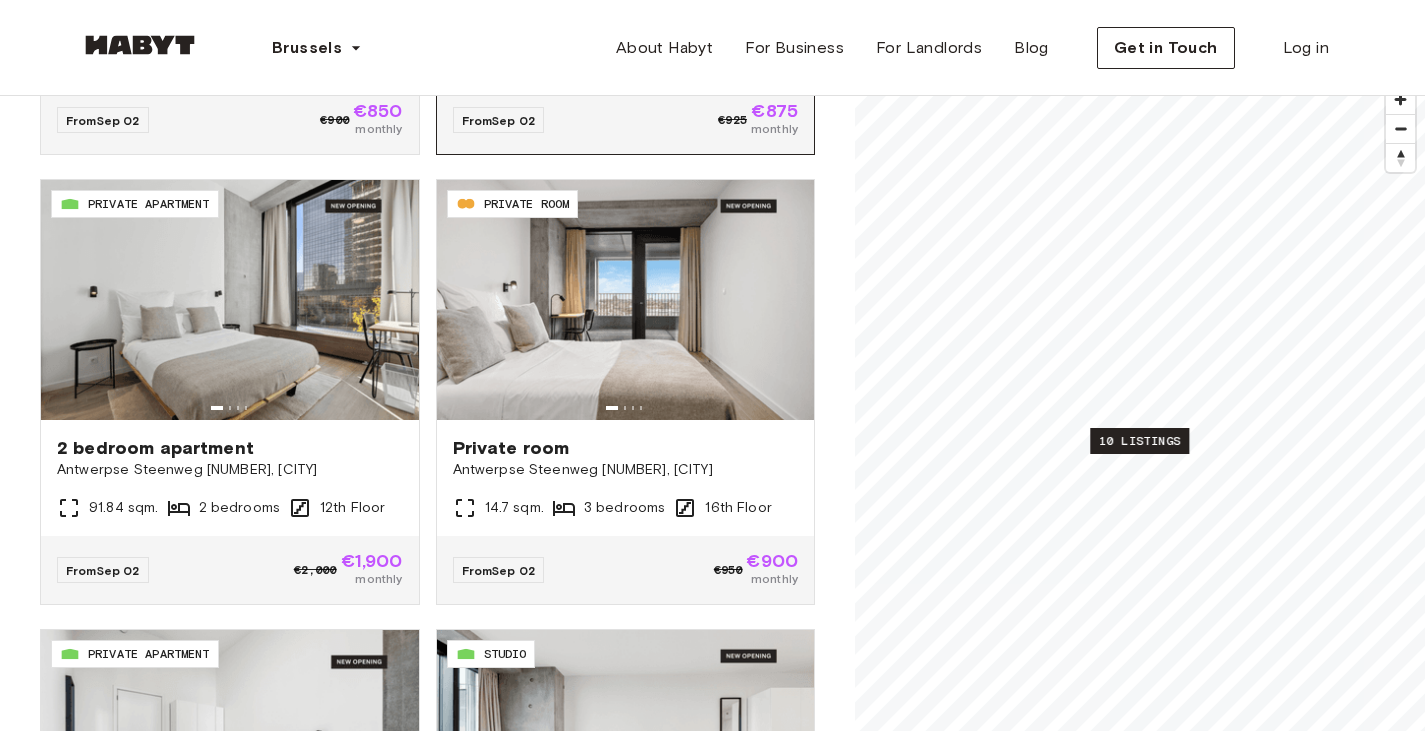 scroll, scrollTop: 800, scrollLeft: 0, axis: vertical 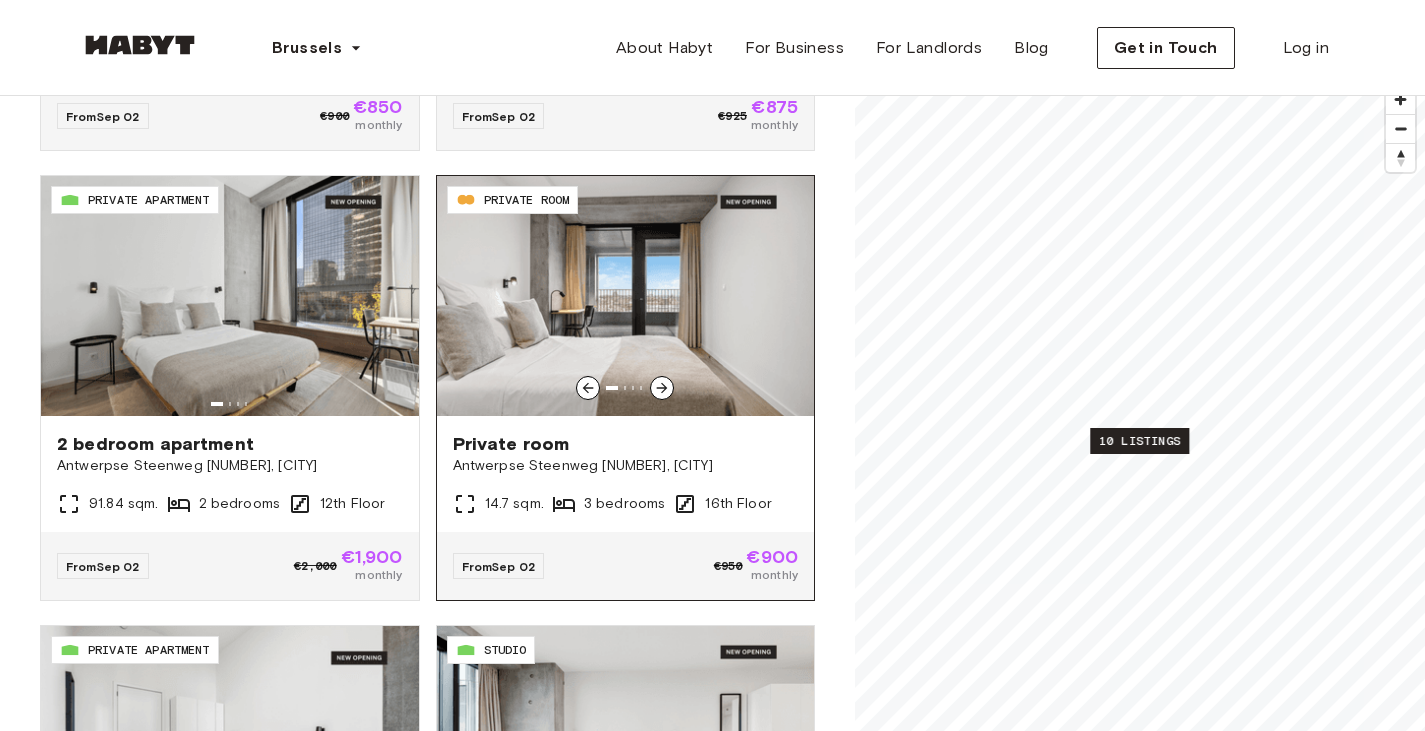 click 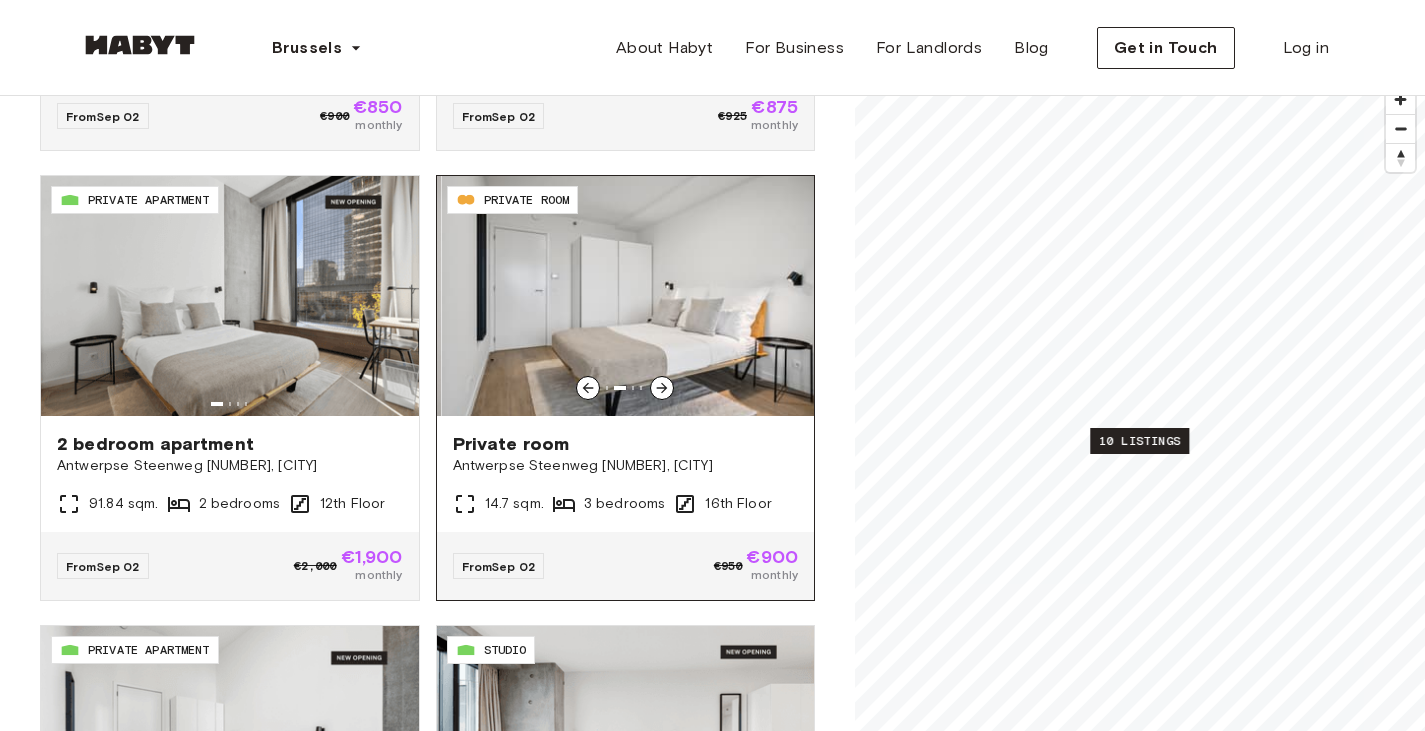 click 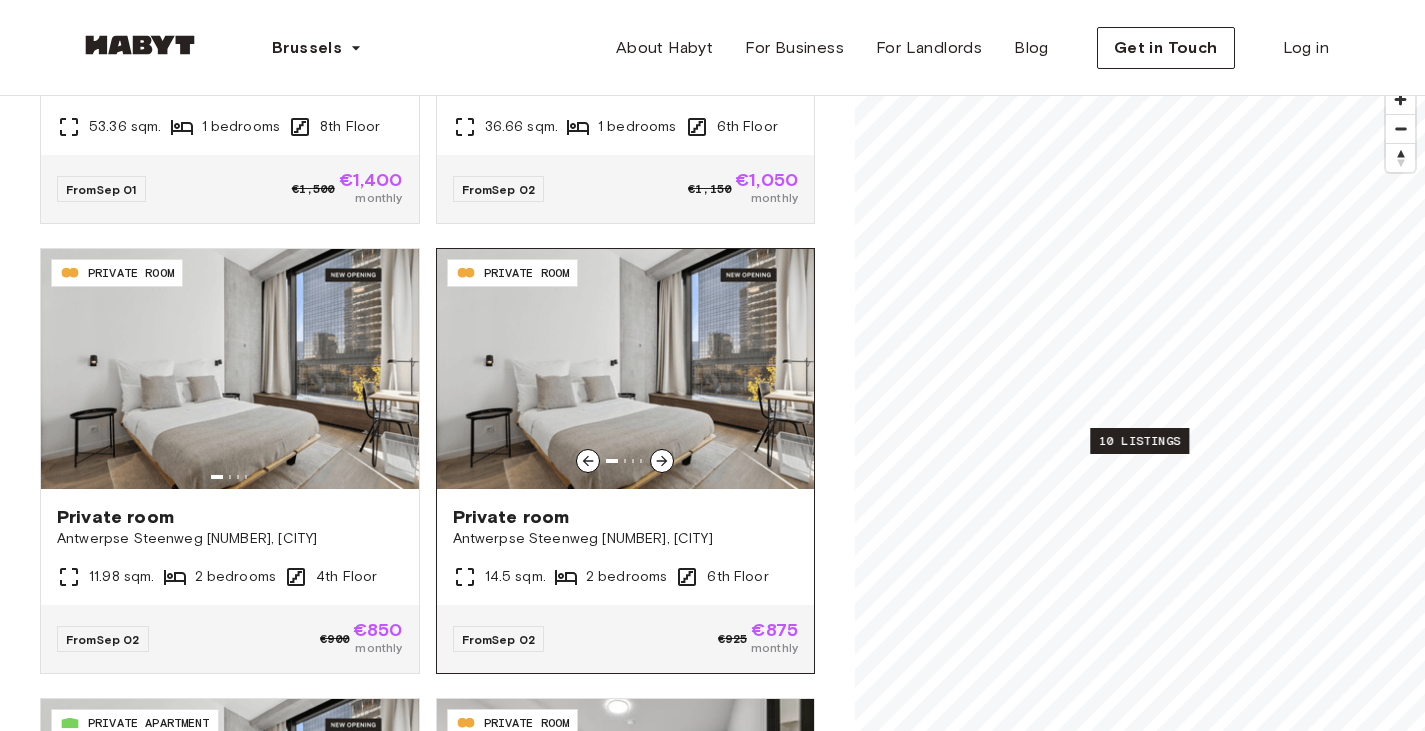 scroll, scrollTop: 400, scrollLeft: 0, axis: vertical 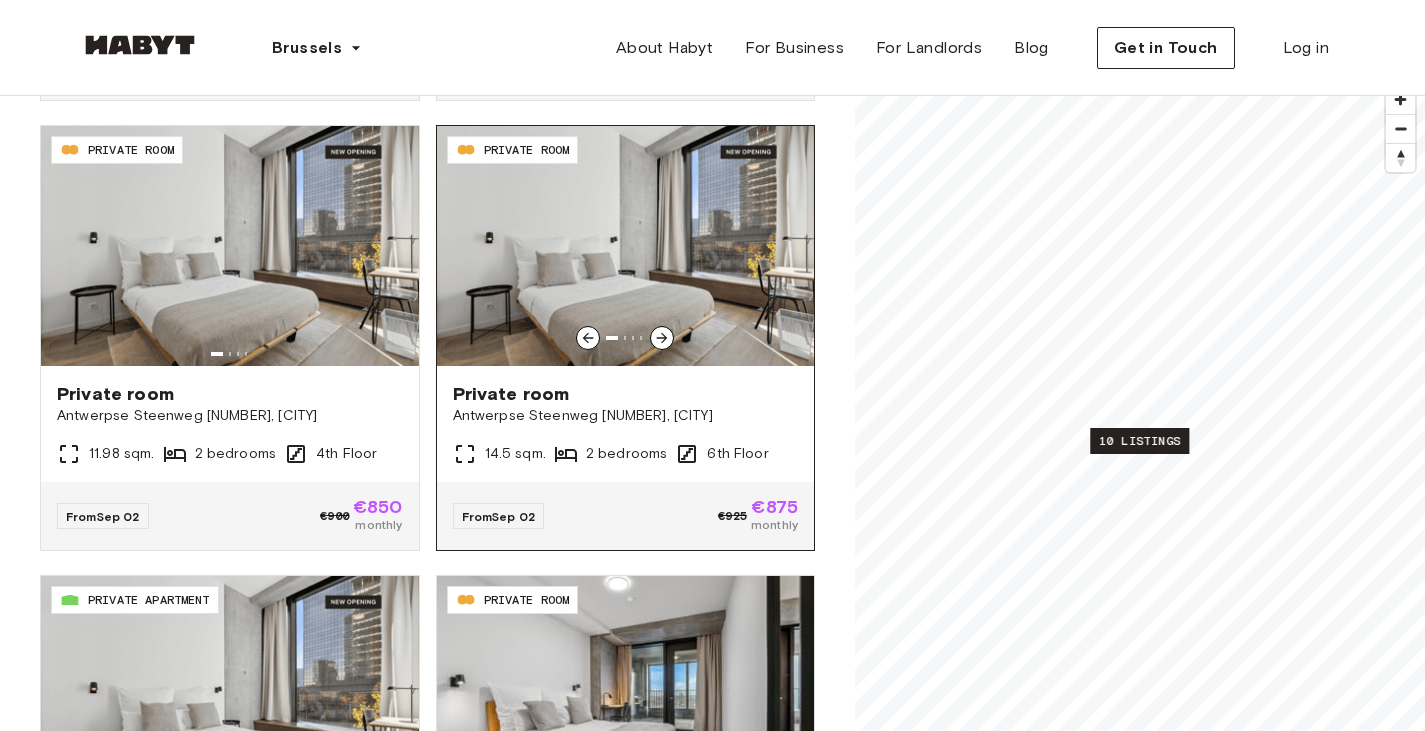 click at bounding box center [662, 338] 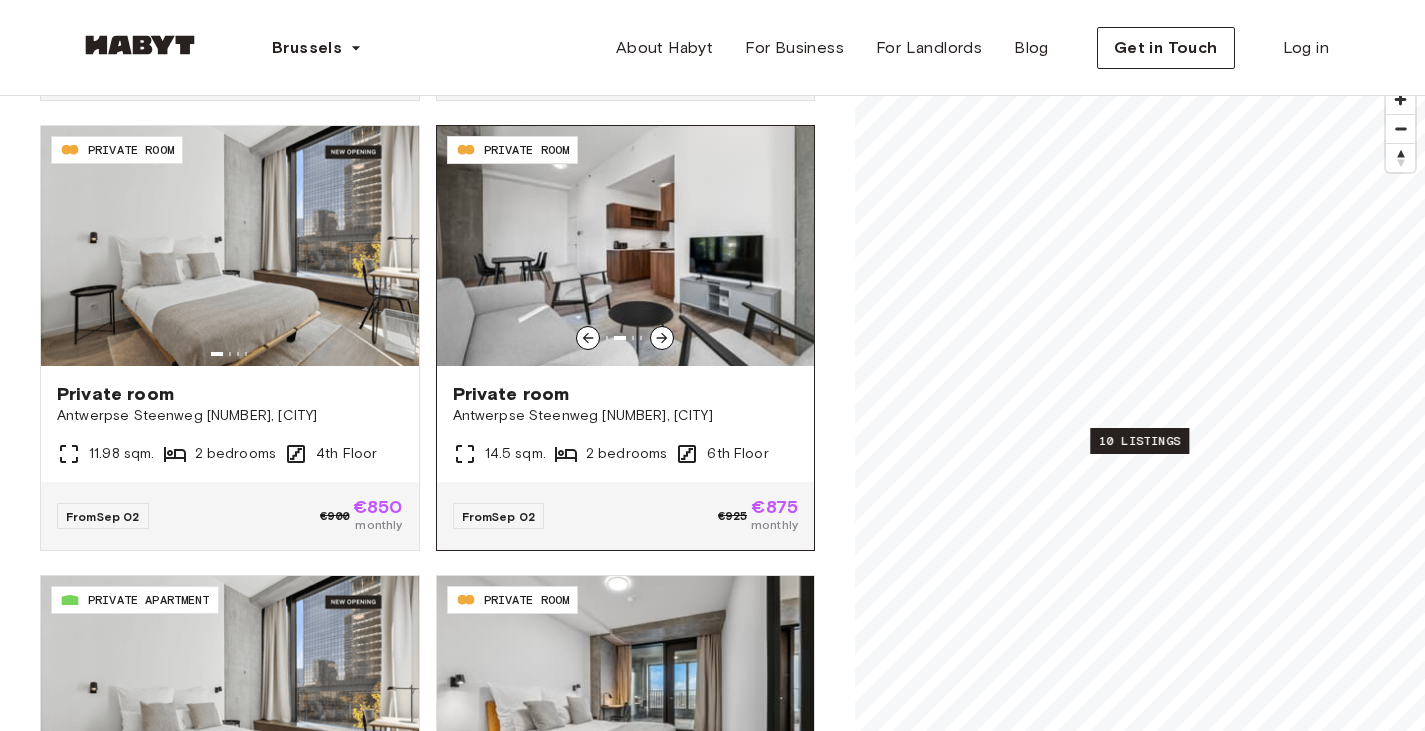 click 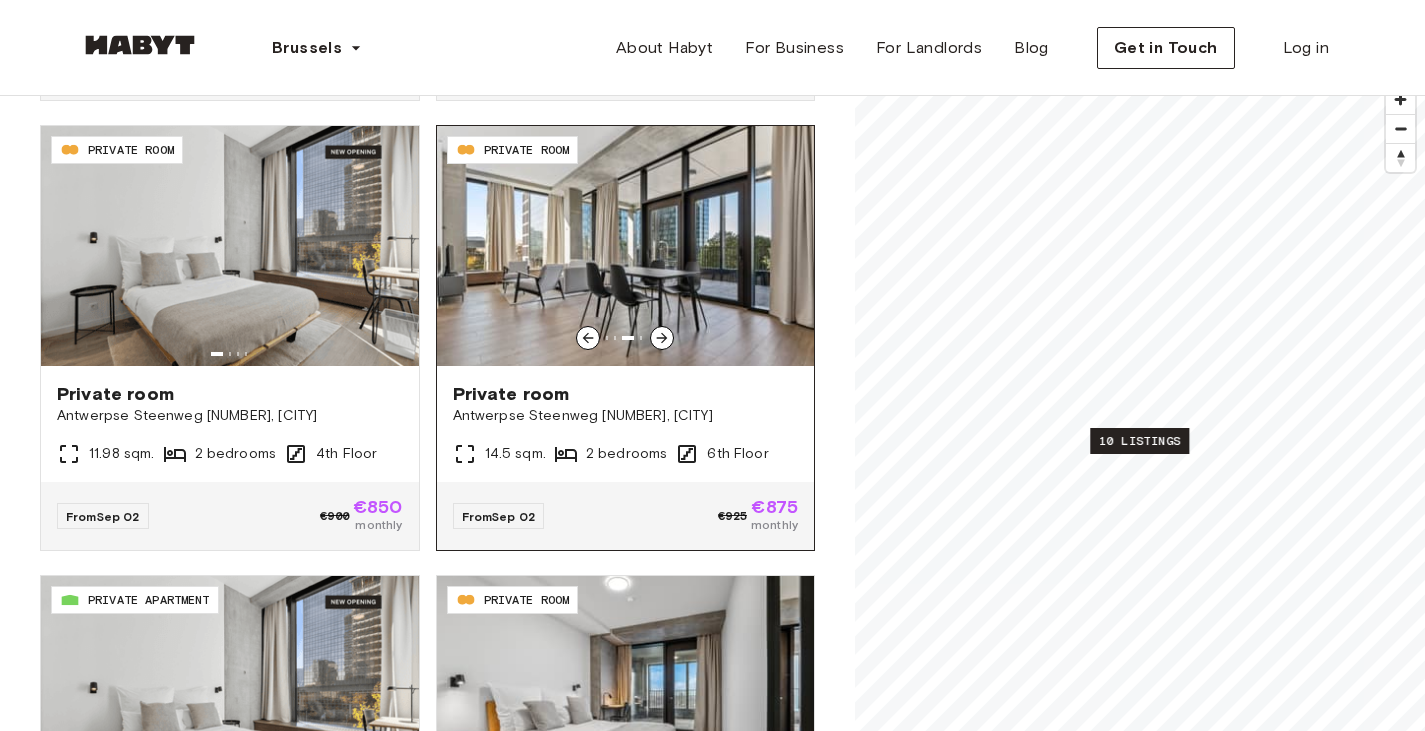 scroll, scrollTop: 0, scrollLeft: 0, axis: both 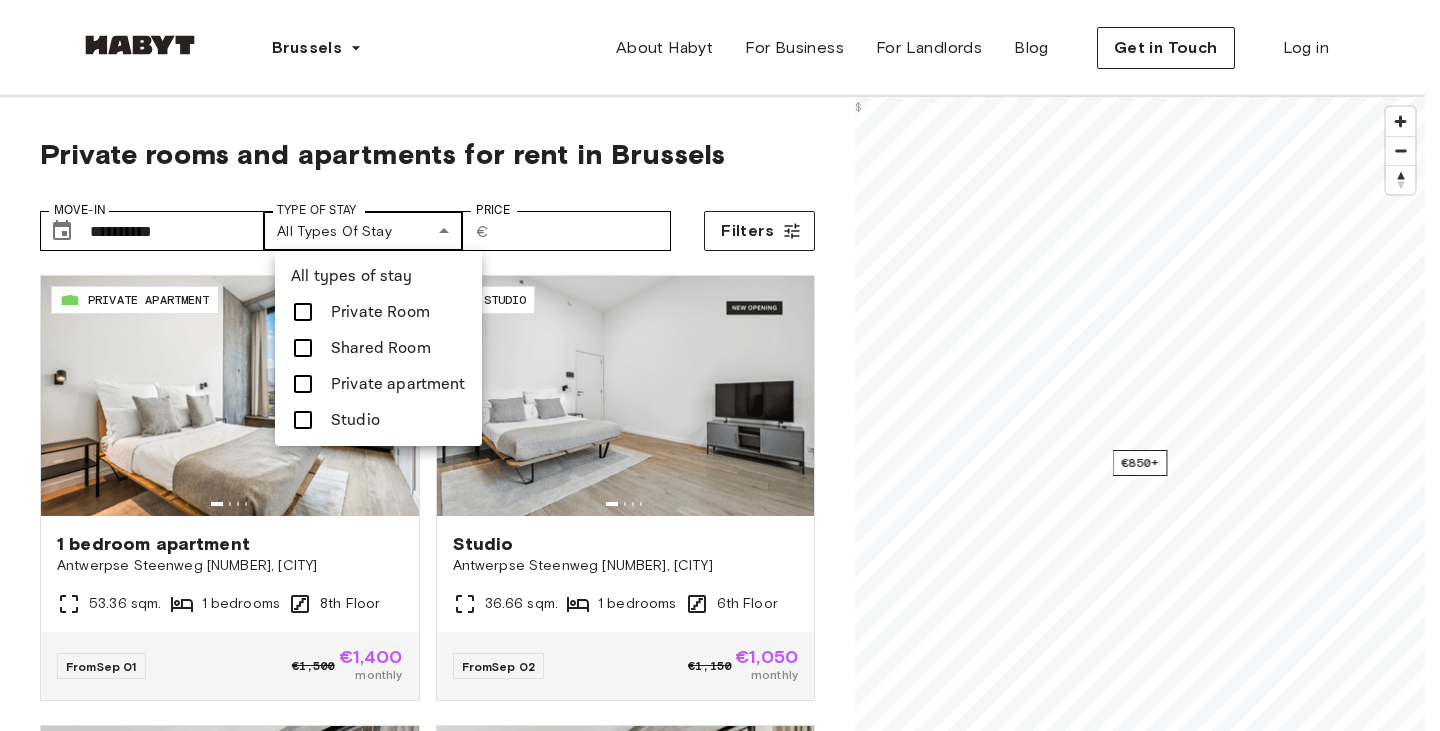click on "**********" at bounding box center [720, 2460] 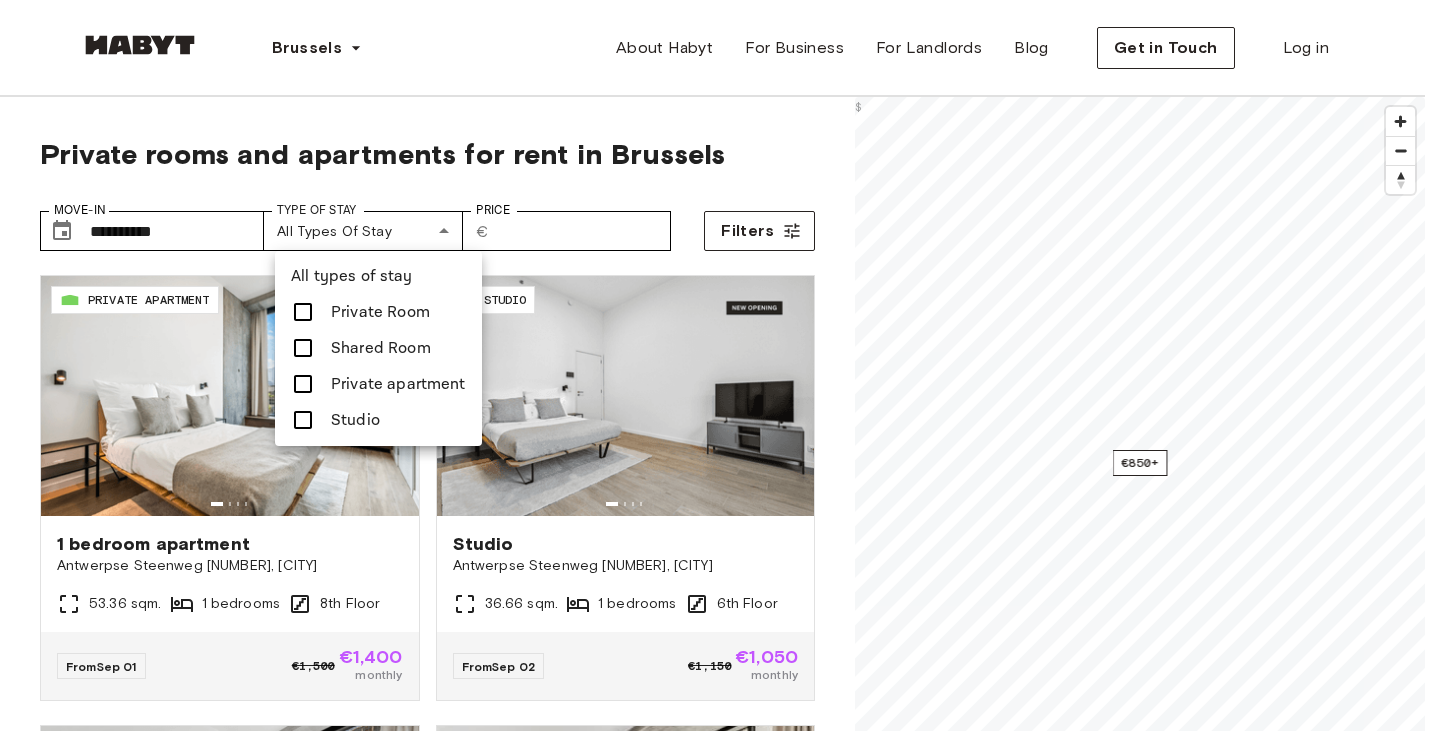 click at bounding box center (720, 365) 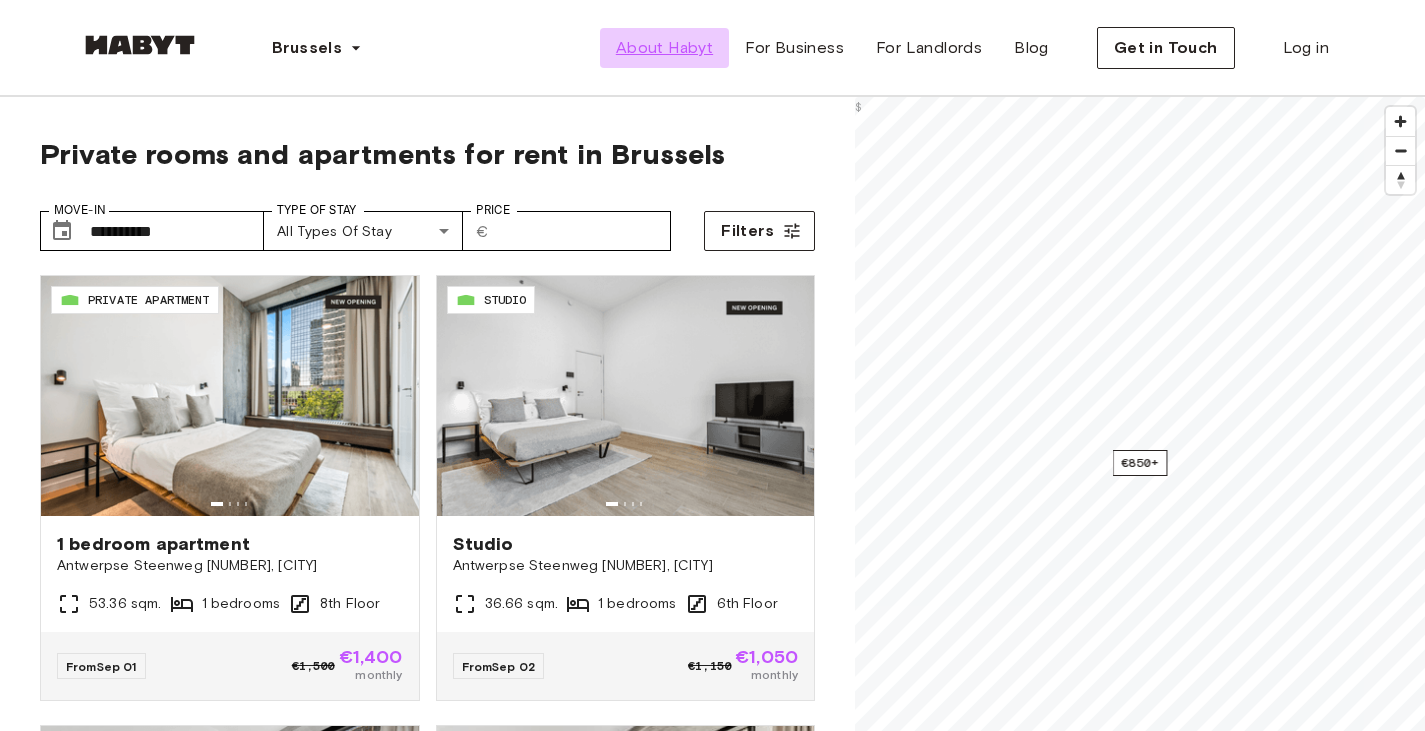 click on "About Habyt" at bounding box center (664, 48) 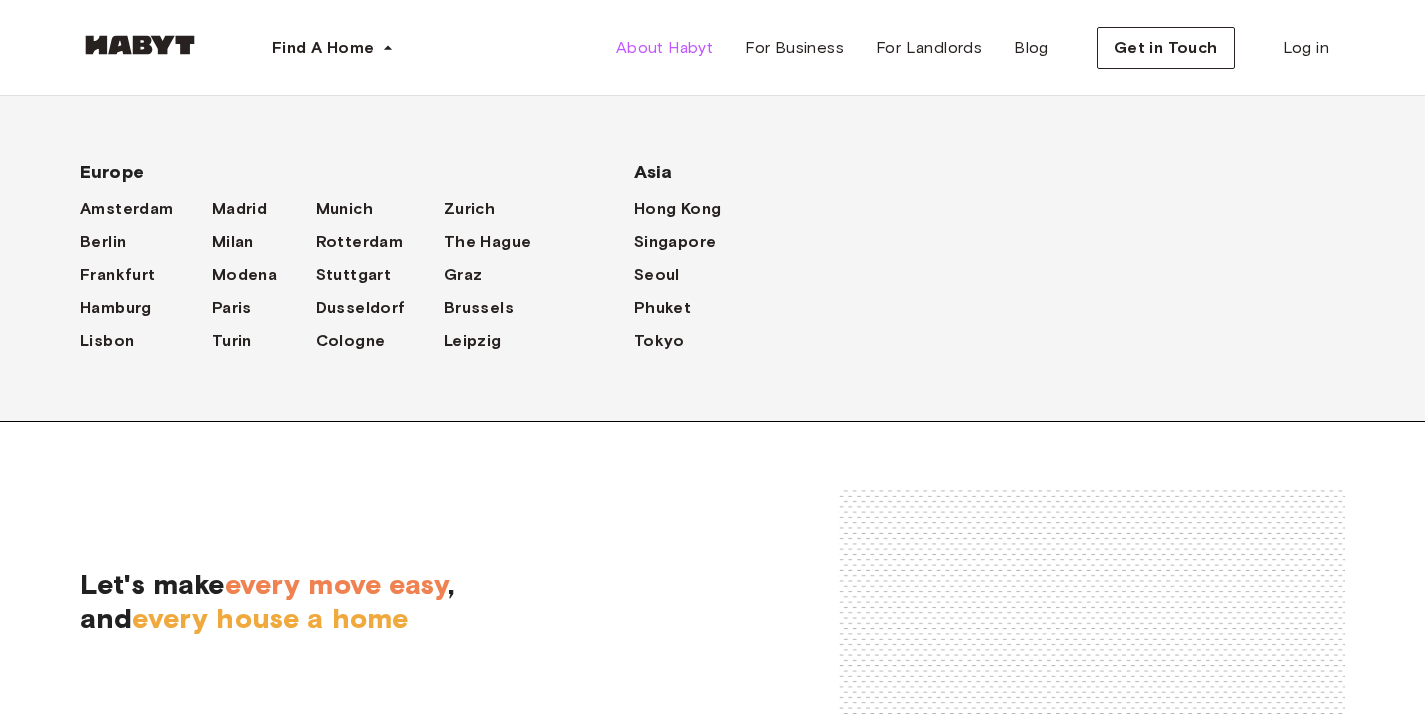 scroll, scrollTop: 2400, scrollLeft: 0, axis: vertical 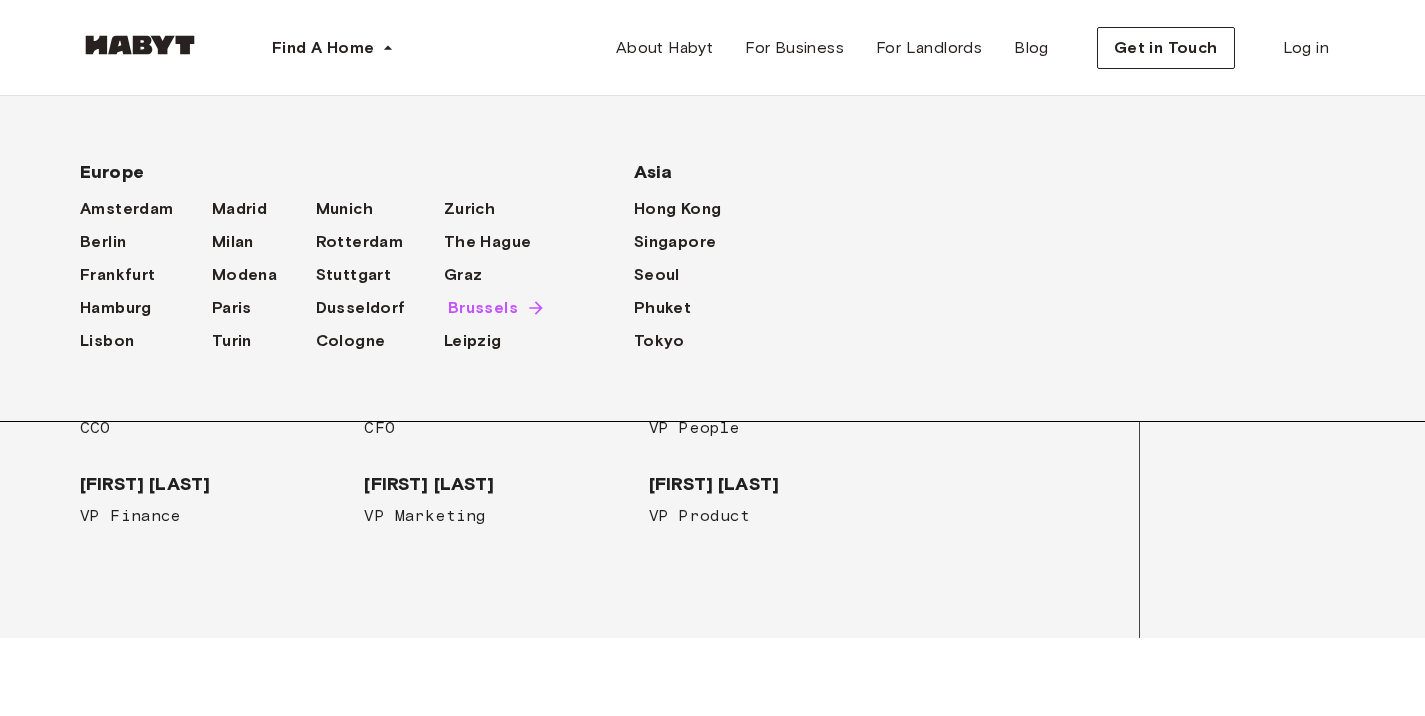 click on "Brussels" at bounding box center [483, 308] 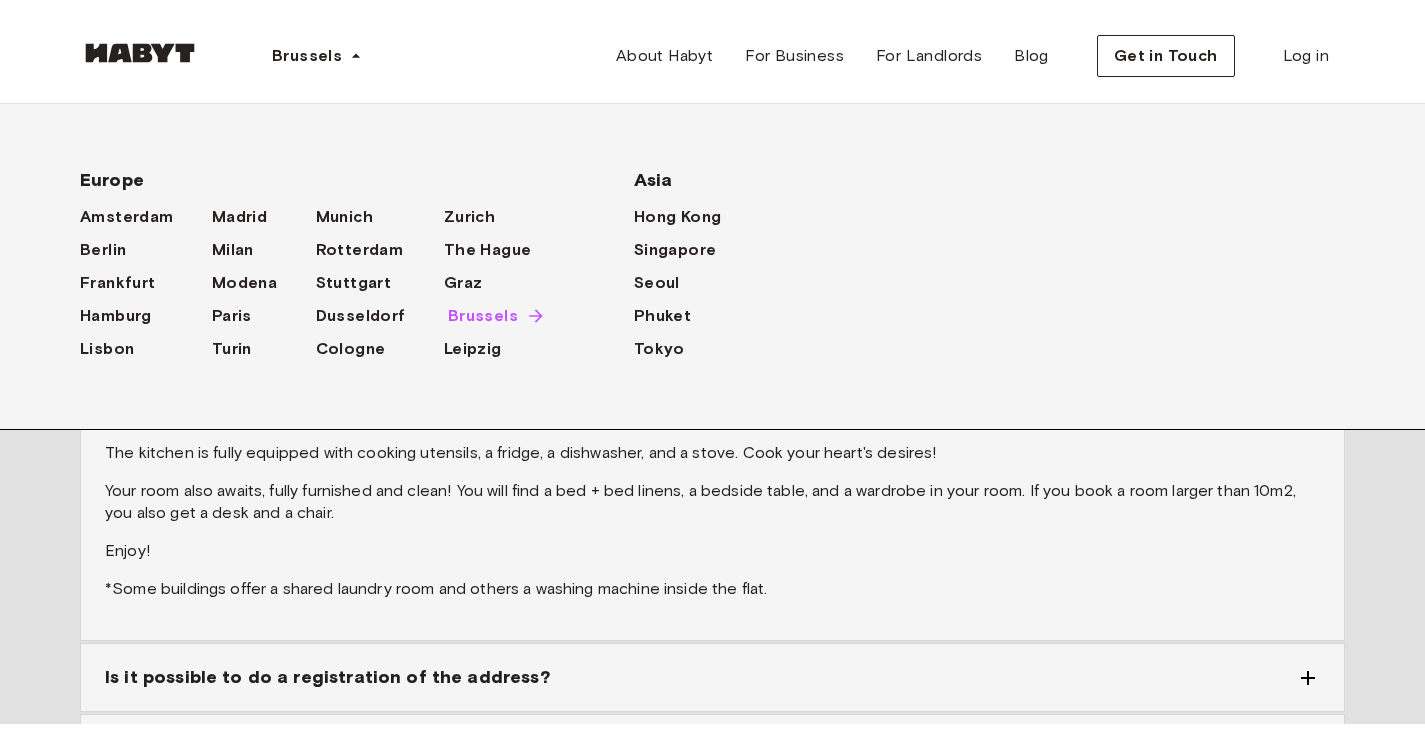 scroll, scrollTop: 0, scrollLeft: 0, axis: both 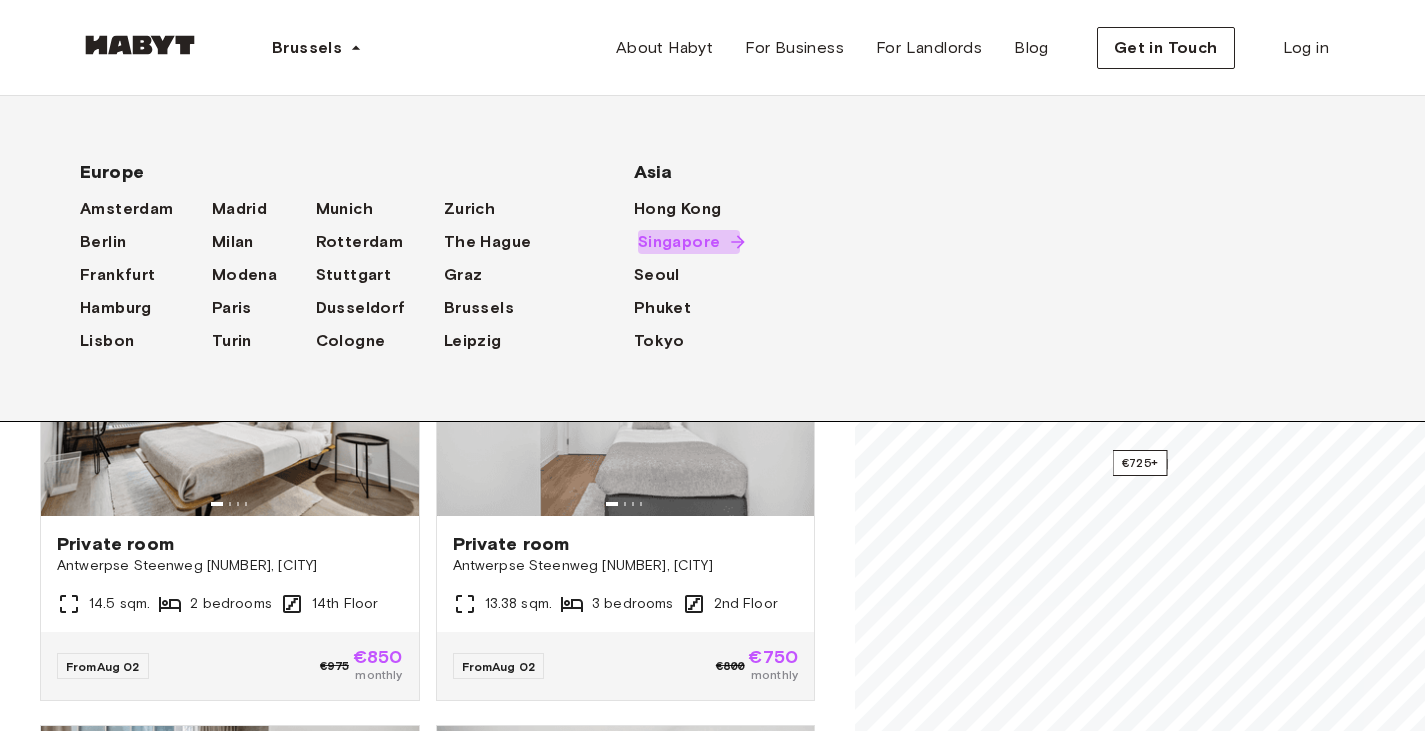 click on "Singapore" at bounding box center [679, 242] 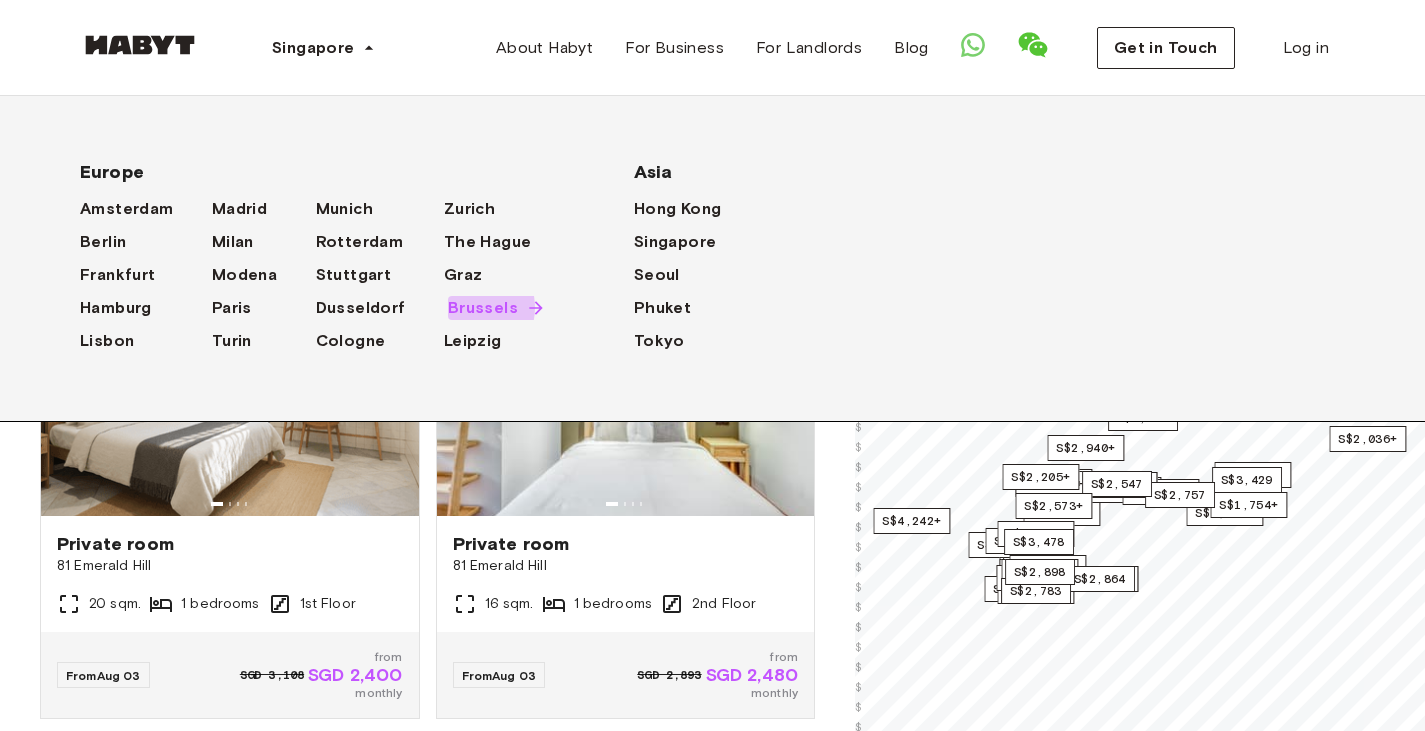 click on "Brussels" at bounding box center [483, 308] 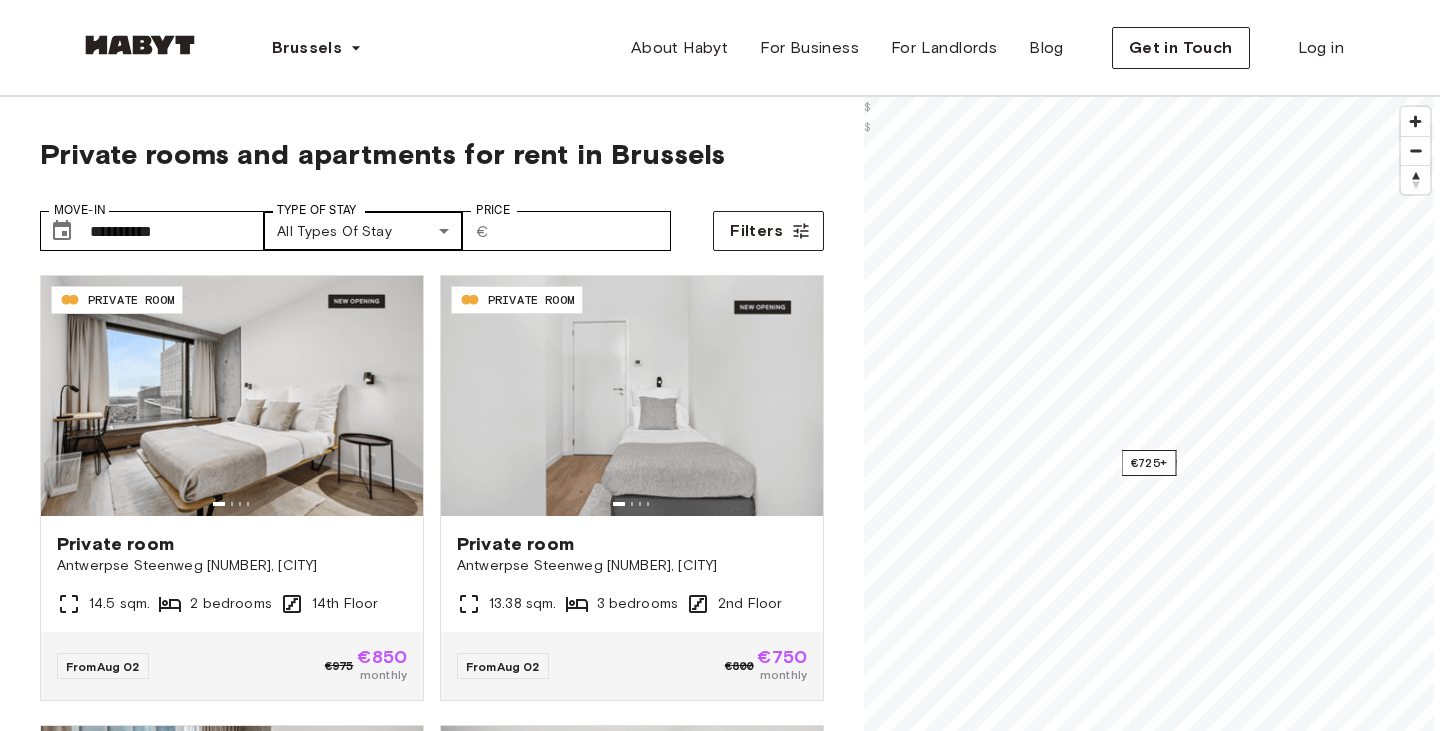 click on "**********" at bounding box center [720, 2449] 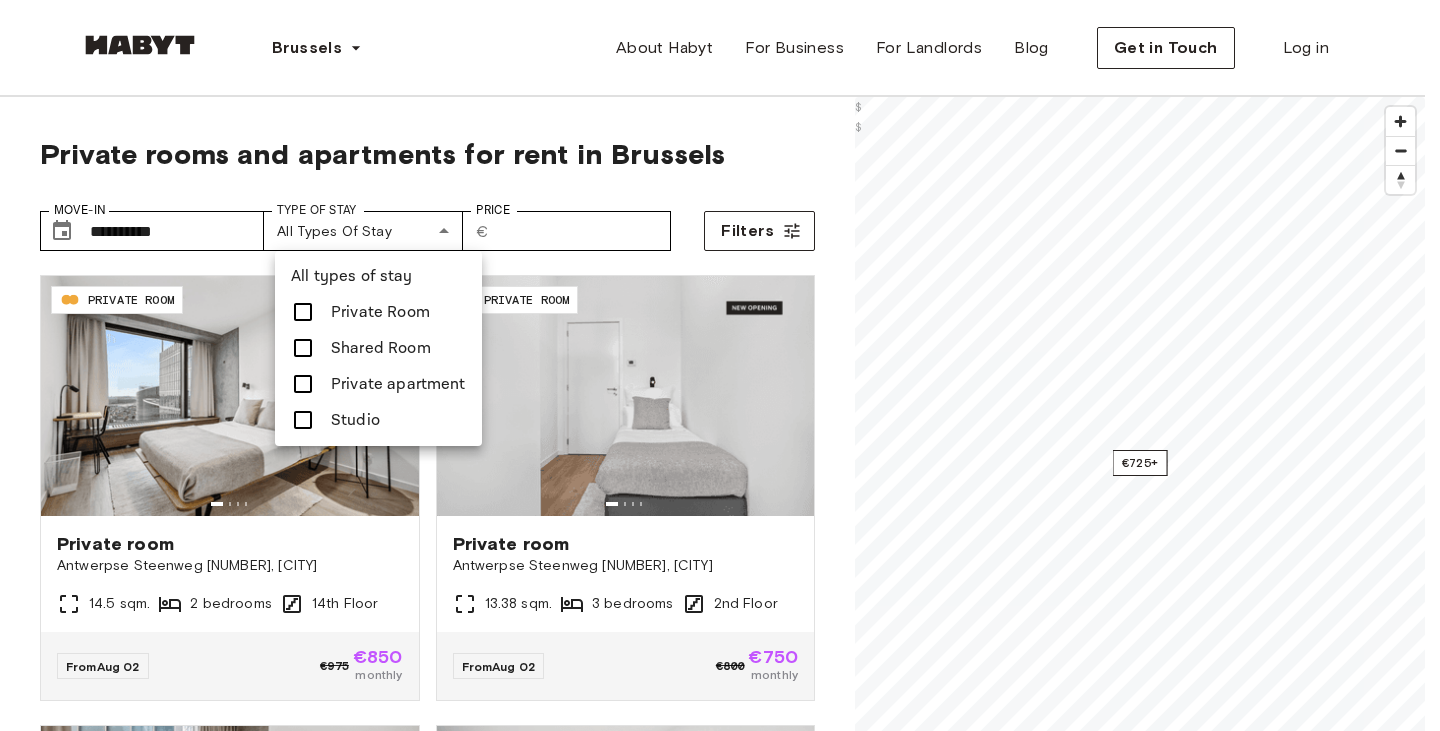 click on "Private Room" at bounding box center [380, 312] 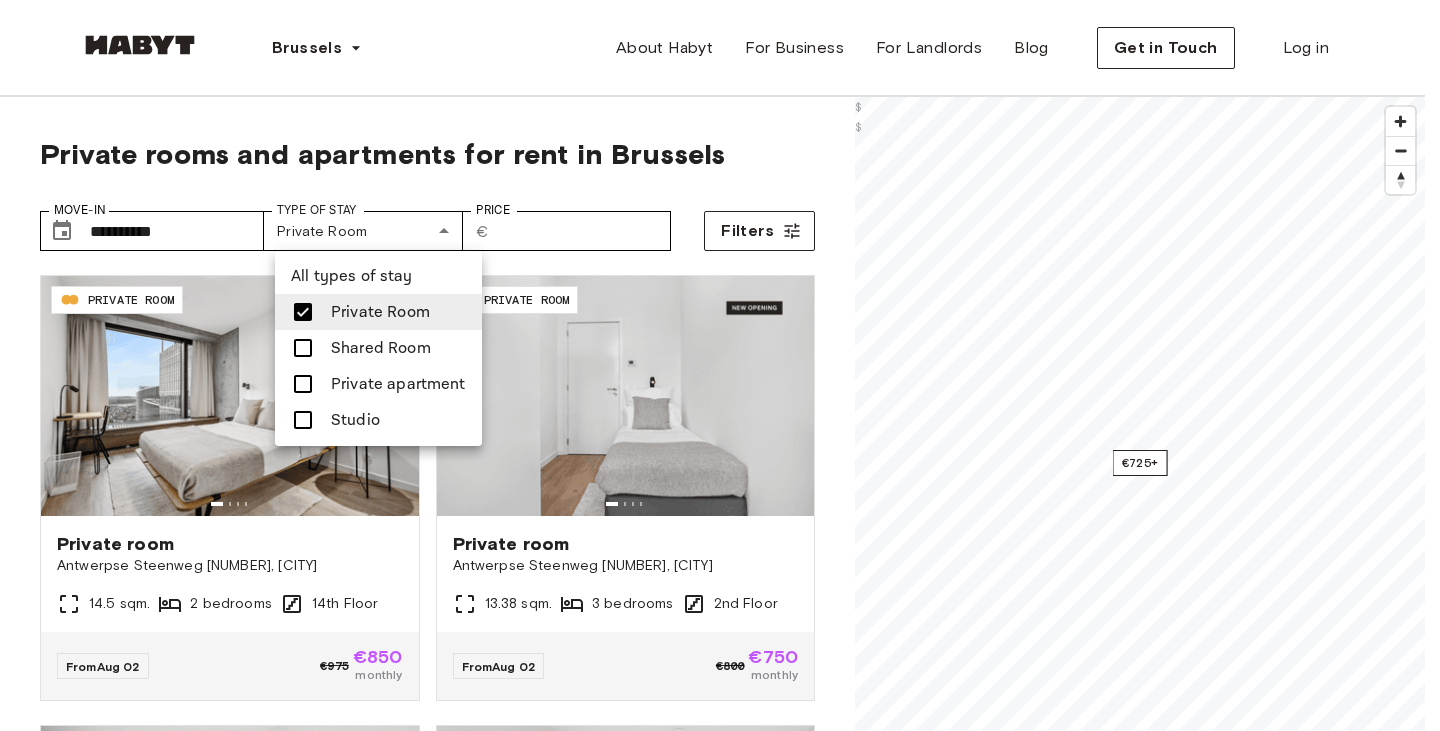 click at bounding box center [720, 365] 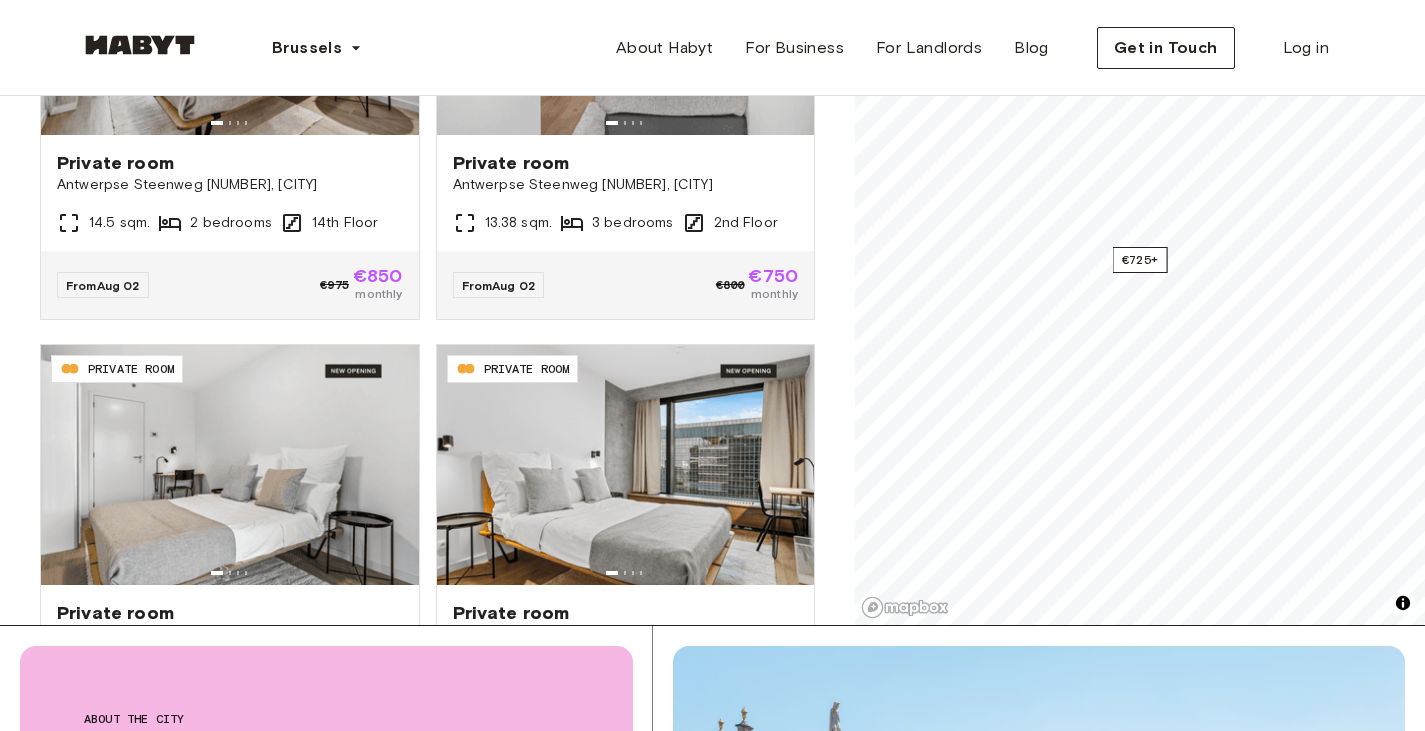 scroll, scrollTop: 400, scrollLeft: 0, axis: vertical 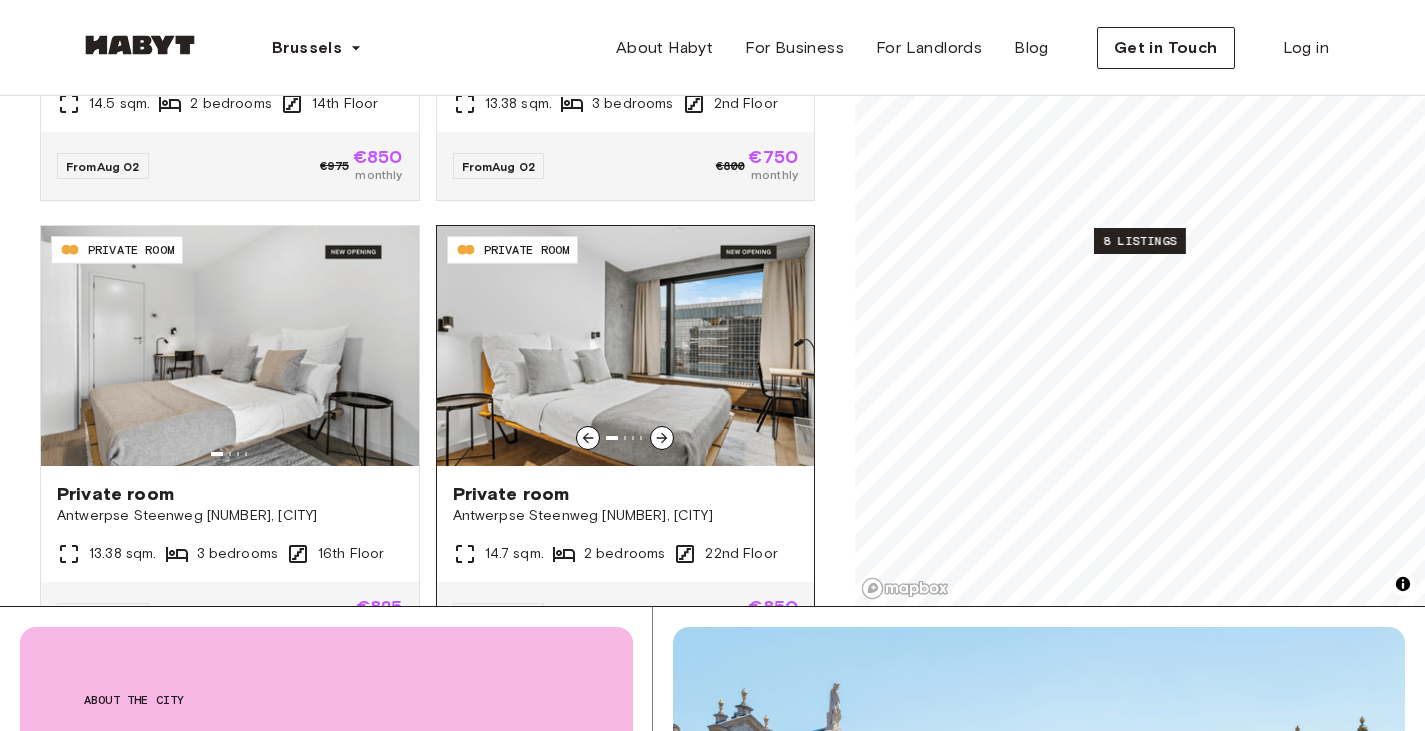 click 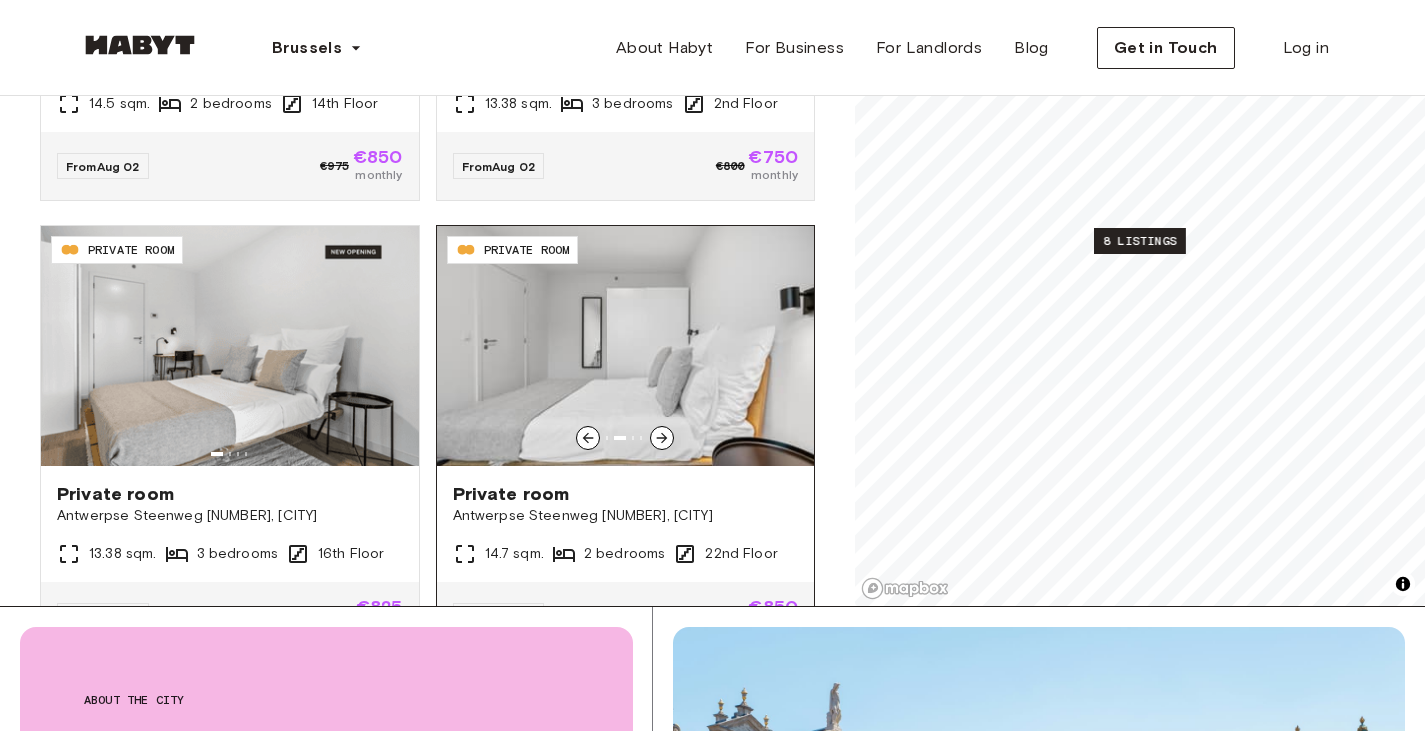 click 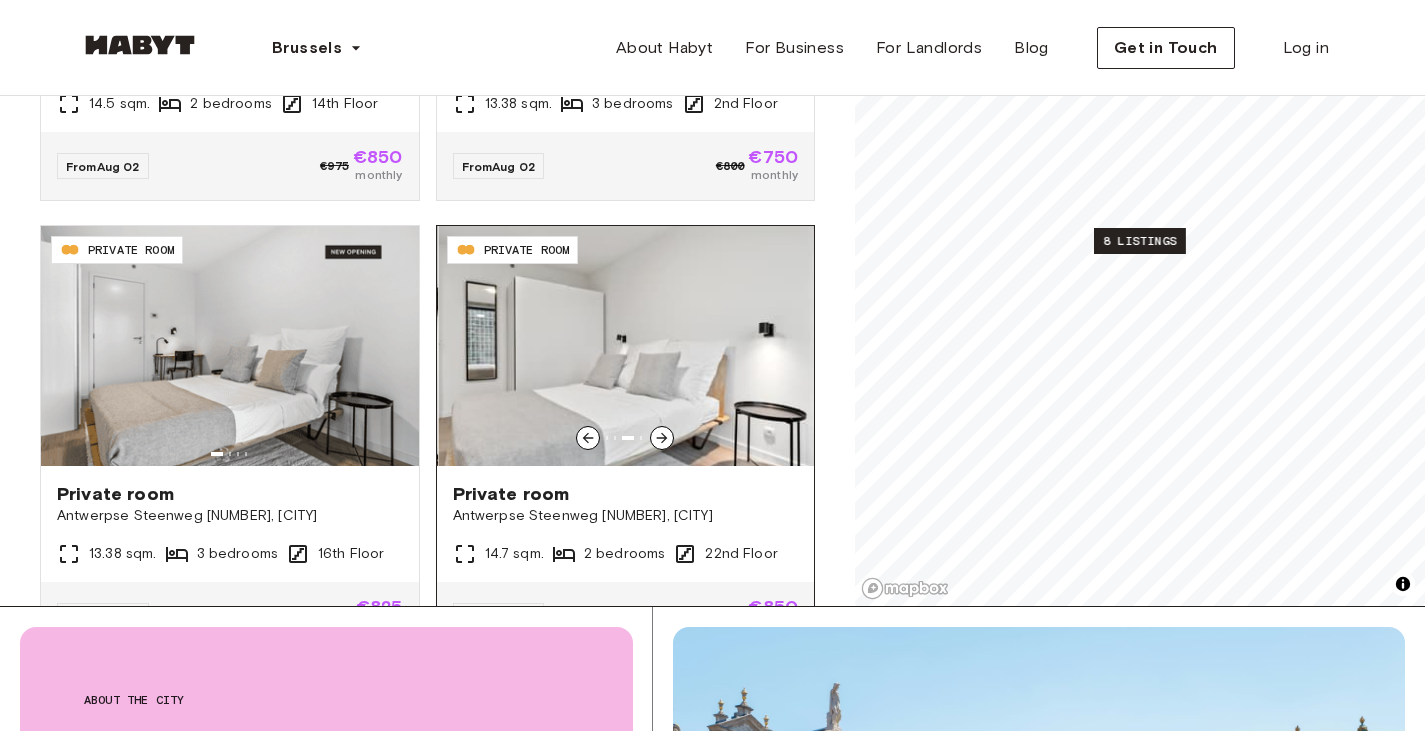 click 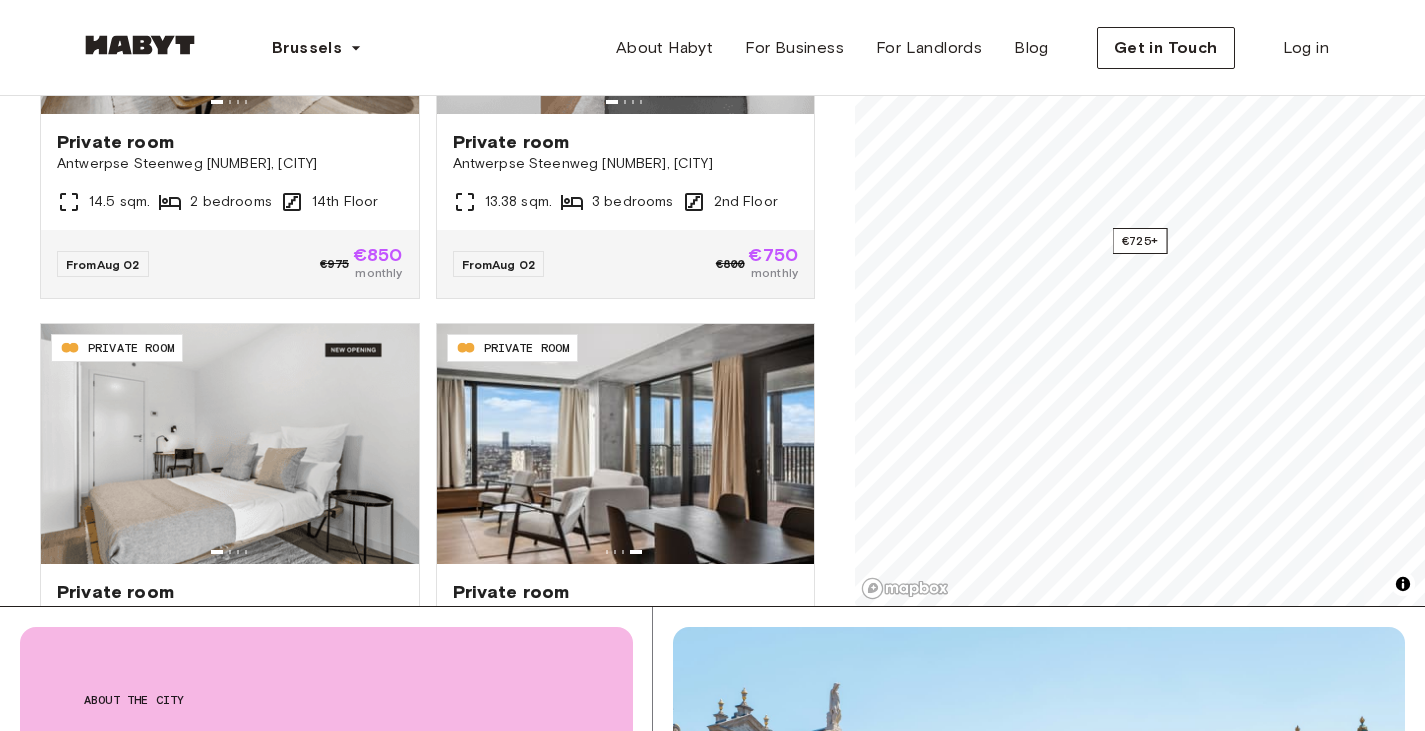 scroll, scrollTop: 0, scrollLeft: 0, axis: both 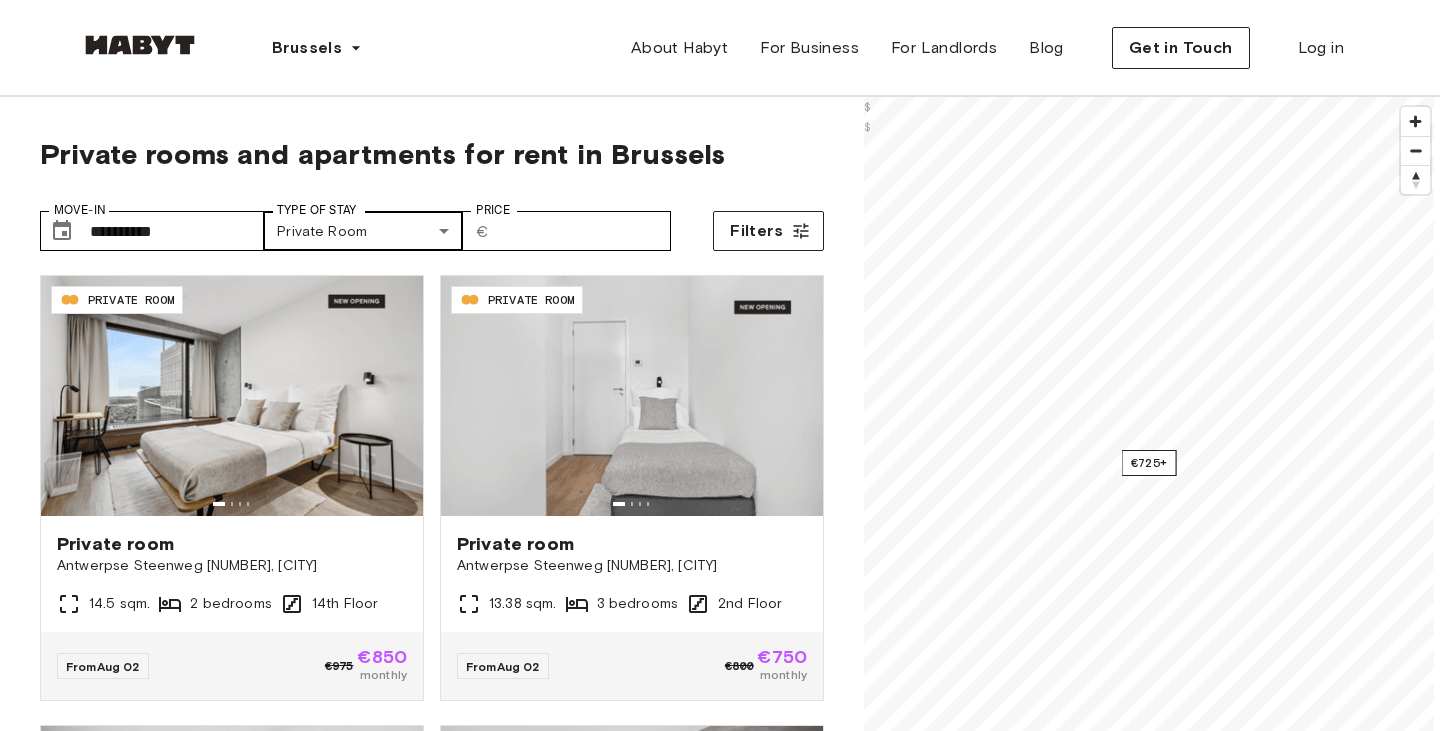 click on "**********" at bounding box center [720, 2449] 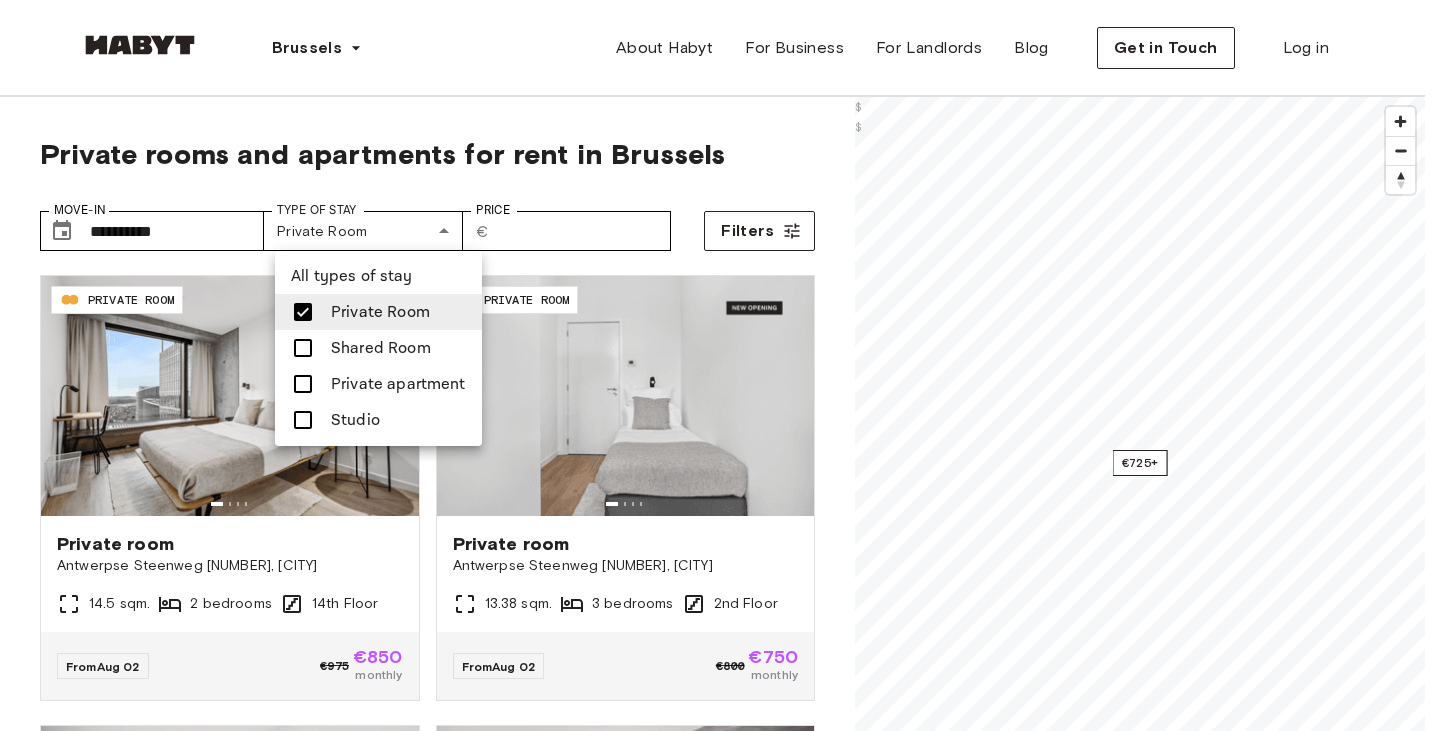 click on "Private Room" at bounding box center [380, 312] 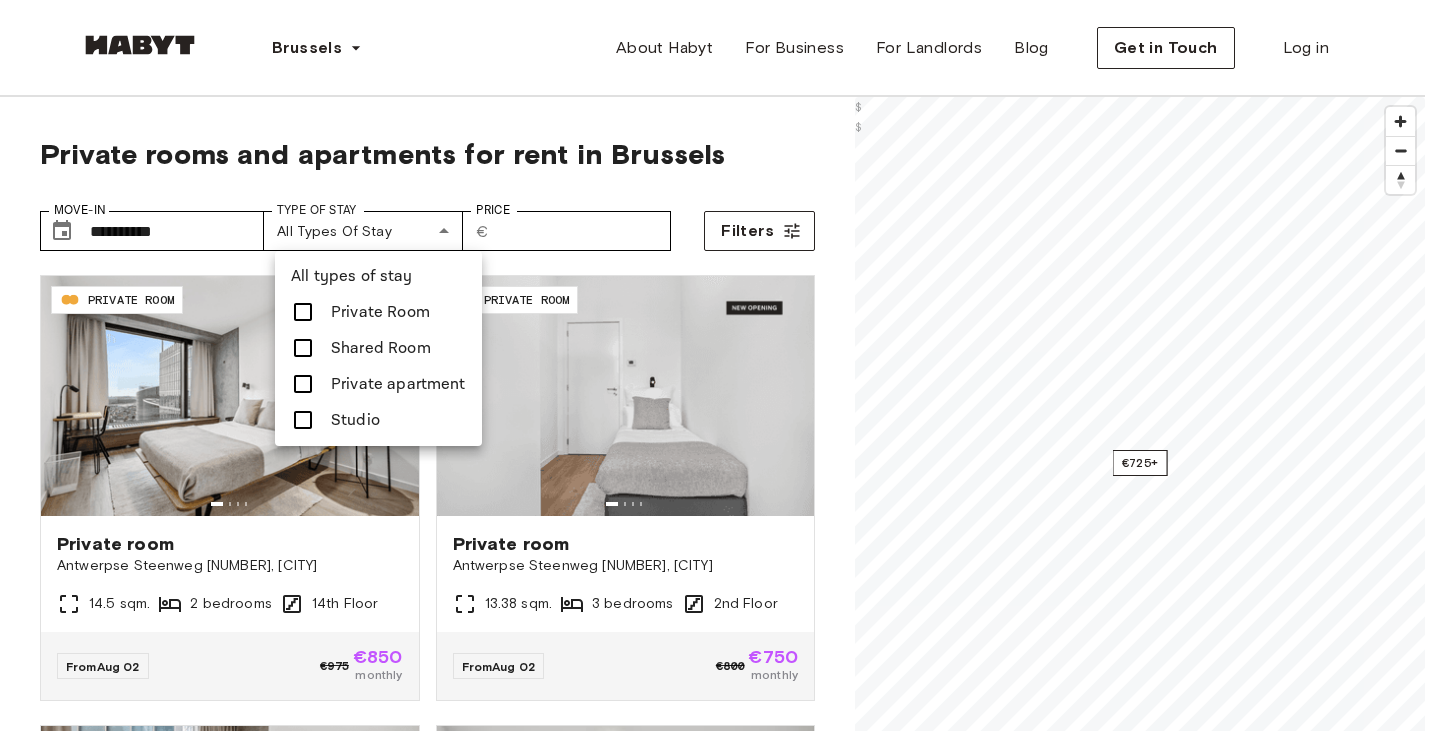 click on "Studio" at bounding box center [378, 420] 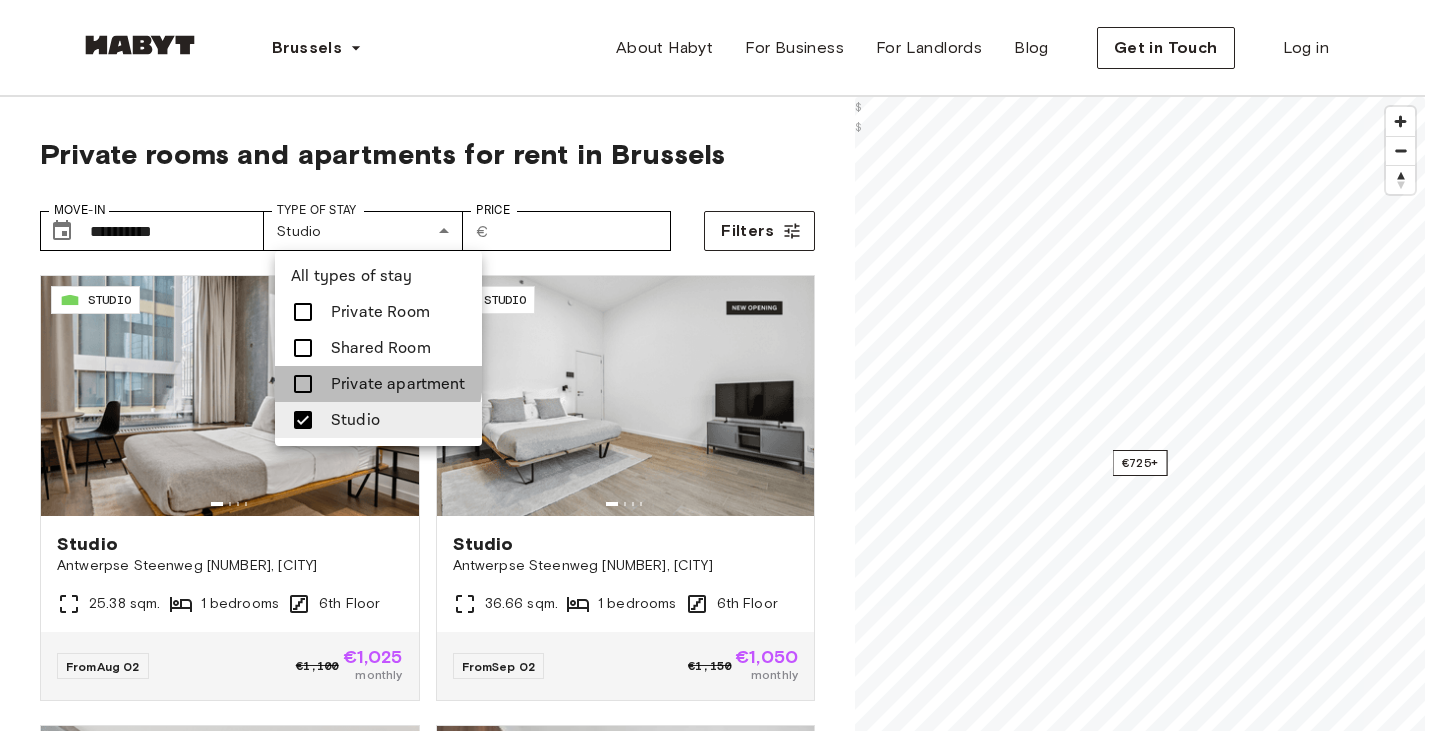 click on "Private apartment" at bounding box center [398, 384] 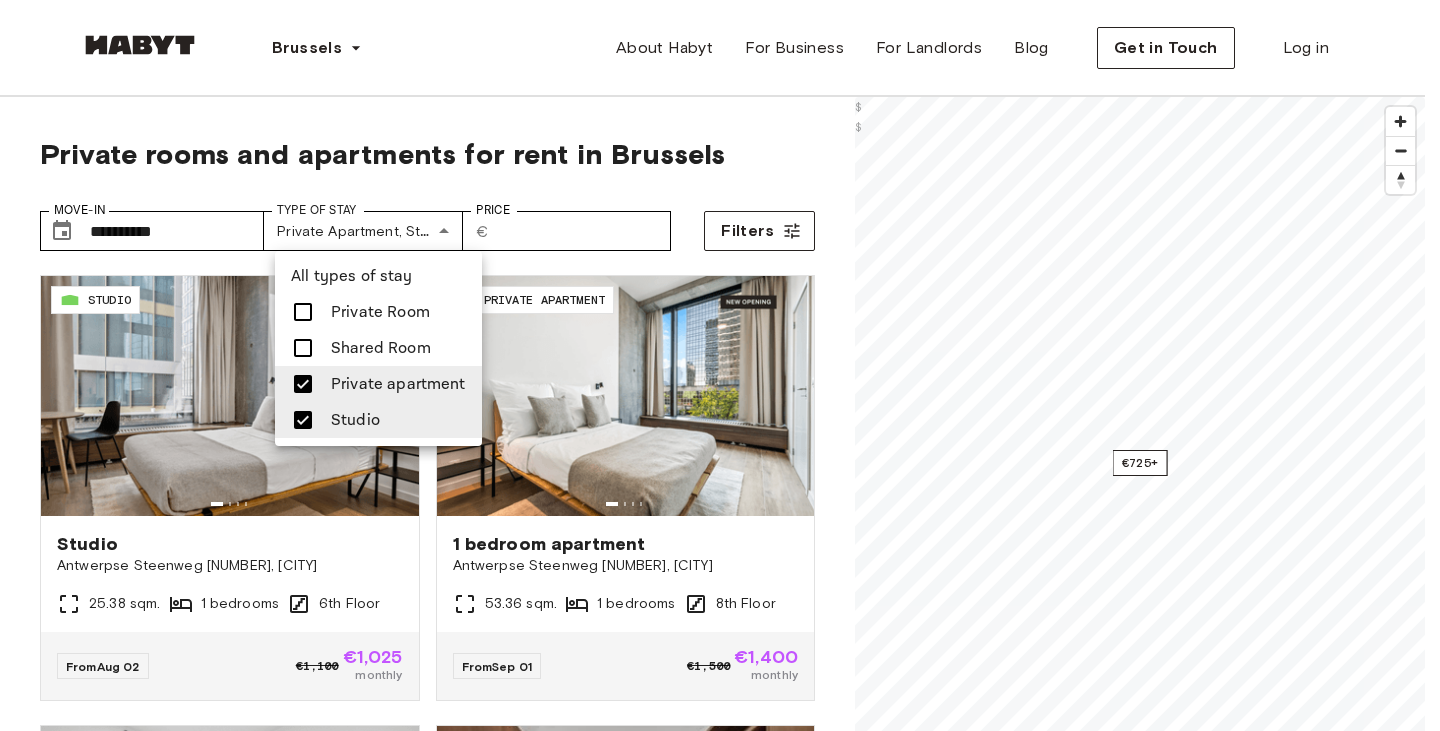 click at bounding box center (720, 365) 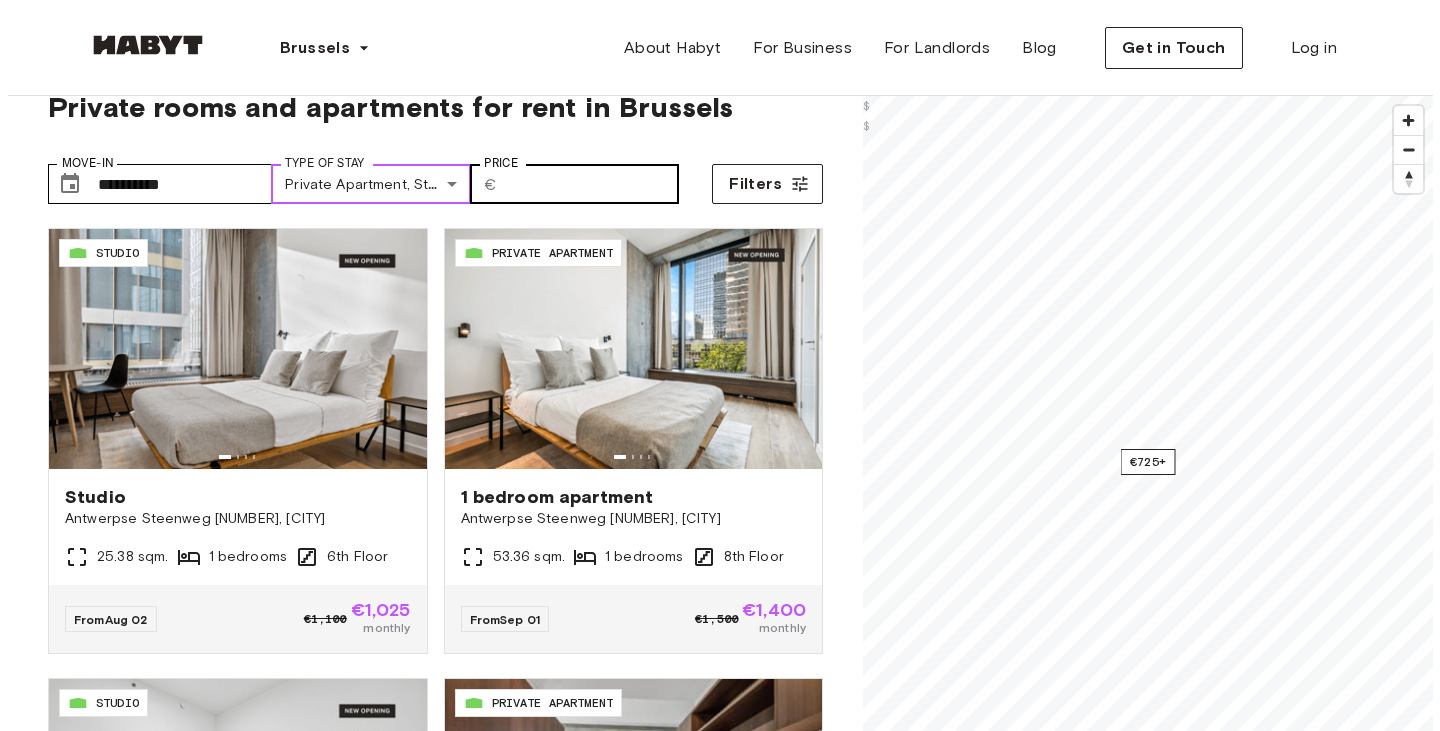 scroll, scrollTop: 100, scrollLeft: 0, axis: vertical 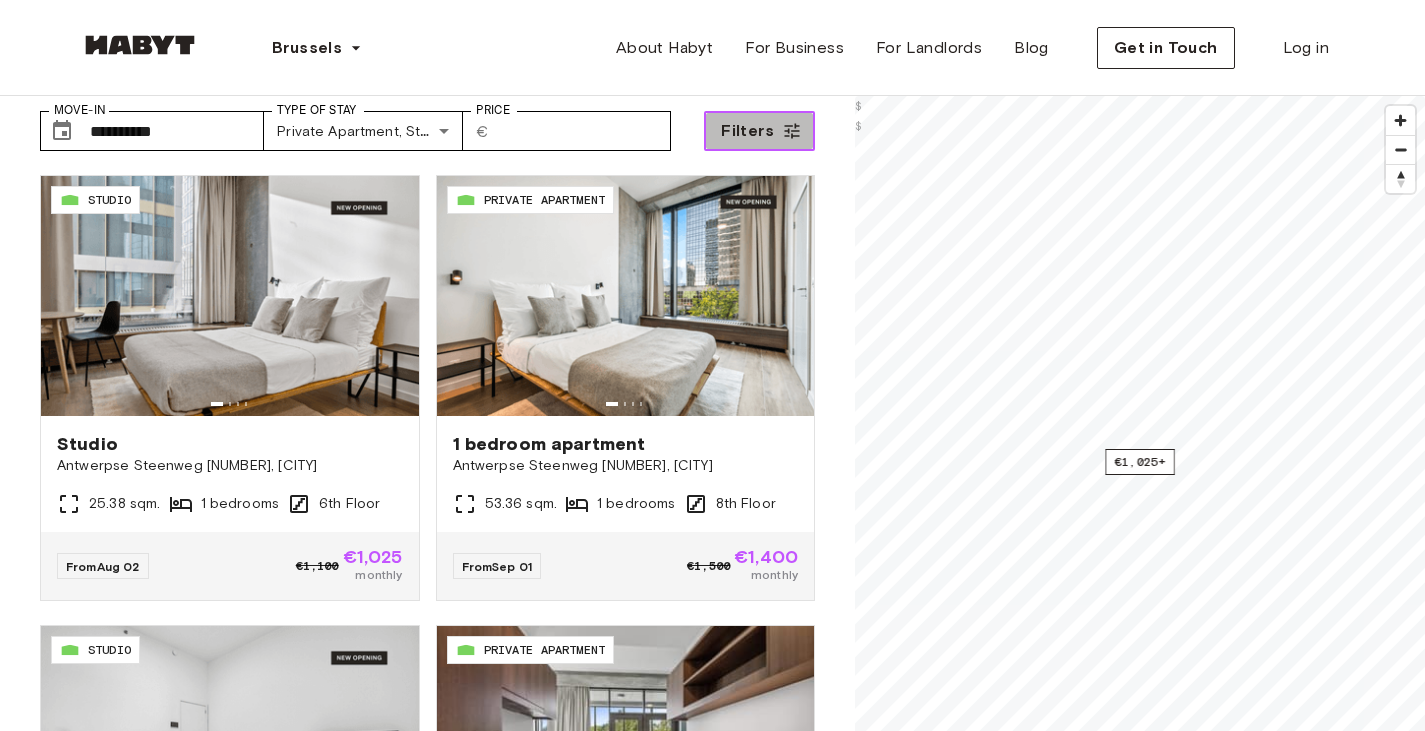 click on "Filters" at bounding box center [747, 131] 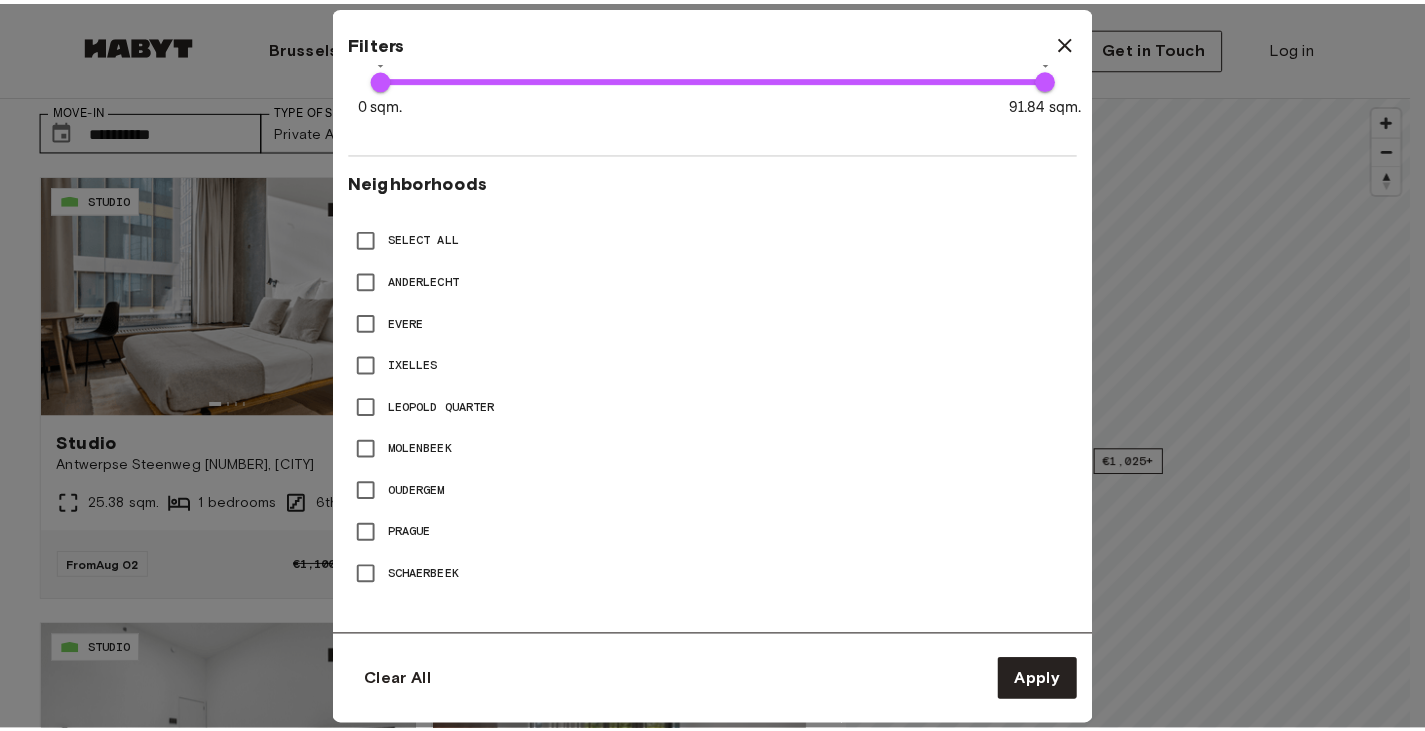 scroll, scrollTop: 804, scrollLeft: 0, axis: vertical 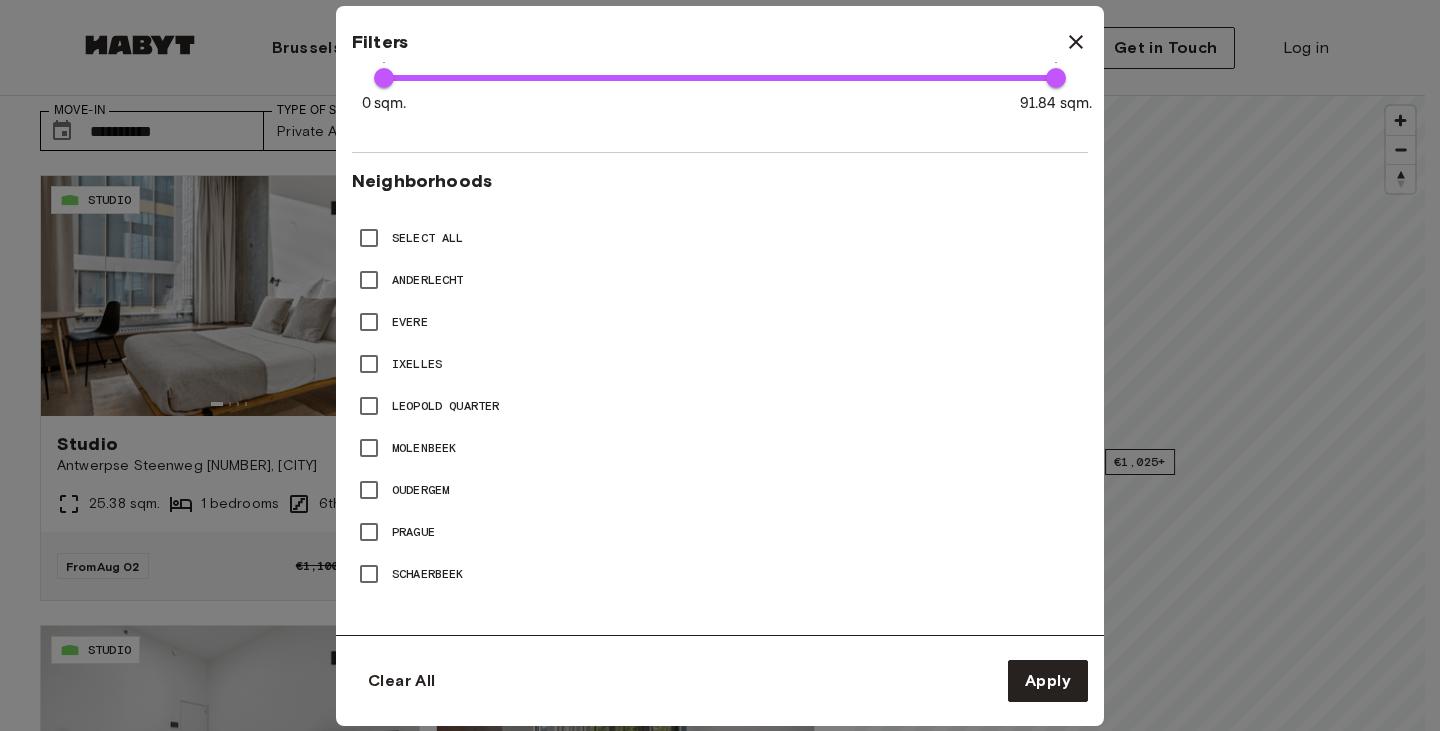 click at bounding box center (720, 365) 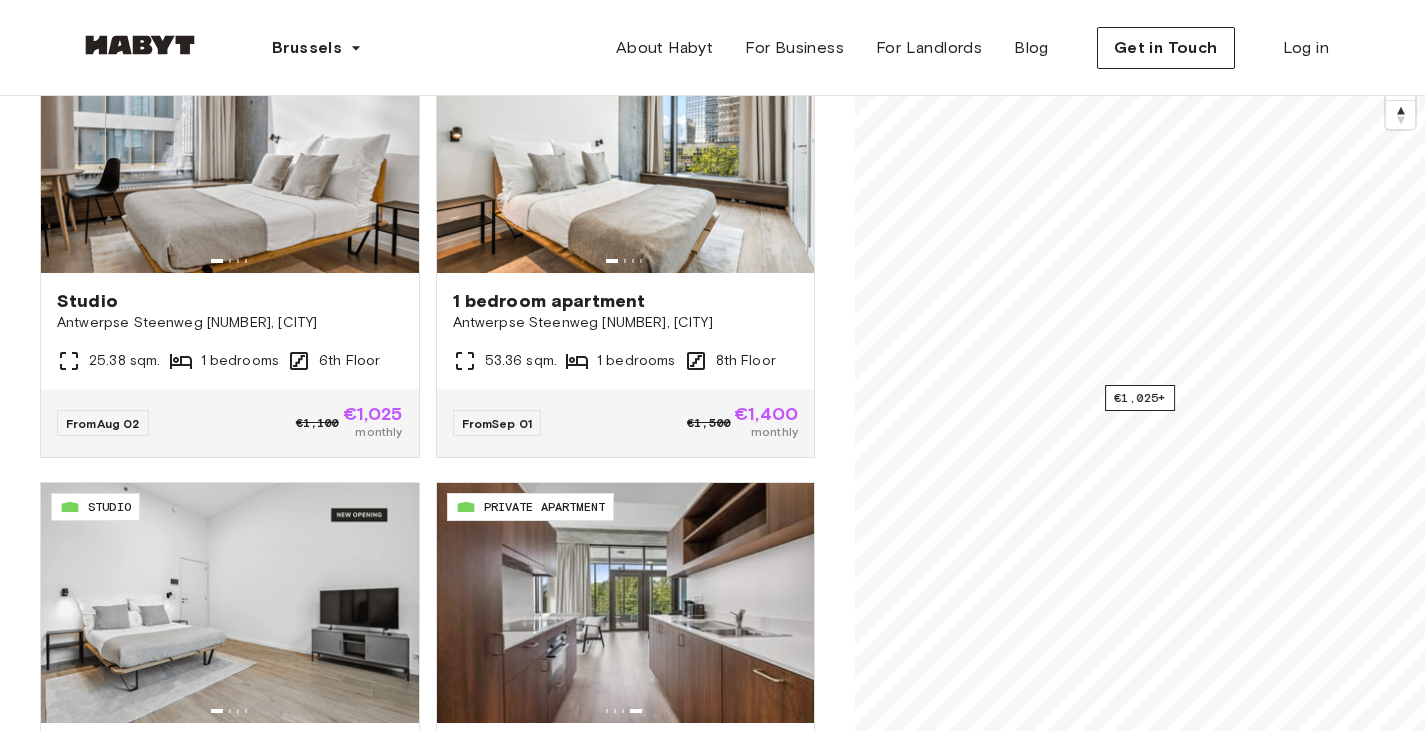 scroll, scrollTop: 400, scrollLeft: 0, axis: vertical 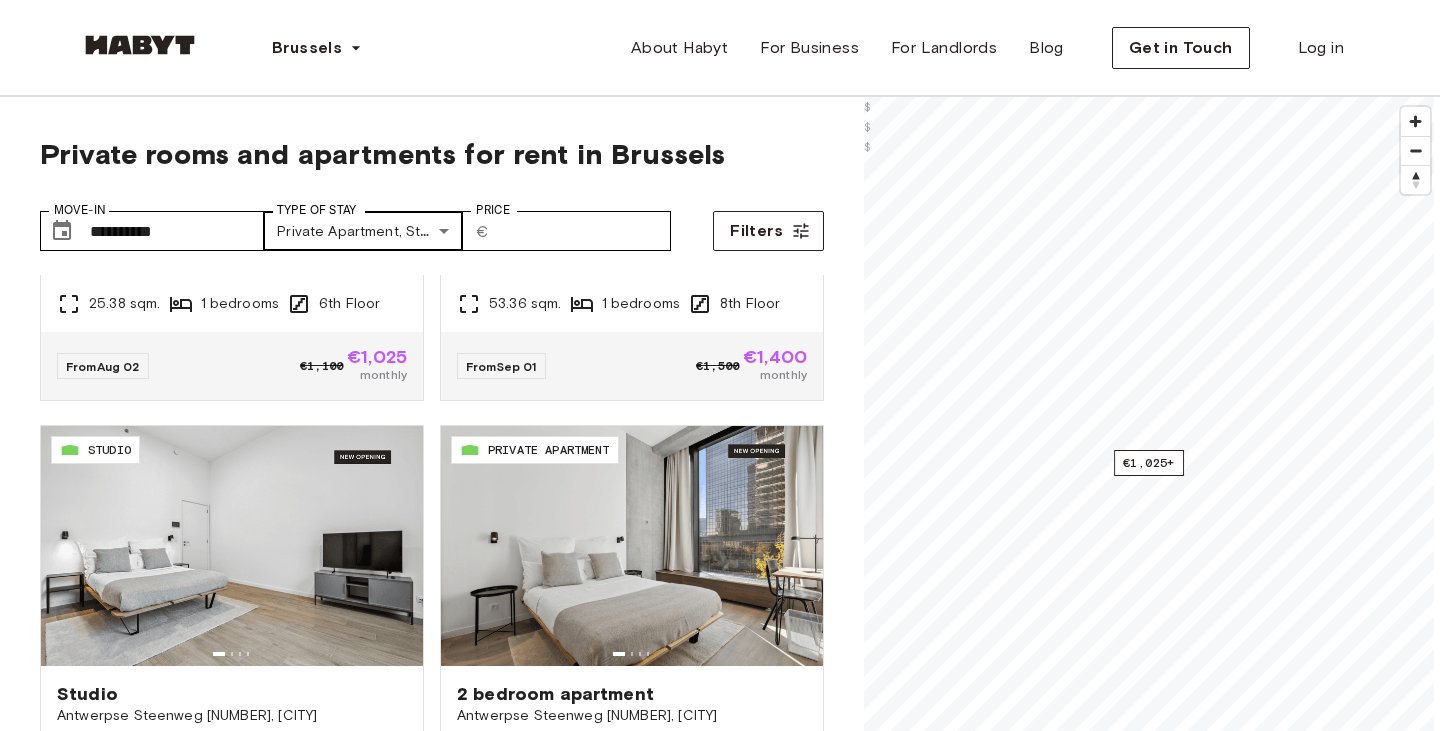 click on "**********" at bounding box center (720, 2449) 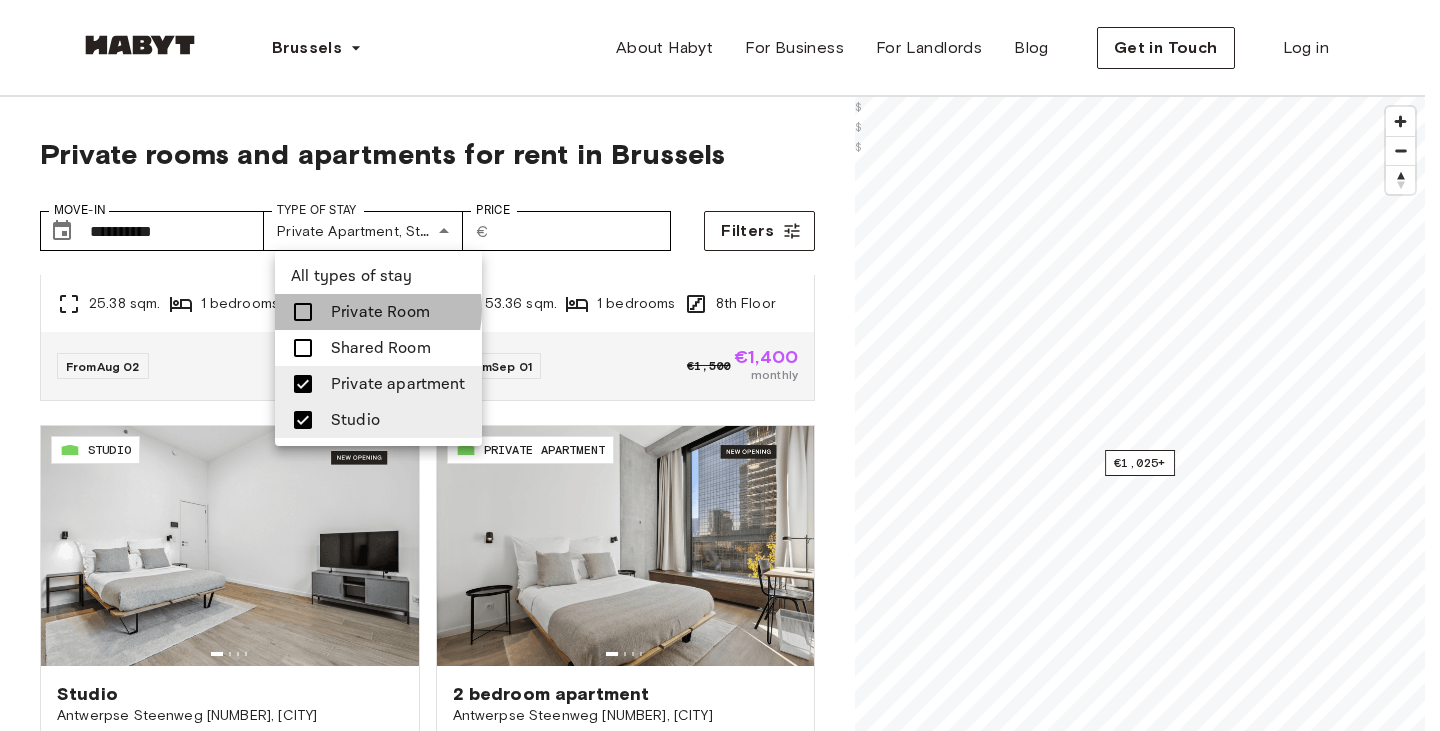 click on "Private Room" at bounding box center (380, 312) 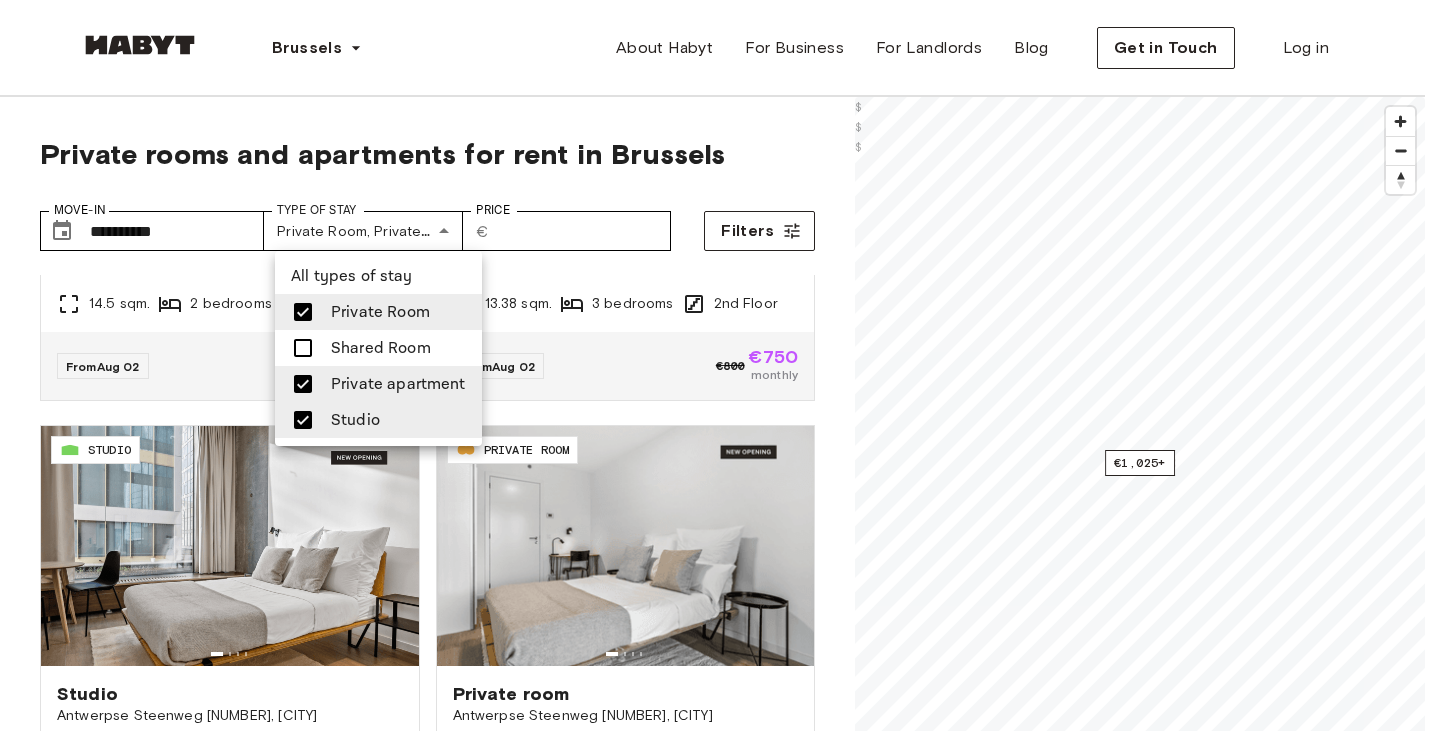 click on "Private apartment" at bounding box center [398, 384] 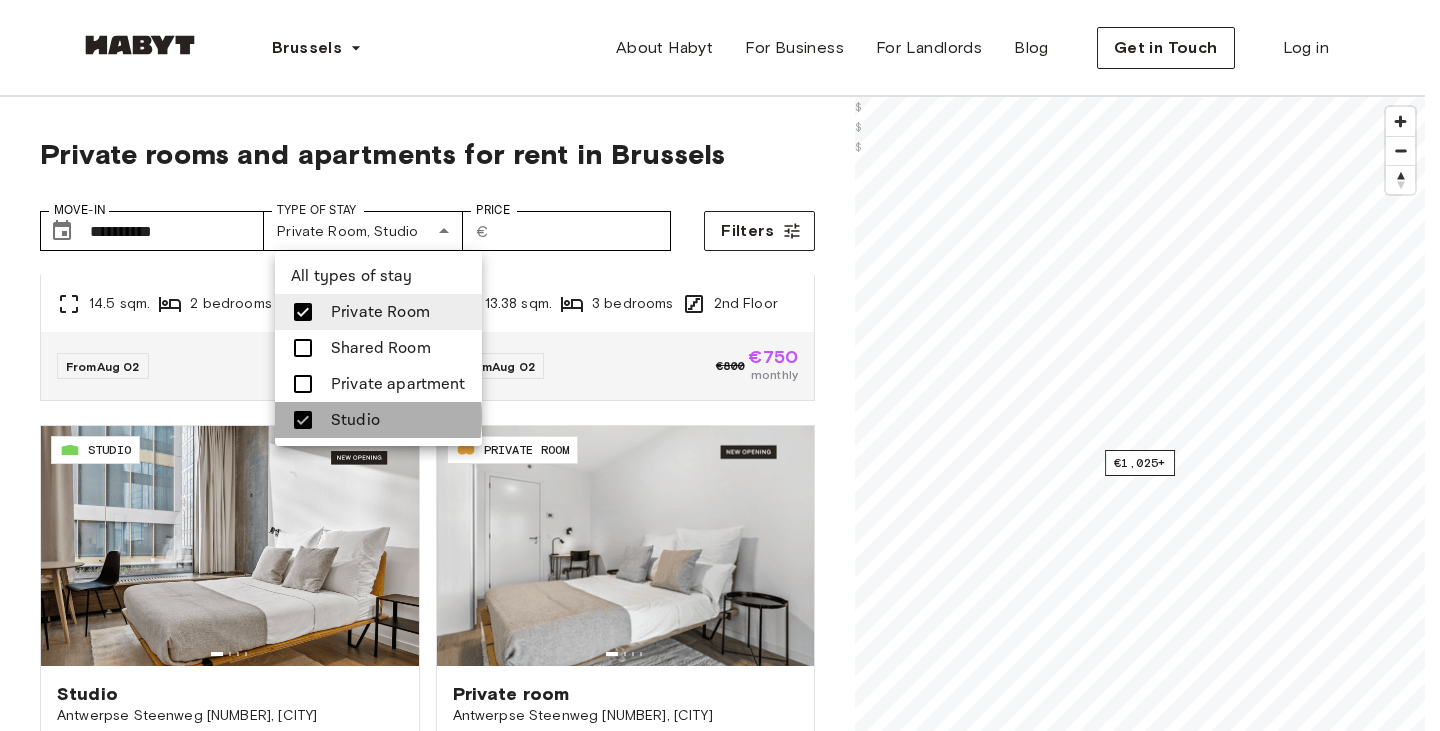 click on "Studio" at bounding box center [355, 420] 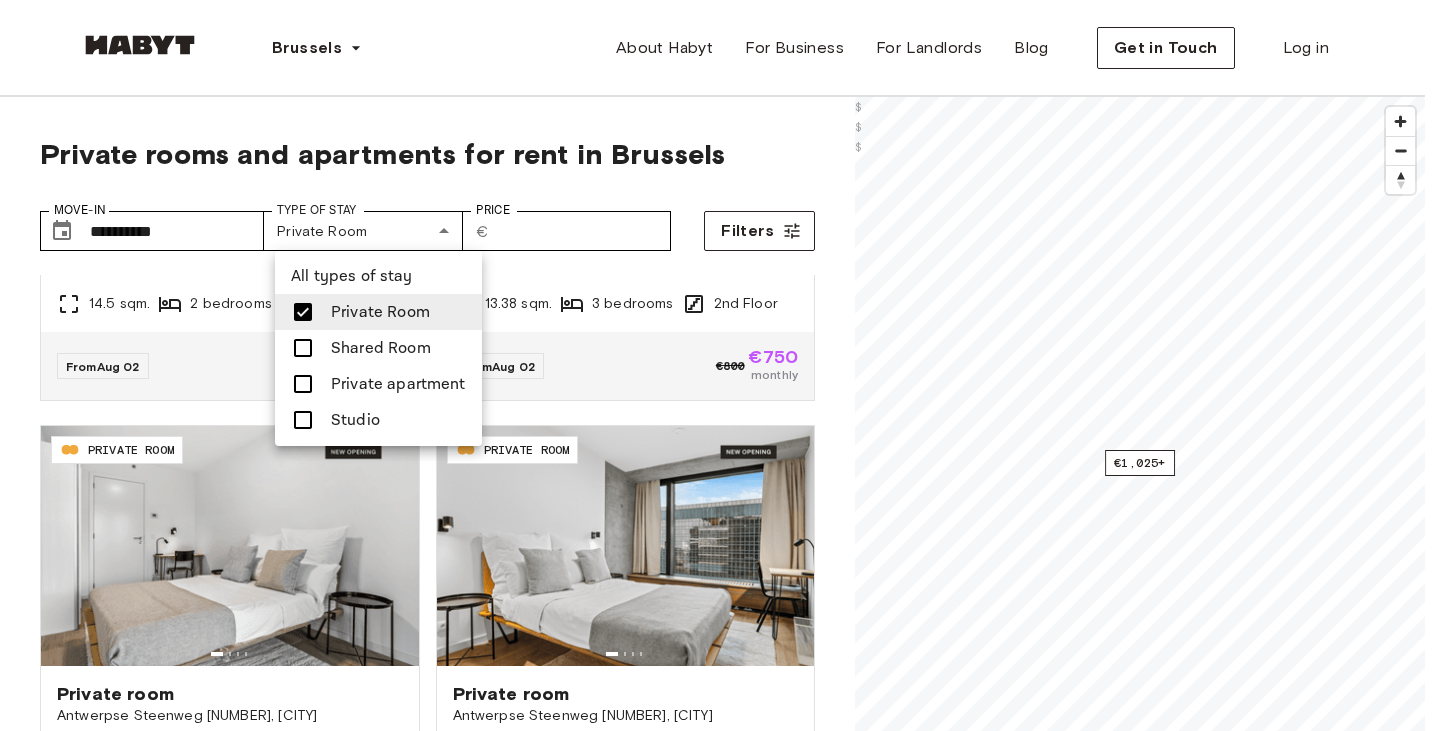 click at bounding box center (720, 365) 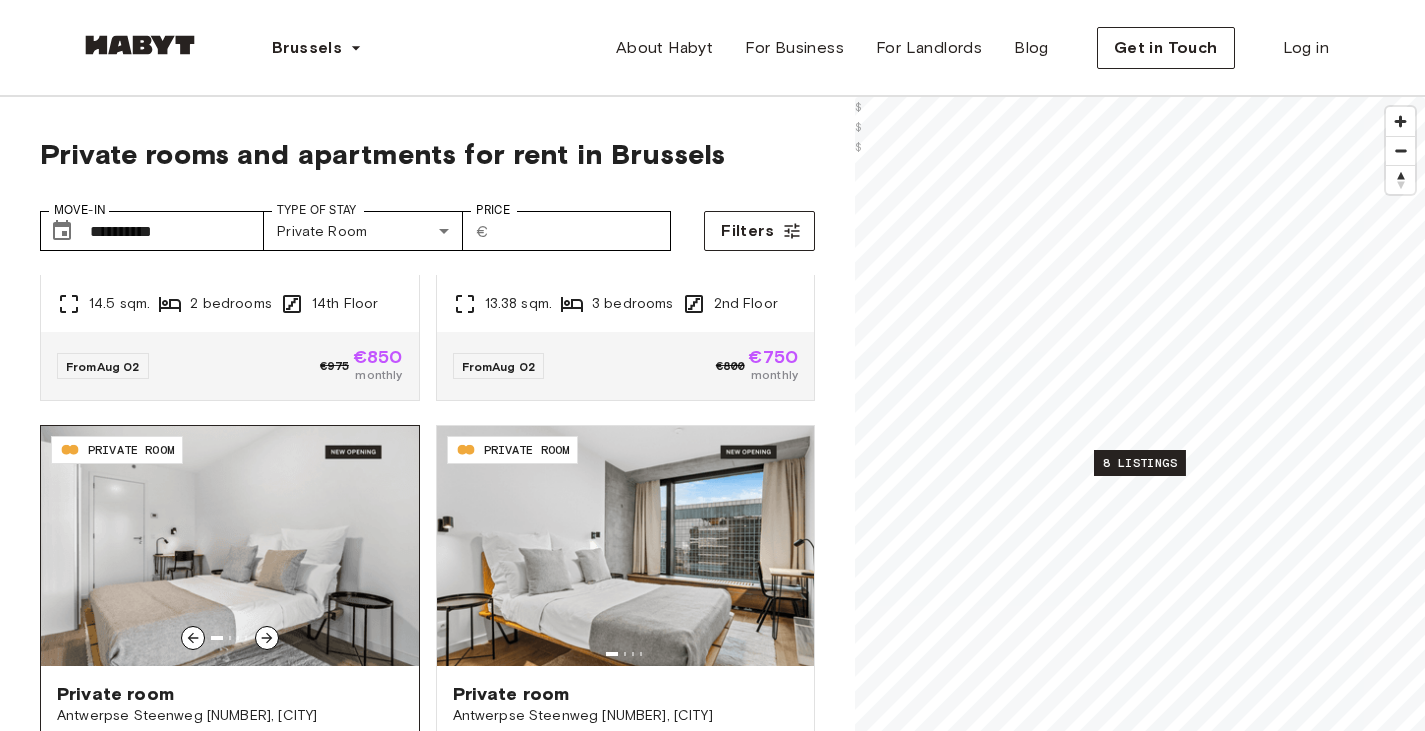 click on "Private room" at bounding box center [230, 694] 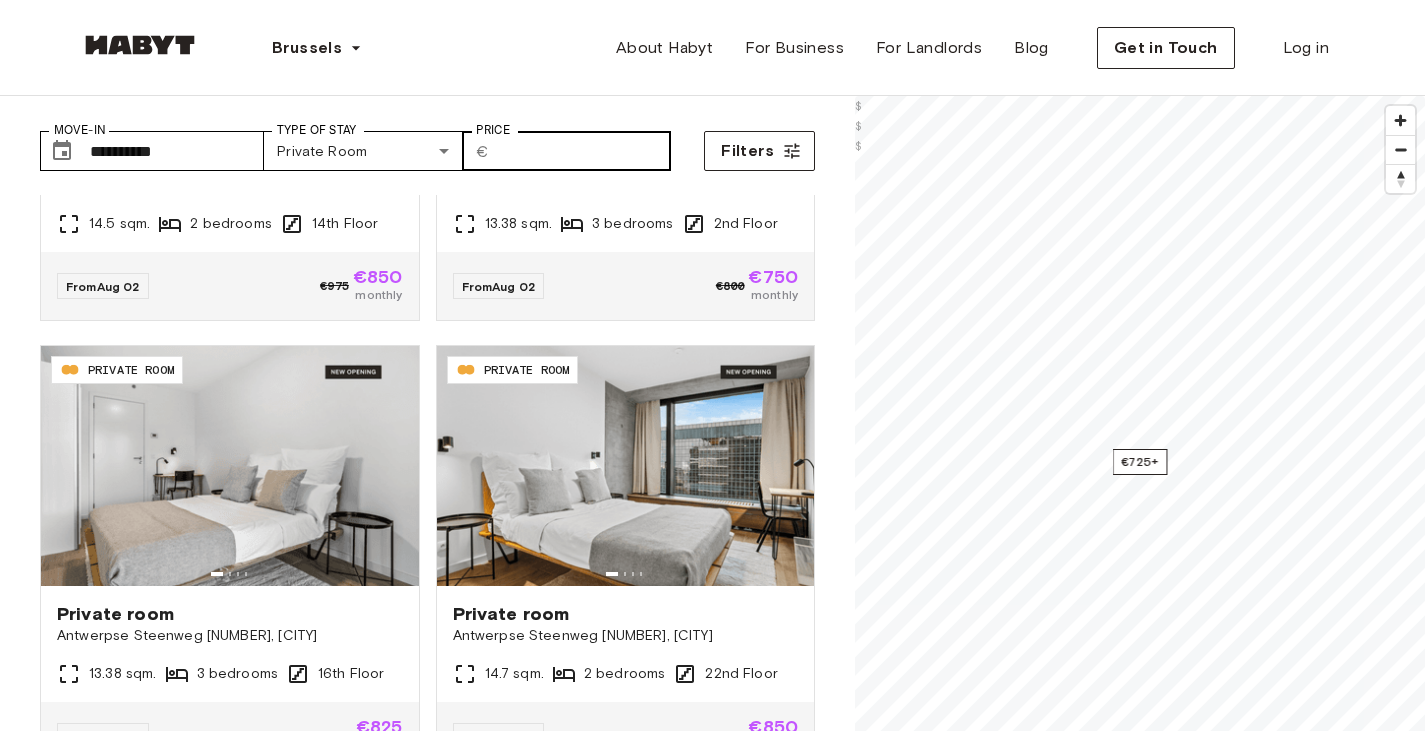 scroll, scrollTop: 300, scrollLeft: 0, axis: vertical 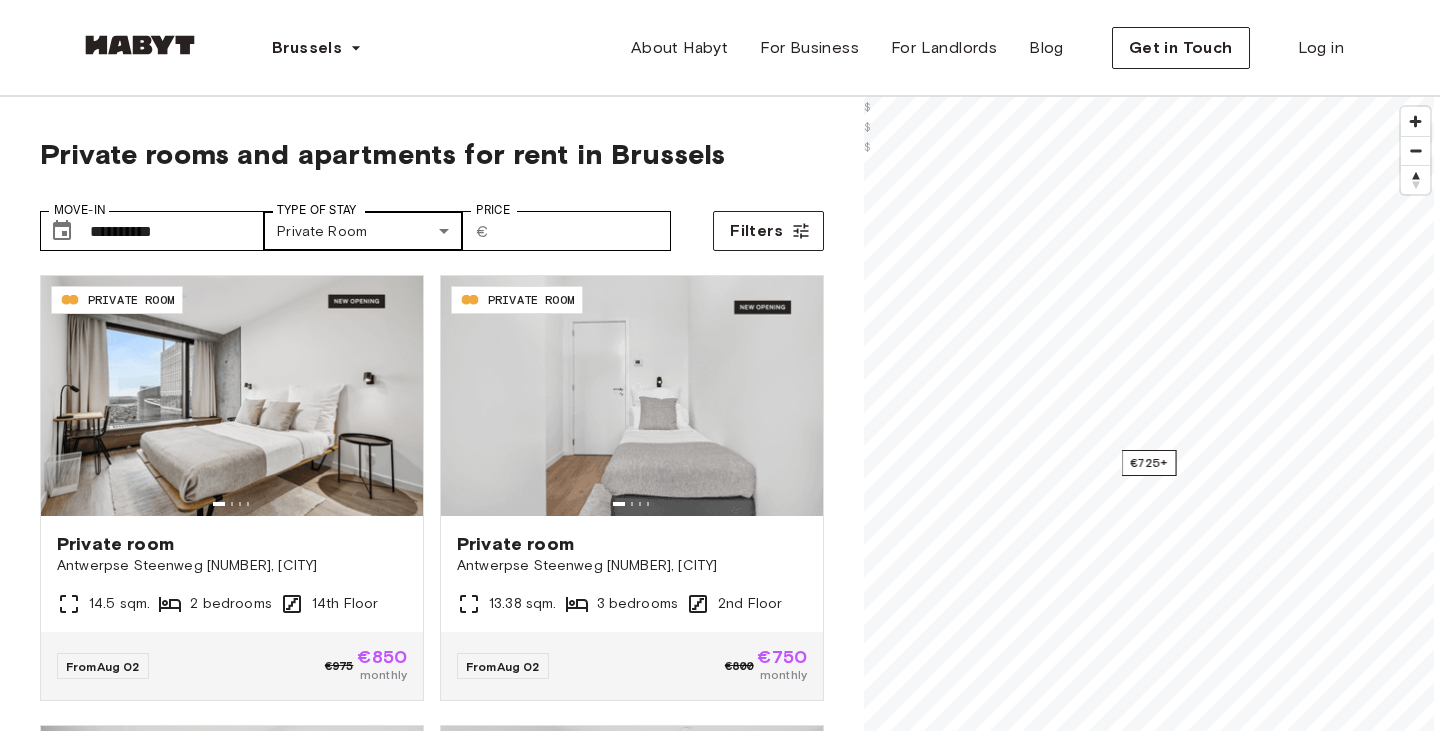 click on "**********" at bounding box center [720, 2449] 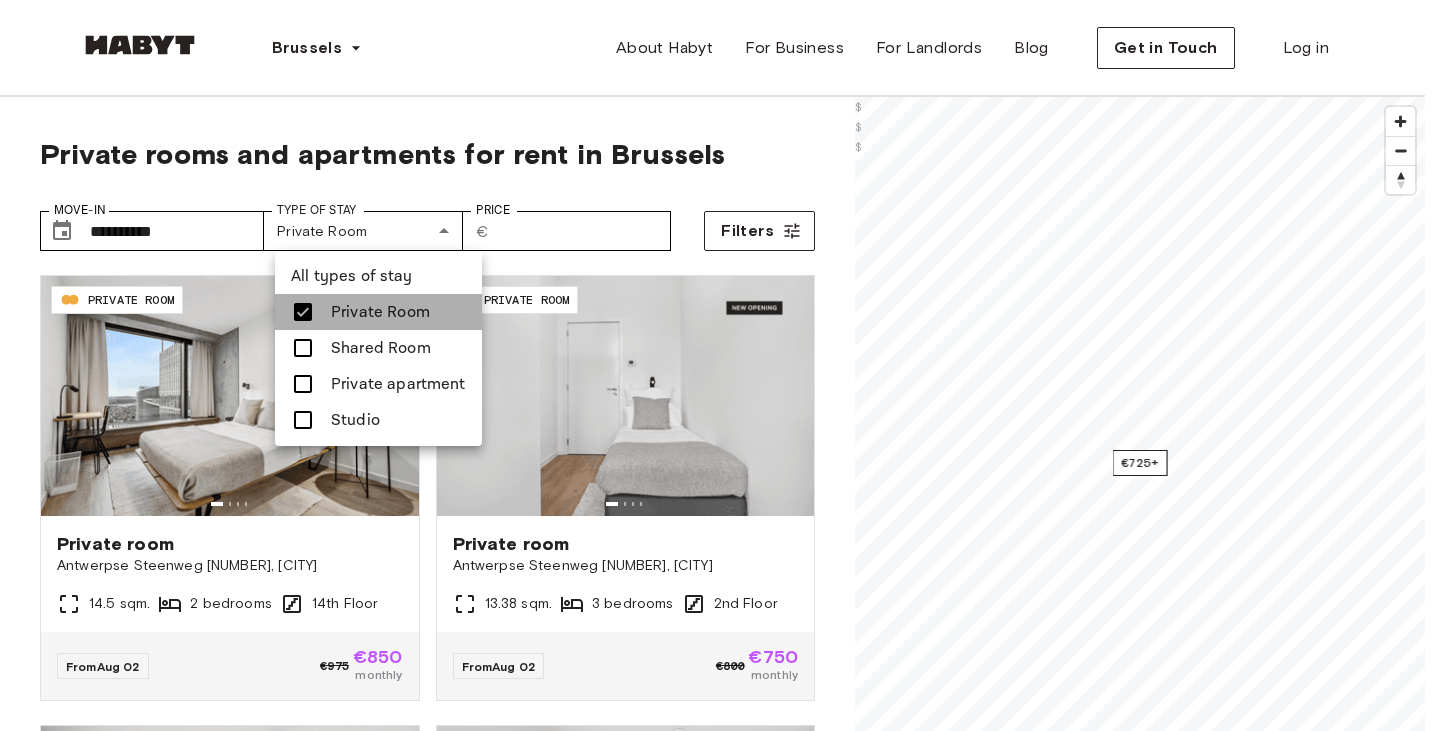 click on "Private Room" at bounding box center (380, 312) 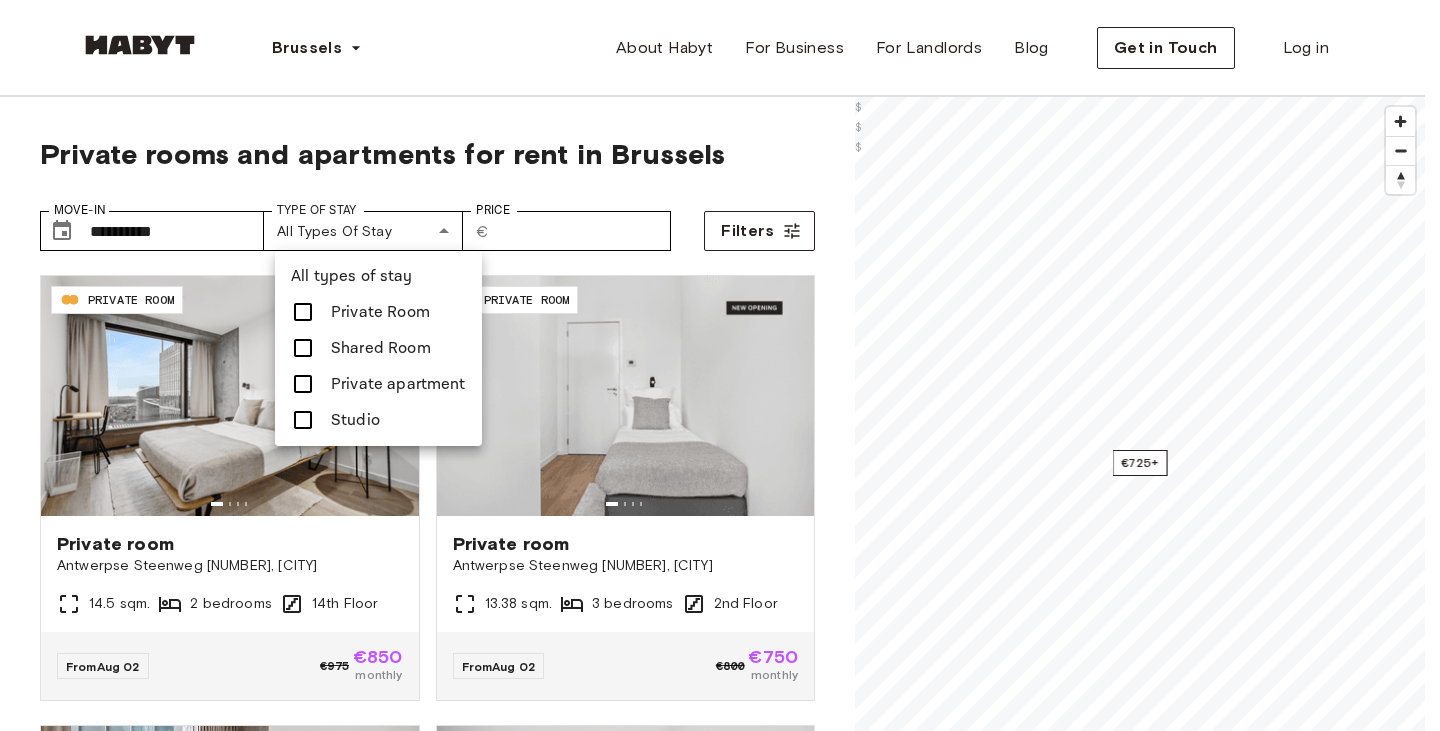 click on "Private apartment" at bounding box center [378, 384] 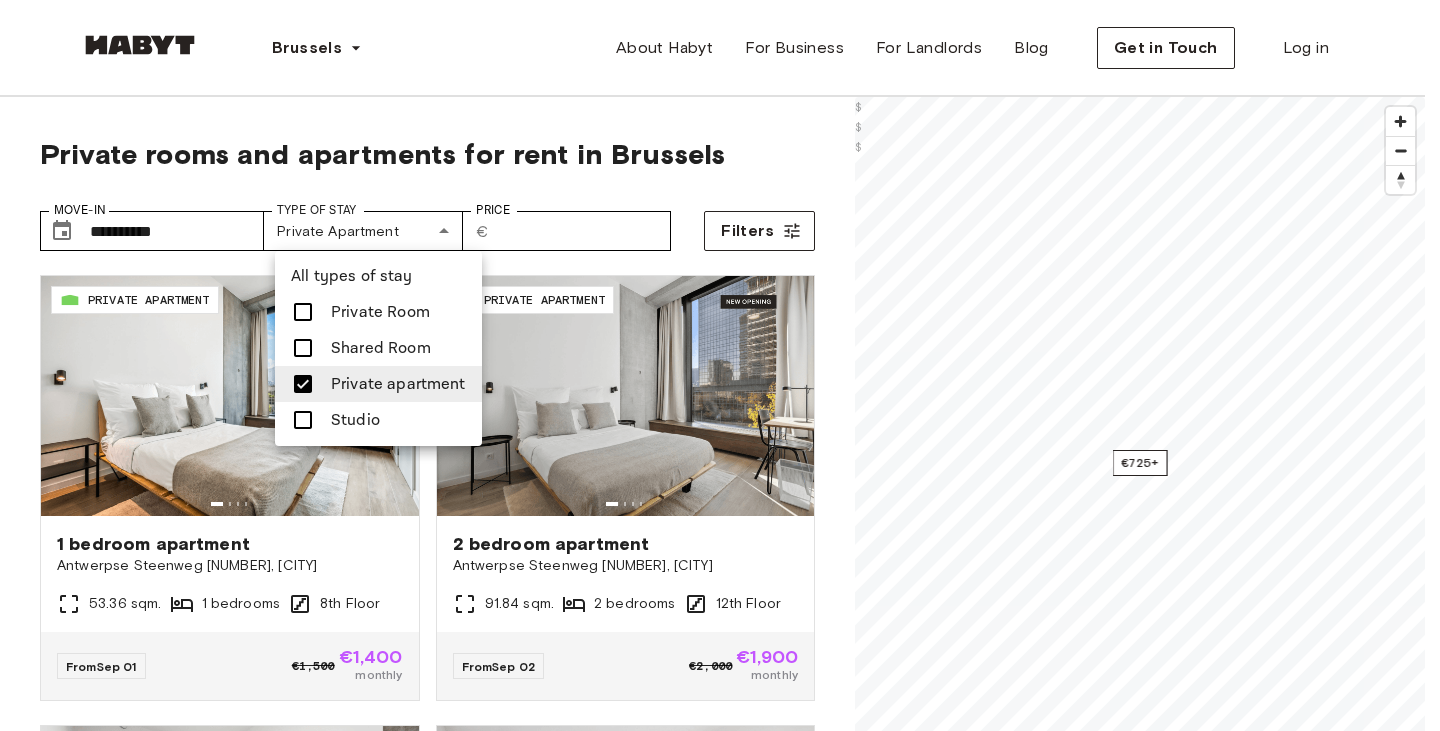 click at bounding box center (720, 365) 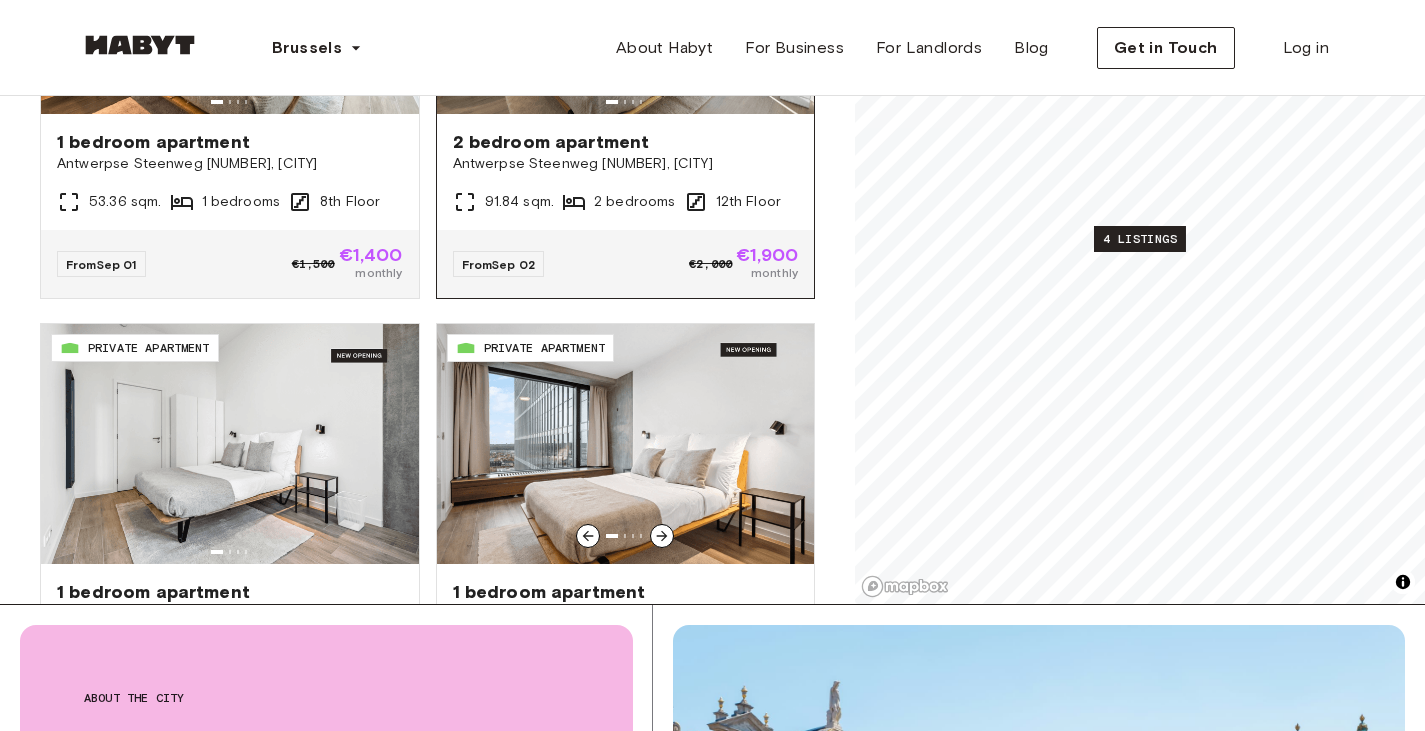 scroll, scrollTop: 400, scrollLeft: 0, axis: vertical 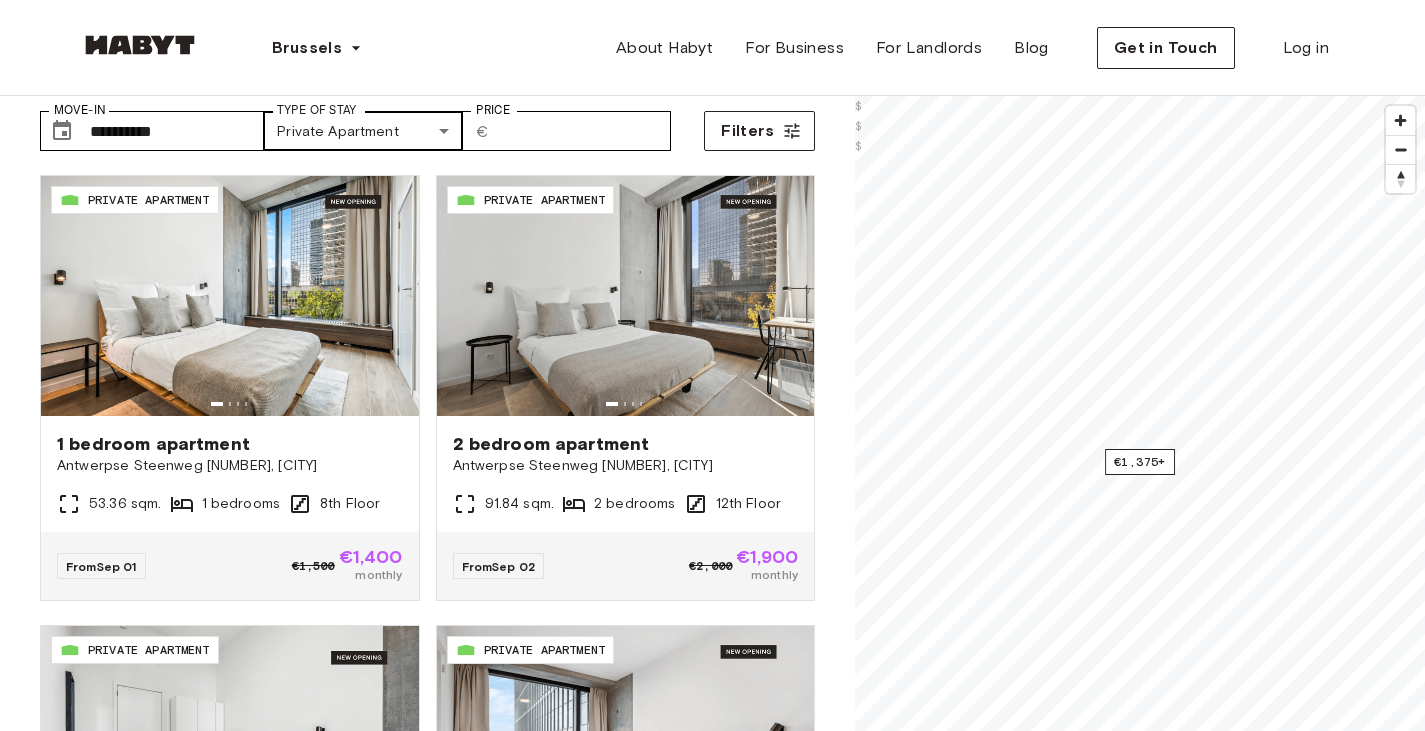 click on "**********" at bounding box center (712, 2360) 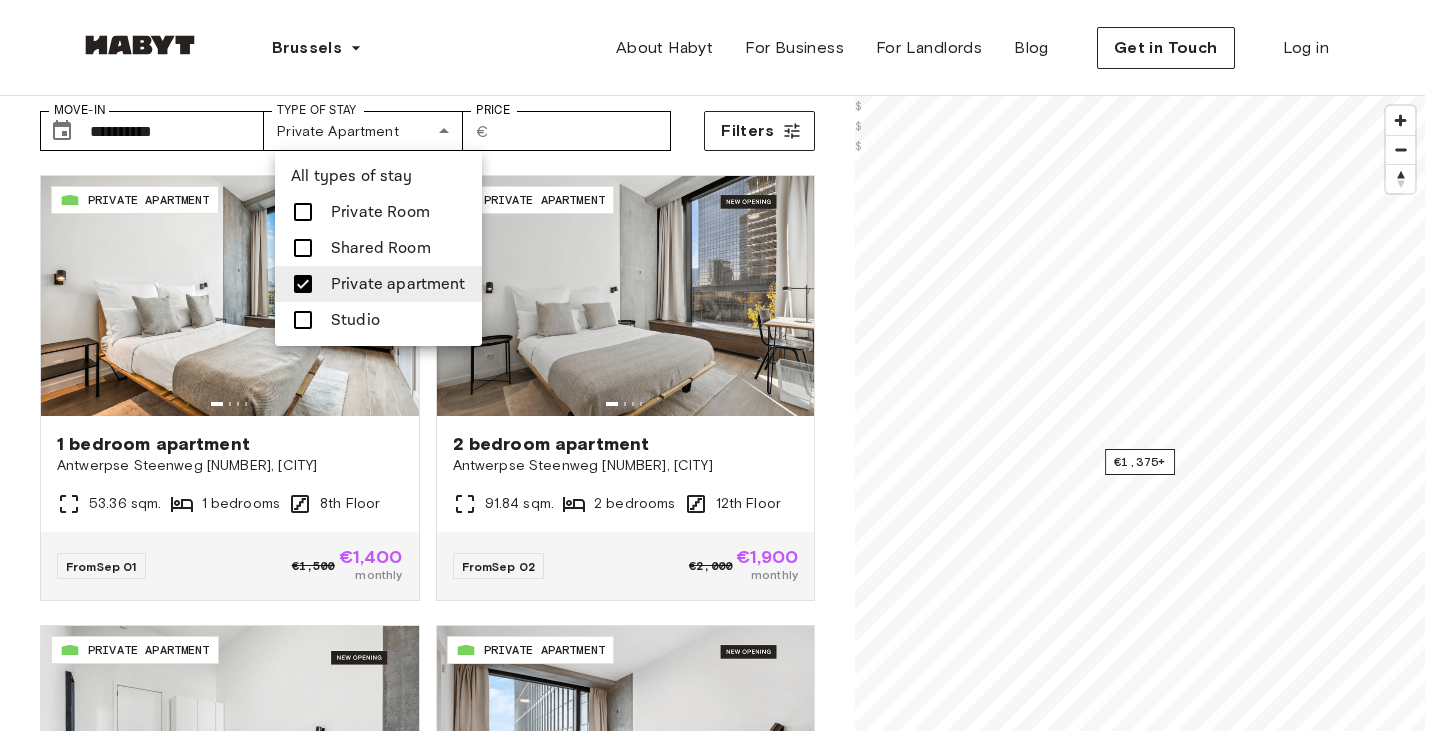 click on "Private apartment" at bounding box center (398, 284) 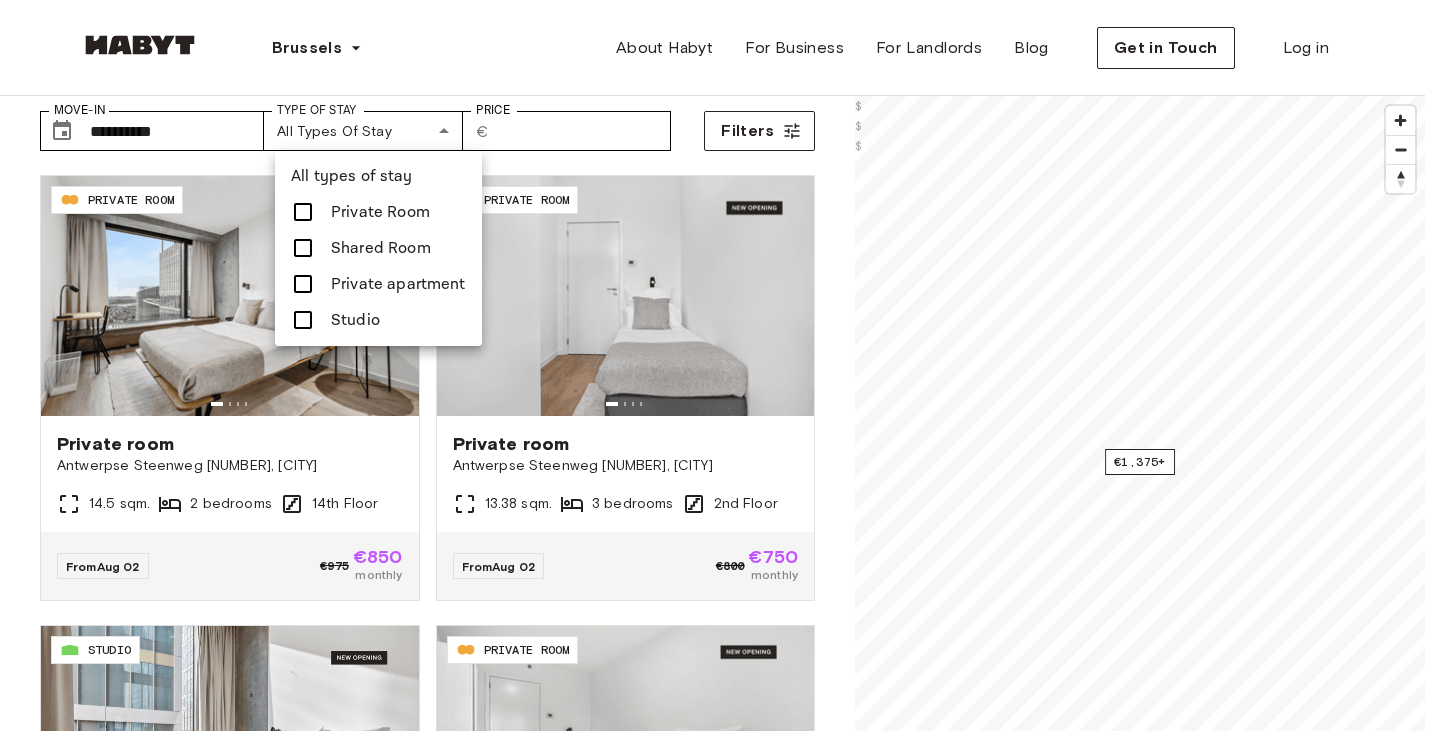 click on "Studio" at bounding box center (378, 320) 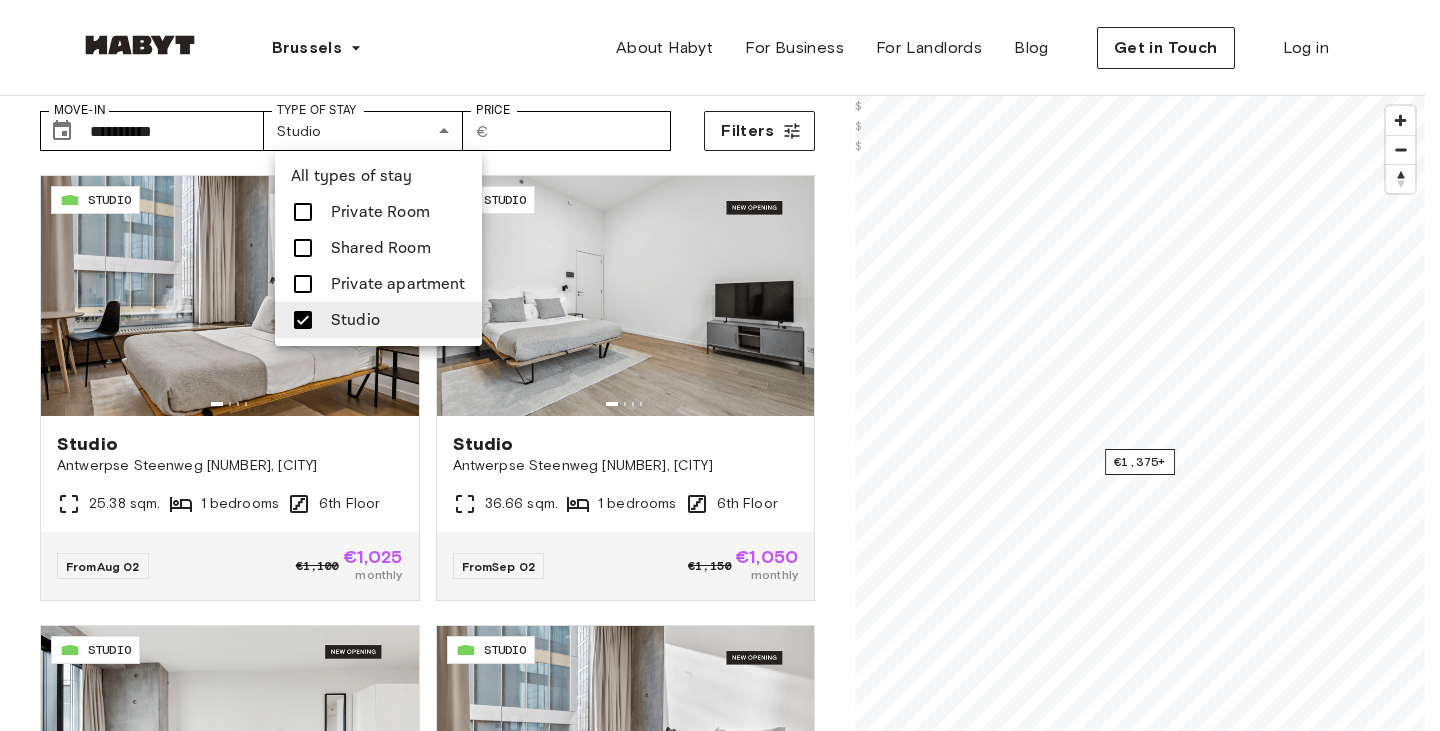 click at bounding box center (720, 365) 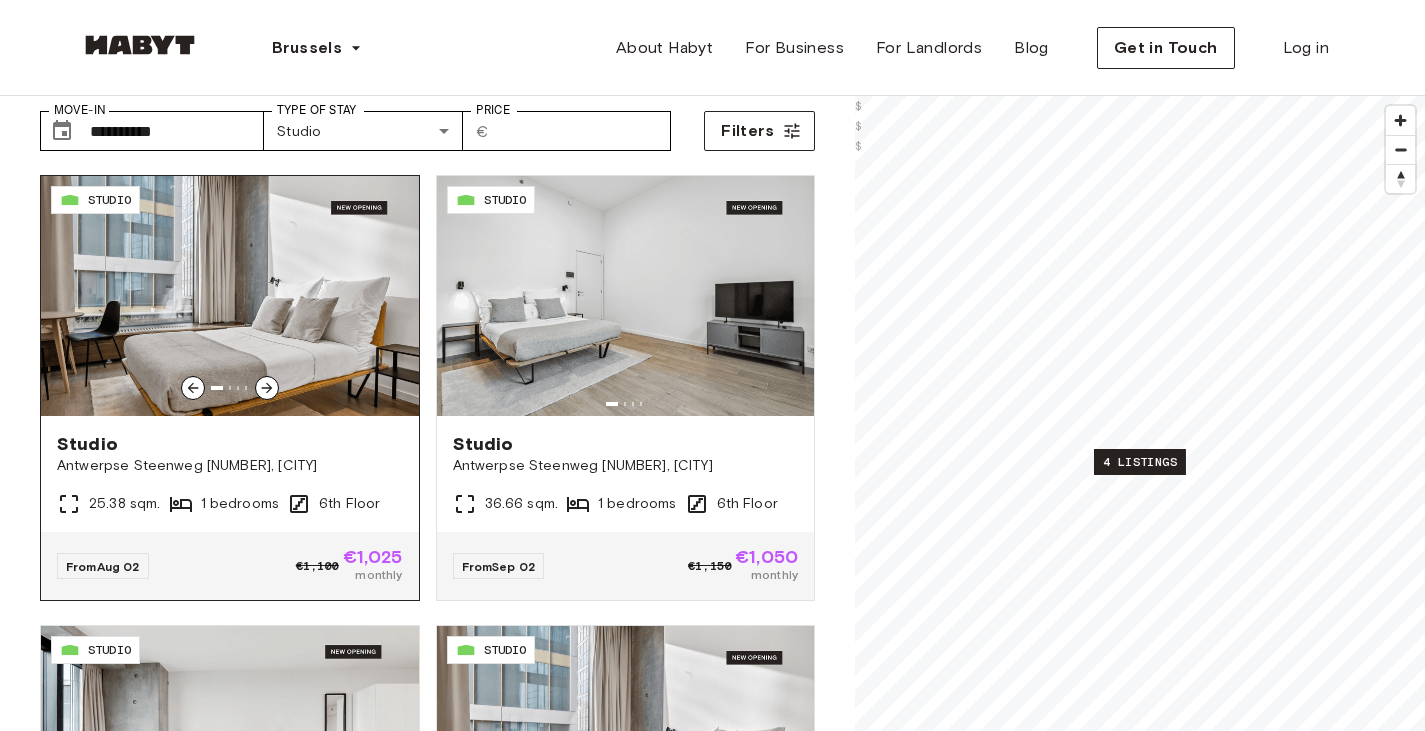 click at bounding box center (267, 388) 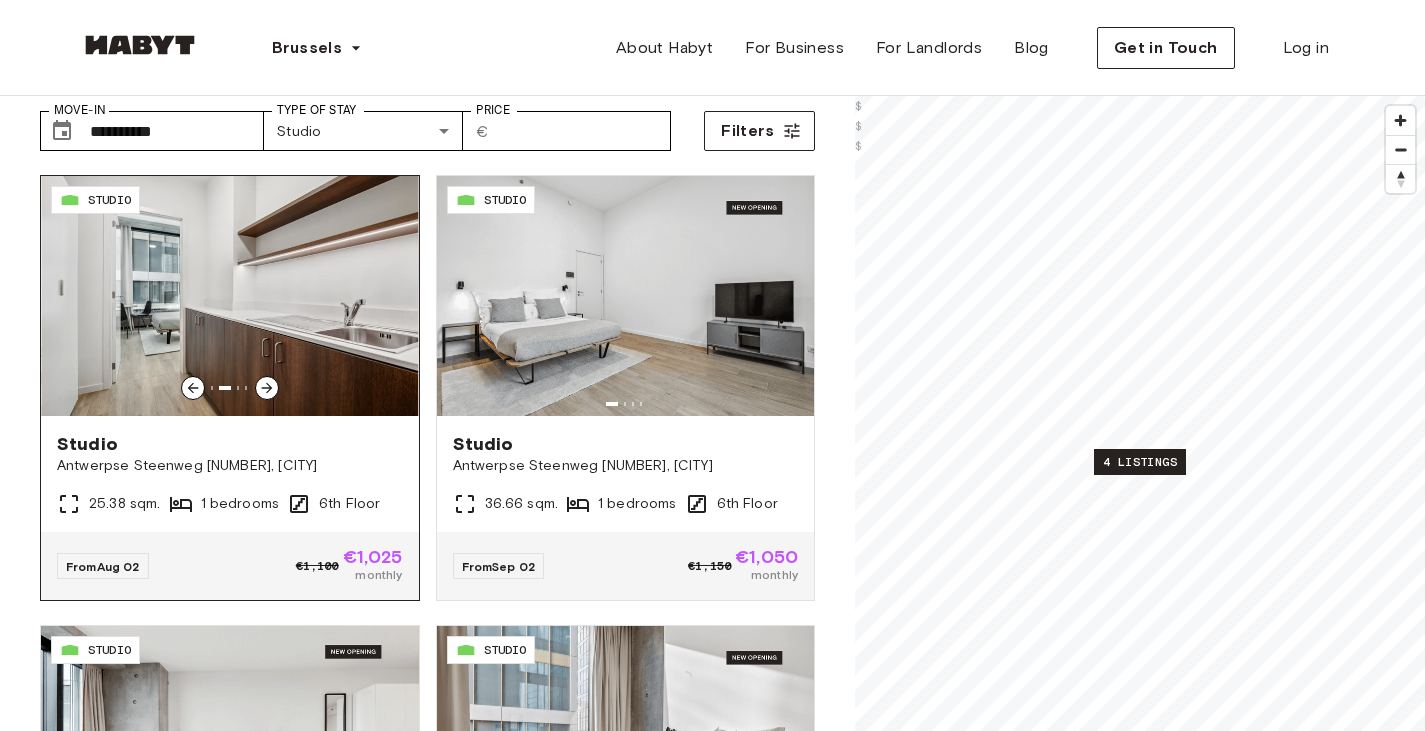click at bounding box center (267, 388) 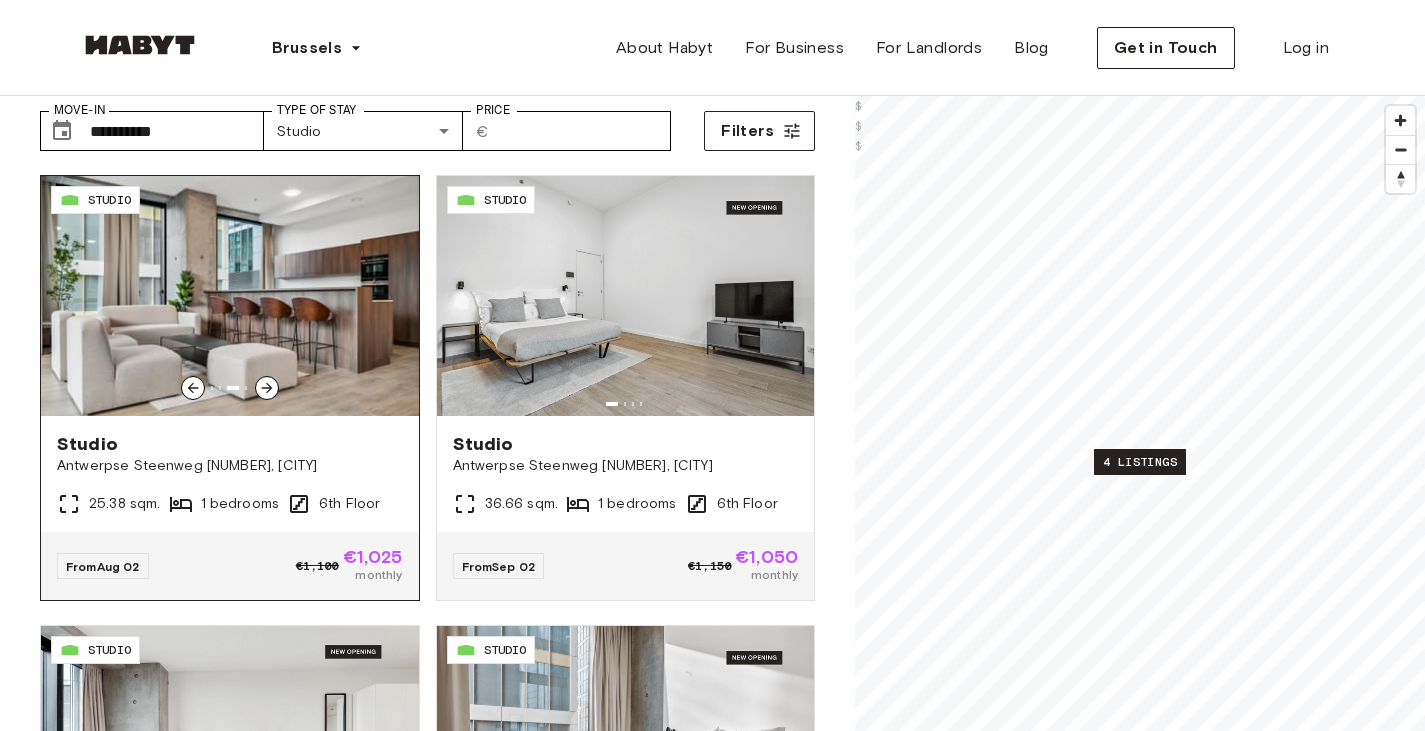 click at bounding box center [267, 388] 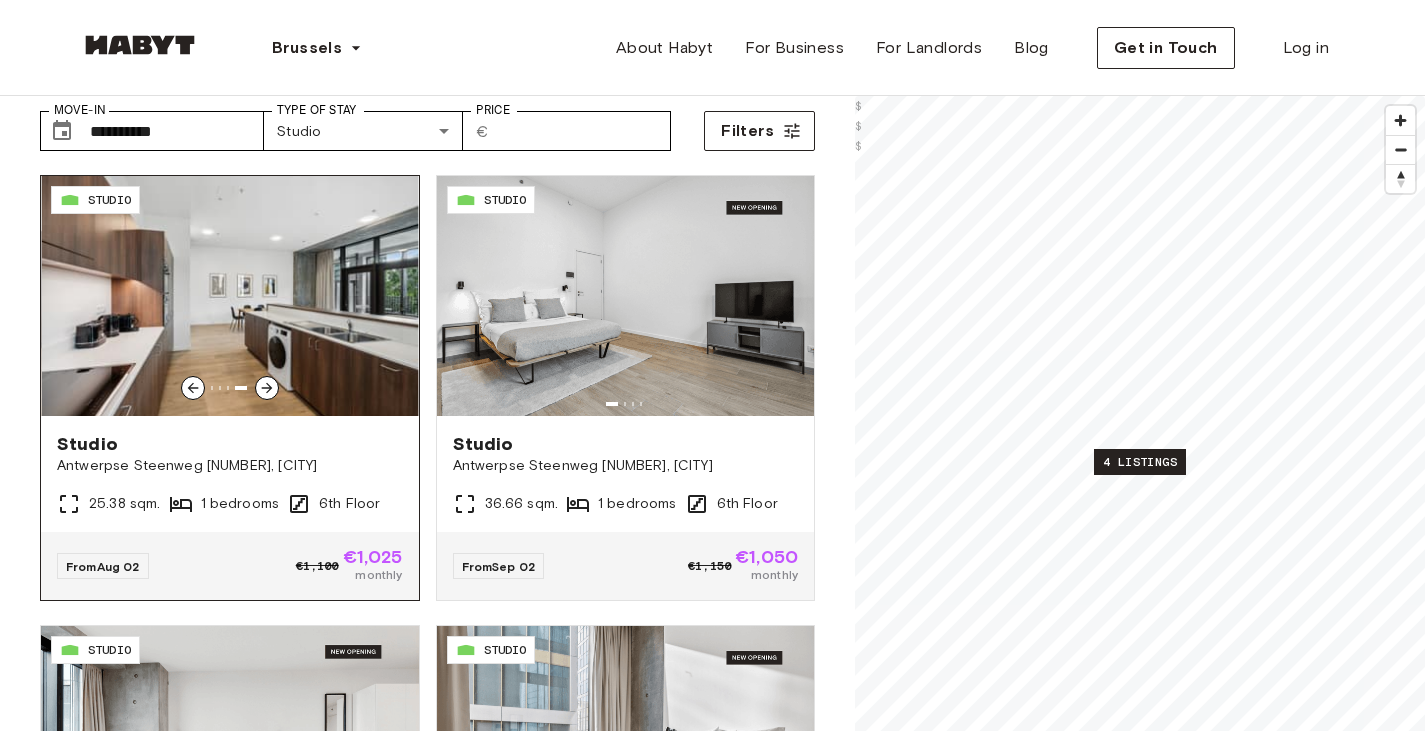 click at bounding box center (267, 388) 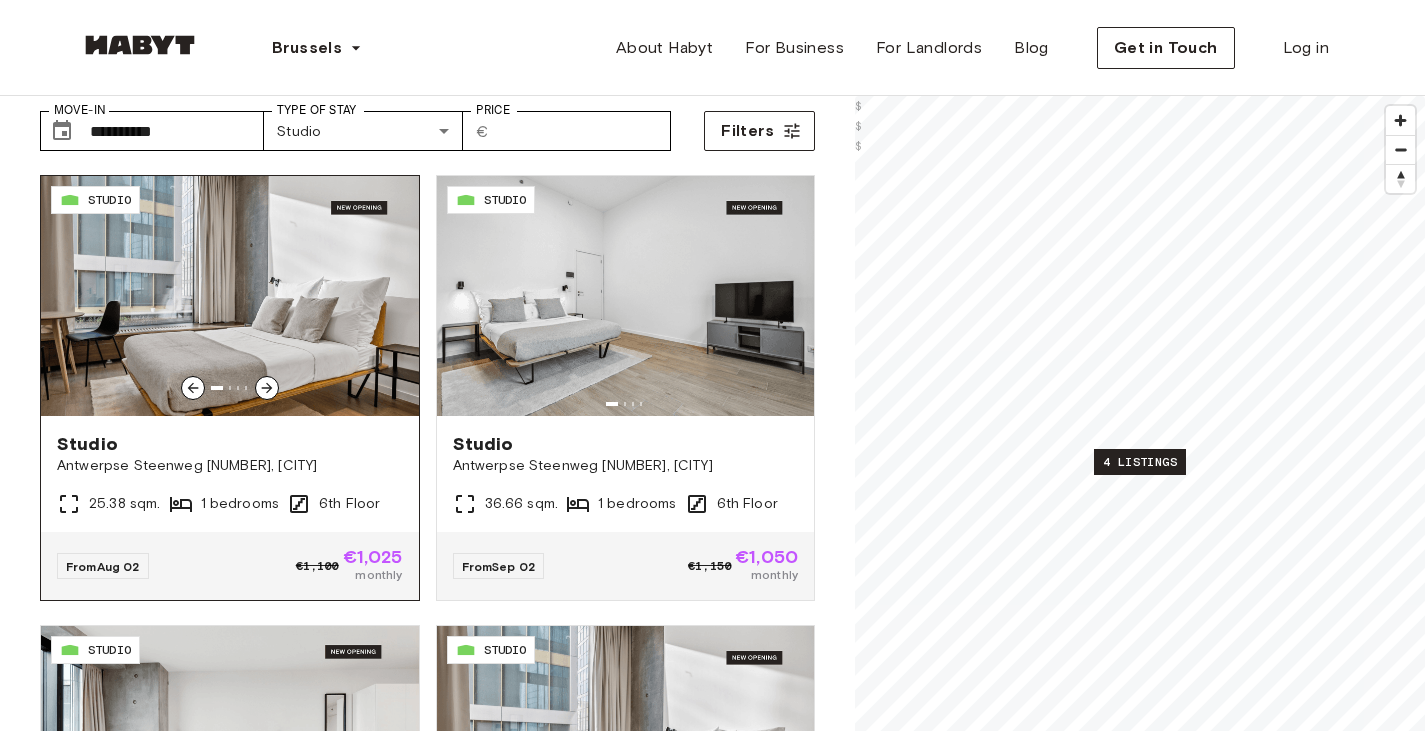 click 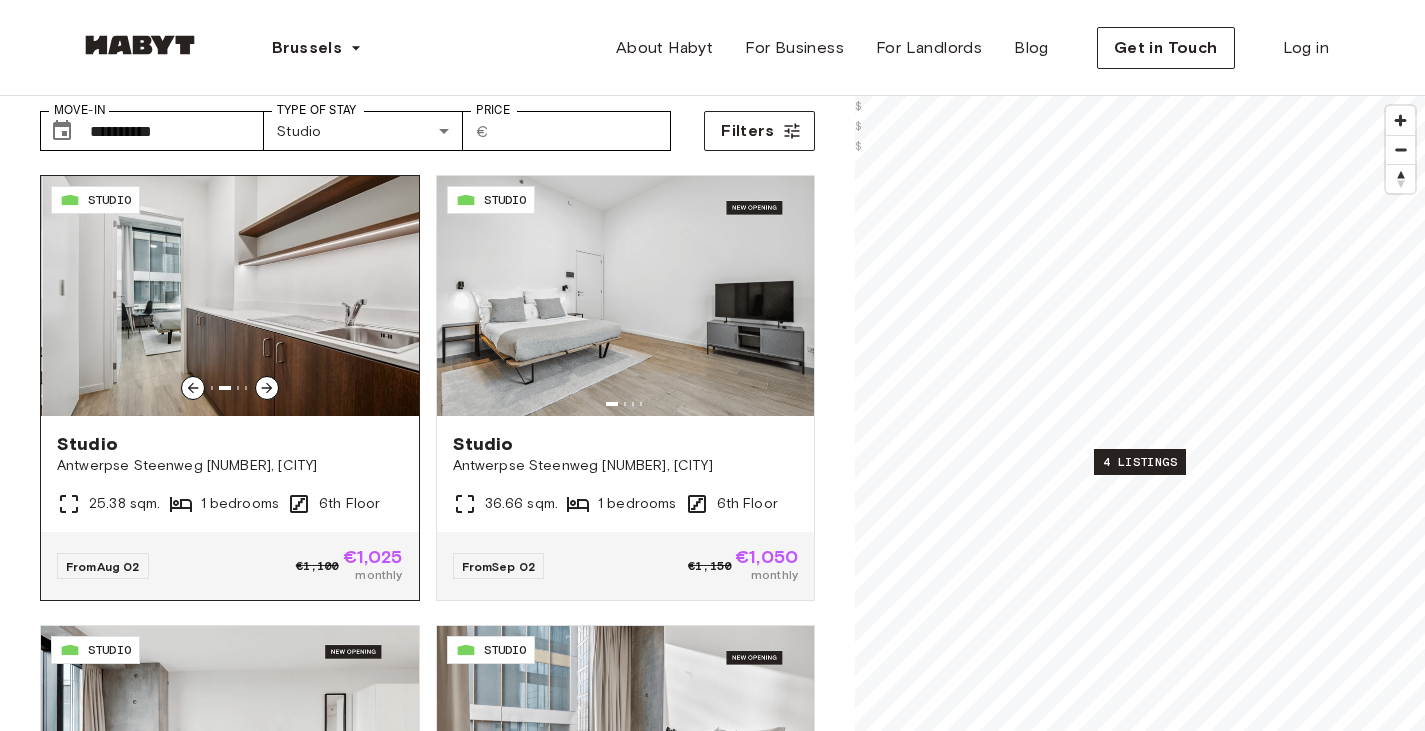 click 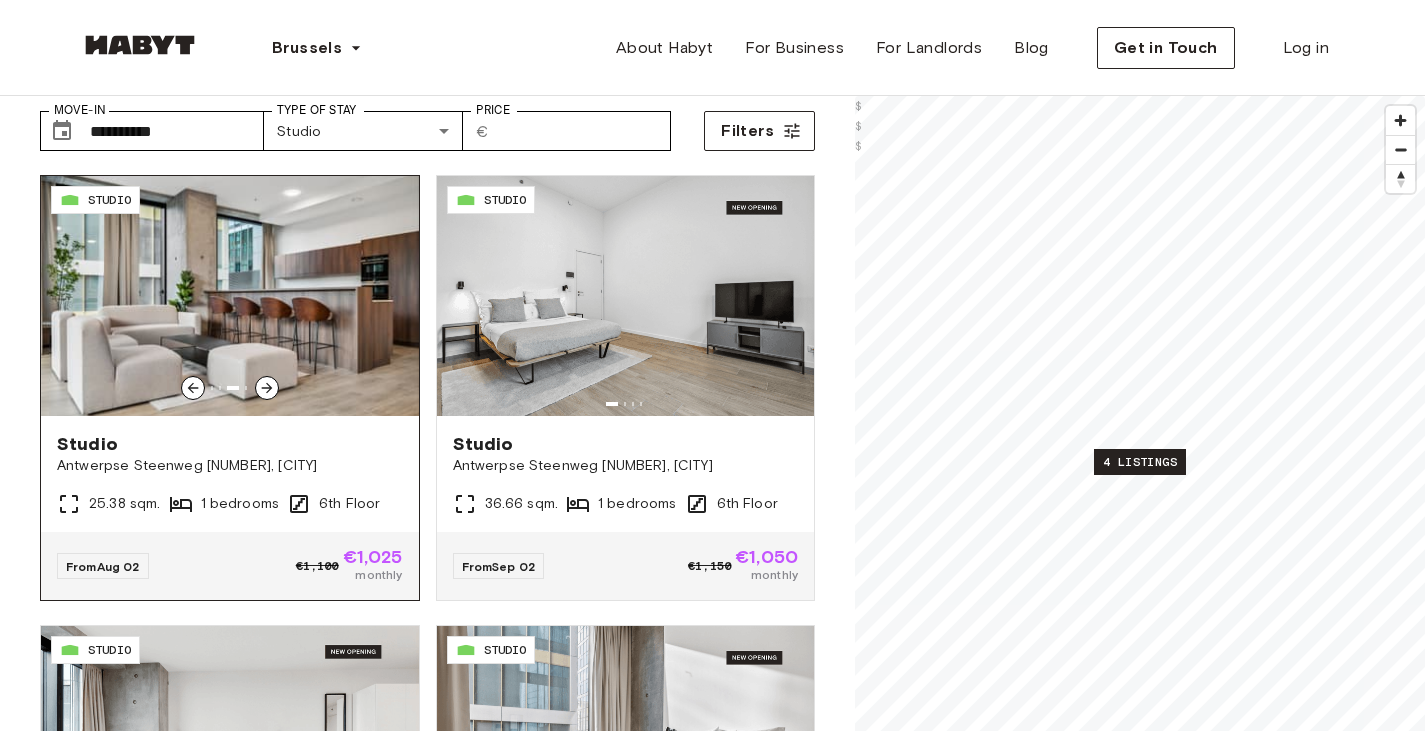 click 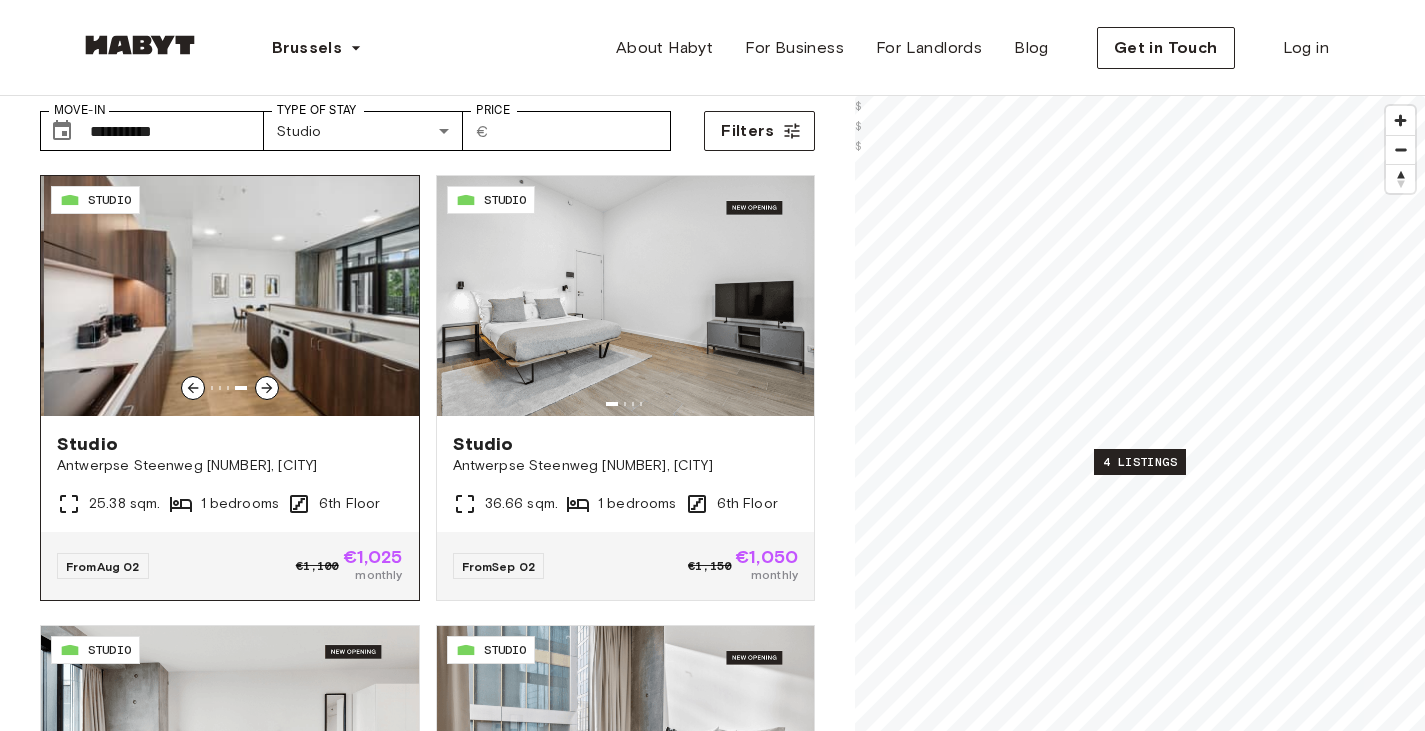 click 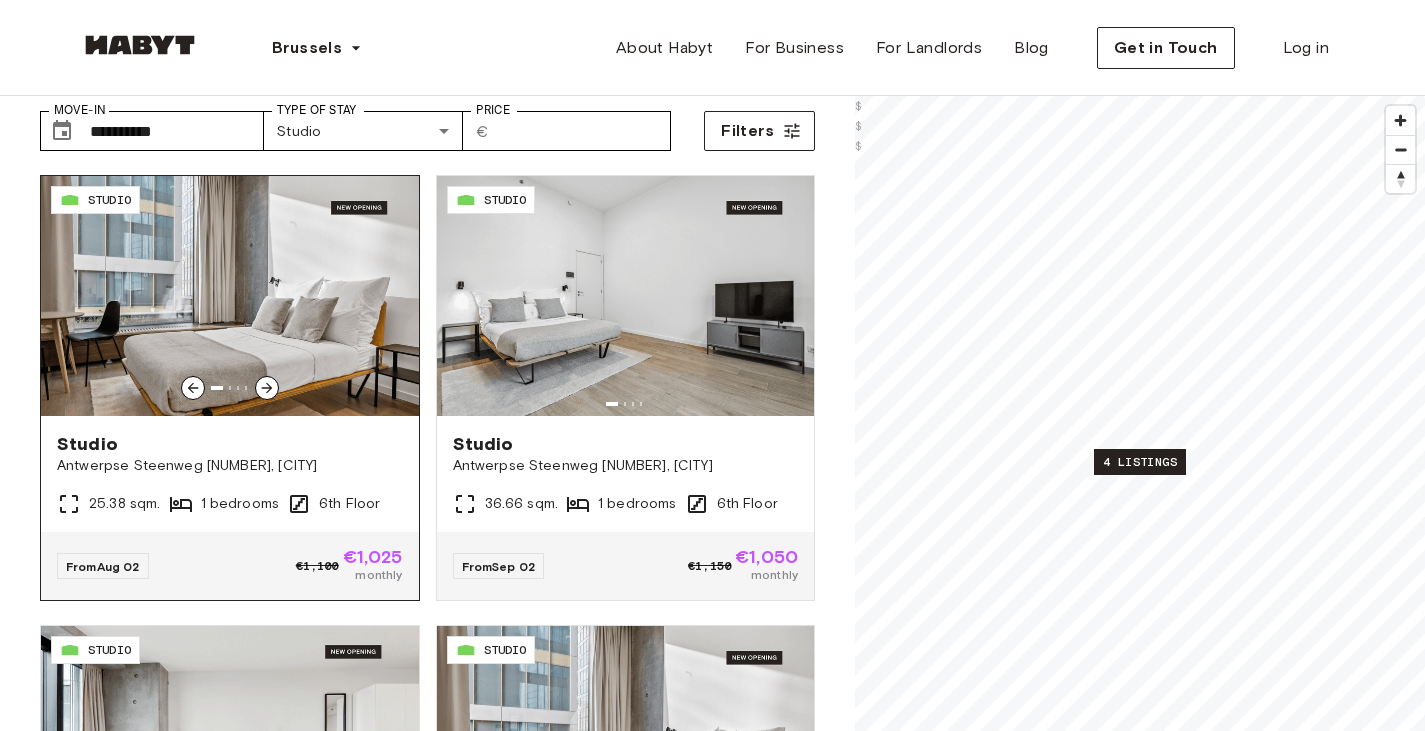 click 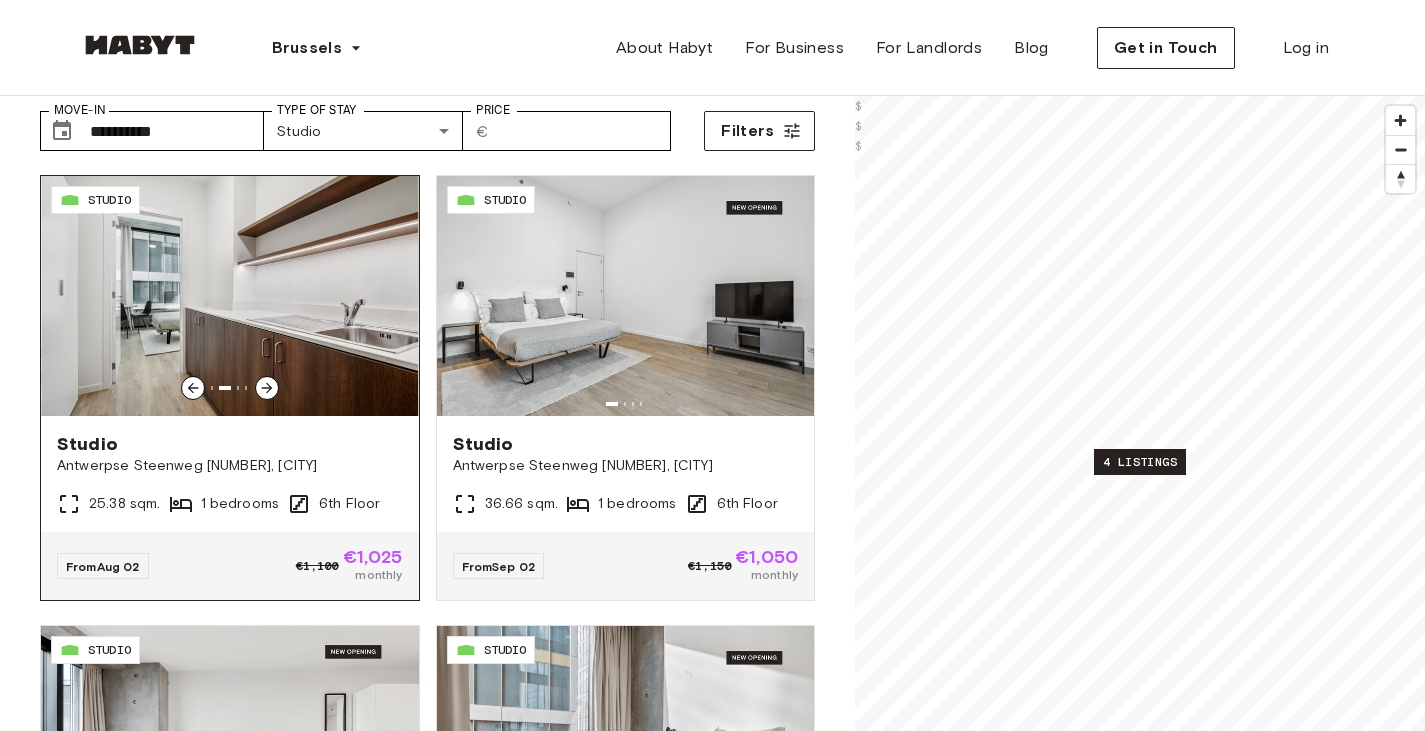 click 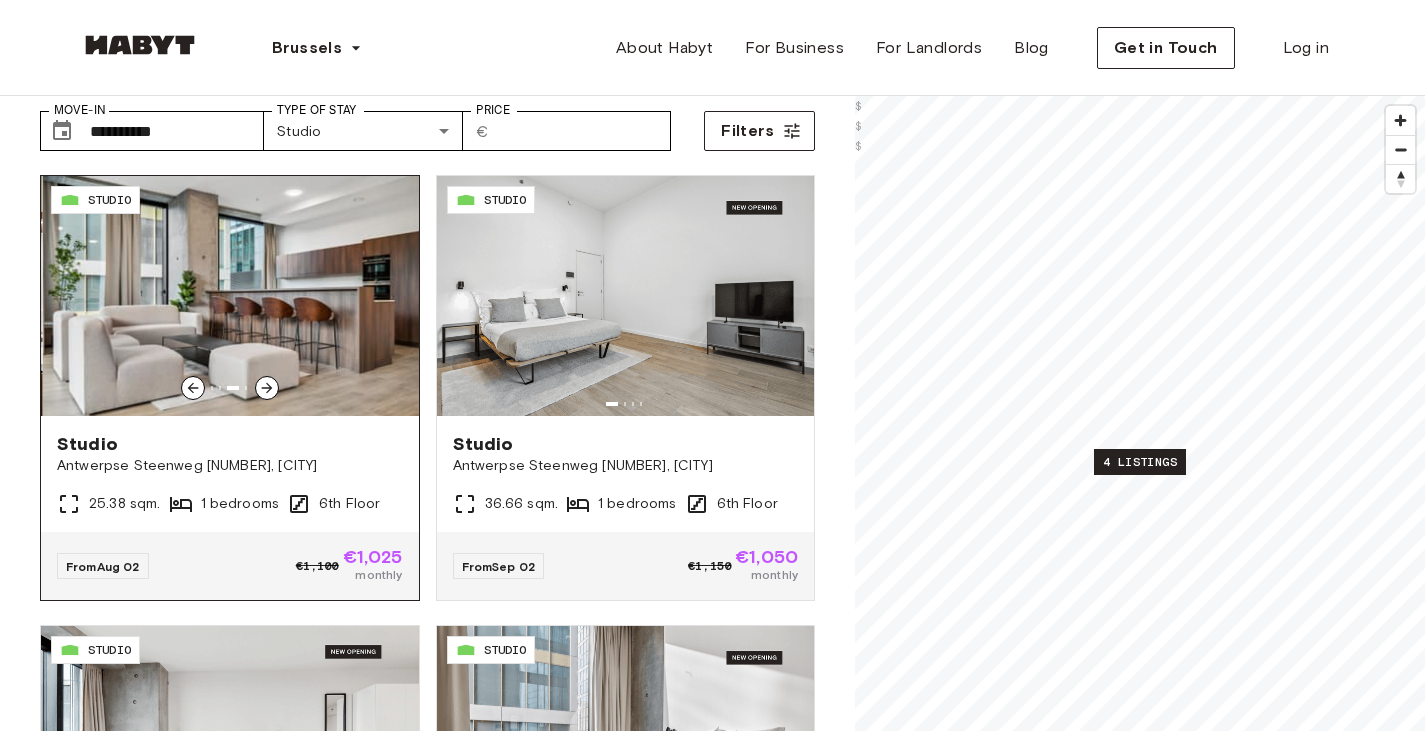 click 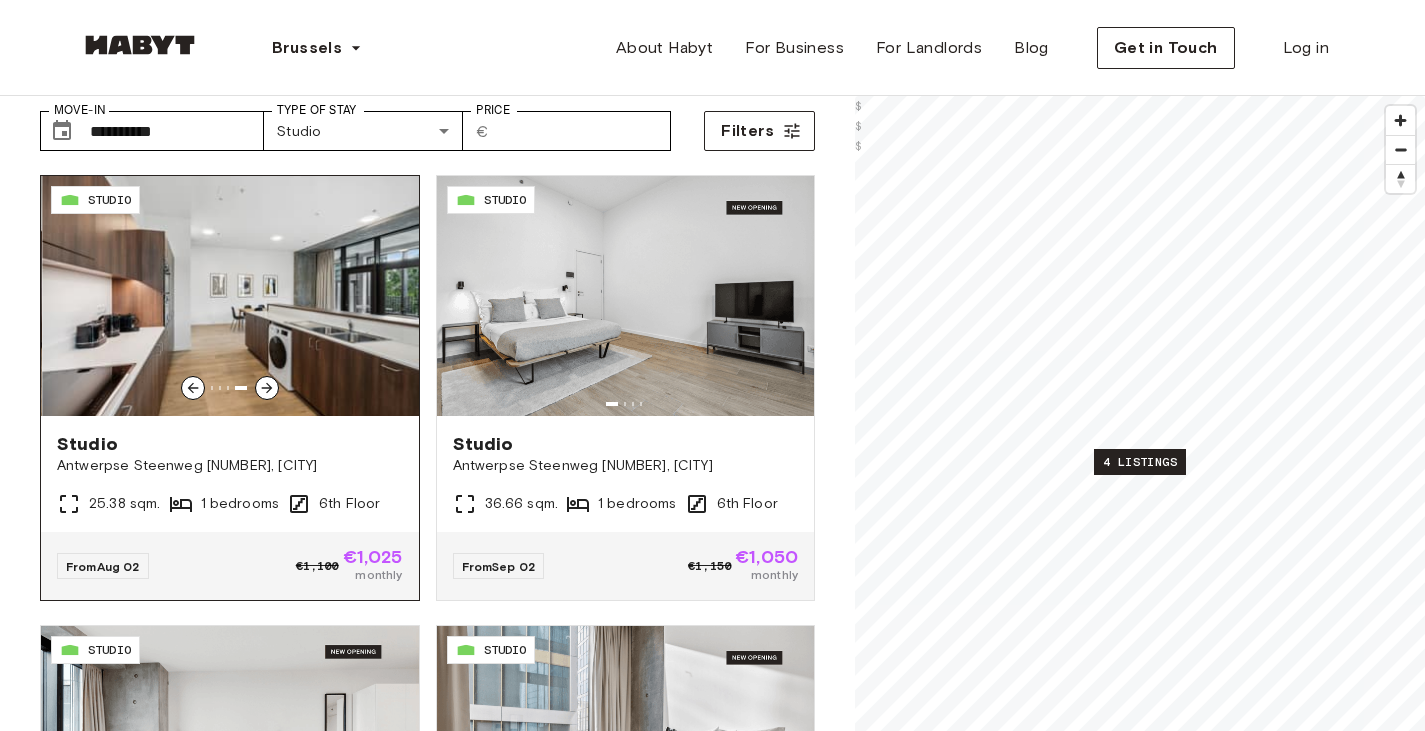 click 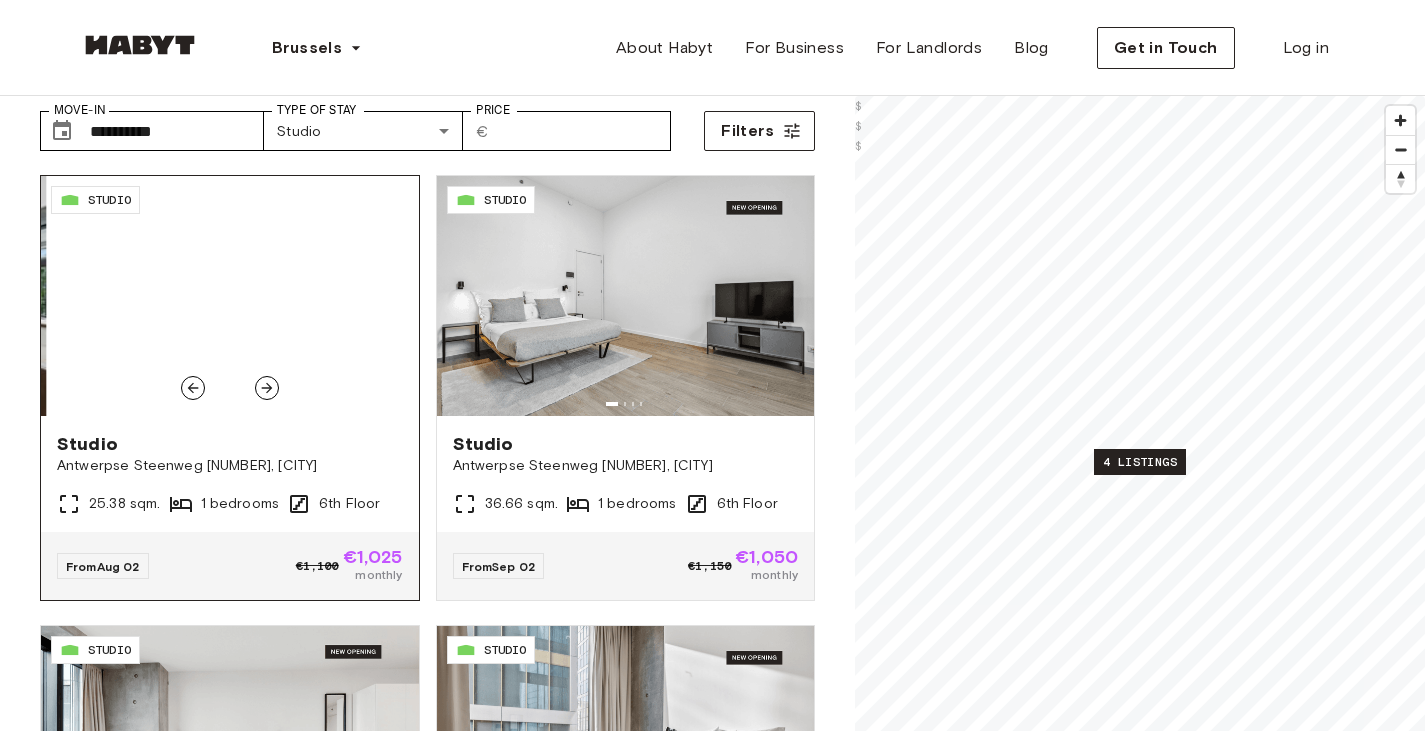 click 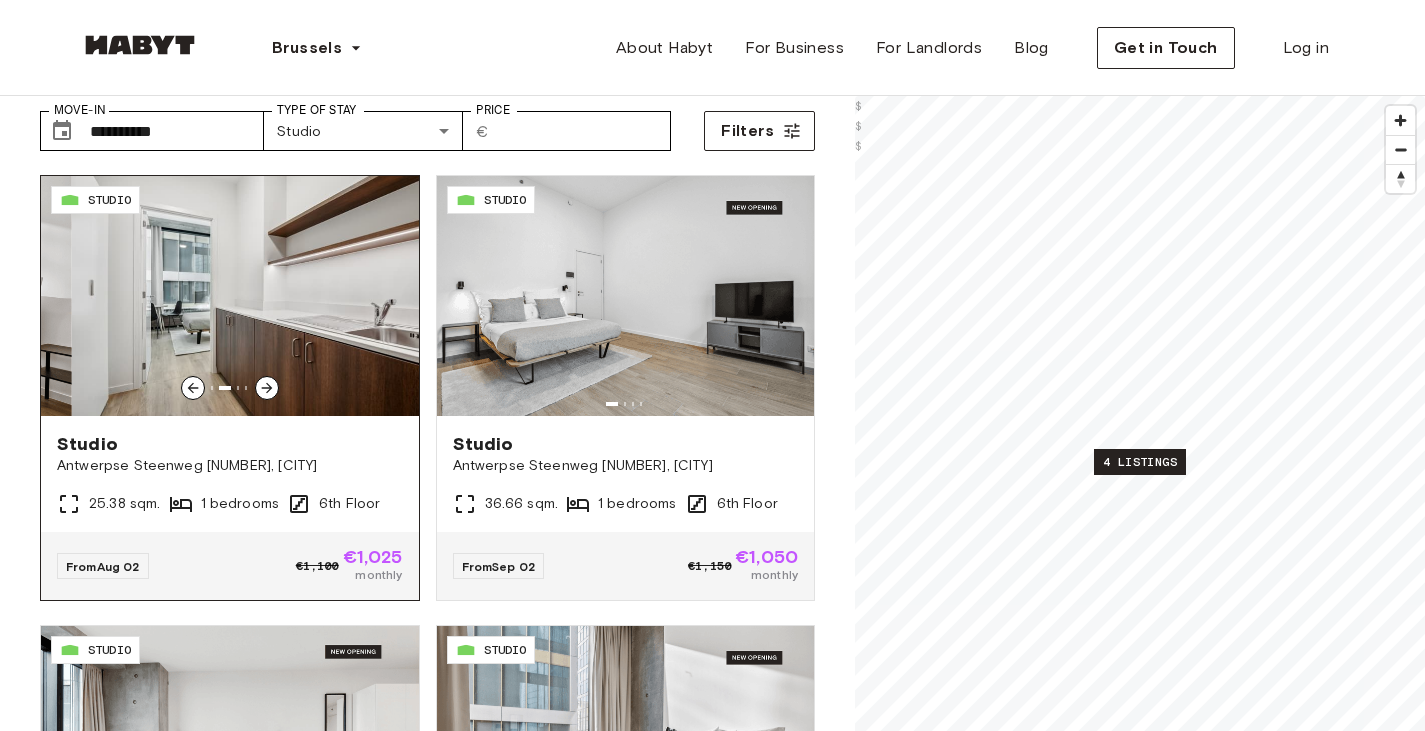 scroll, scrollTop: 200, scrollLeft: 0, axis: vertical 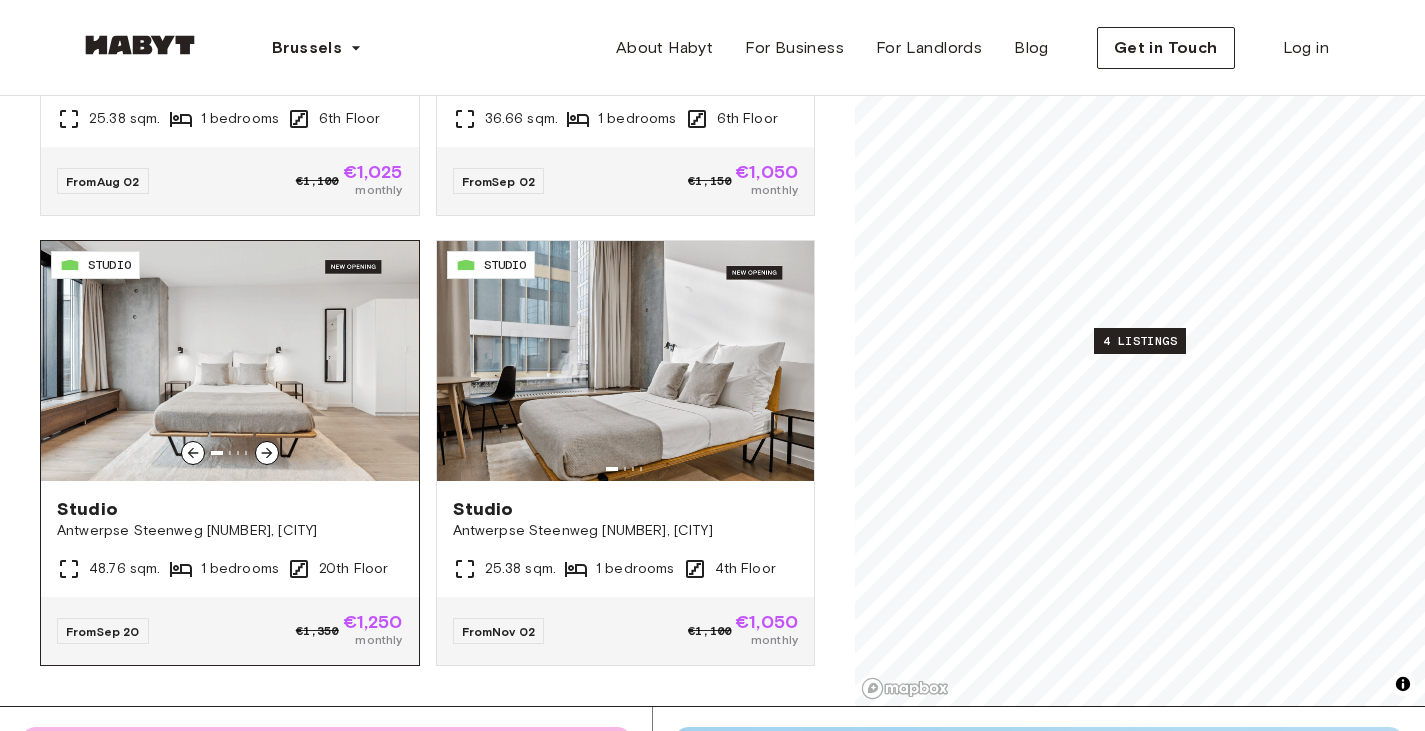 click 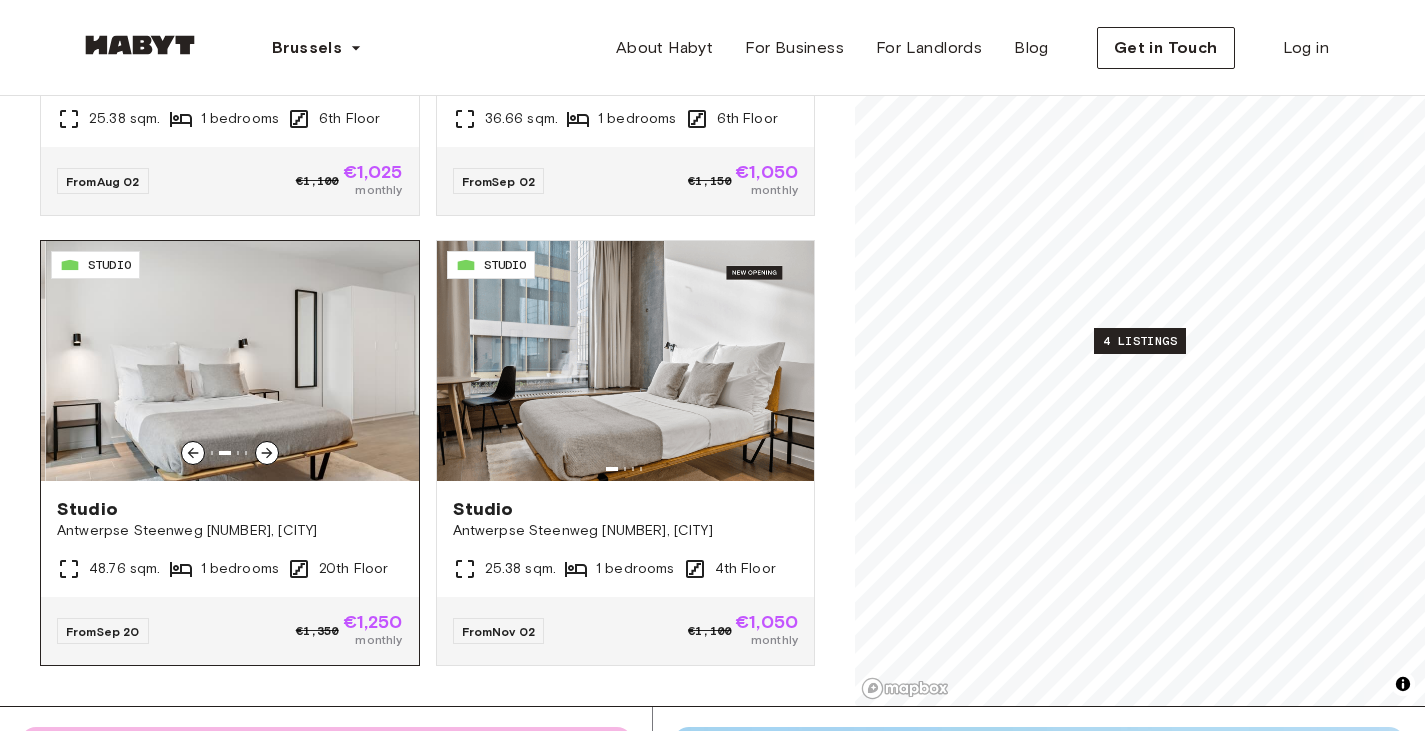 click 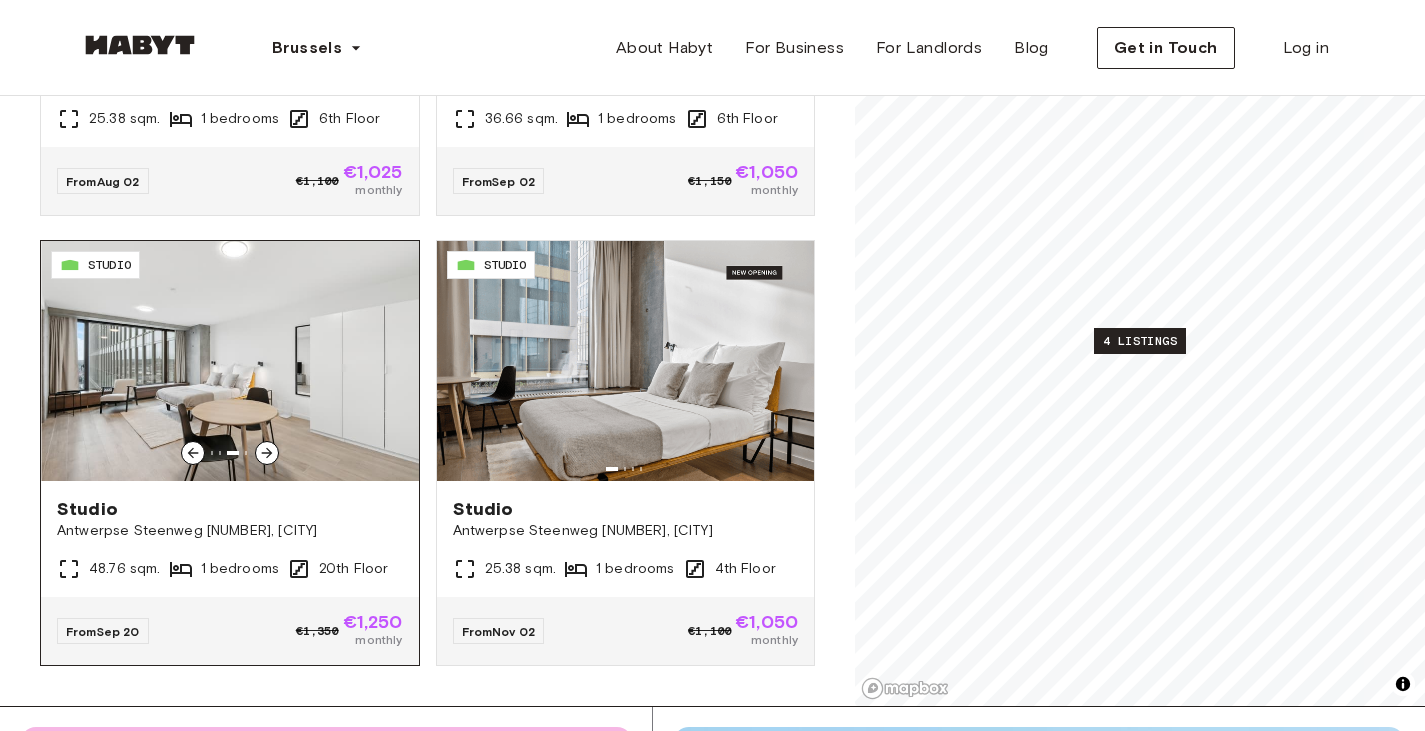 click 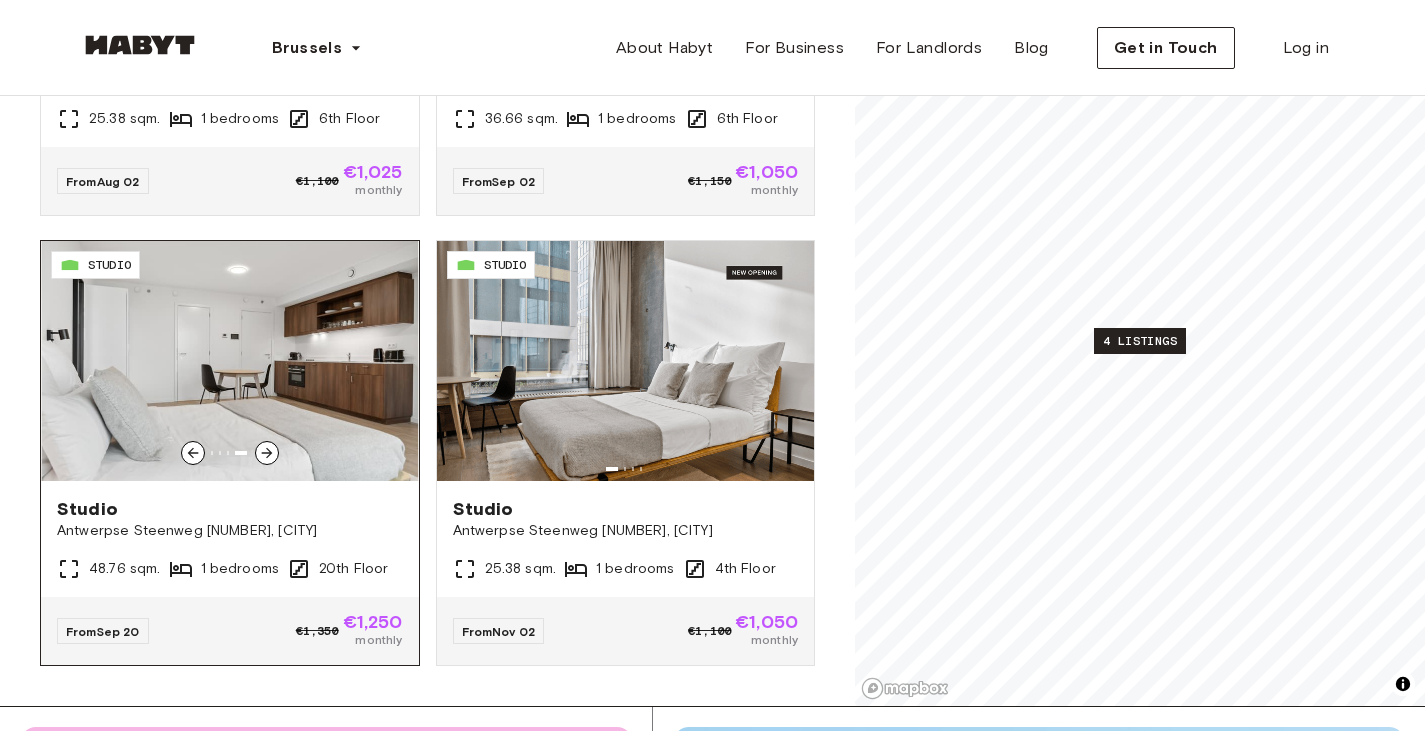 click 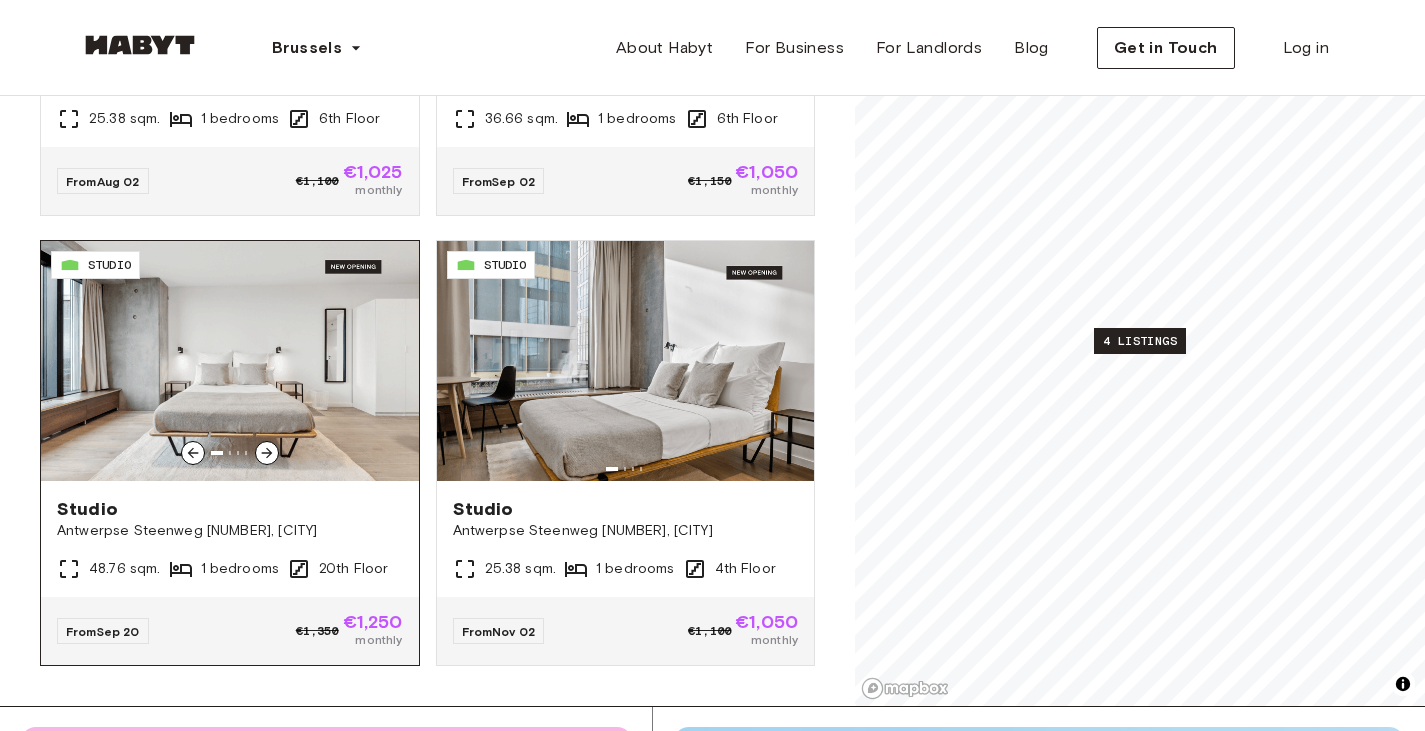 click 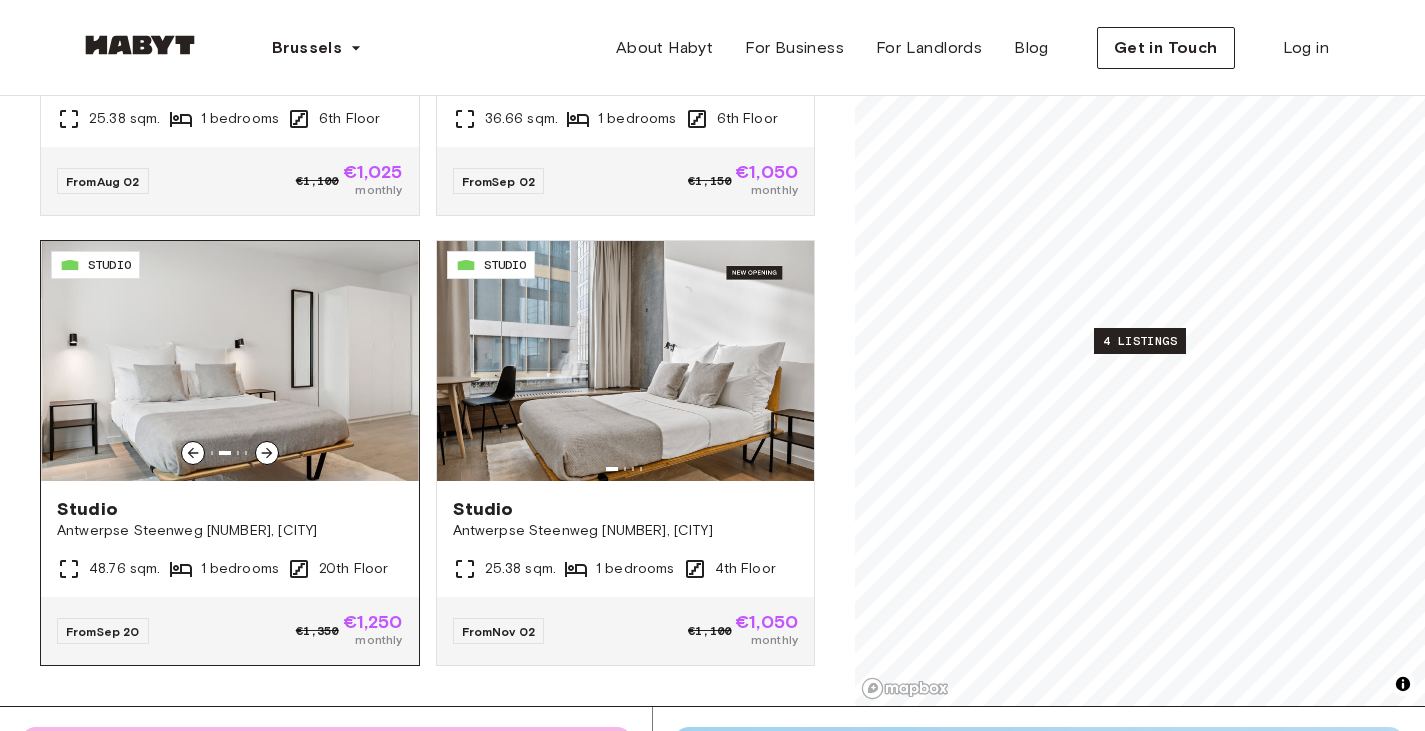 click 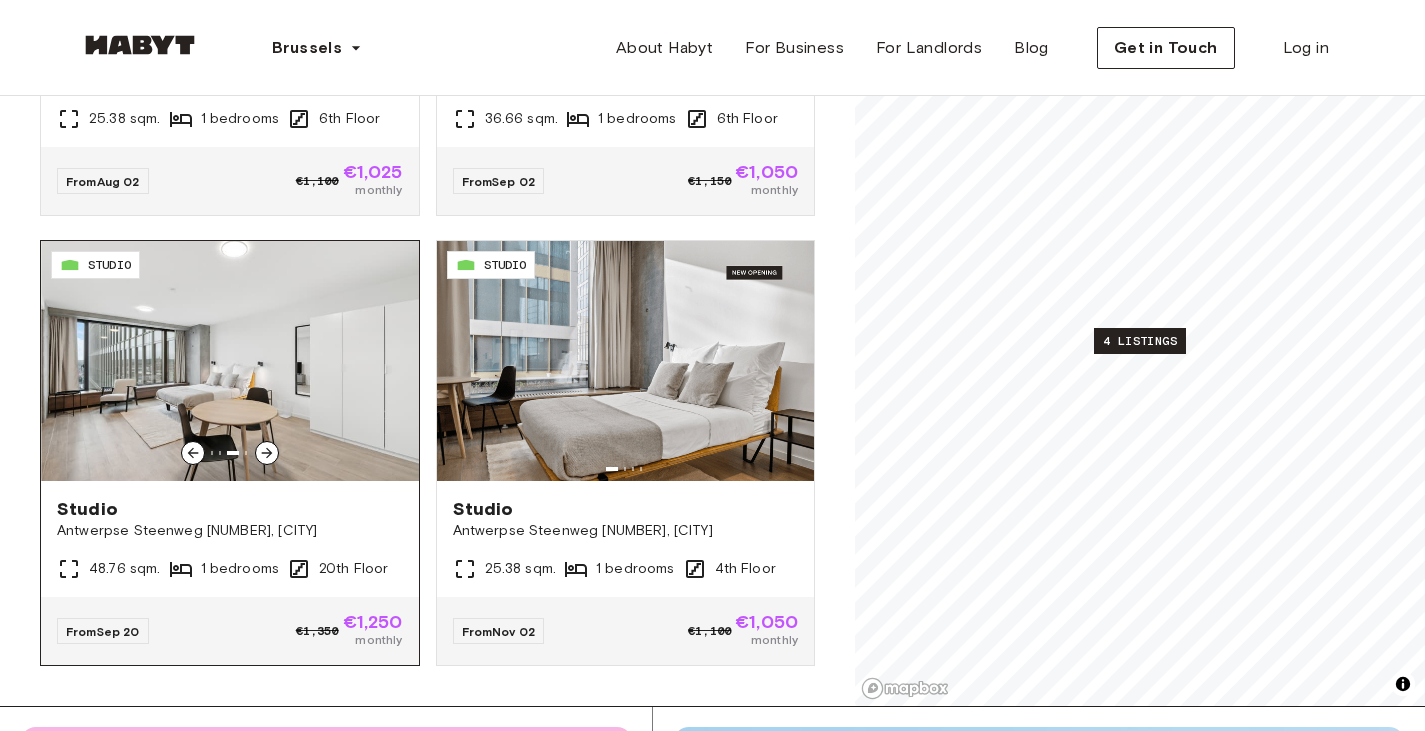 click 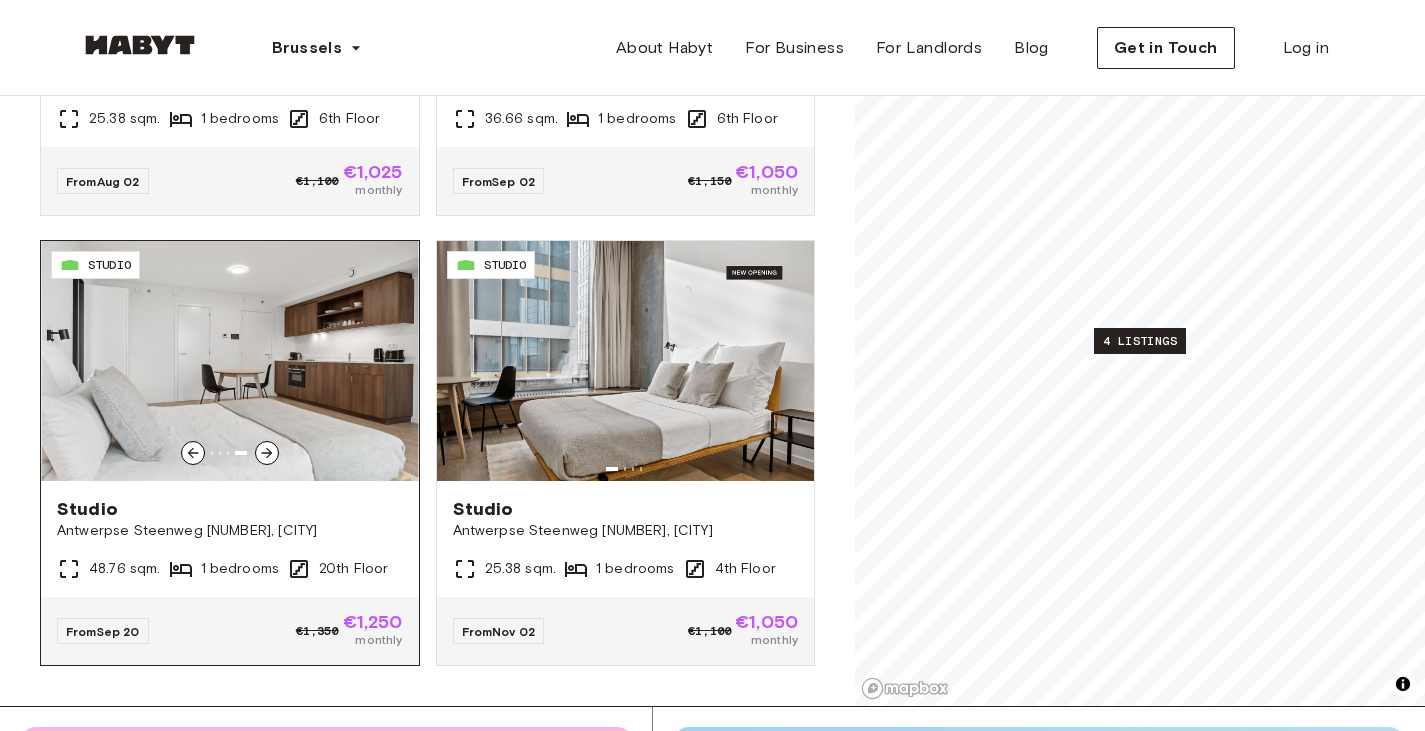 click 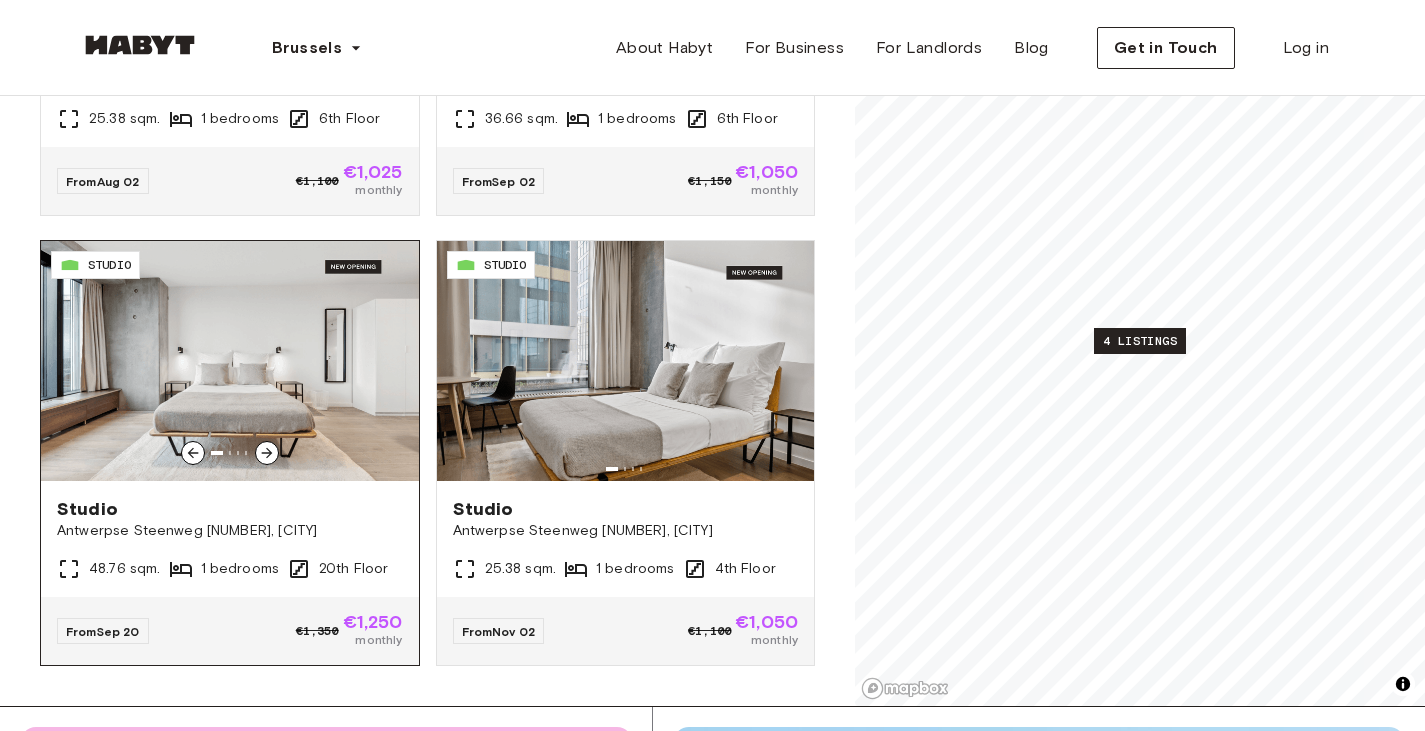 click 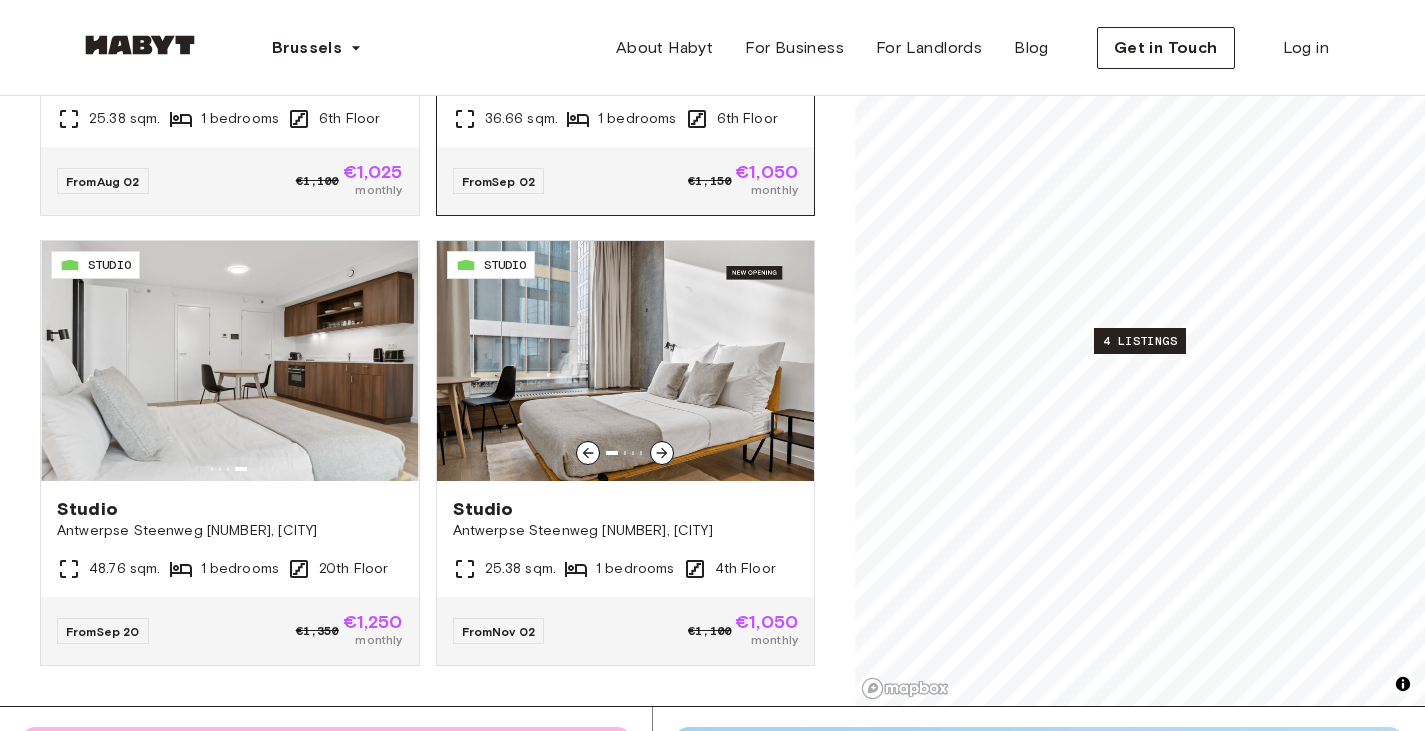scroll, scrollTop: 0, scrollLeft: 0, axis: both 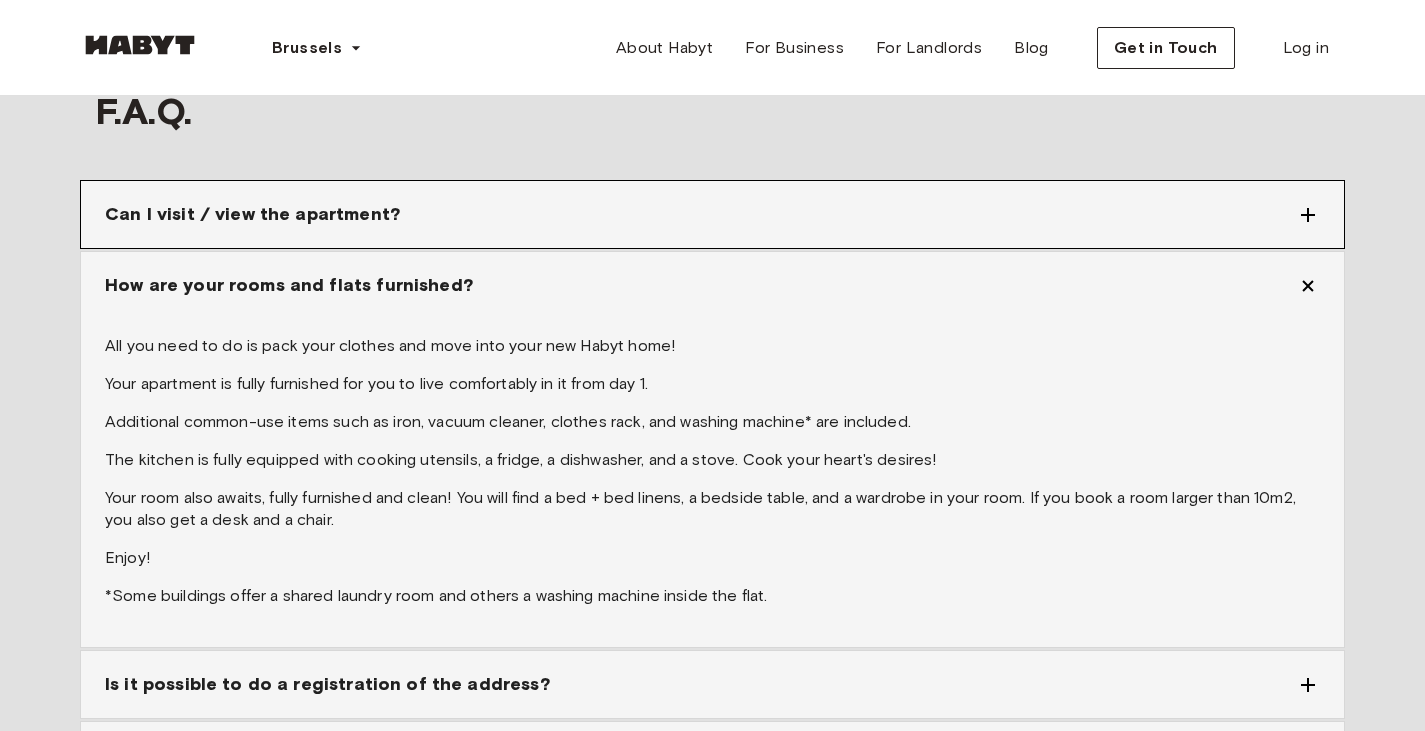 click on "Can I visit / view the apartment?" at bounding box center (700, 214) 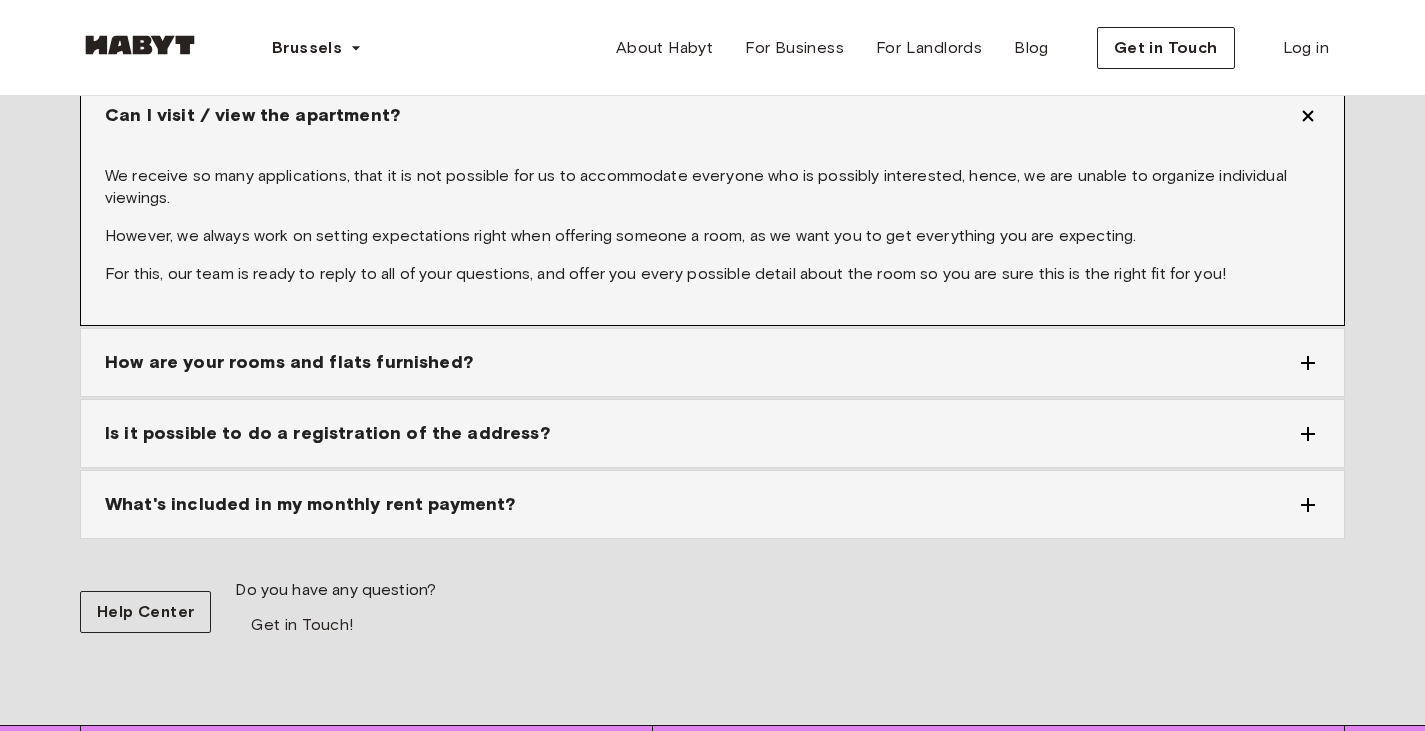 scroll, scrollTop: 2500, scrollLeft: 0, axis: vertical 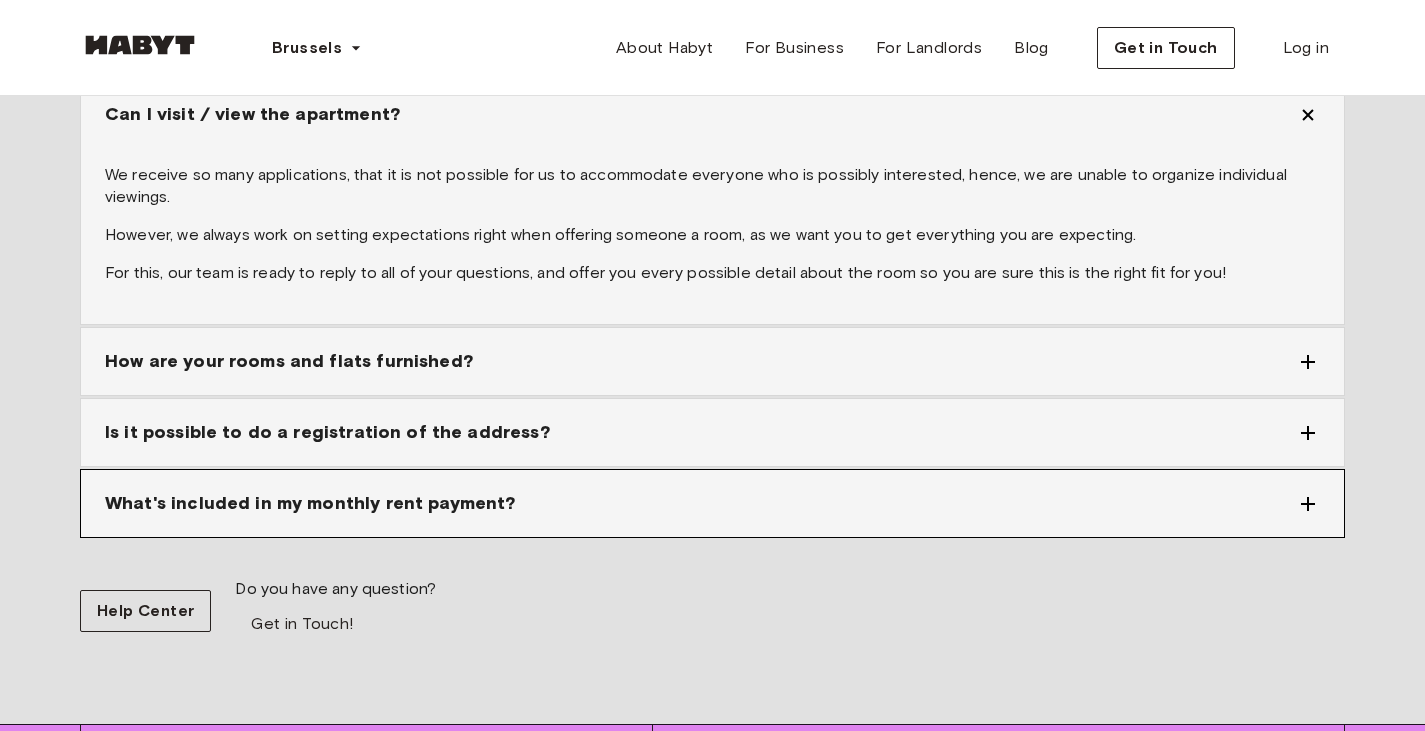 click on "What's included in my monthly rent payment?" at bounding box center [700, 503] 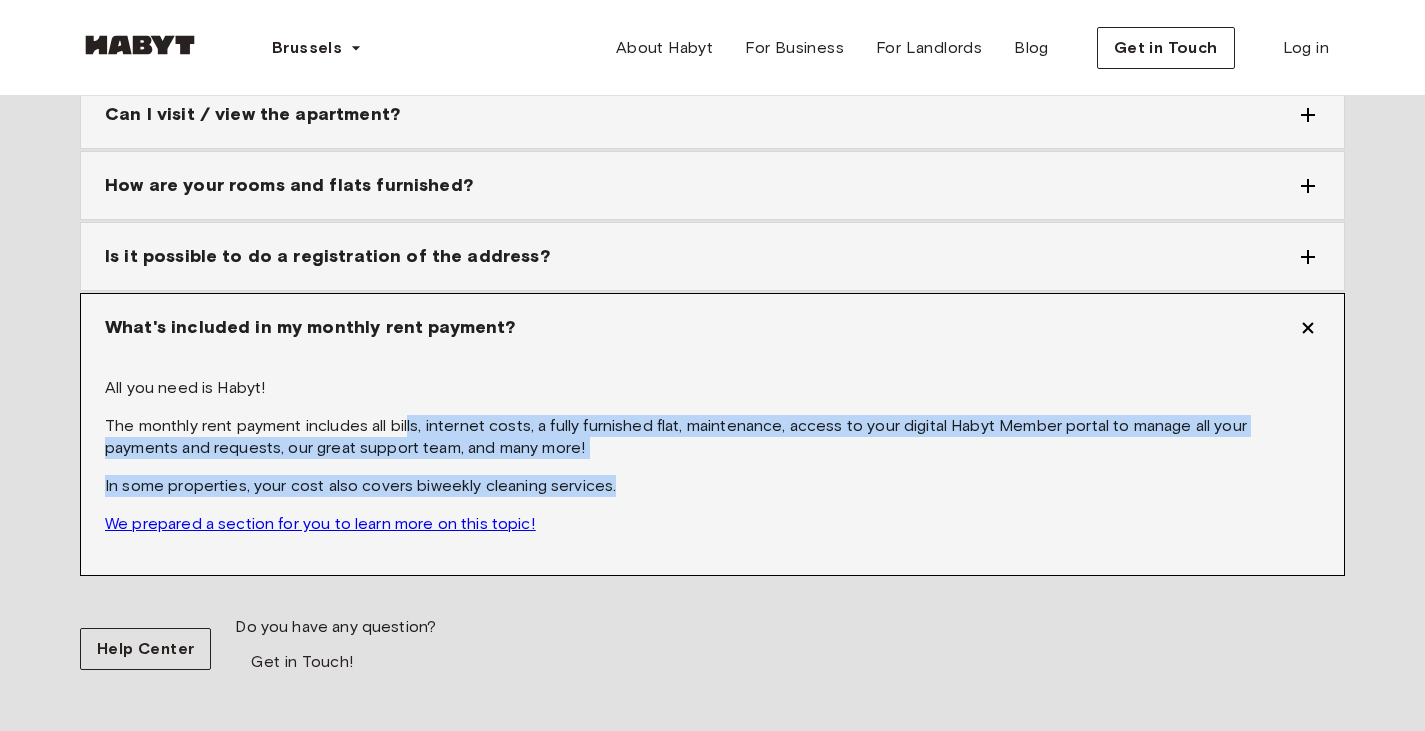 drag, startPoint x: 405, startPoint y: 403, endPoint x: 609, endPoint y: 466, distance: 213.50644 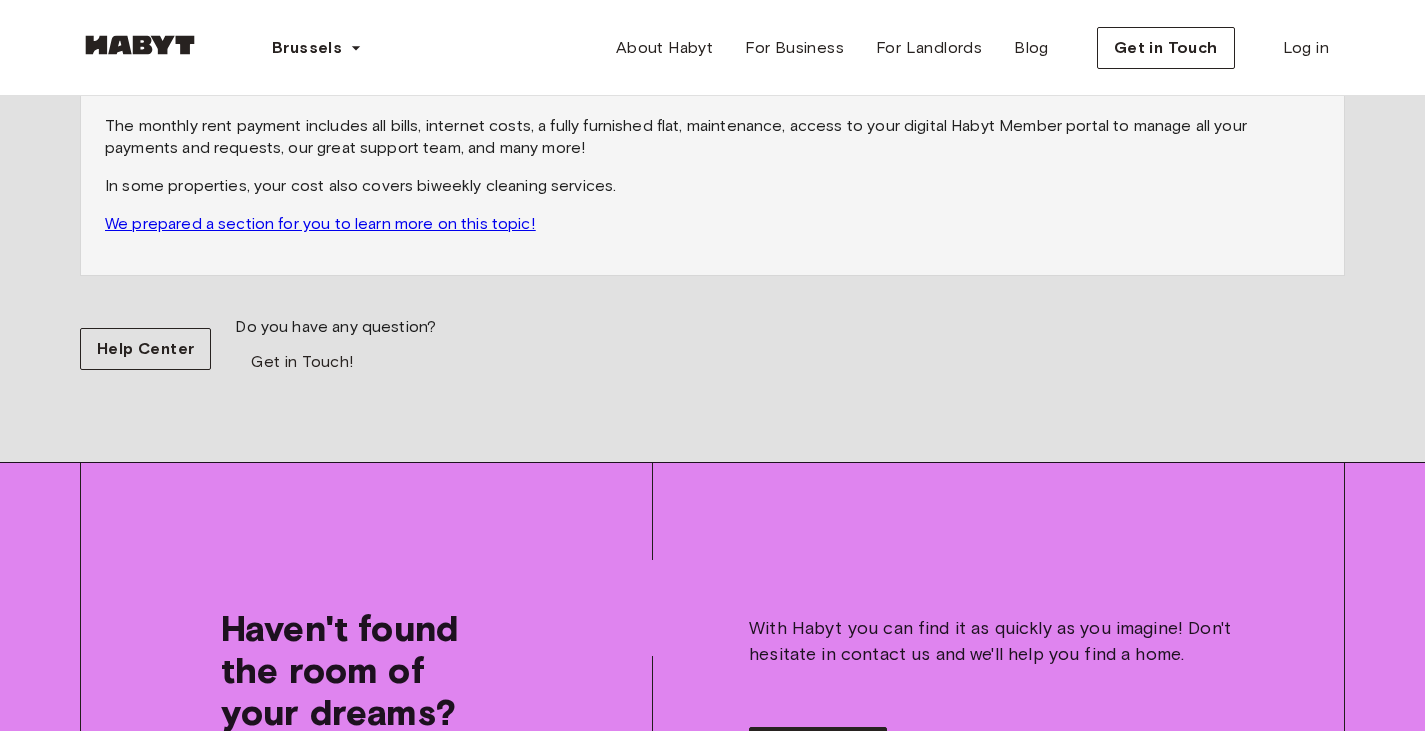 click on "F.A.Q. Can I visit / view the apartment? We receive so many applications, that it is not possible for us to accommodate everyone who is possibly interested, hence, we are unable to organize individual viewings. However, we always work on setting expectations right when offering someone a room, as we want you to get everything you are expecting.   For this, our team is ready to reply to all of your questions, and offer you every possible detail about the room so you are sure this is the right fit for you! How are your rooms and flats furnished? All you need to do is pack your clothes and move into your new Habyt home! Your apartment is fully furnished for you to live comfortably in it from day 1.   Additional common-use items such as iron, vacuum cleaner, clothes rack, and washing machine* are included.   The kitchen is fully equipped with cooking utensils, a fridge, a dishwasher, and a stove. Cook your heart's desires!   Enjoy! Is it possible to do a registration of the address? Of course, it is!" at bounding box center (712, 32) 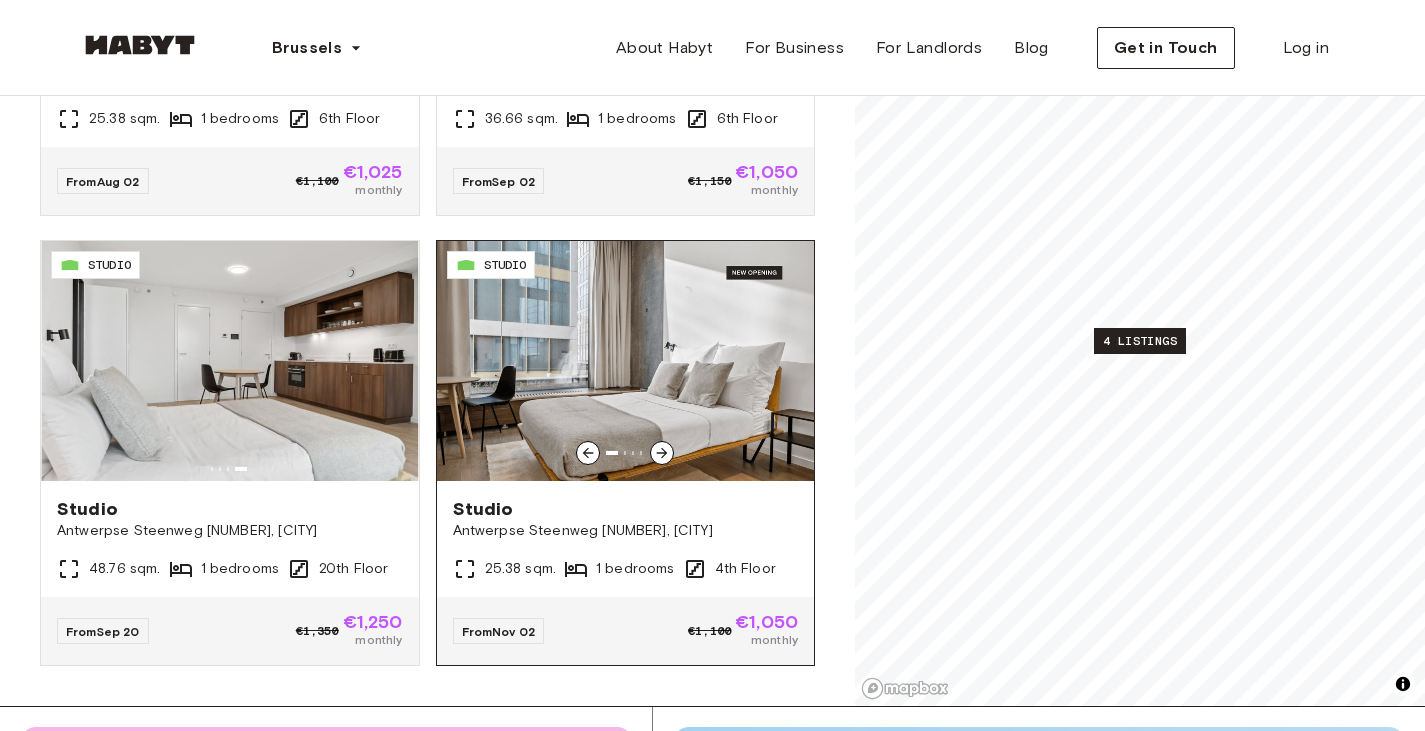scroll, scrollTop: 400, scrollLeft: 0, axis: vertical 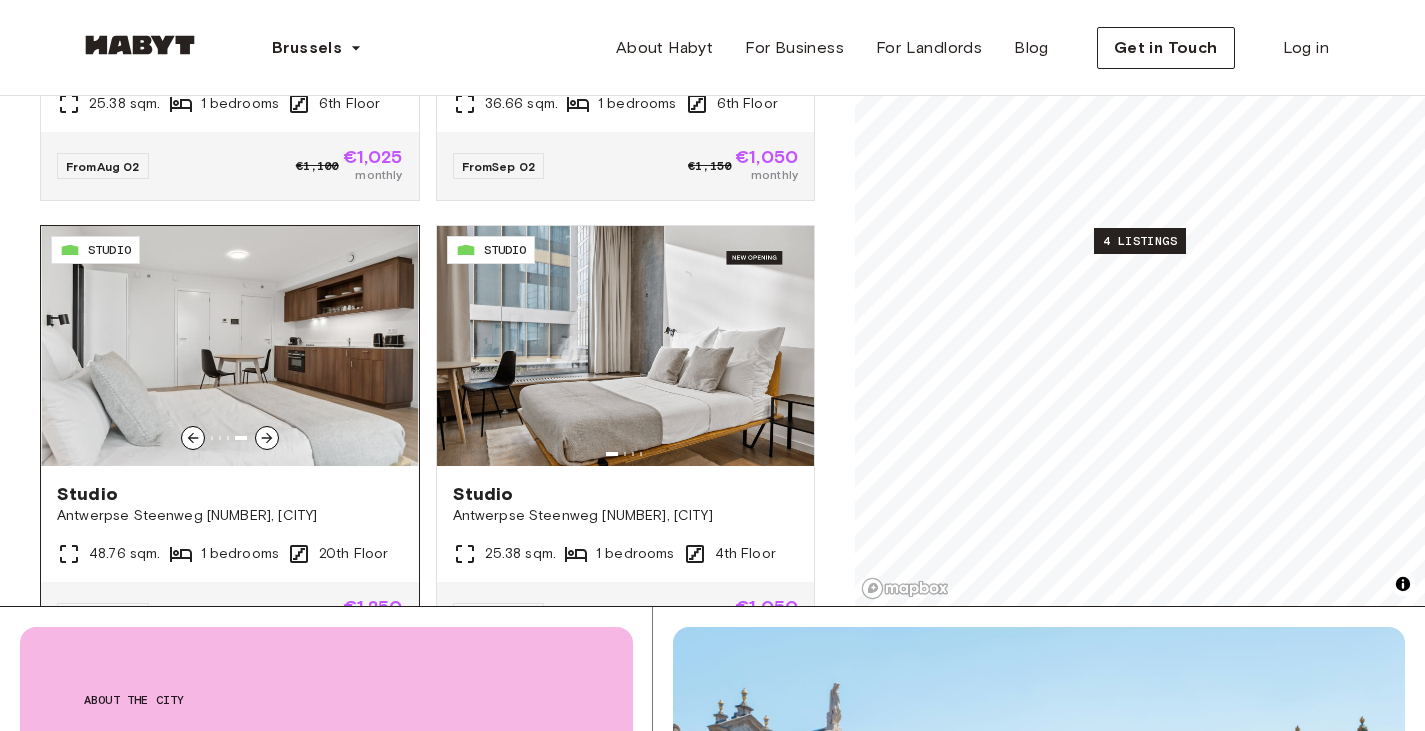 click 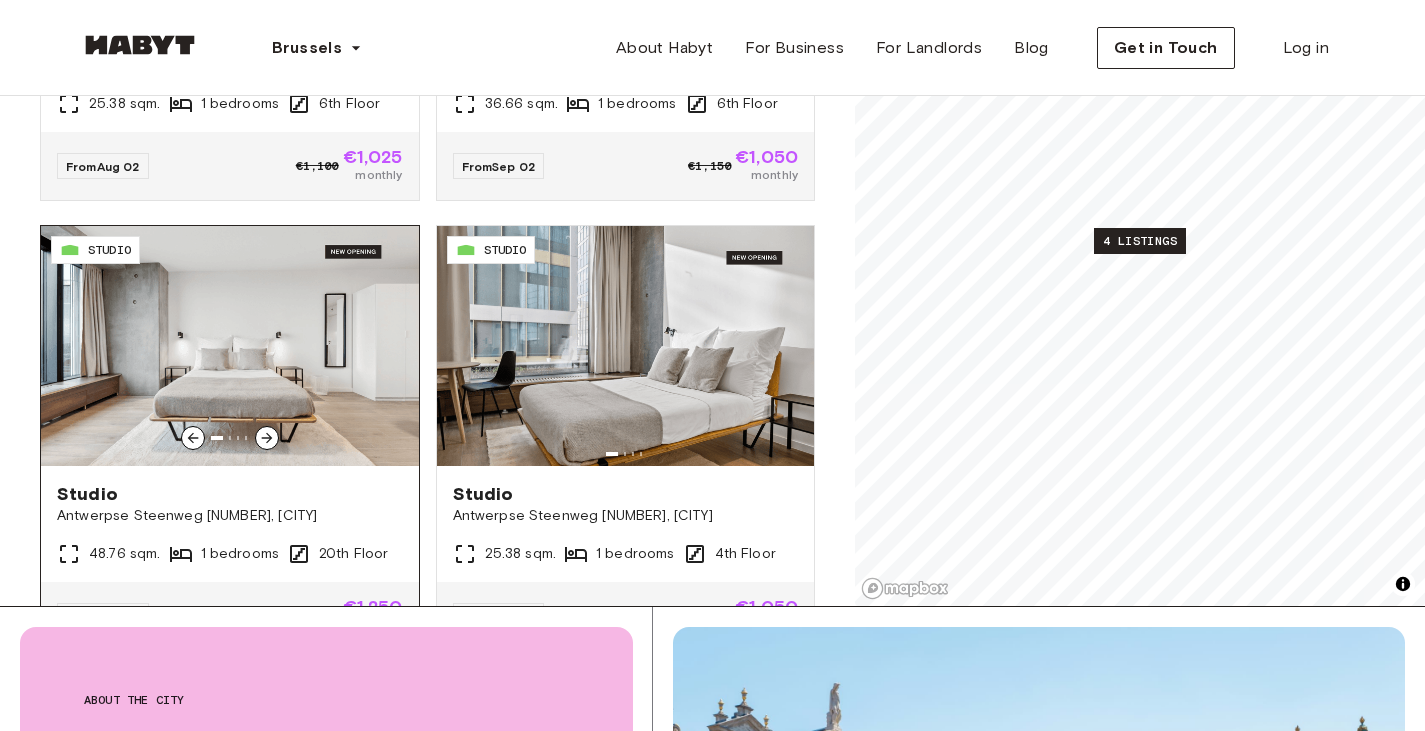 click 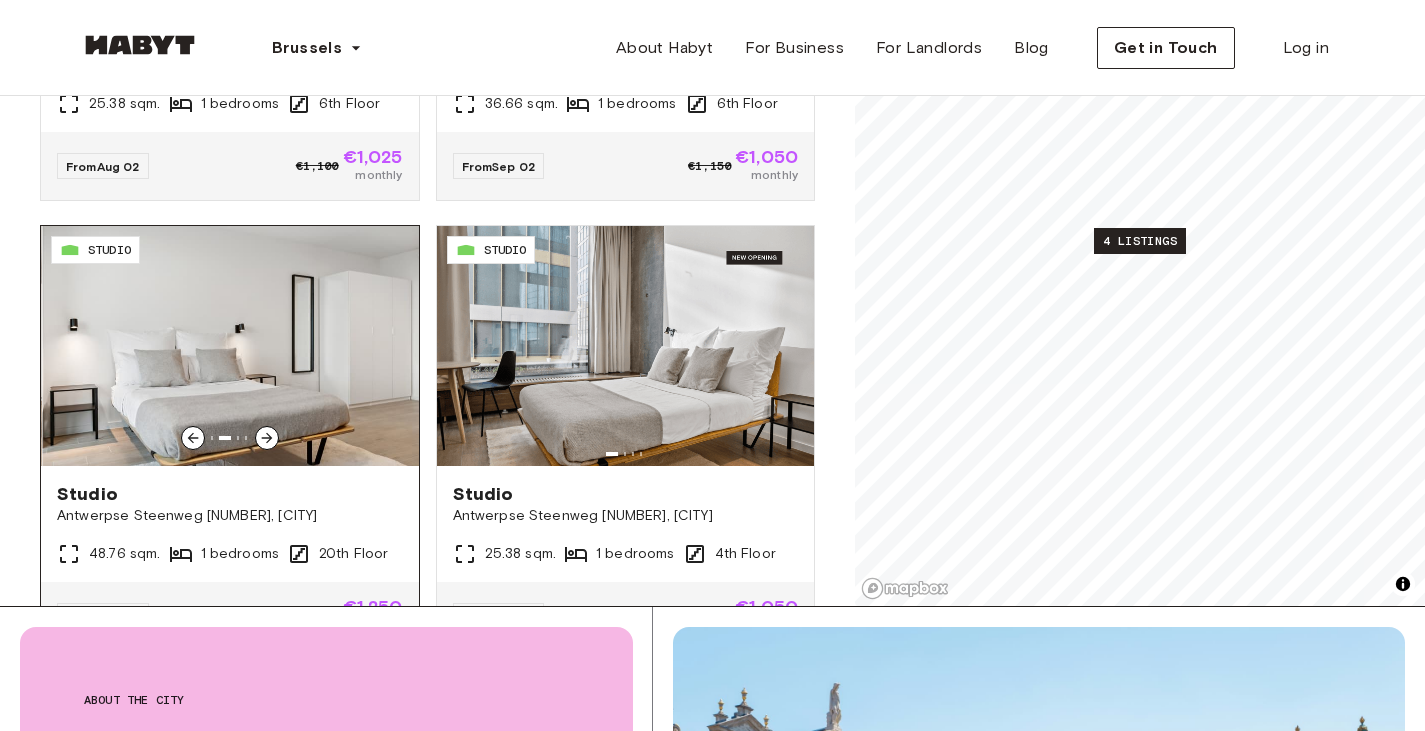 click 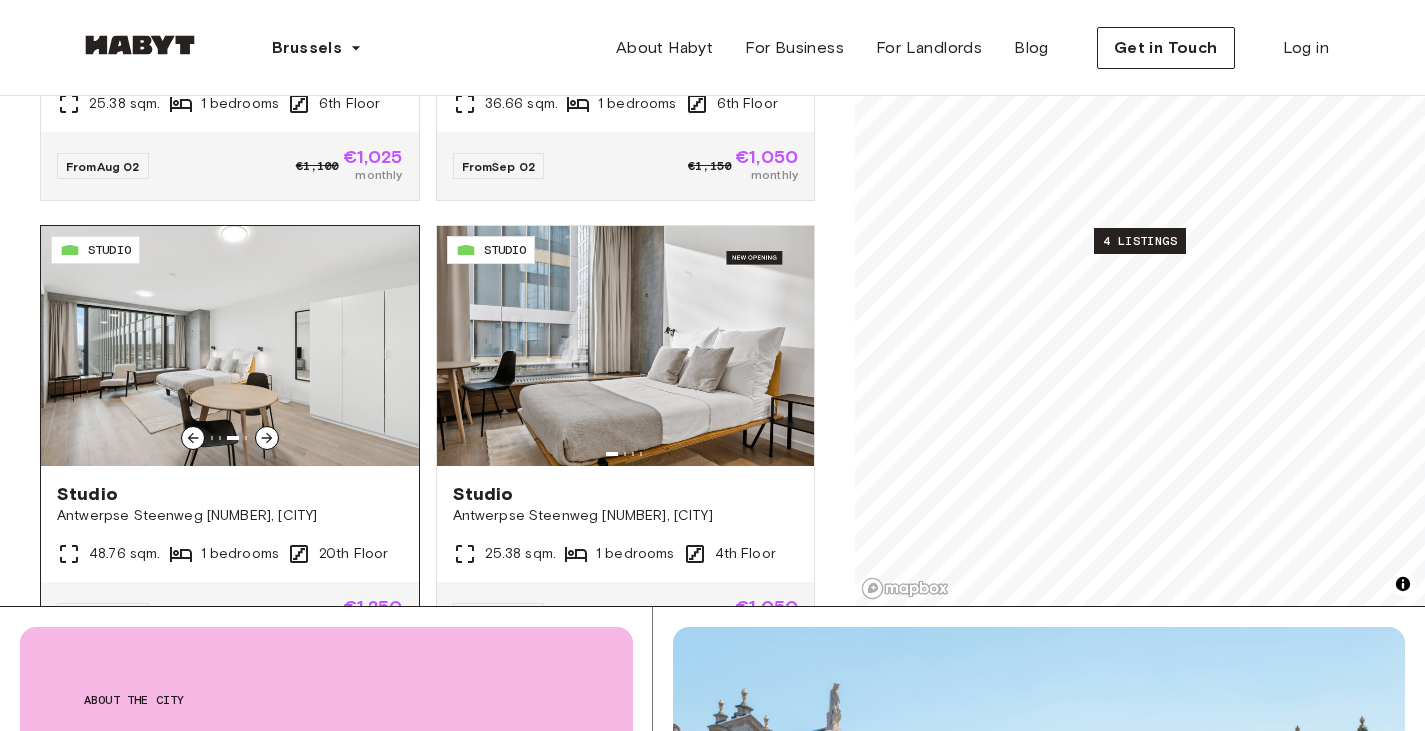 click 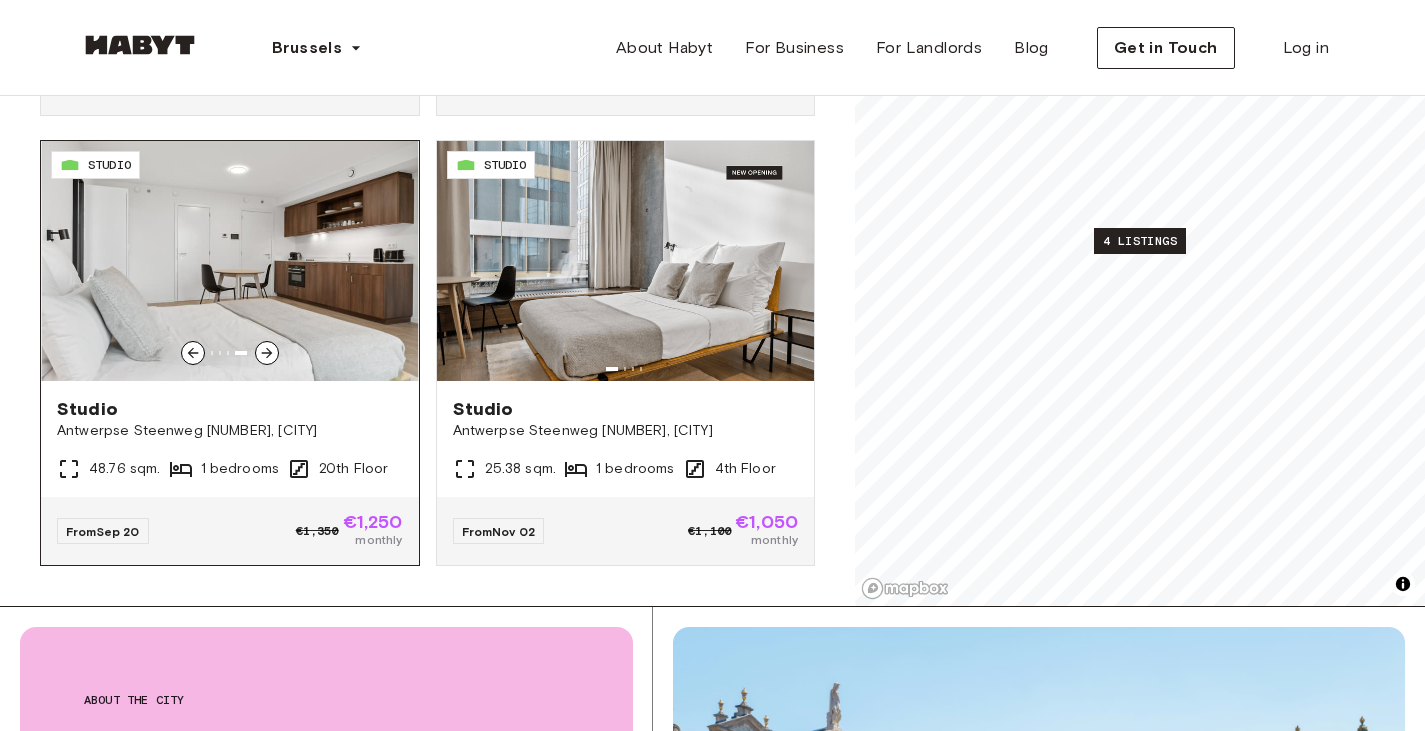 scroll, scrollTop: 200, scrollLeft: 0, axis: vertical 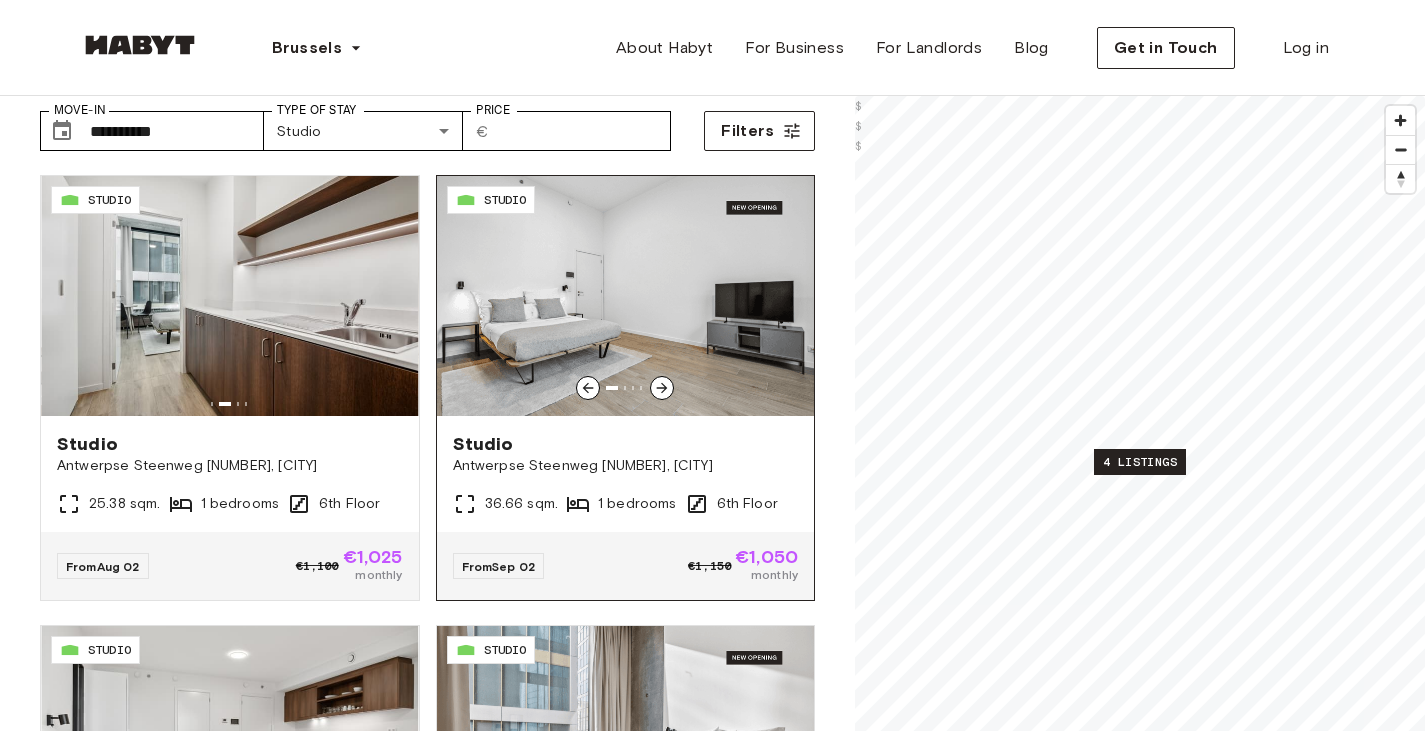 click 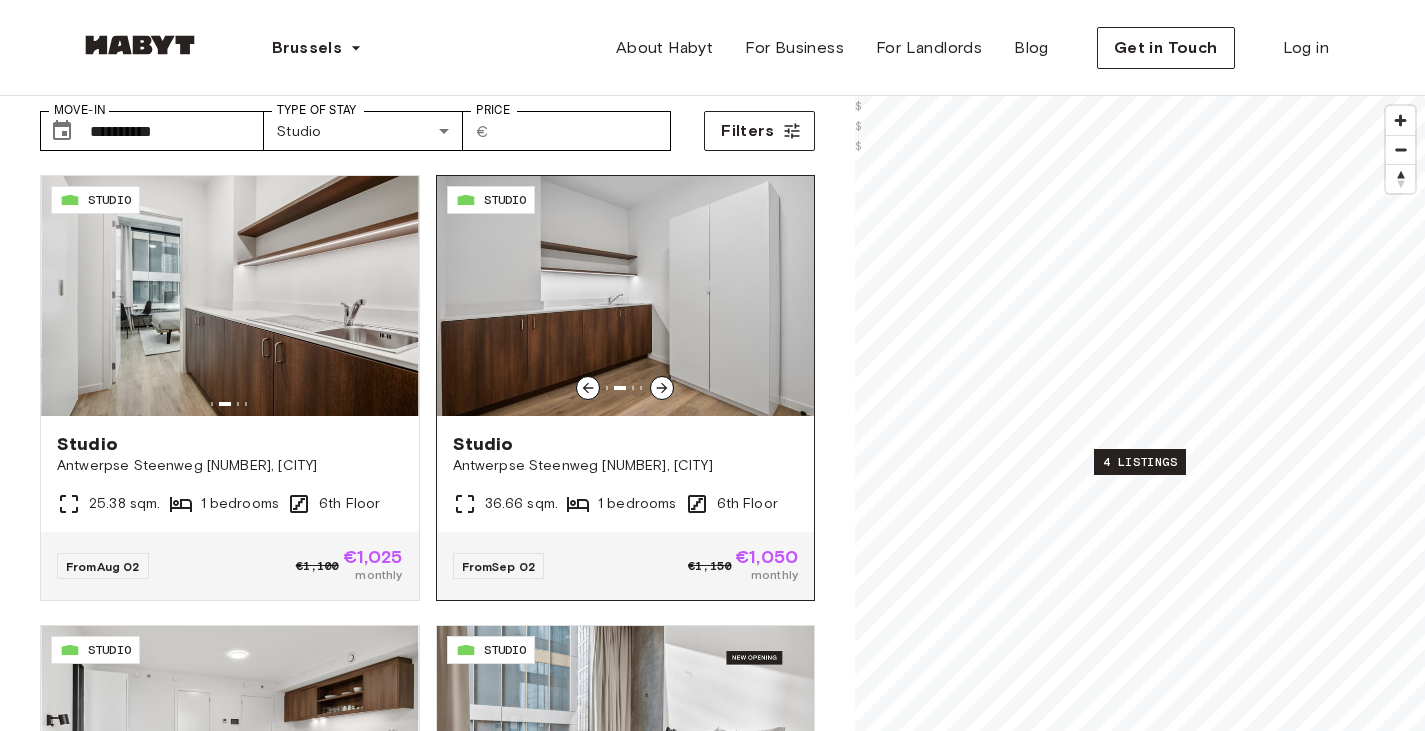 click 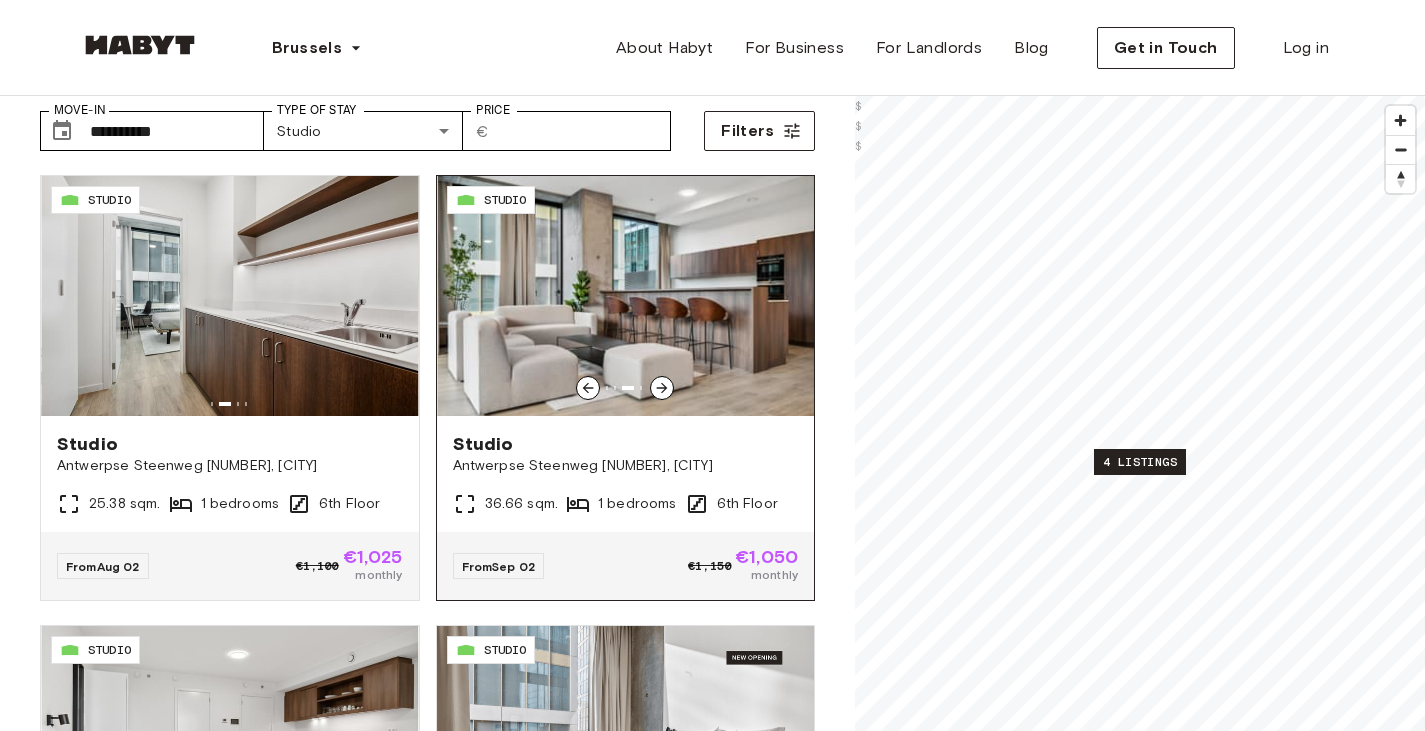 click 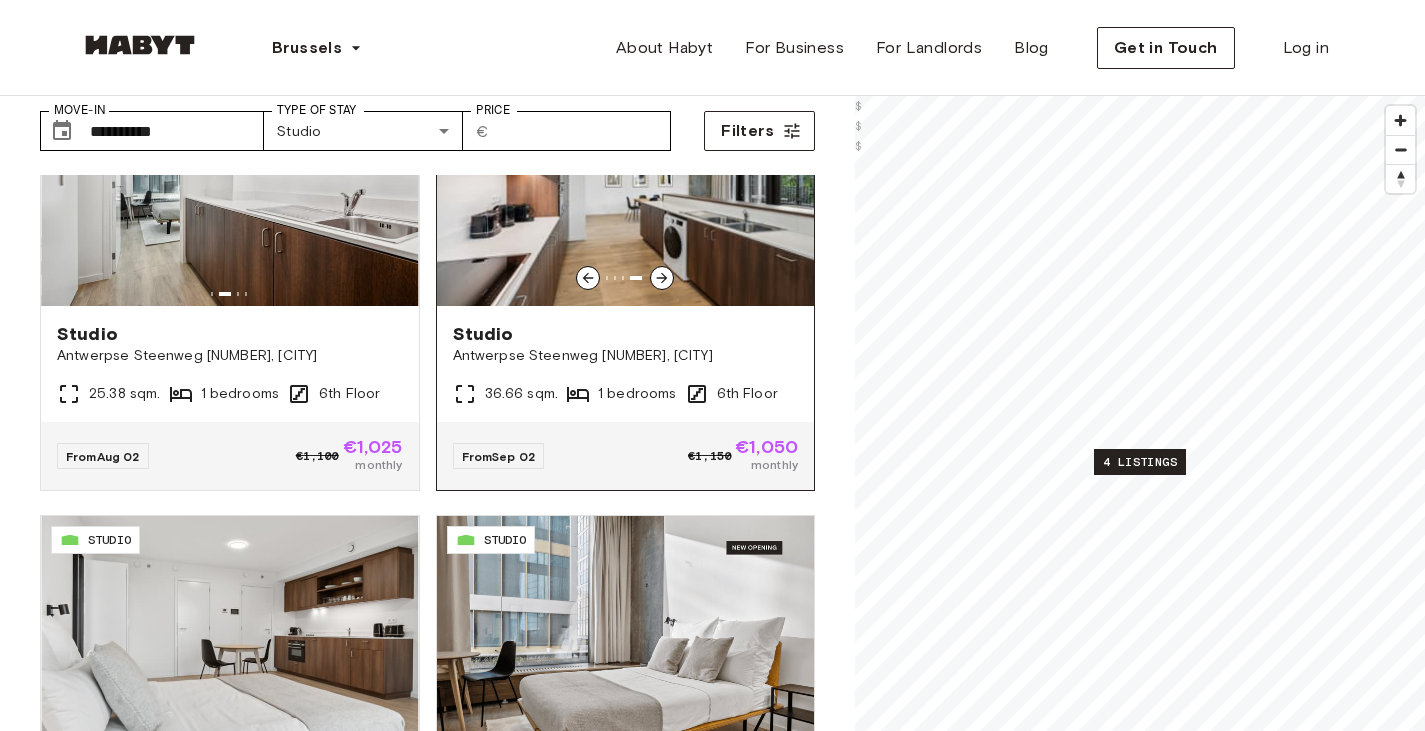 scroll, scrollTop: 200, scrollLeft: 0, axis: vertical 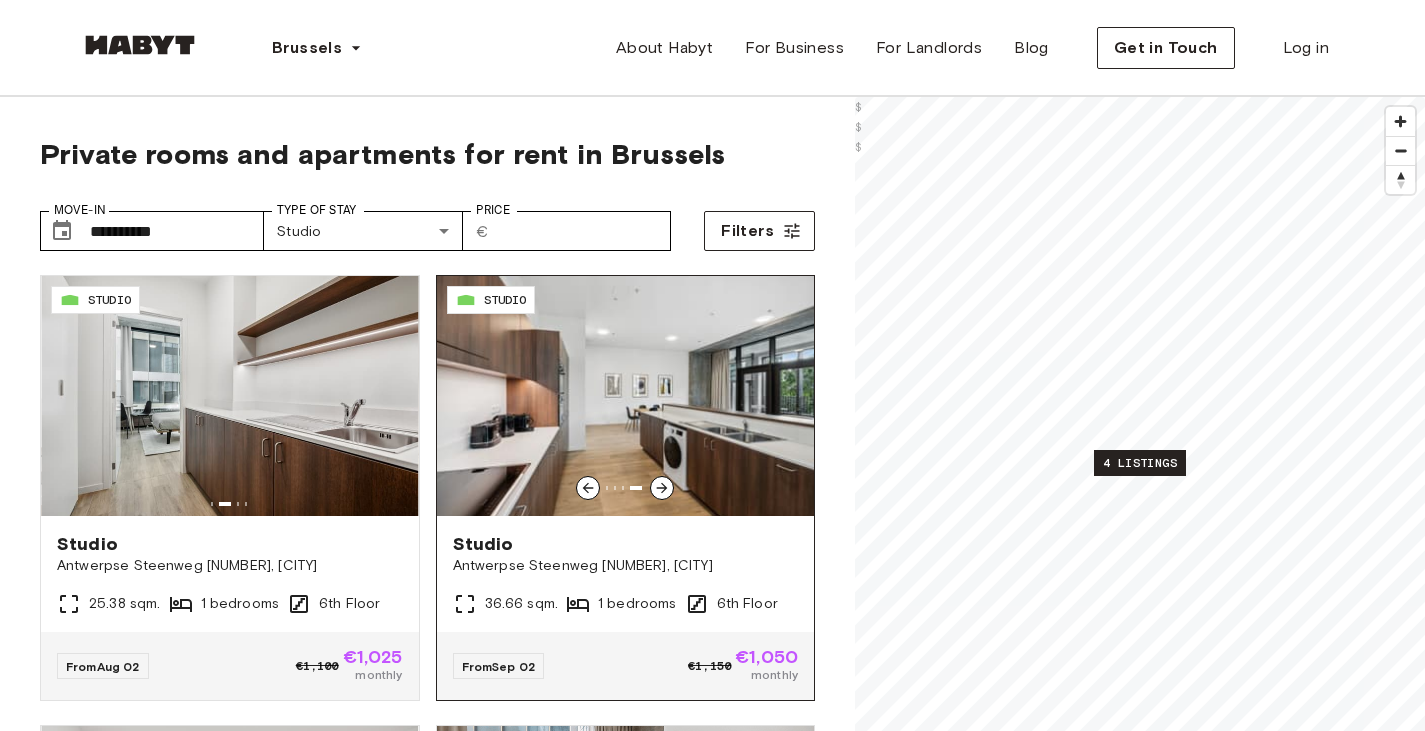 click at bounding box center [626, 396] 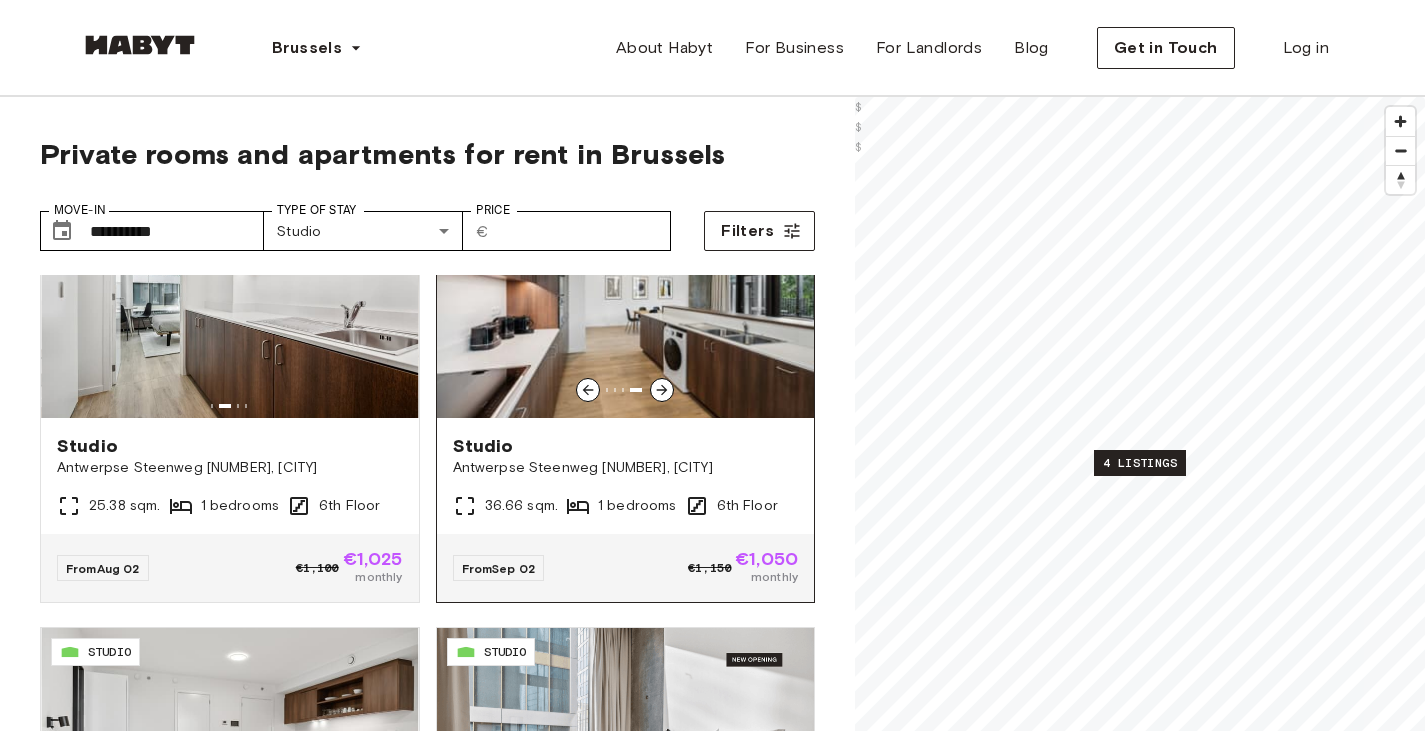 scroll, scrollTop: 0, scrollLeft: 0, axis: both 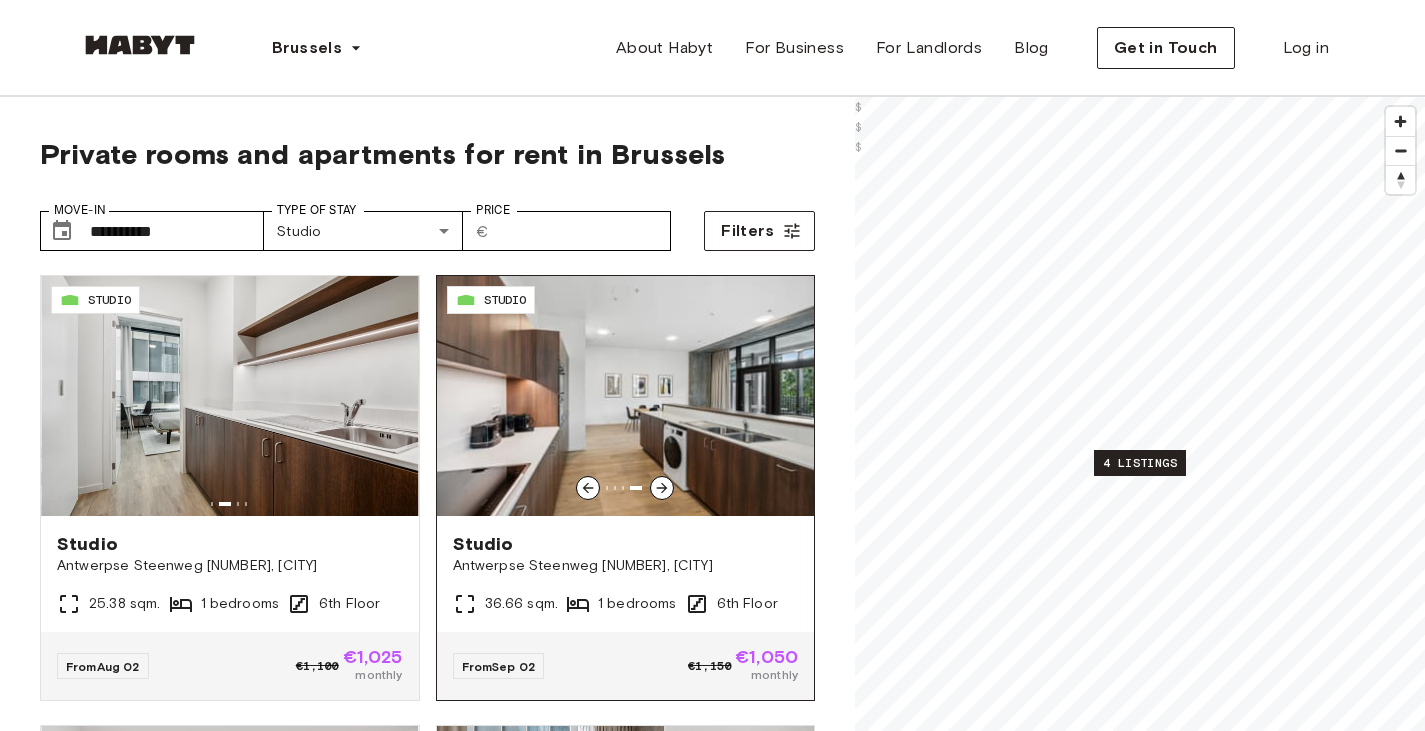 click 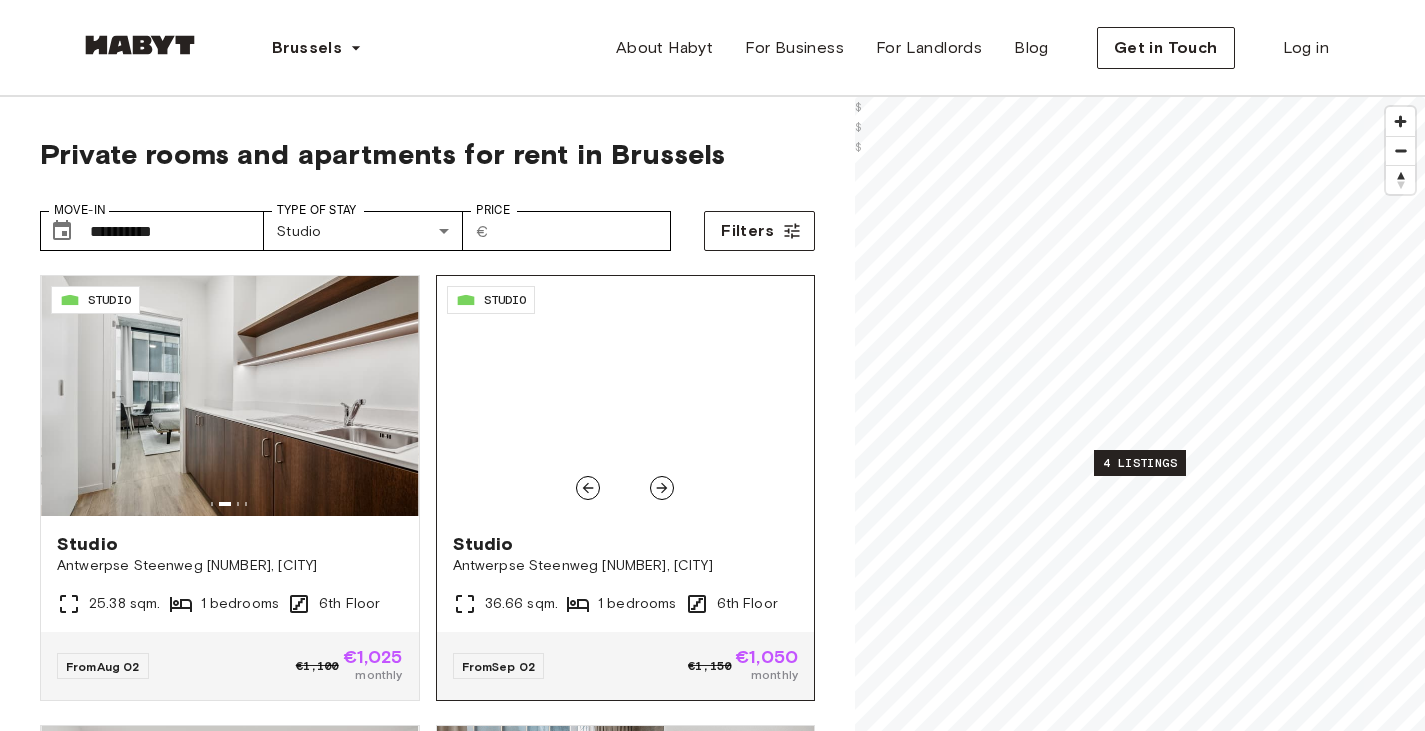 click 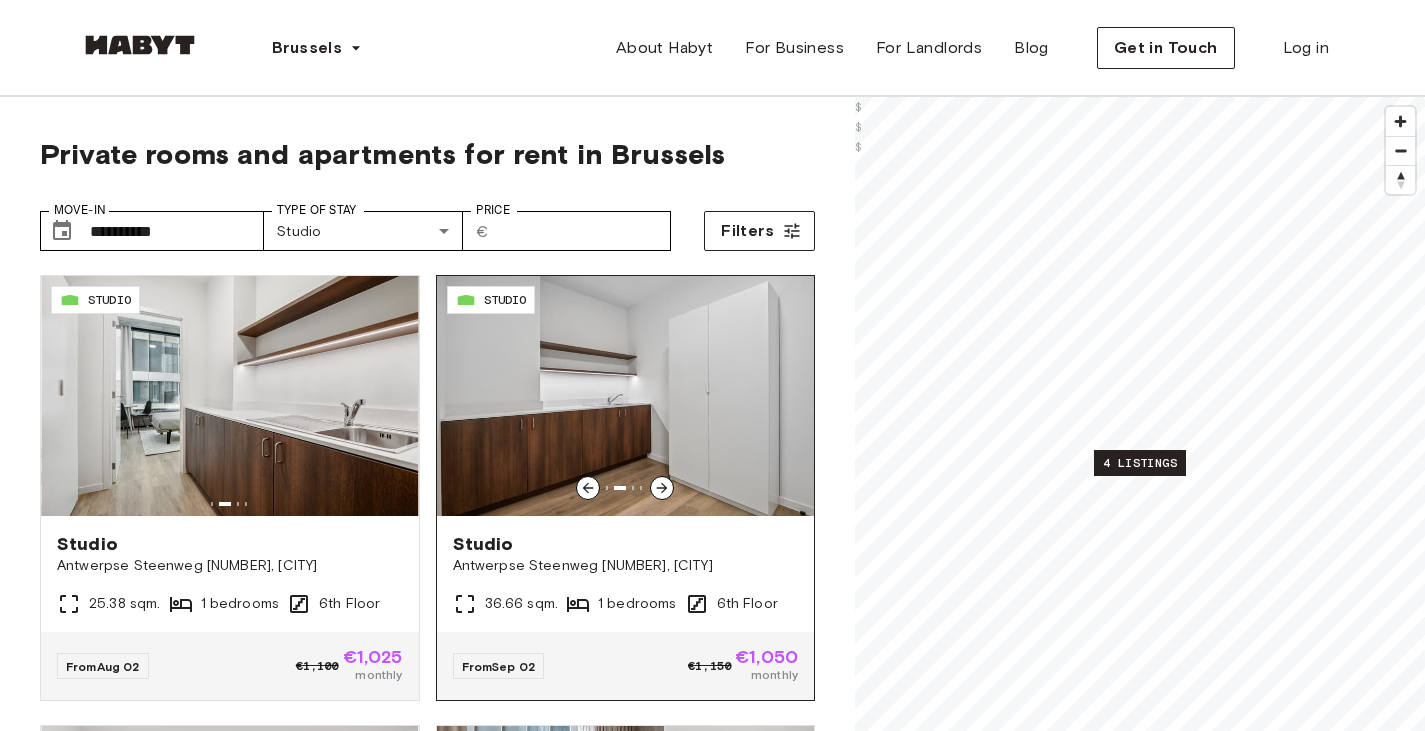 click 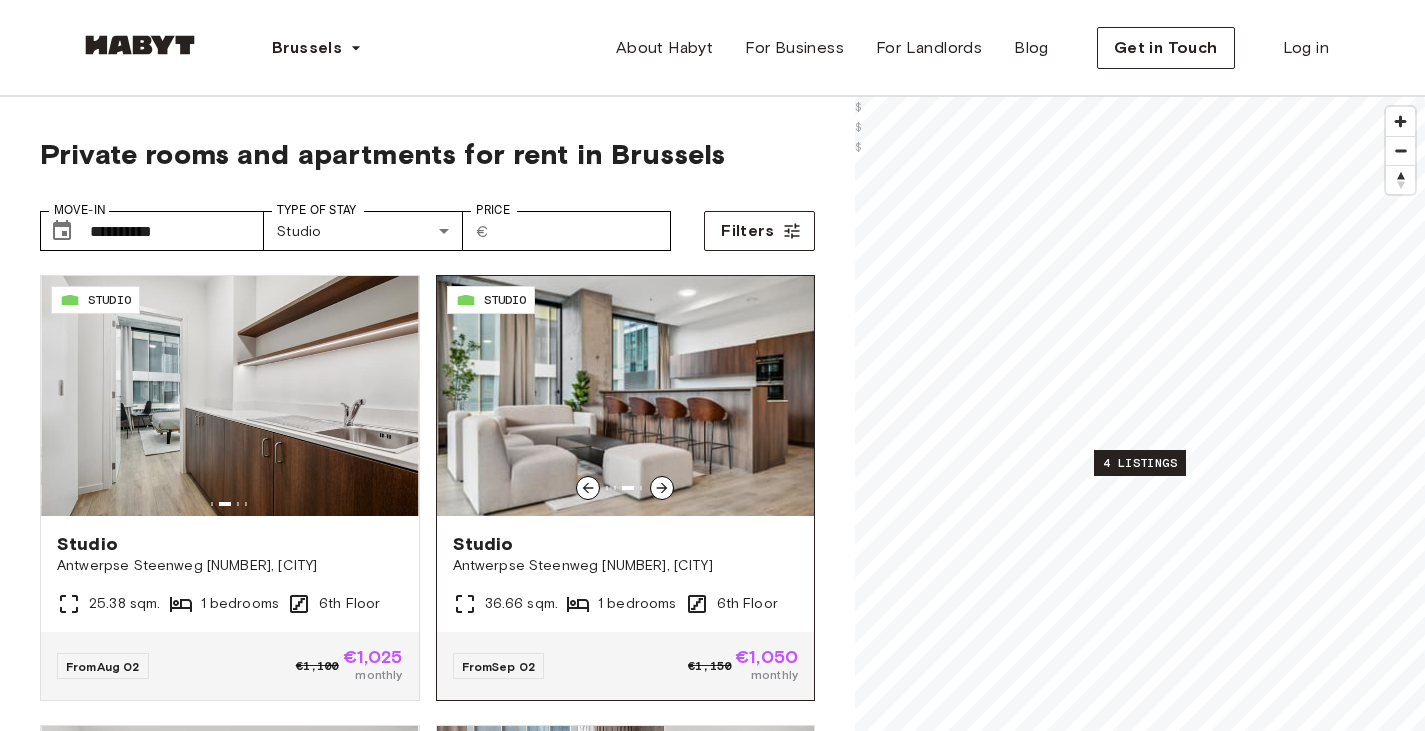 click 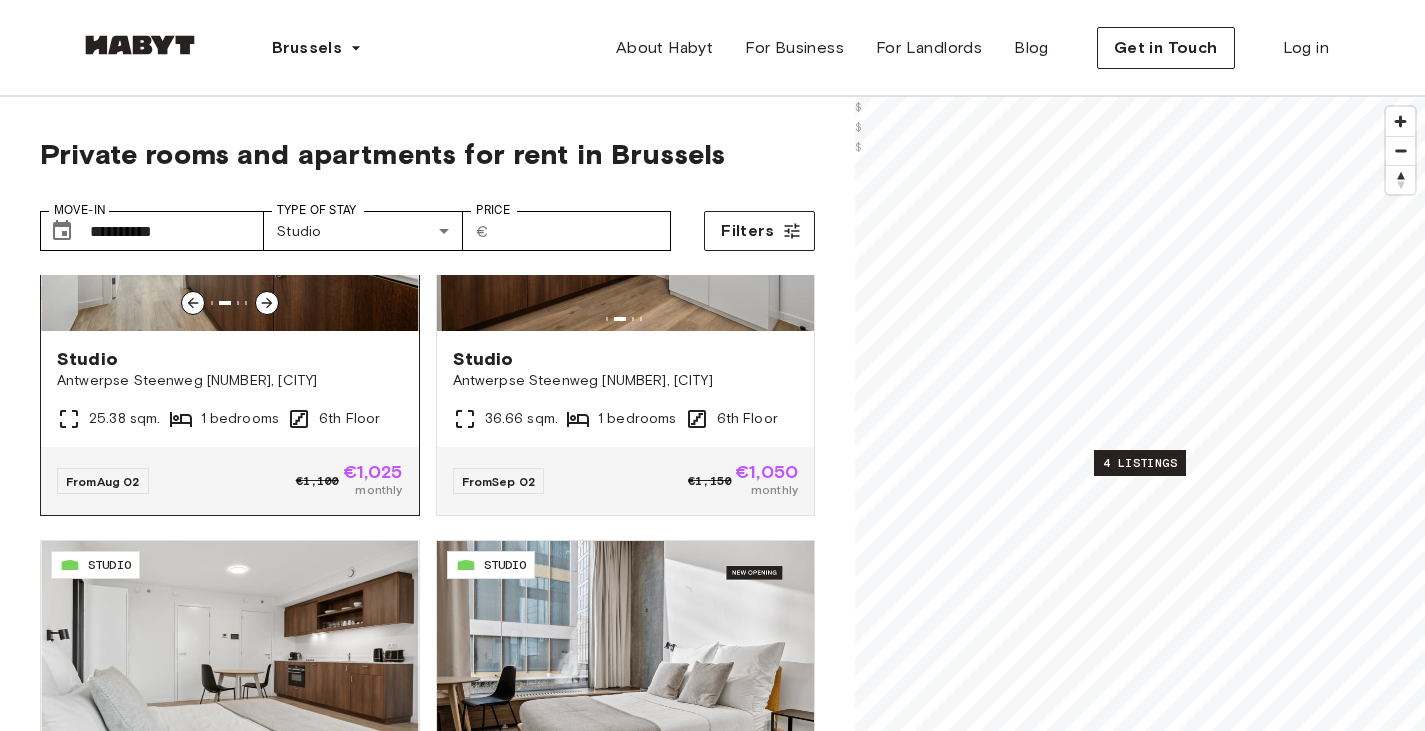 scroll, scrollTop: 200, scrollLeft: 0, axis: vertical 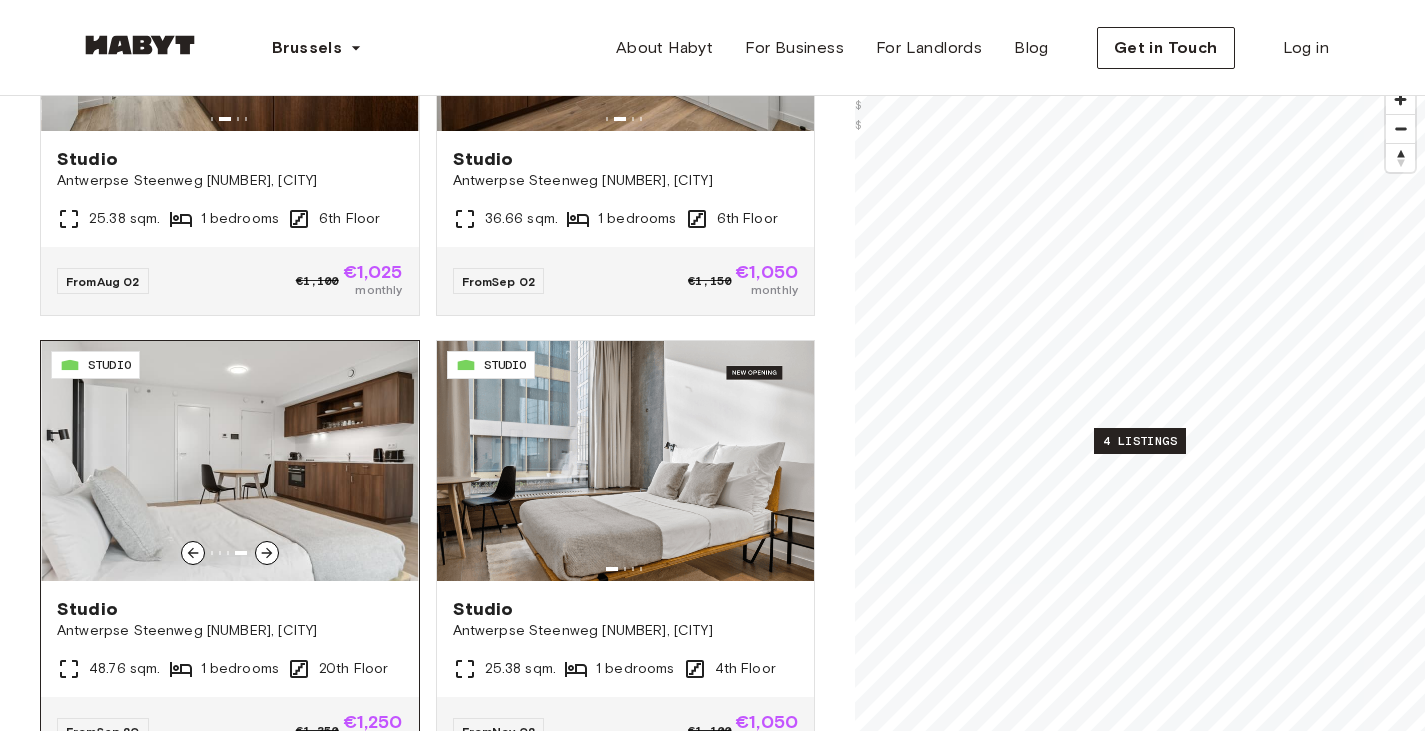 click 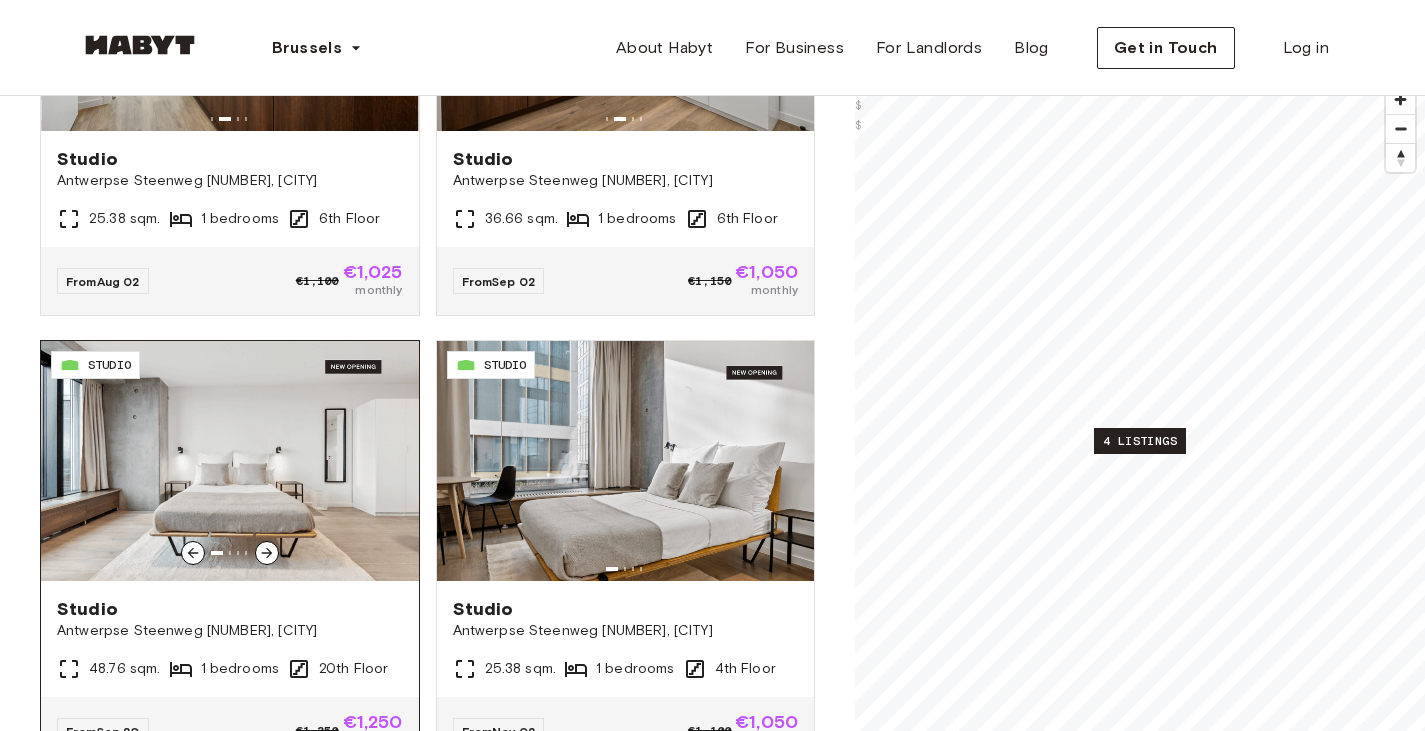 click 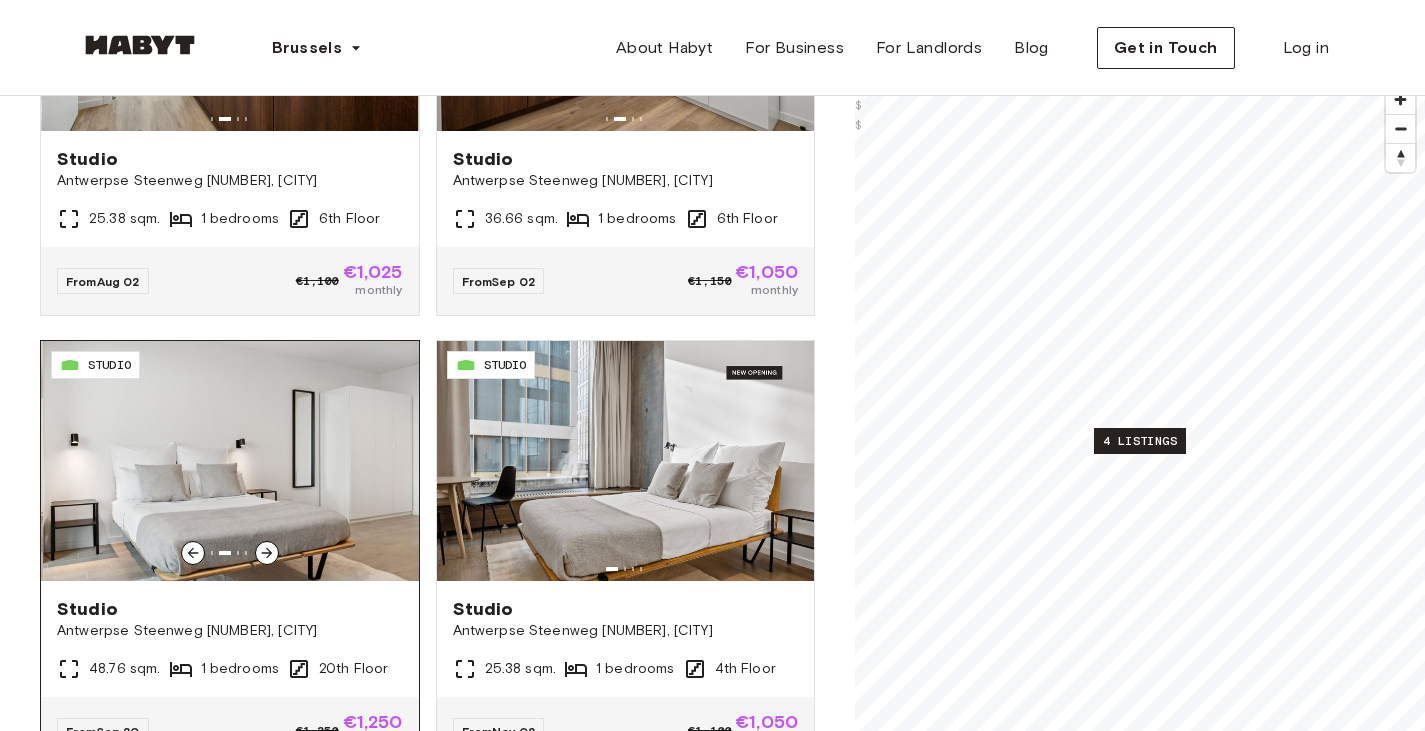 click 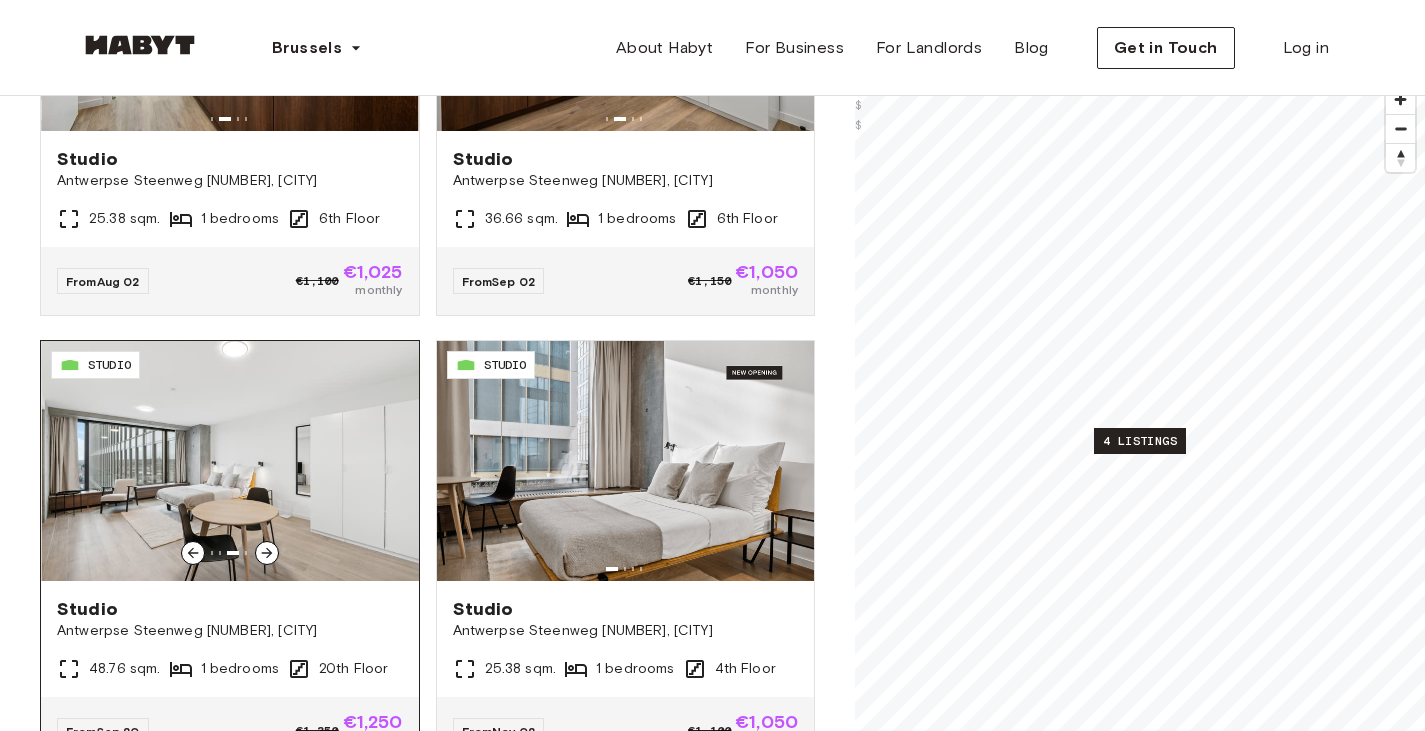 click 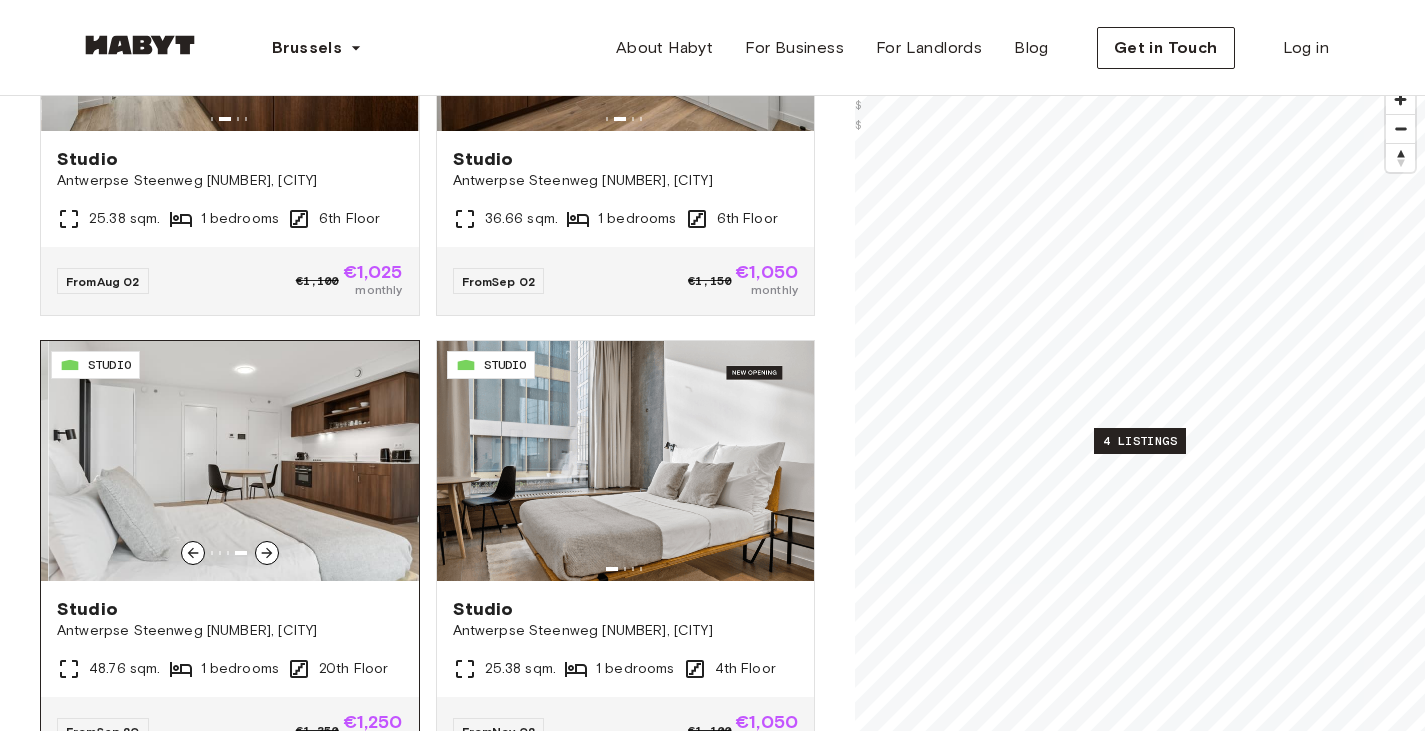scroll, scrollTop: 400, scrollLeft: 0, axis: vertical 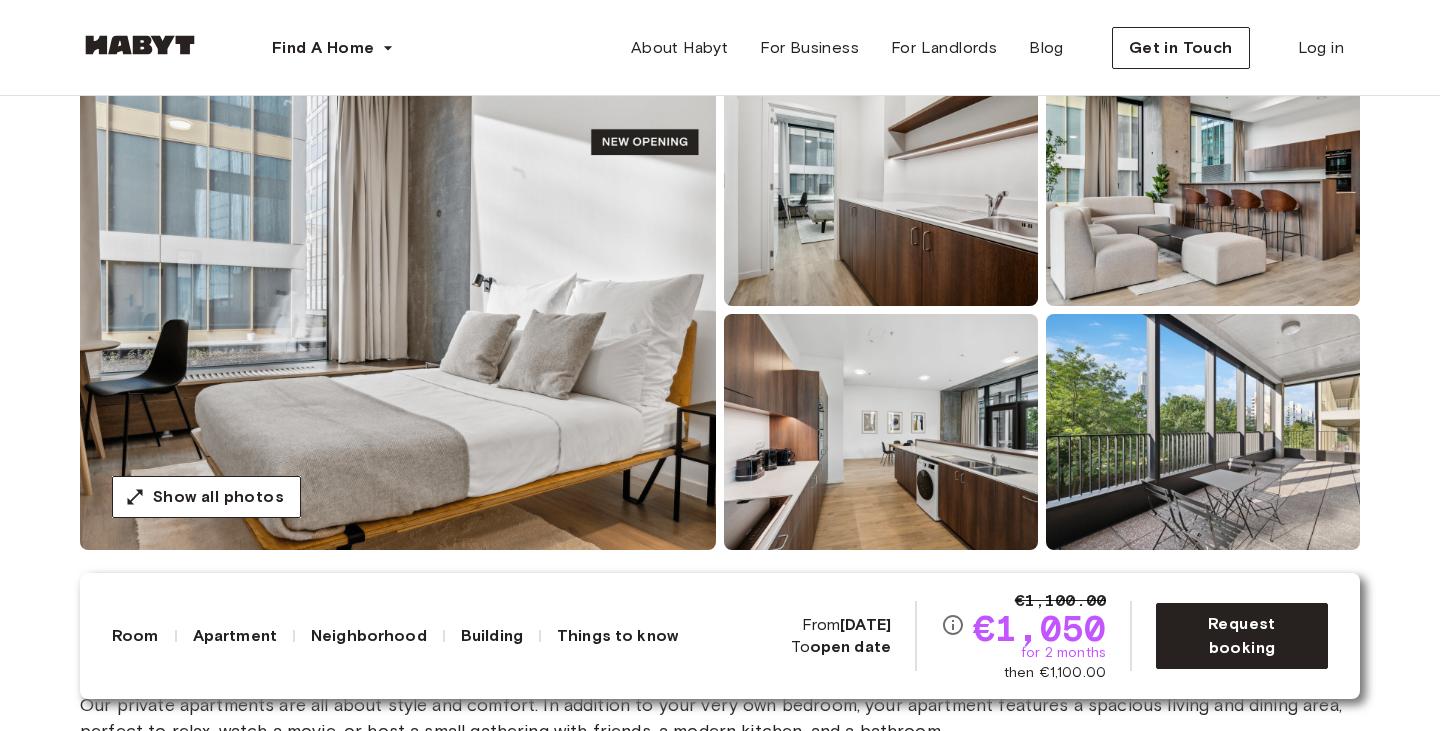 click at bounding box center [881, 188] 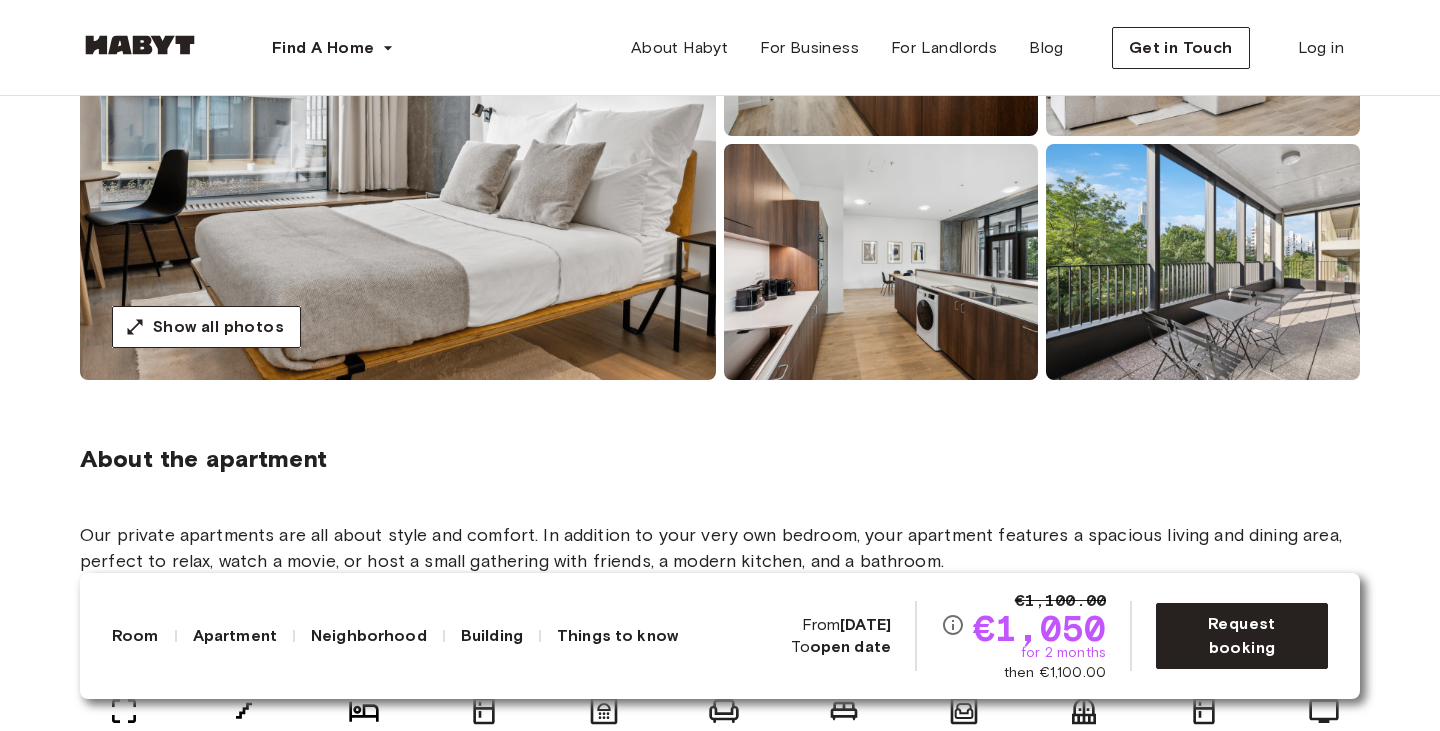 scroll, scrollTop: 400, scrollLeft: 0, axis: vertical 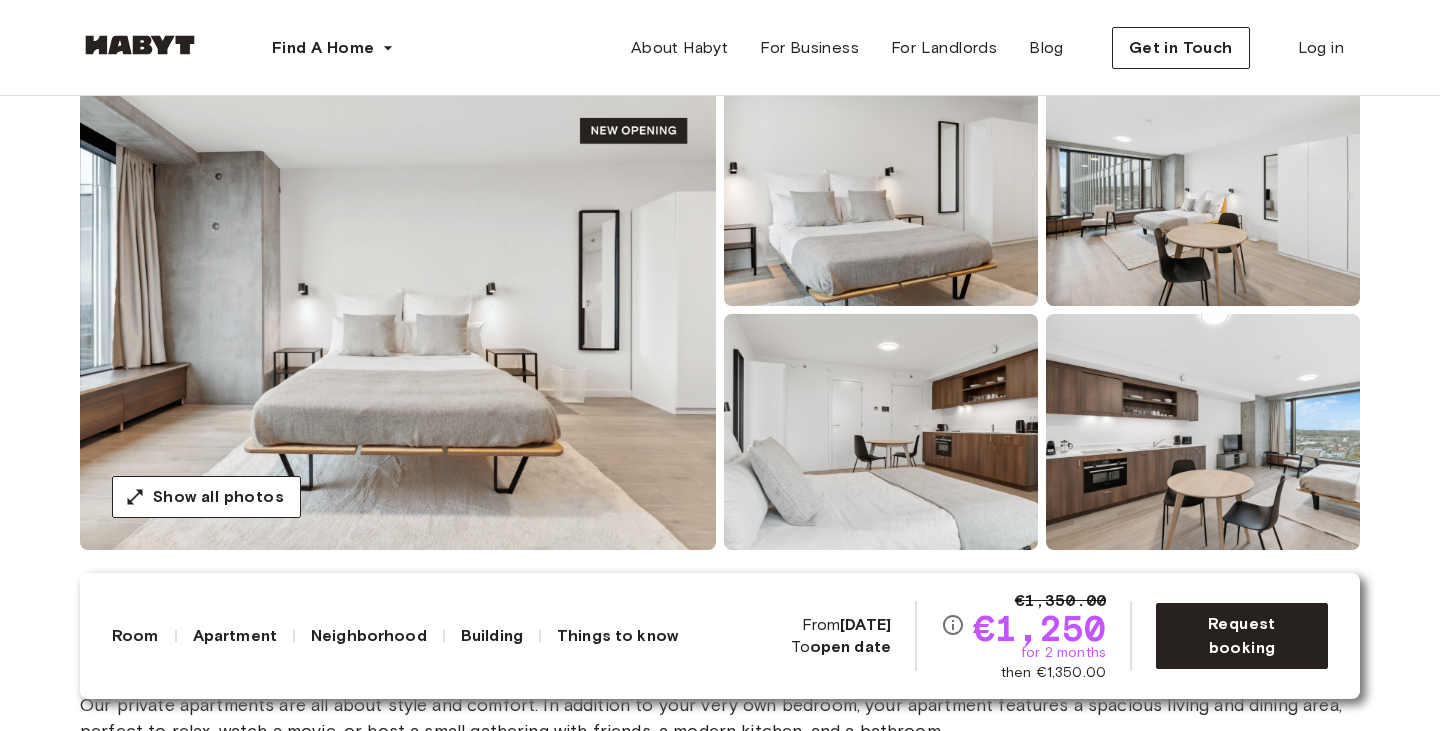 click at bounding box center (881, 432) 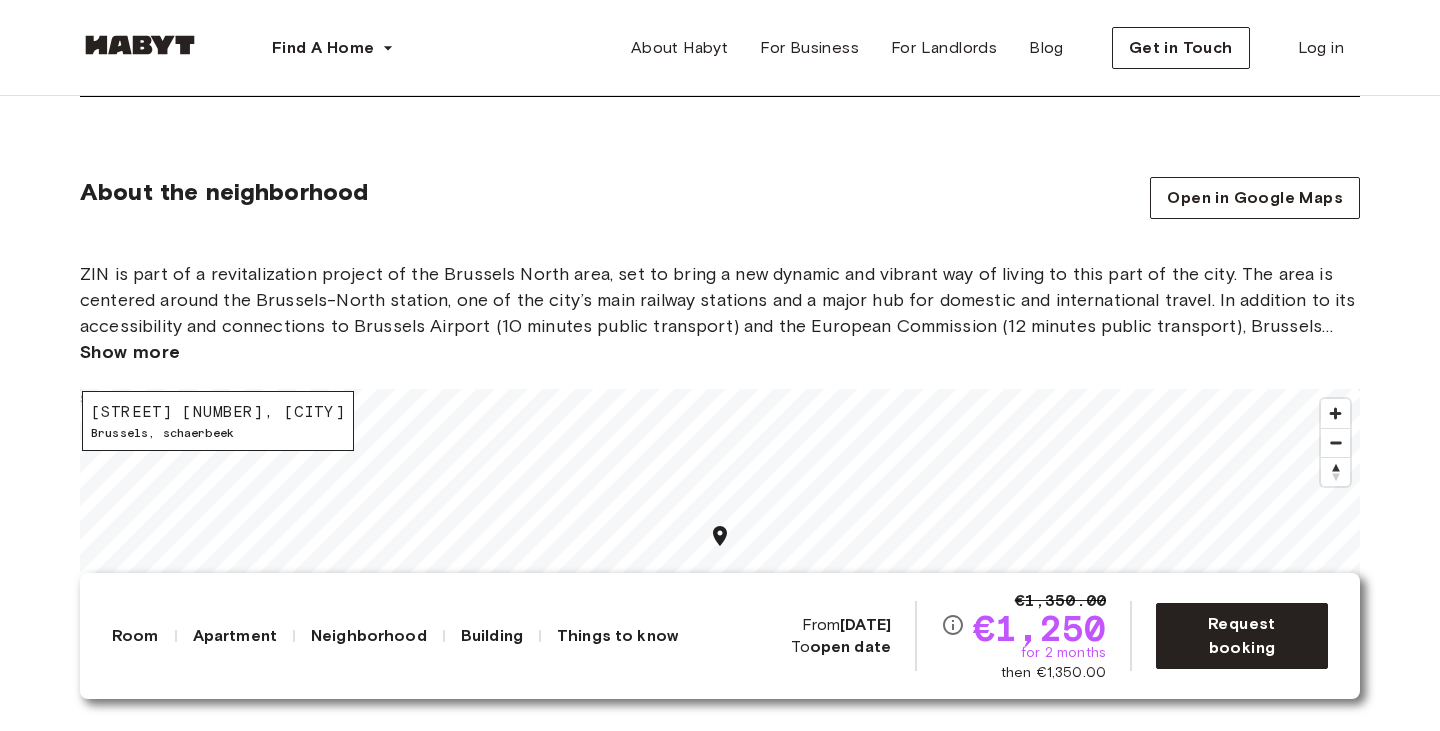 scroll, scrollTop: 1800, scrollLeft: 0, axis: vertical 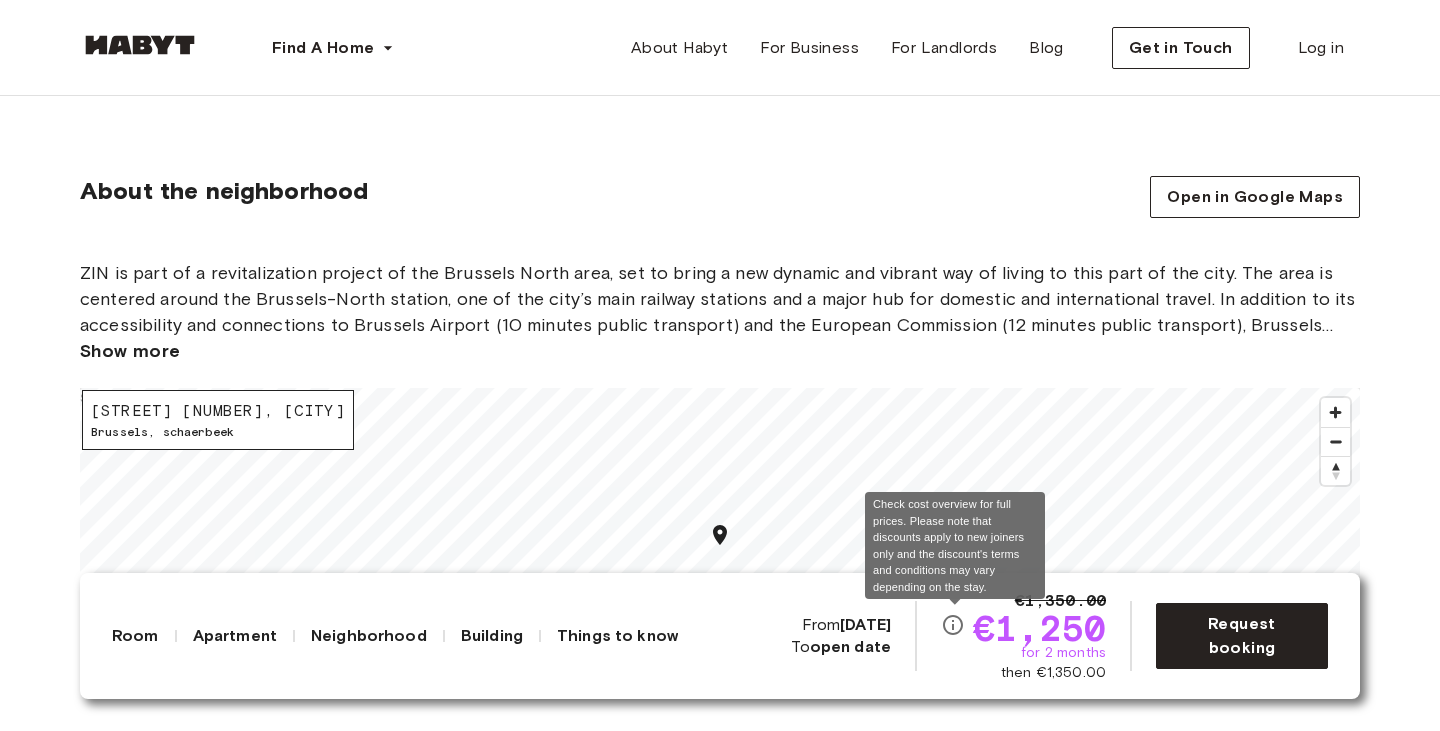 click 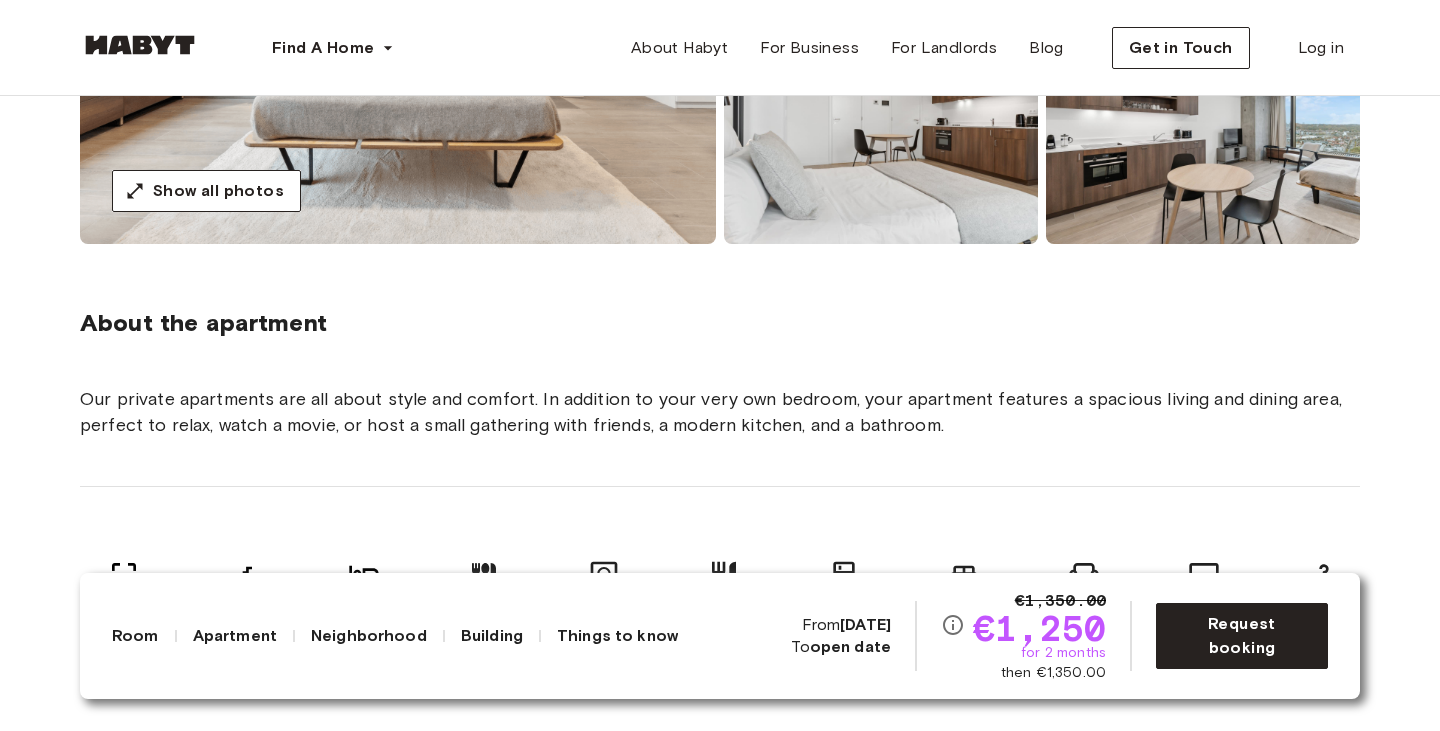 scroll, scrollTop: 500, scrollLeft: 0, axis: vertical 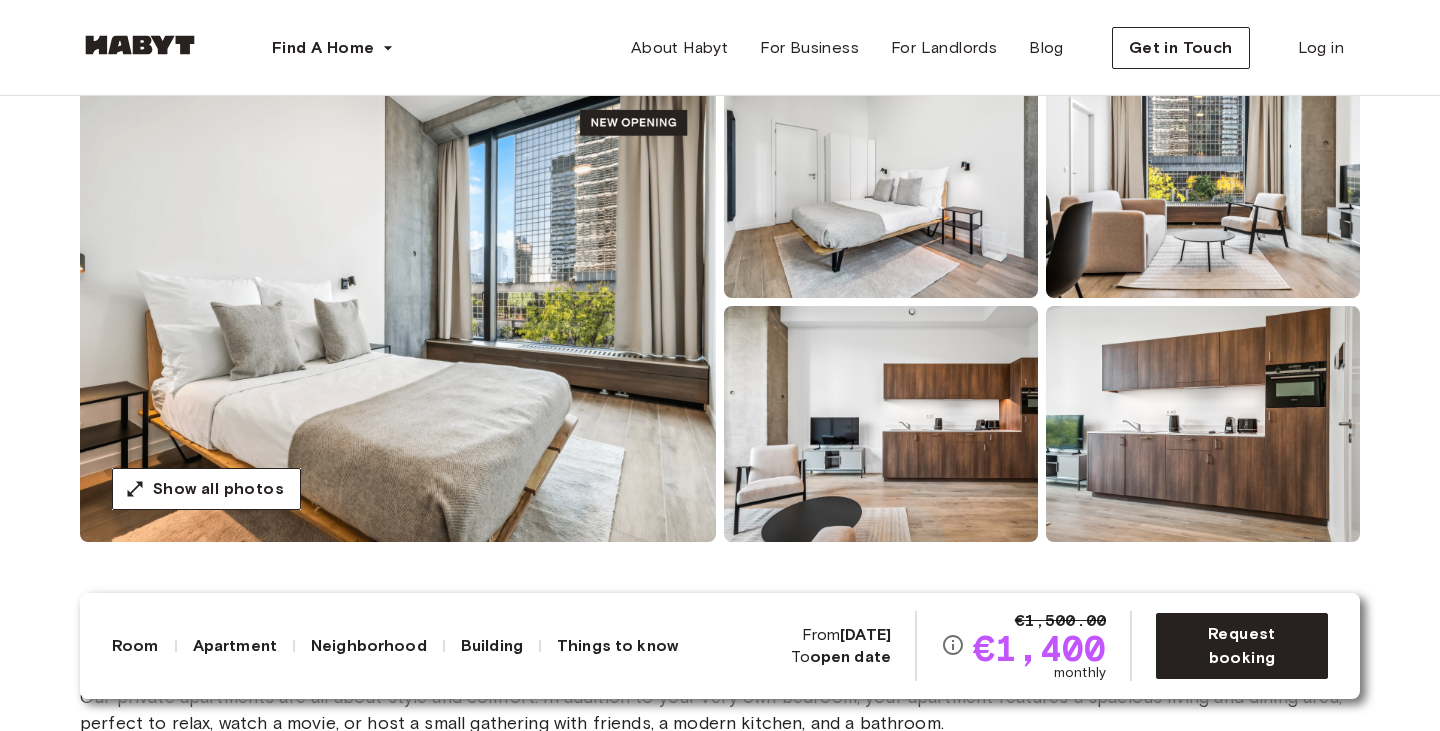 click at bounding box center [881, 424] 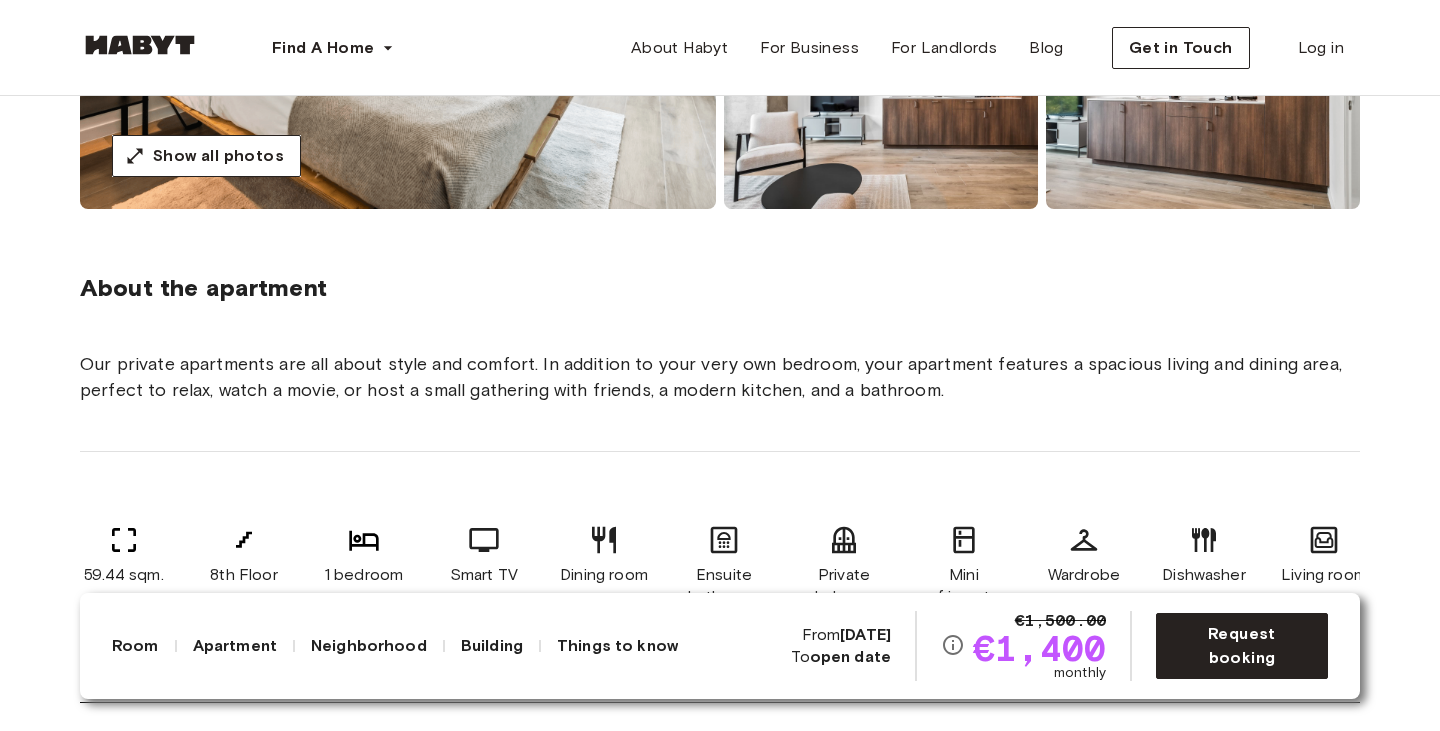 scroll, scrollTop: 600, scrollLeft: 0, axis: vertical 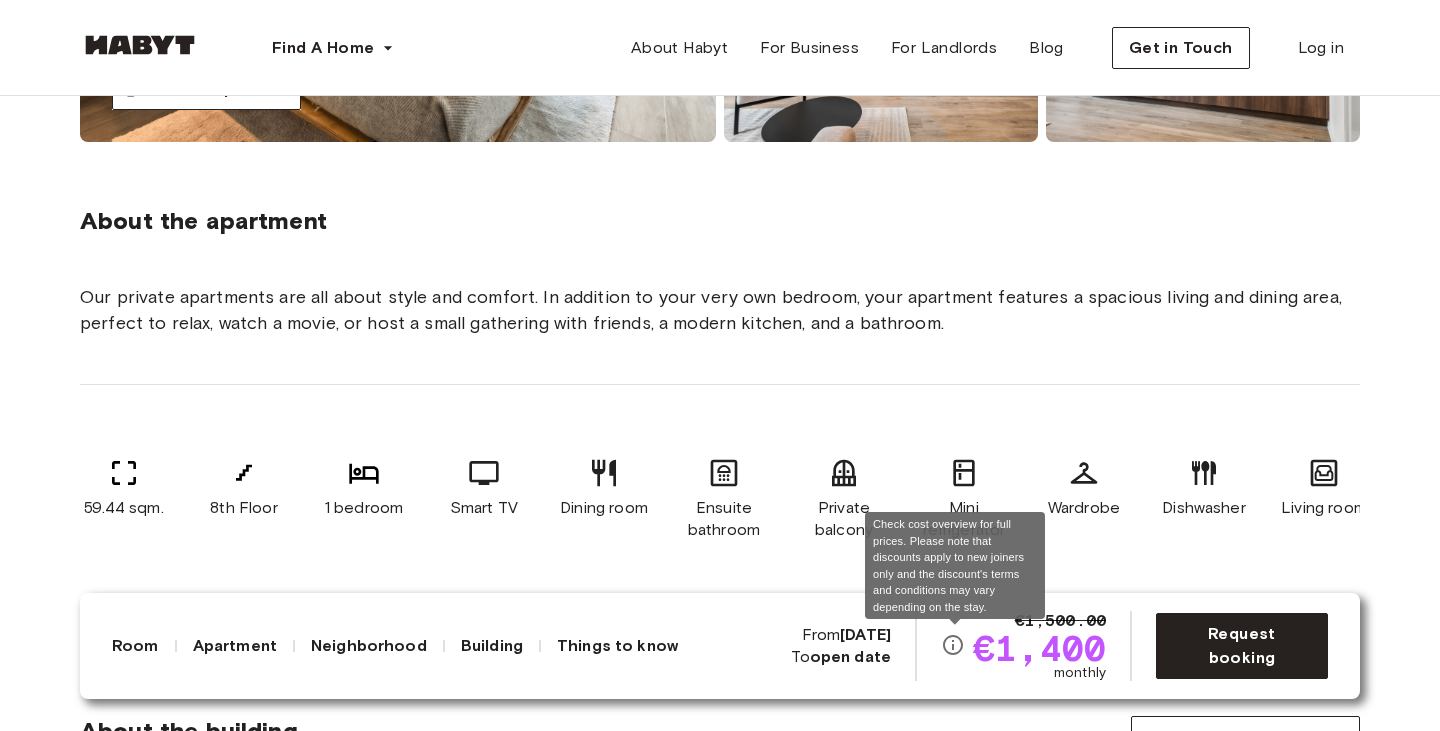 click 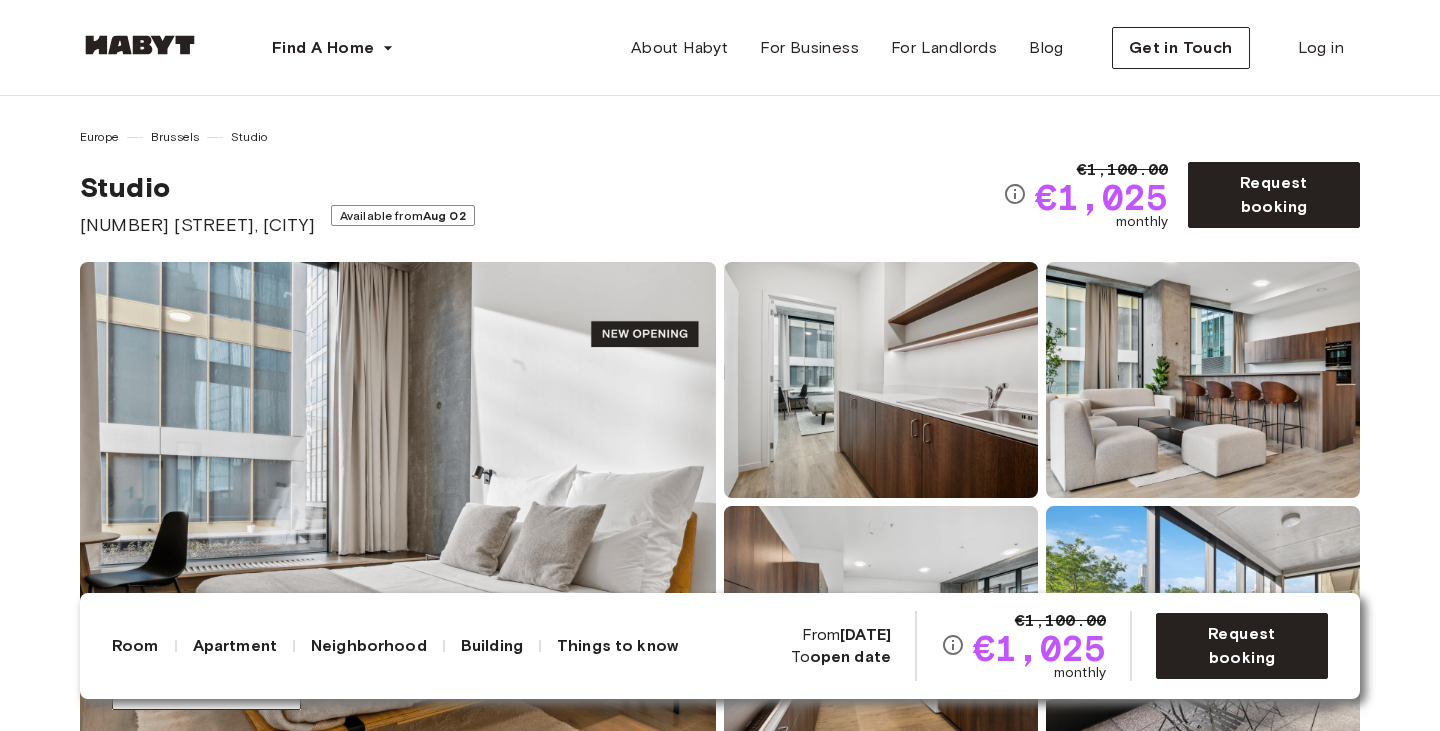 scroll, scrollTop: 0, scrollLeft: 0, axis: both 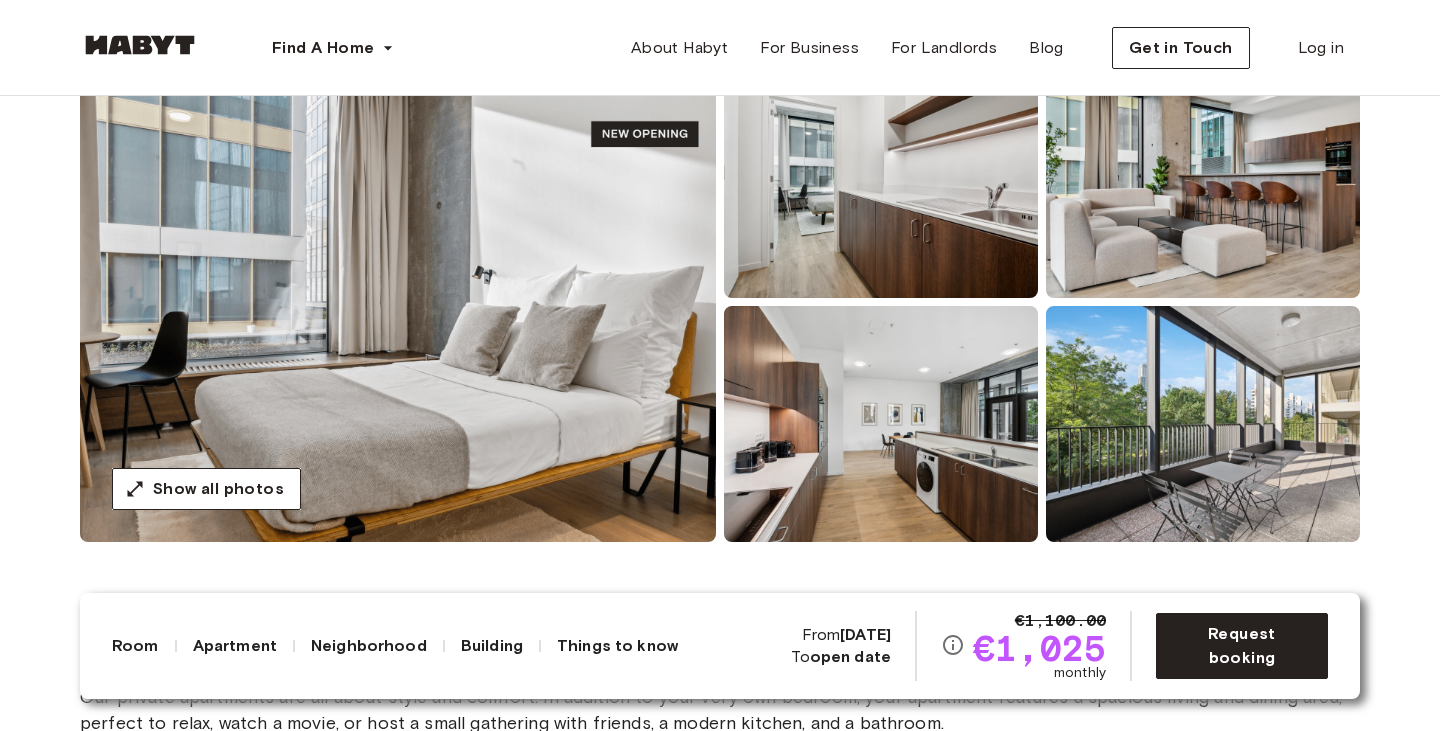 click at bounding box center (881, 180) 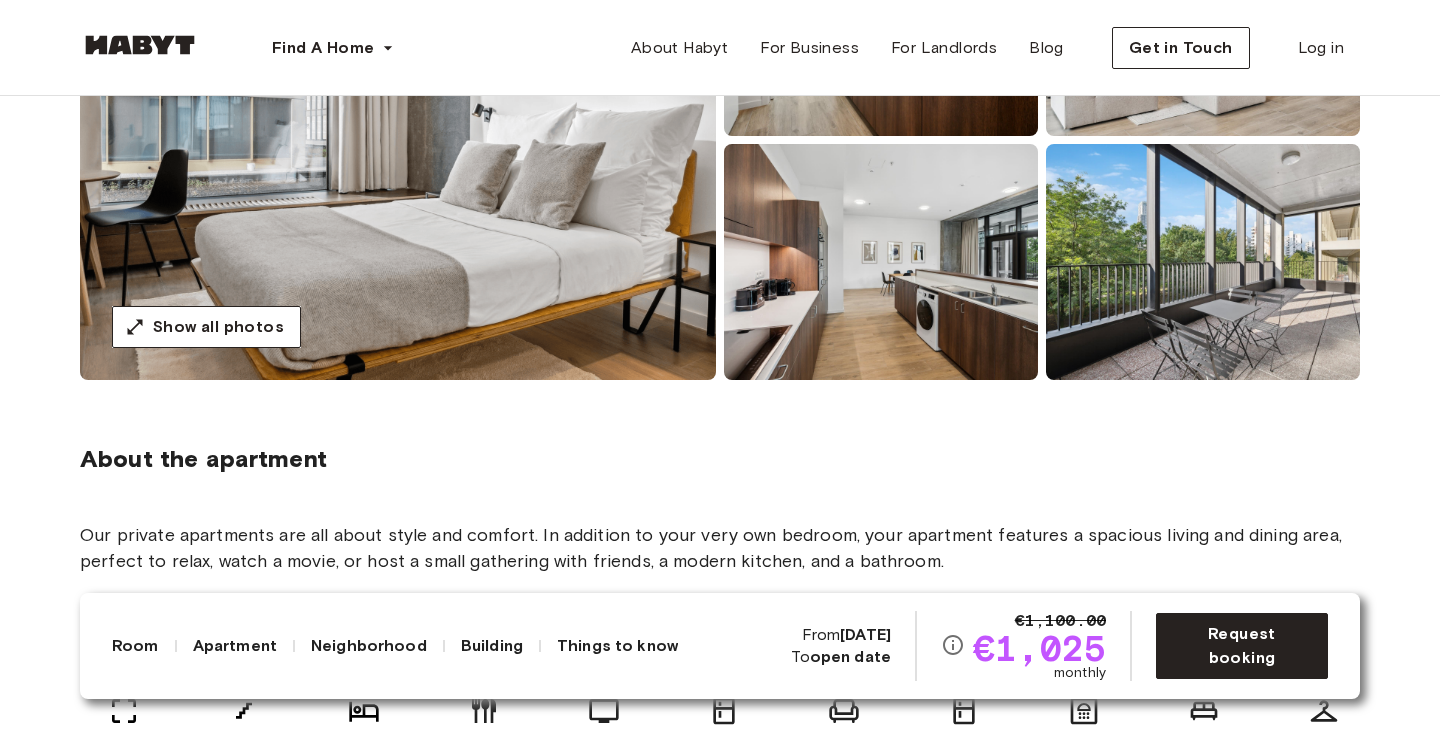 scroll, scrollTop: 500, scrollLeft: 0, axis: vertical 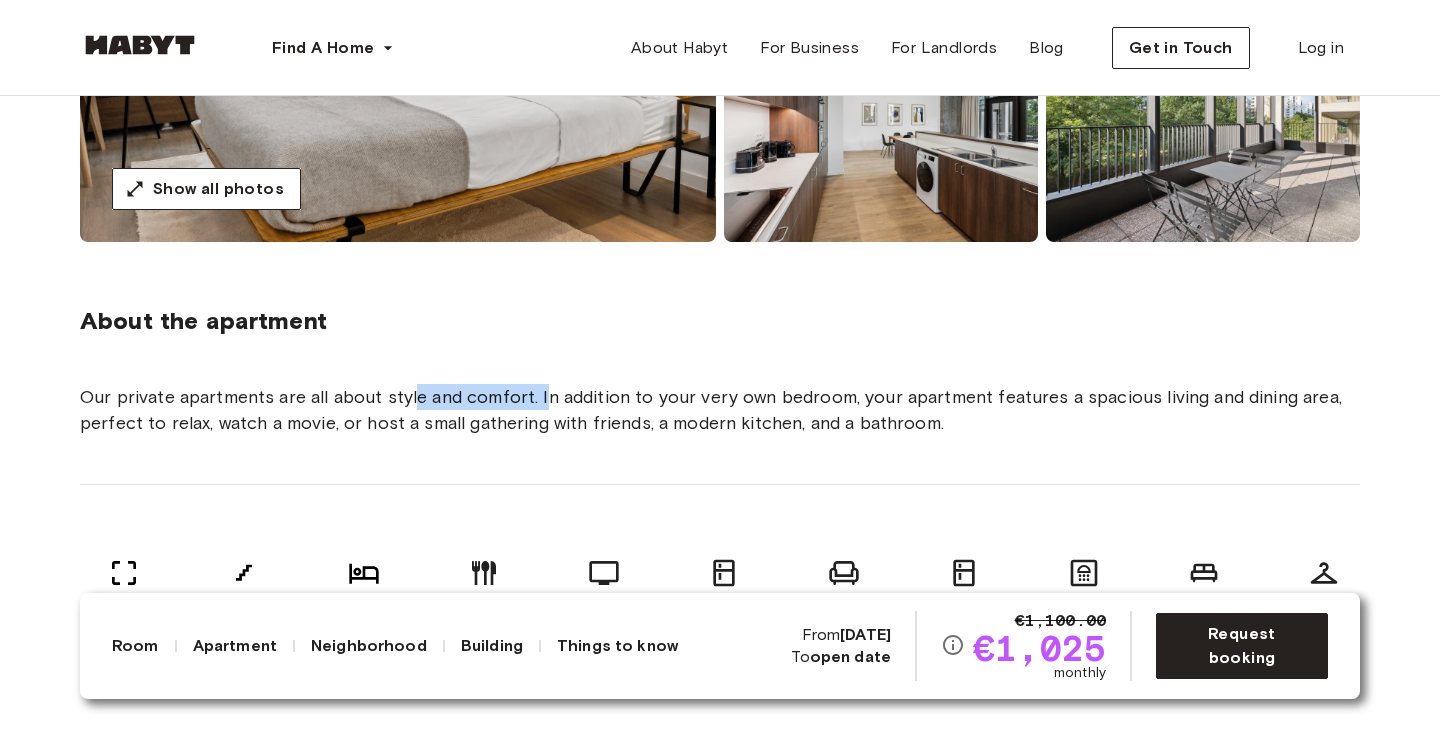 drag, startPoint x: 415, startPoint y: 393, endPoint x: 541, endPoint y: 374, distance: 127.424484 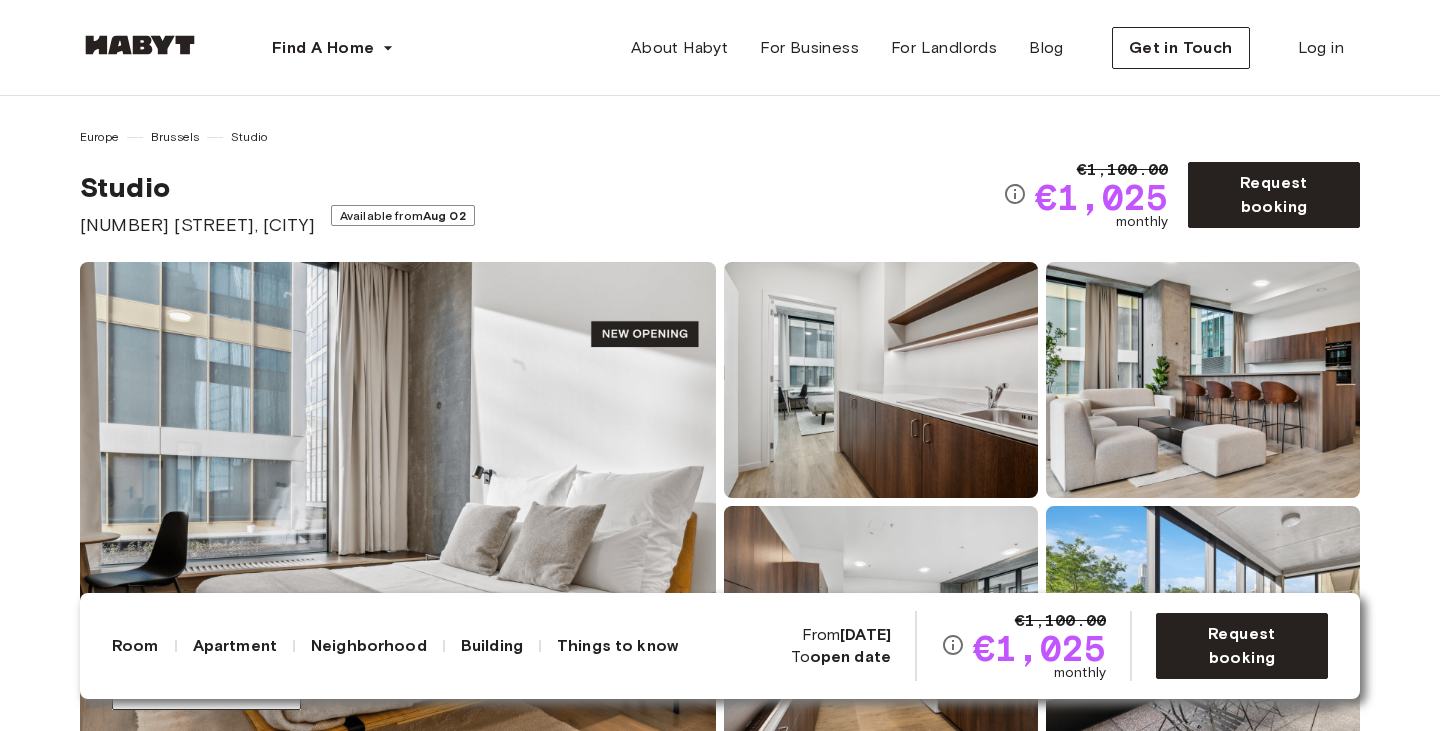 scroll, scrollTop: 0, scrollLeft: 0, axis: both 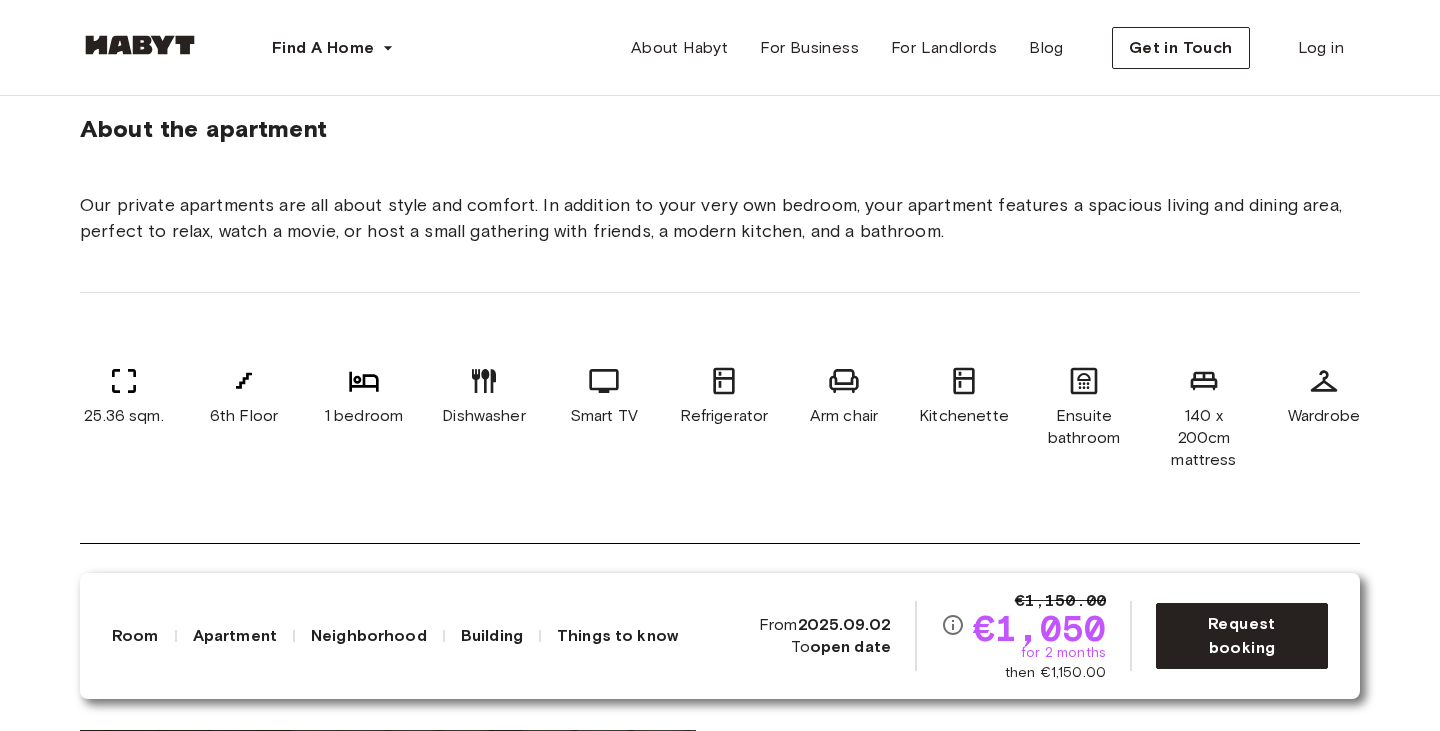 click on "for 2 months" at bounding box center [1063, 653] 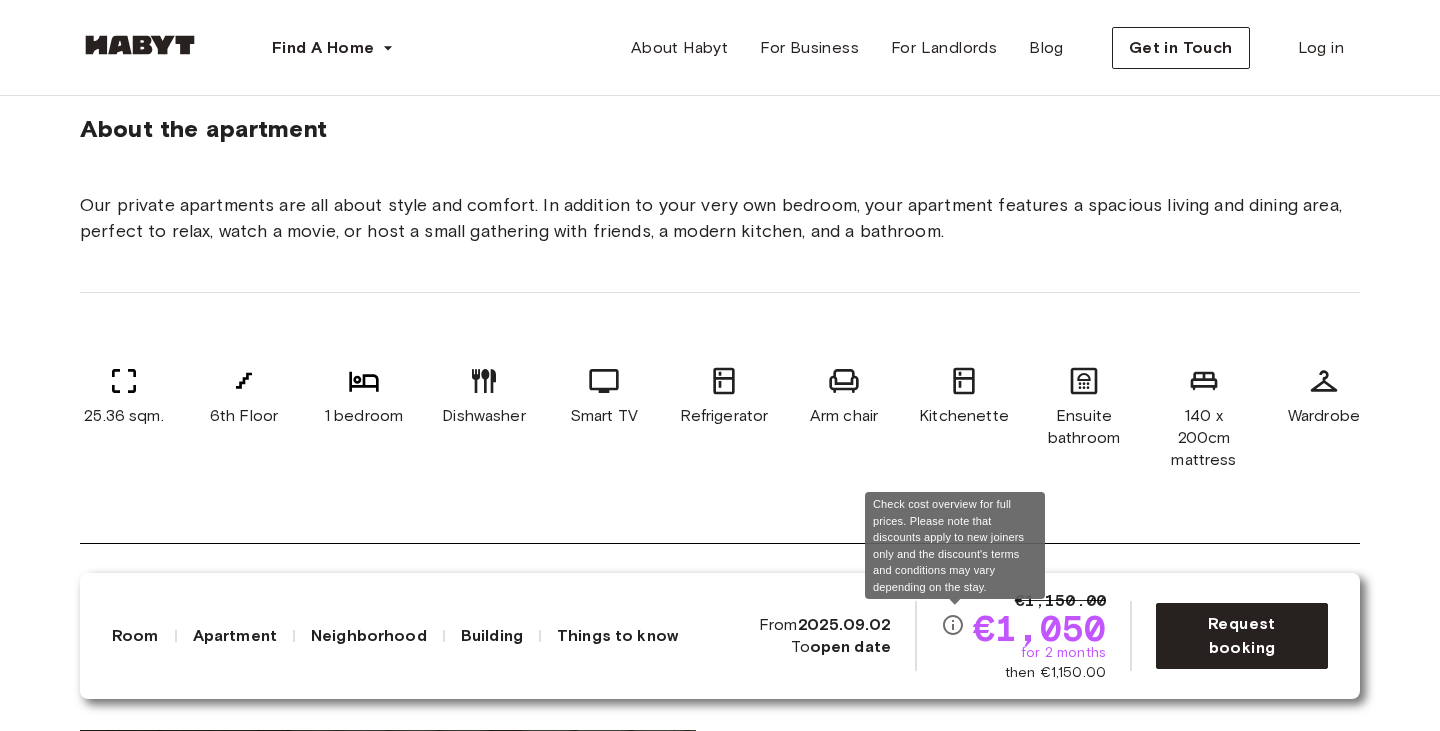 click 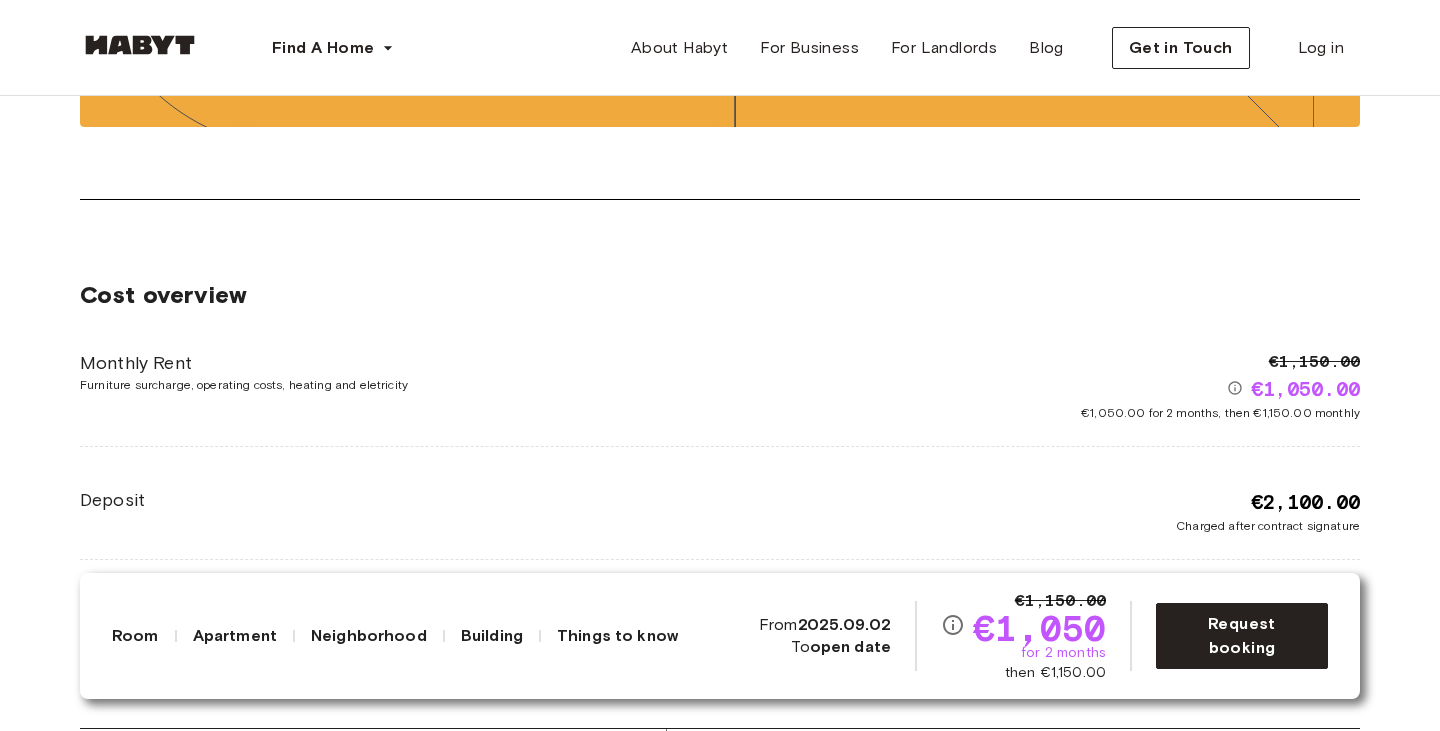 scroll, scrollTop: 3100, scrollLeft: 0, axis: vertical 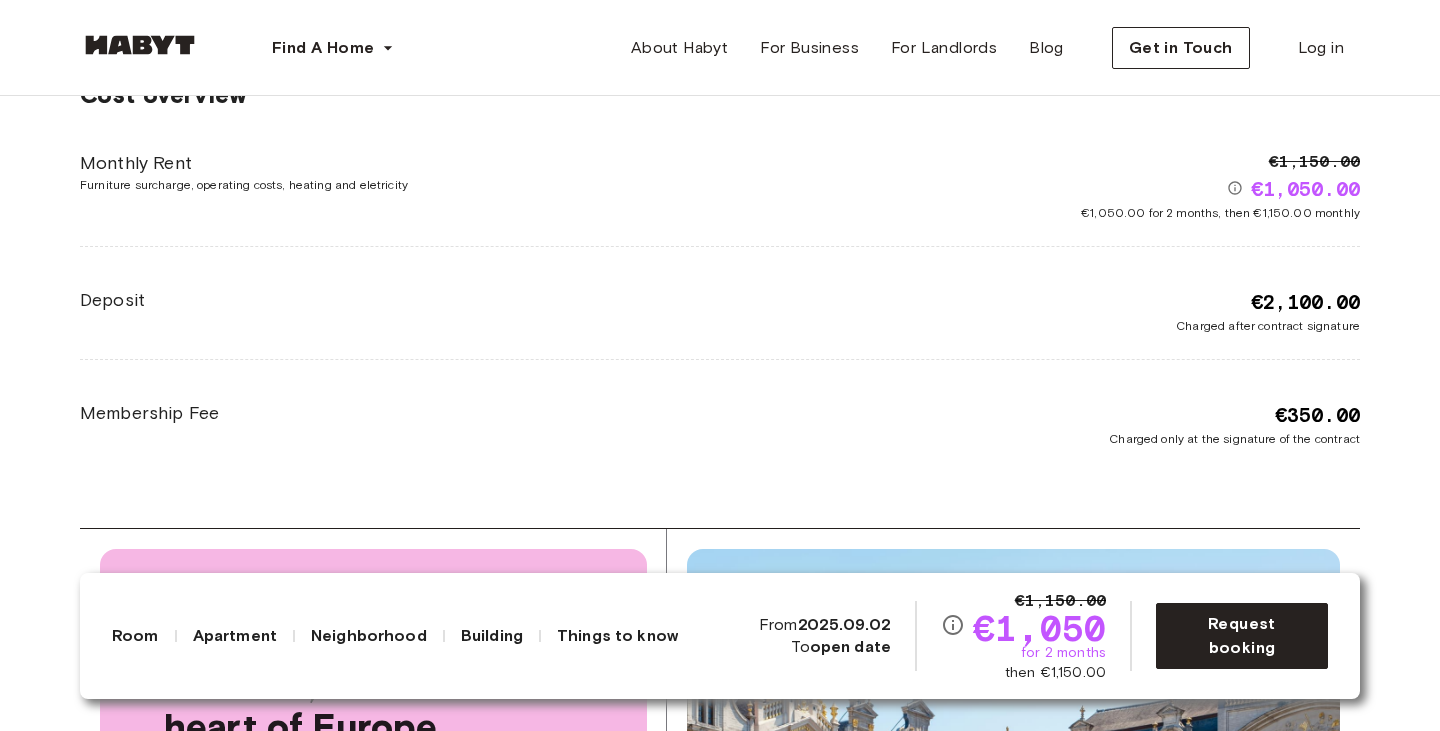 click on "€1,150.00 €1,050.00 €1,050.00 for 2 months, then €1,150.00 monthly" at bounding box center (1040, 186) 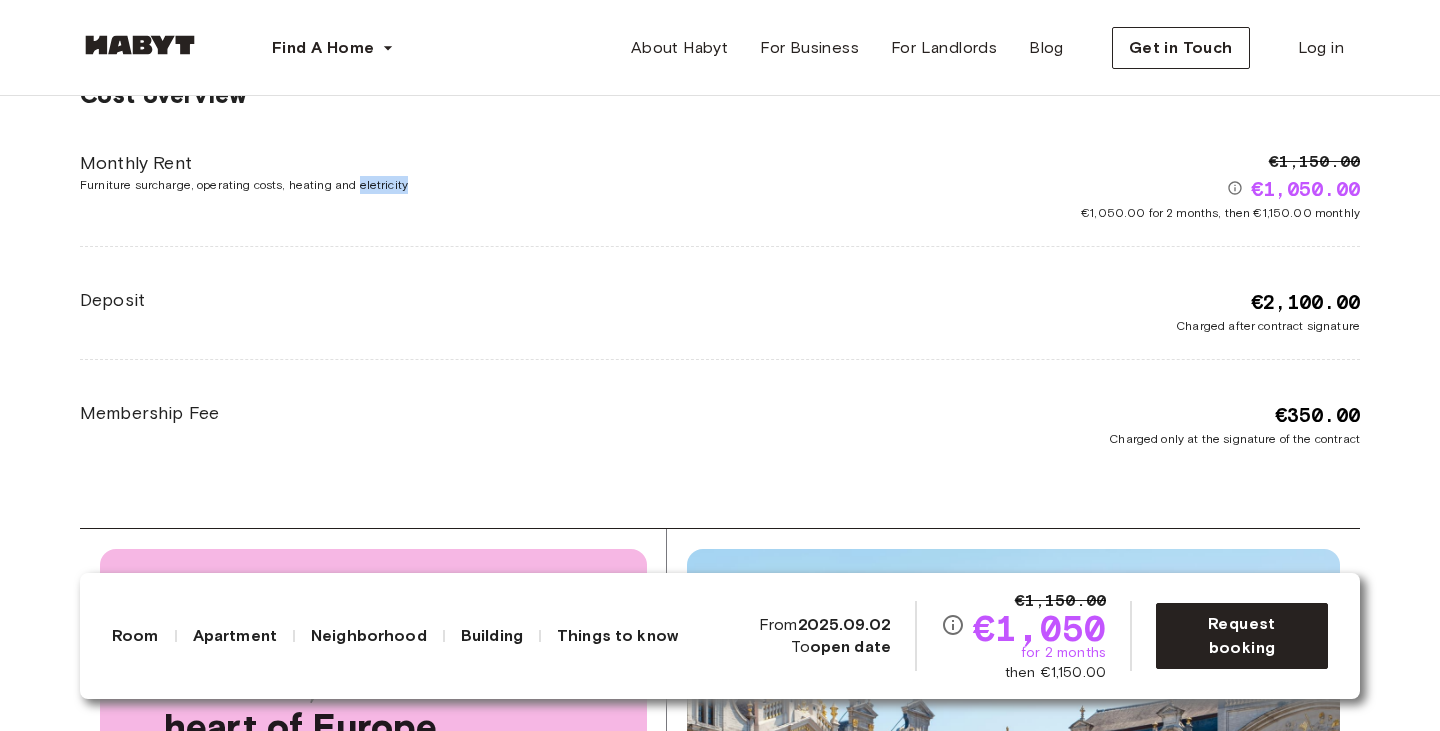 click on "Furniture surcharge, operating costs, heating and eletricity" at bounding box center (400, 185) 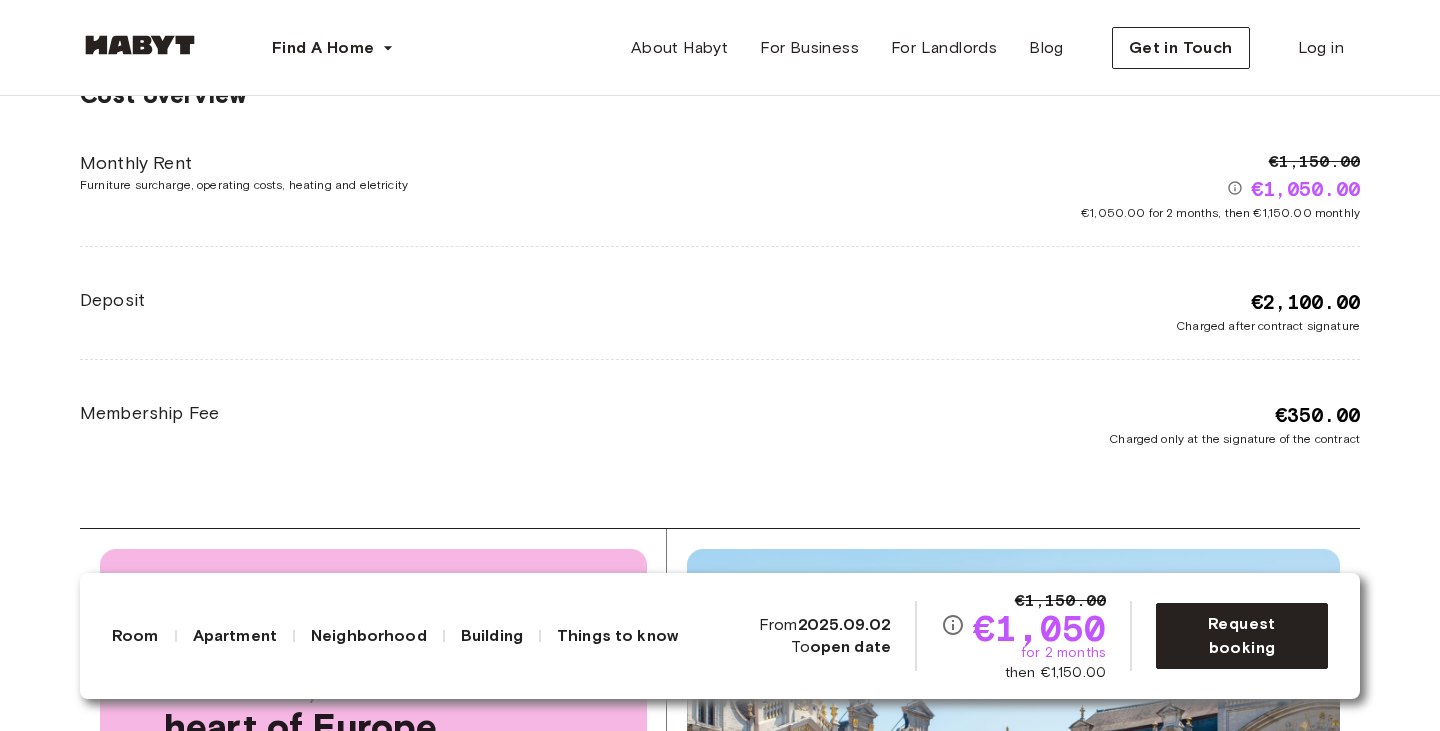 click on "Furniture surcharge, operating costs, heating and eletricity" at bounding box center [400, 185] 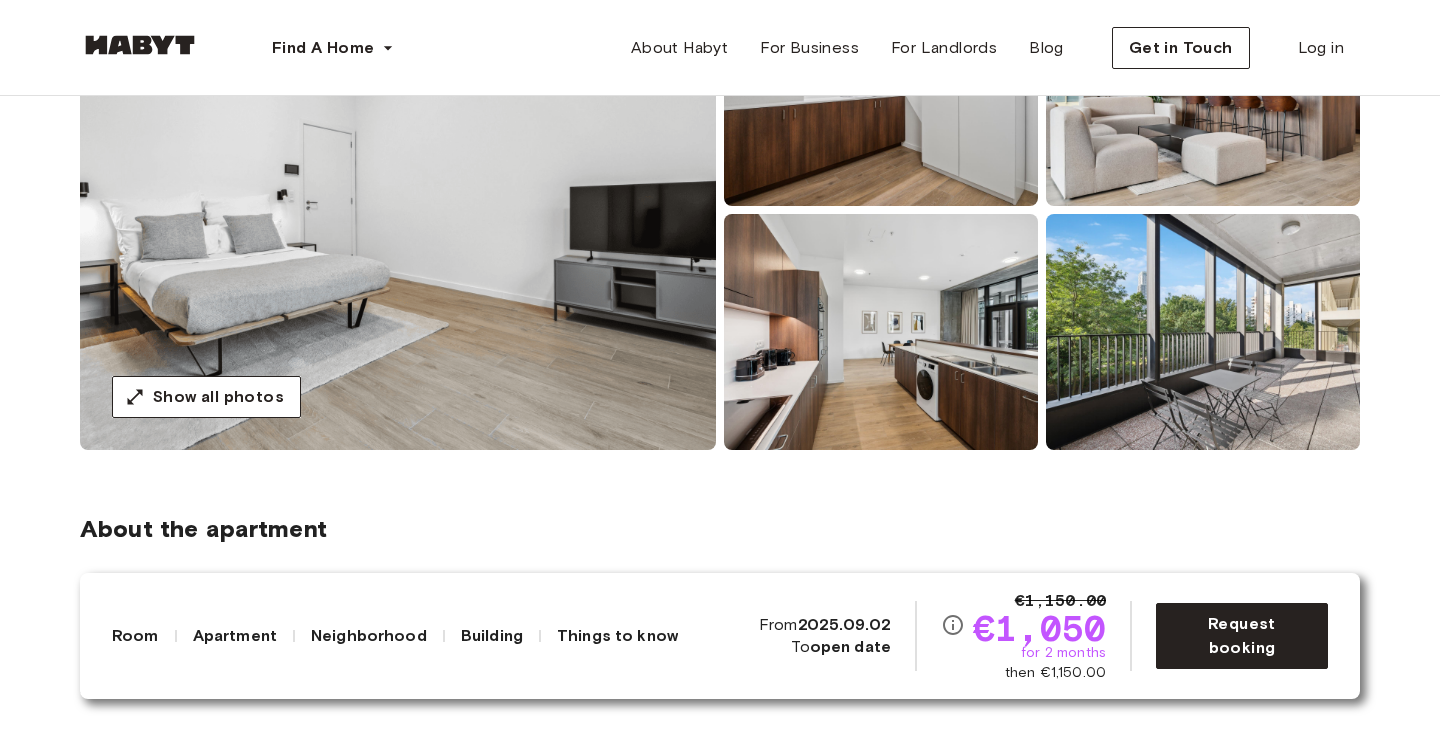 scroll, scrollTop: 200, scrollLeft: 0, axis: vertical 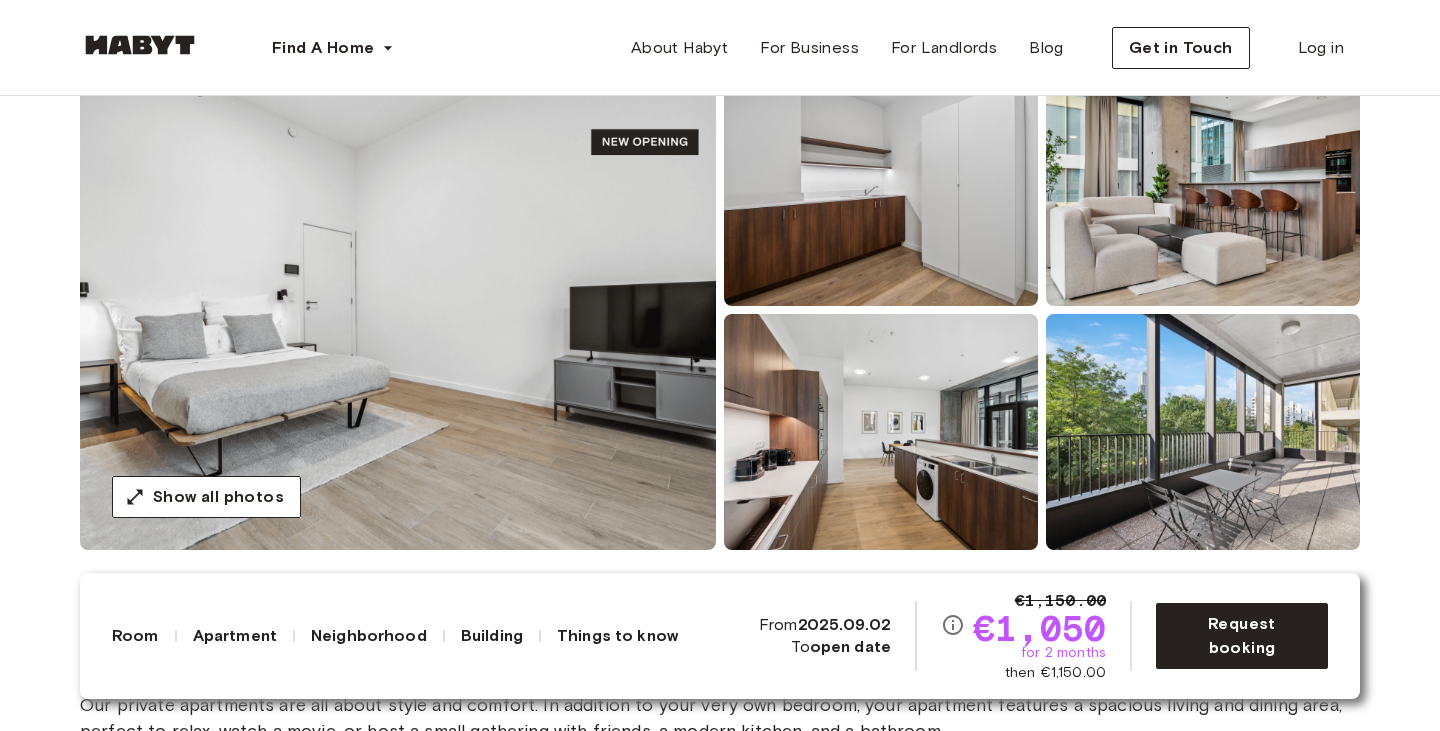 click at bounding box center (881, 188) 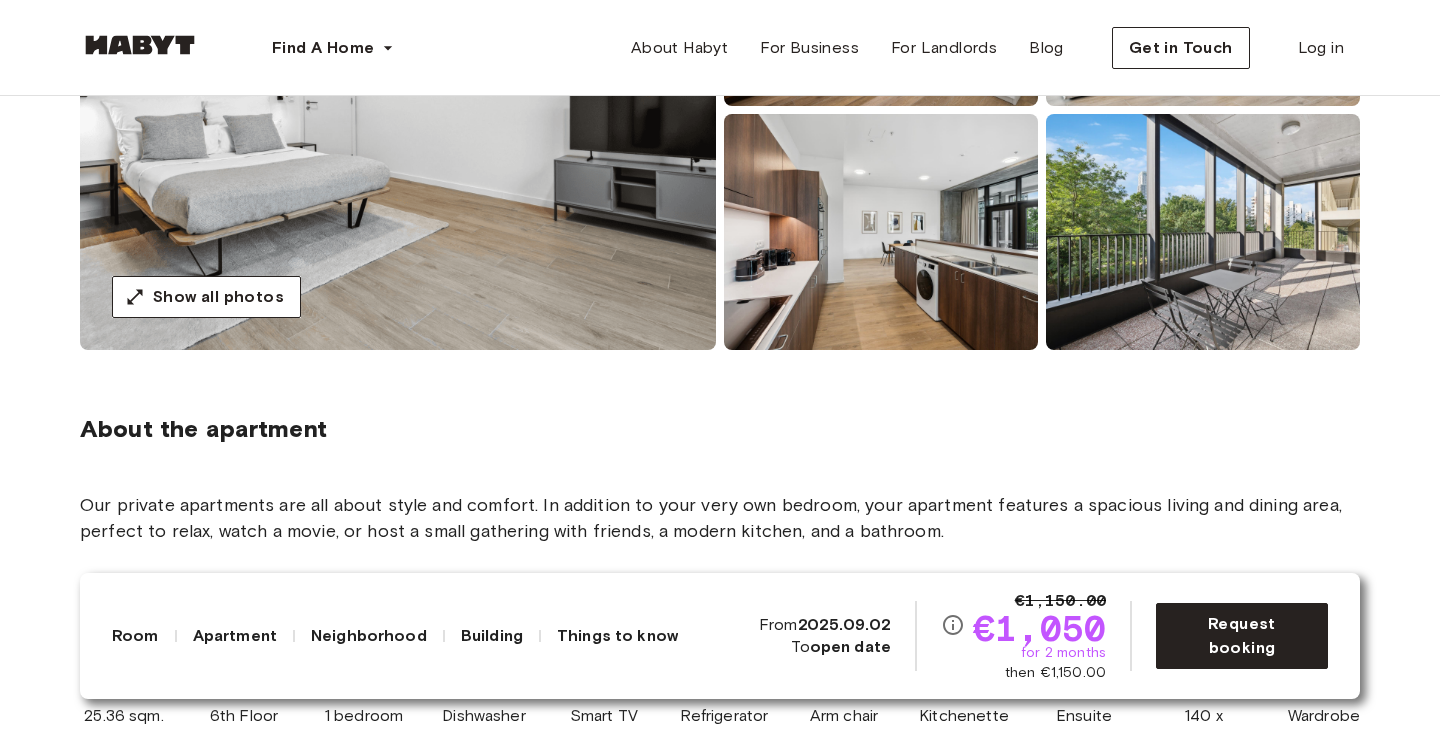 scroll, scrollTop: 200, scrollLeft: 0, axis: vertical 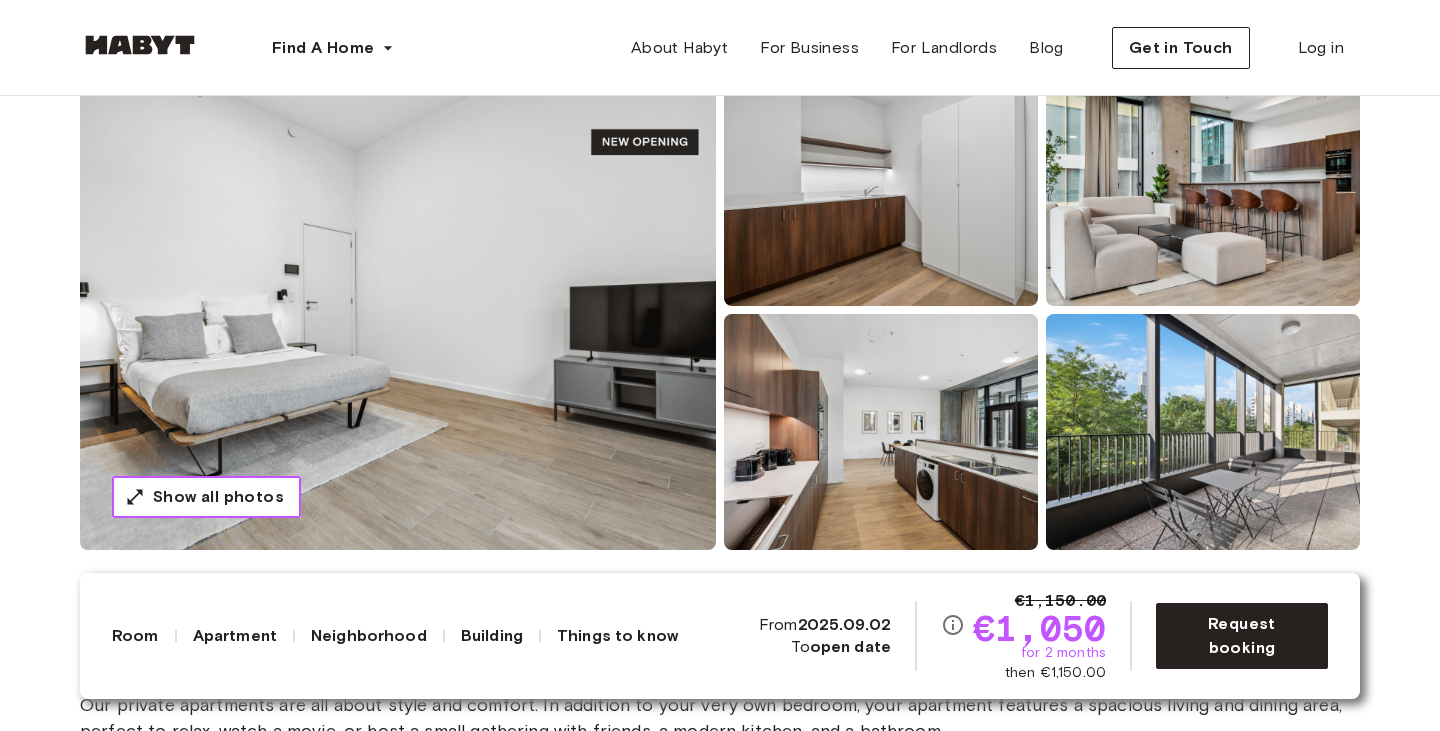 click on "Show all photos" at bounding box center [218, 497] 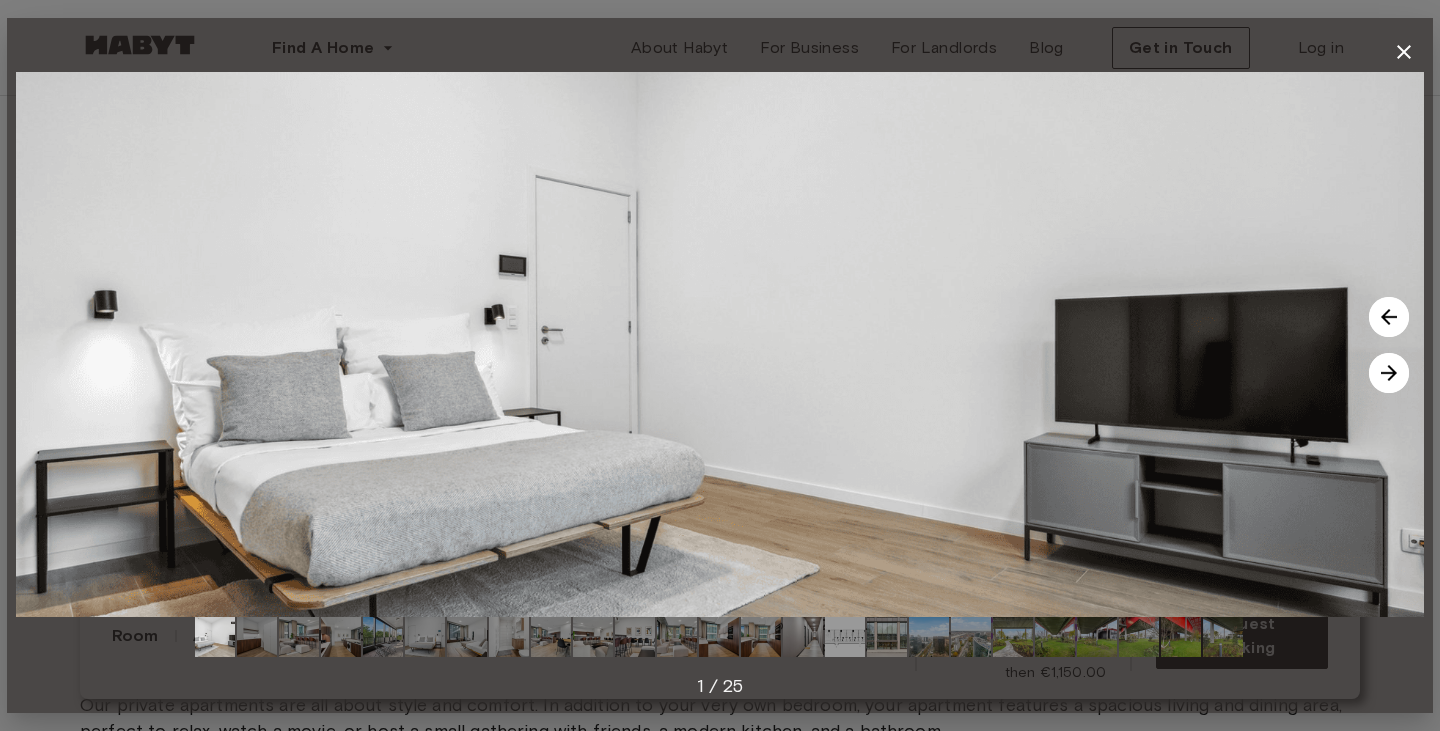 click at bounding box center [1389, 317] 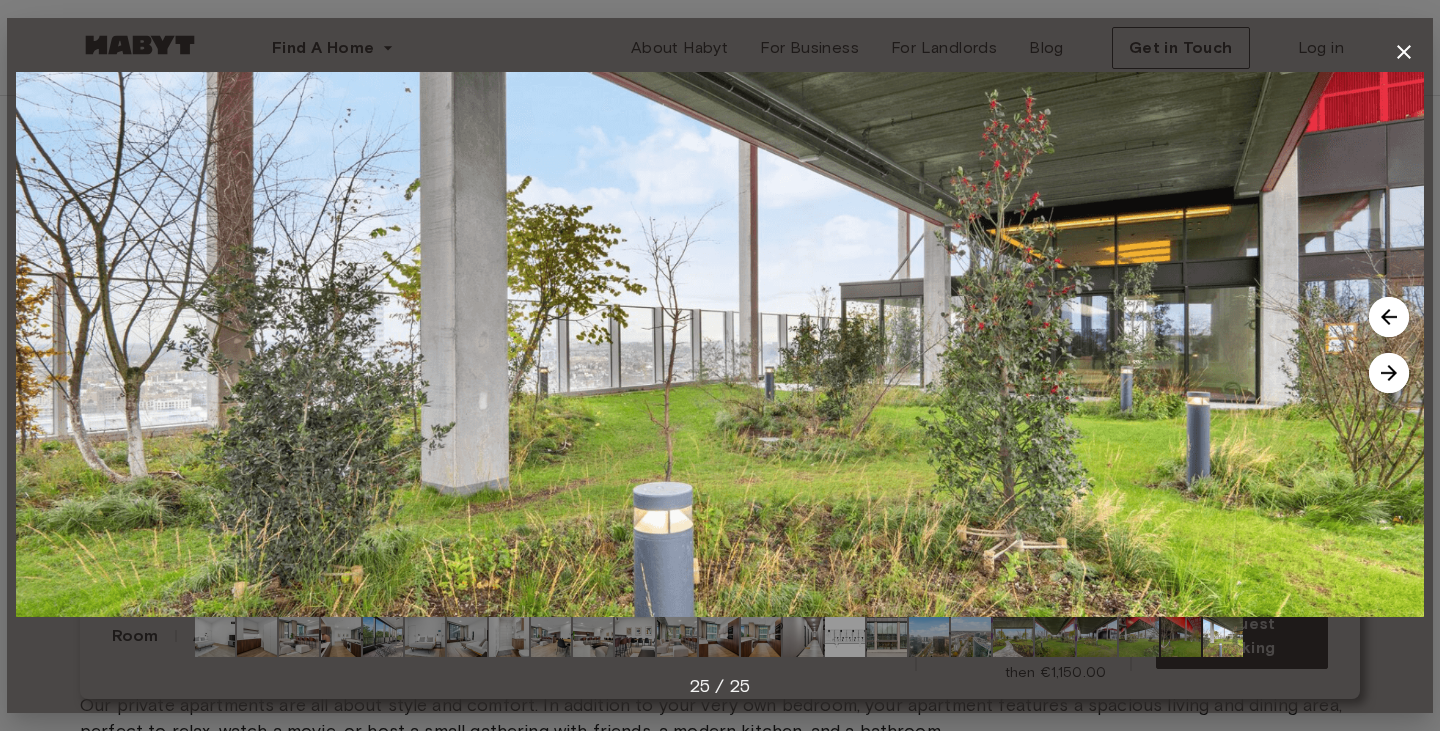 click at bounding box center [1389, 373] 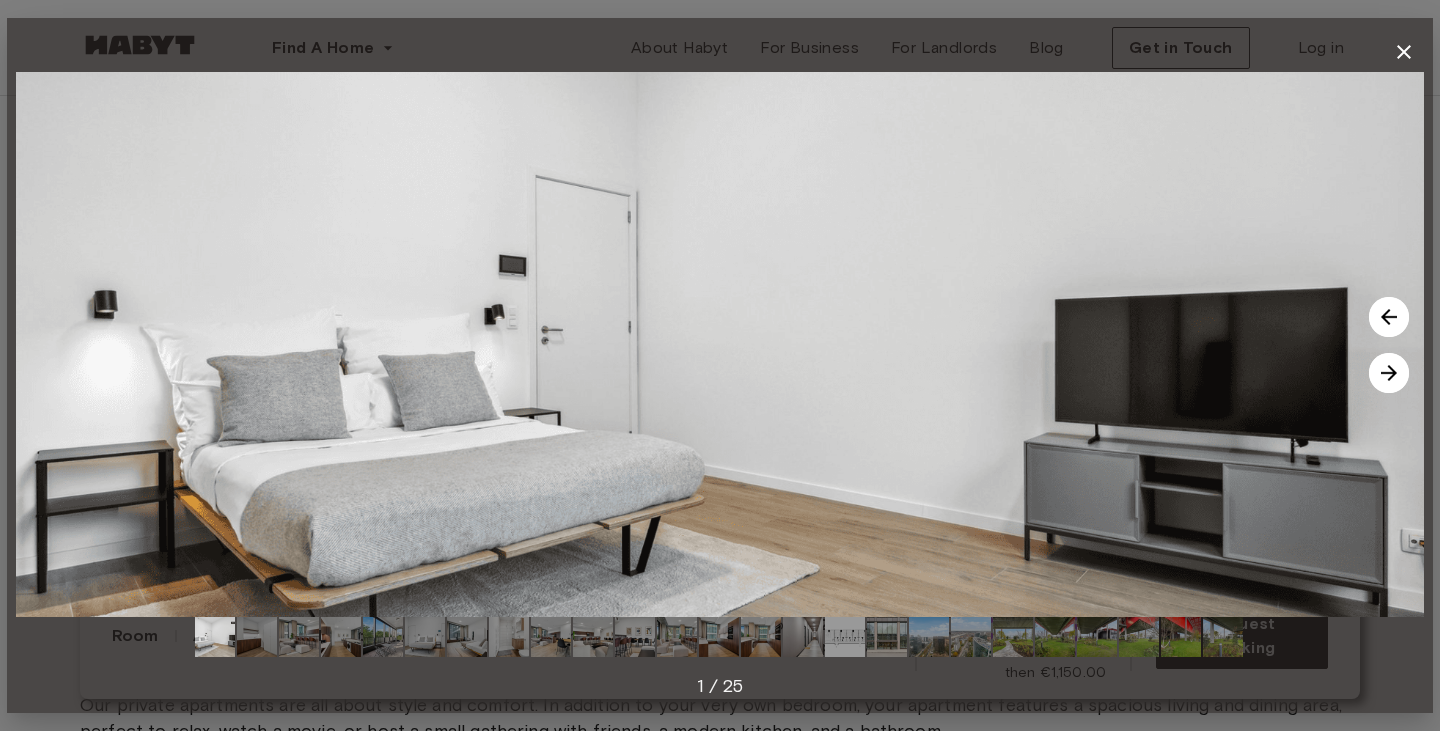 click at bounding box center (1389, 373) 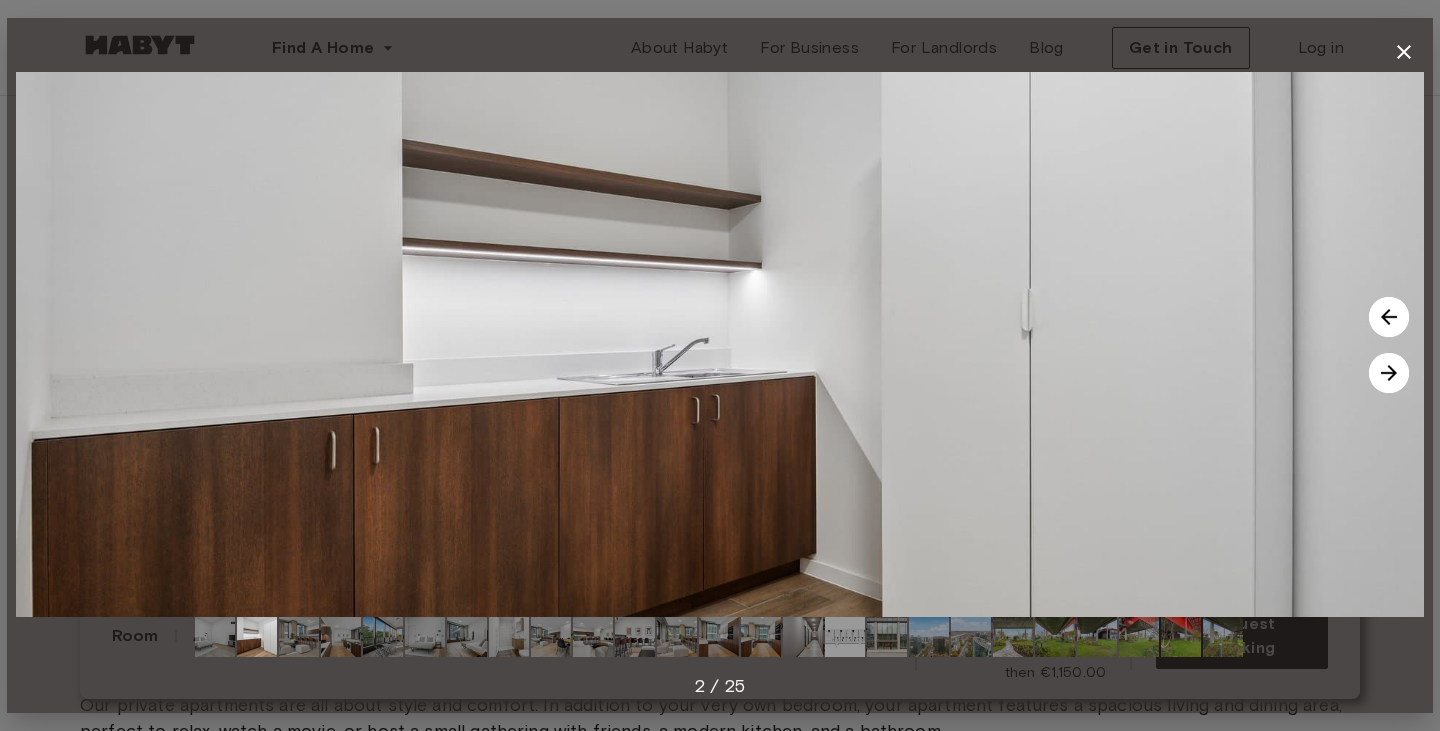 click at bounding box center (1389, 373) 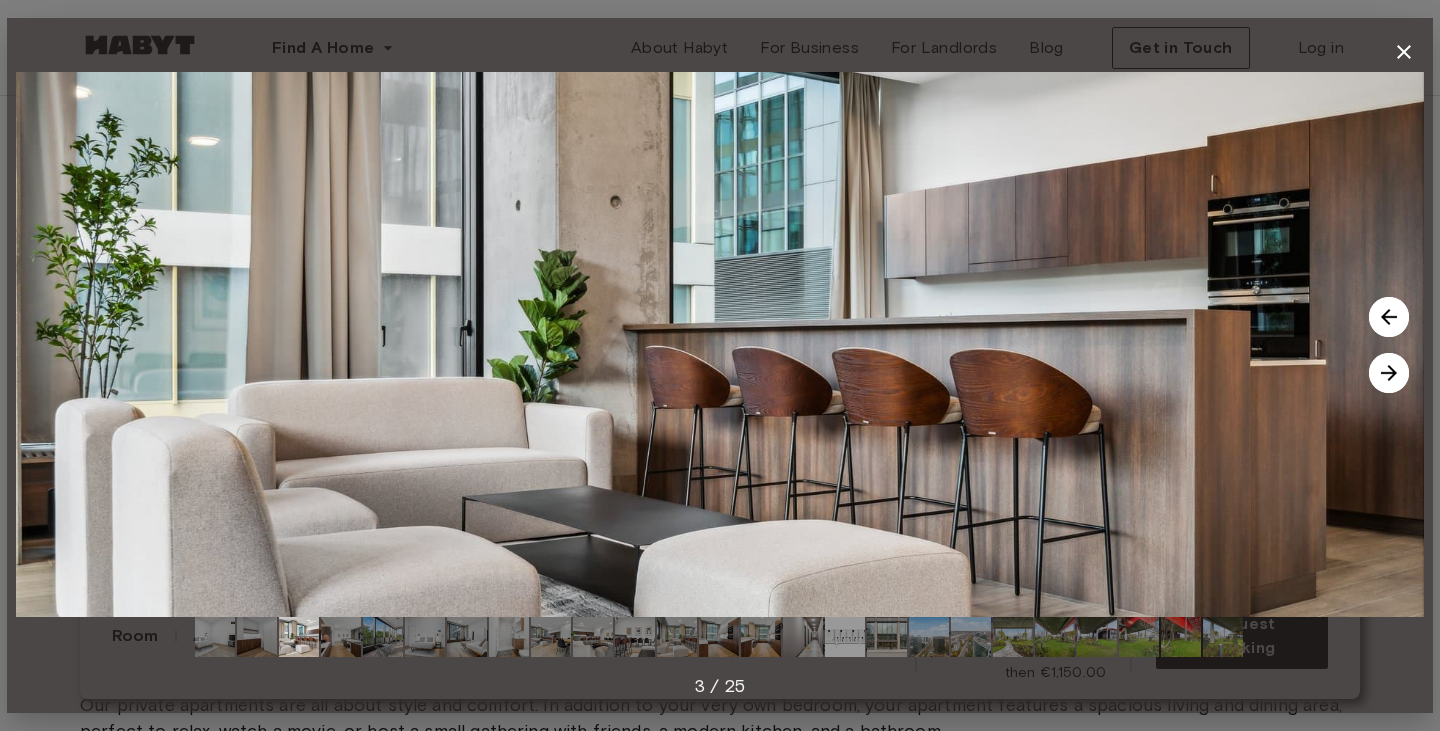 click at bounding box center [1389, 373] 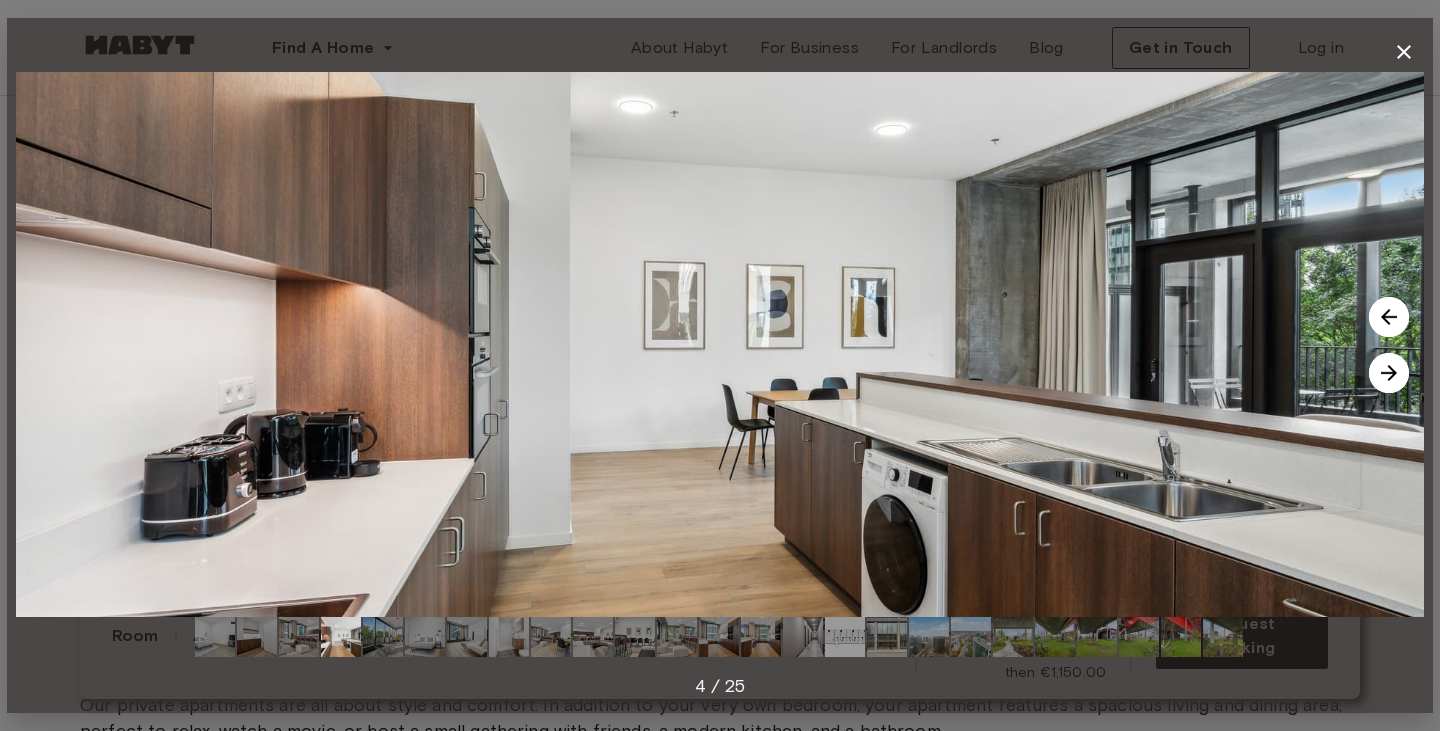 click at bounding box center (1389, 373) 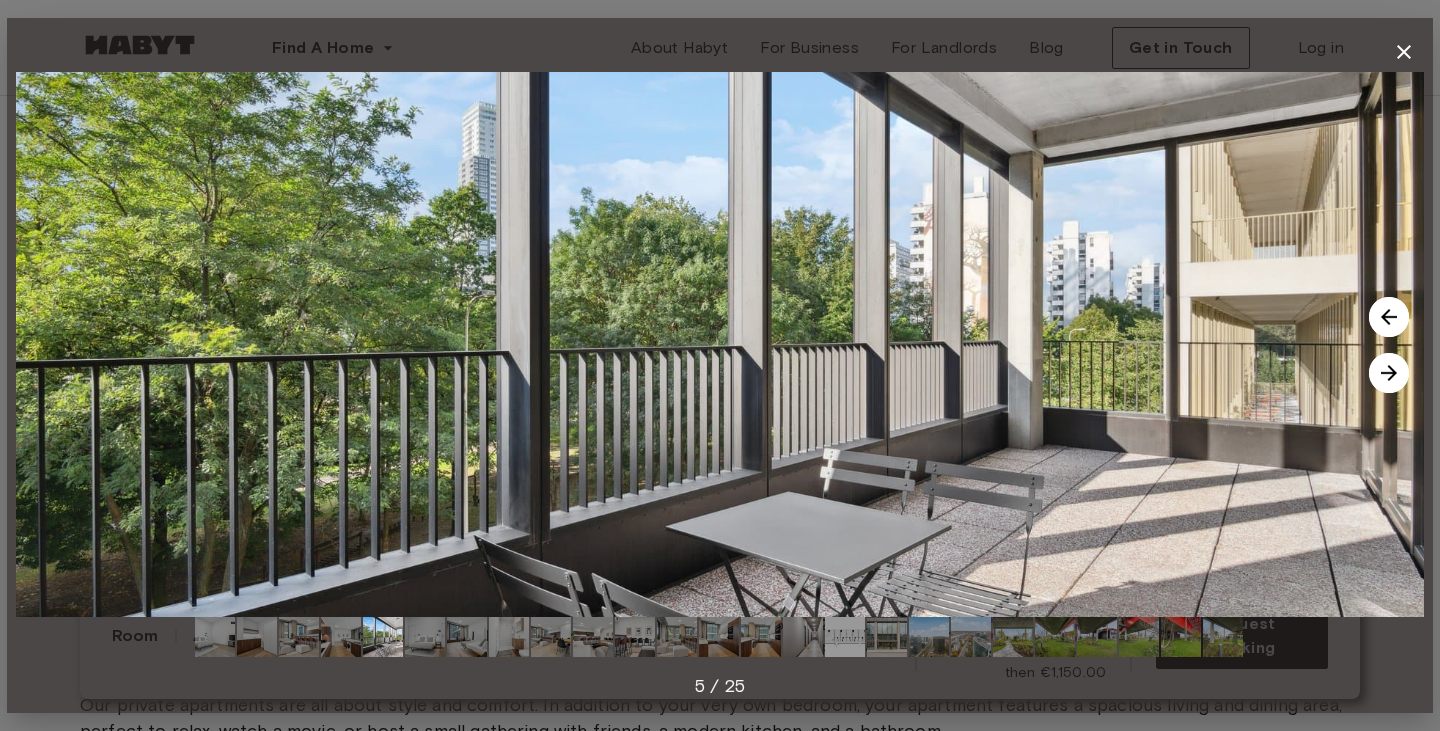 click at bounding box center [1389, 373] 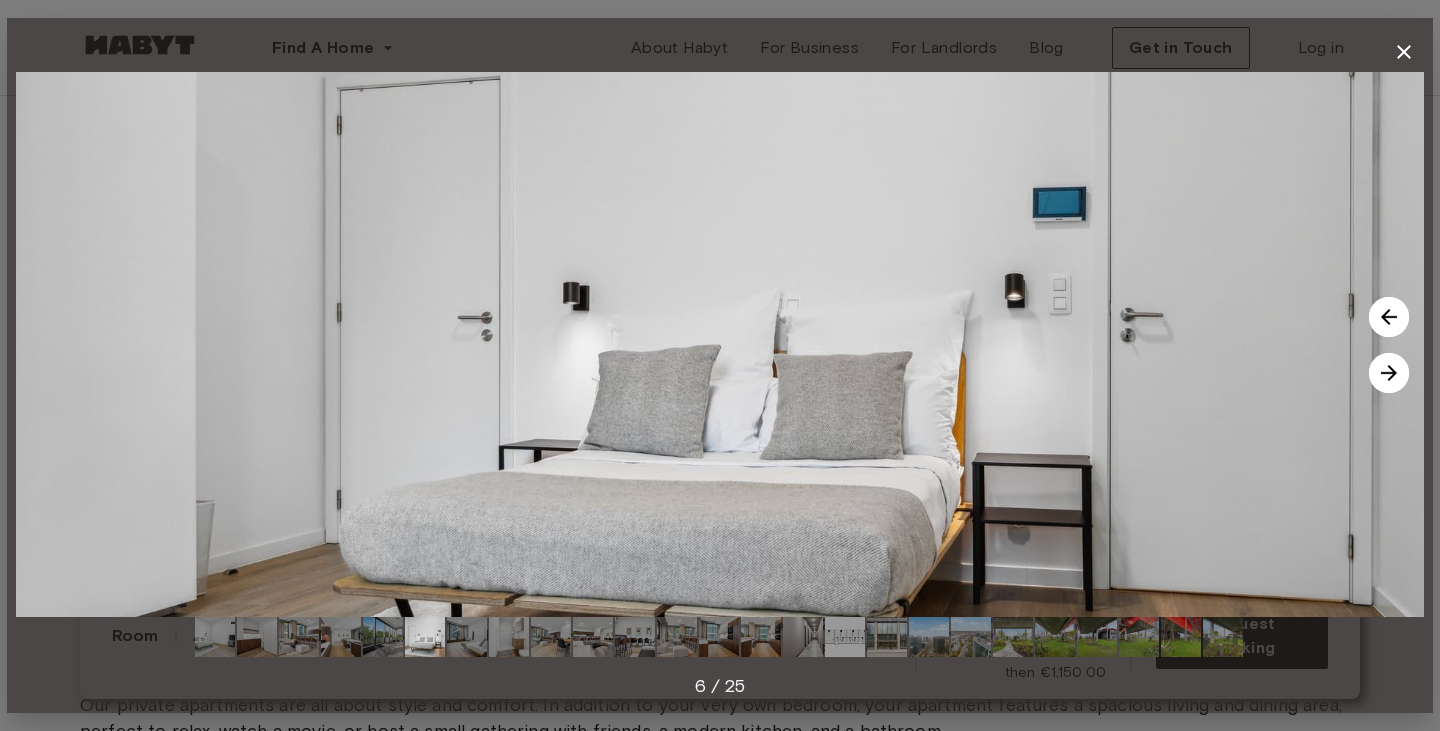click at bounding box center (1389, 373) 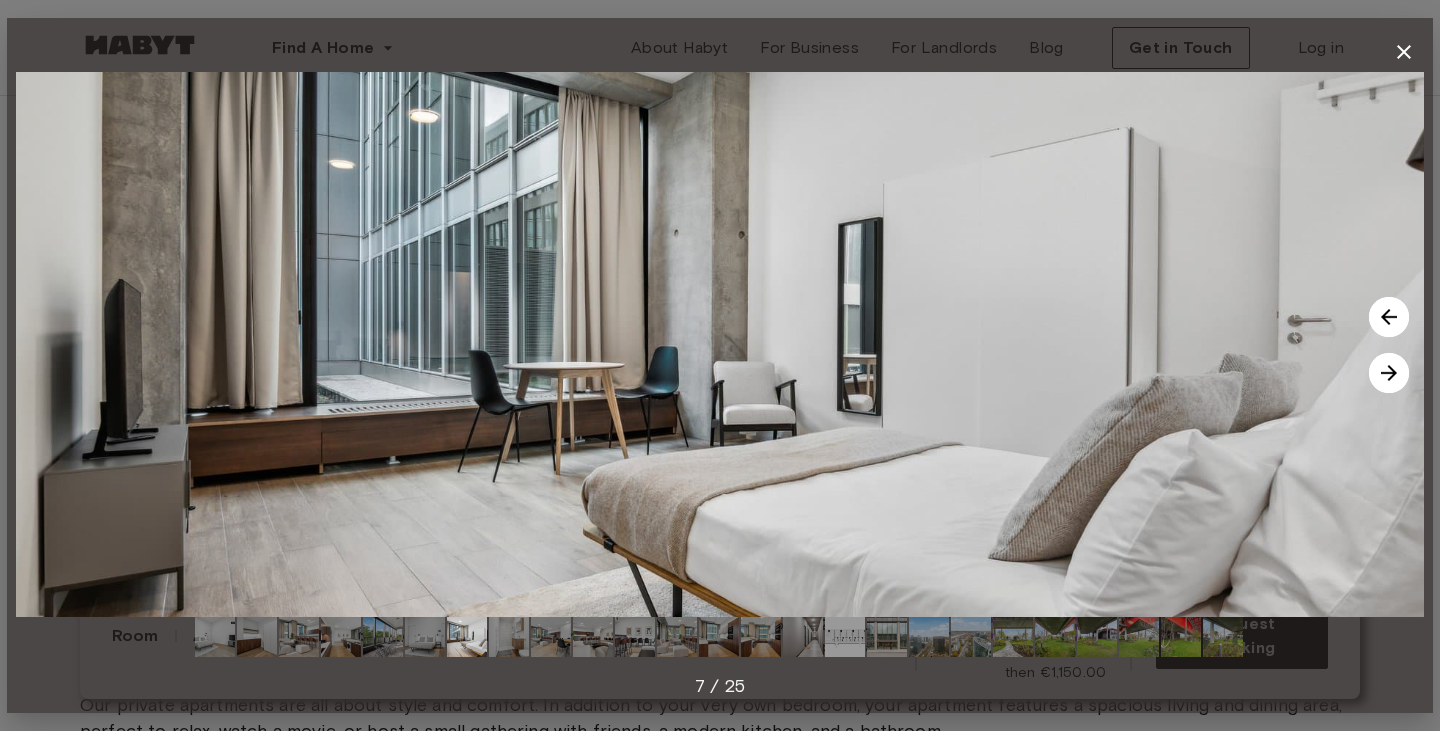 click at bounding box center [1389, 373] 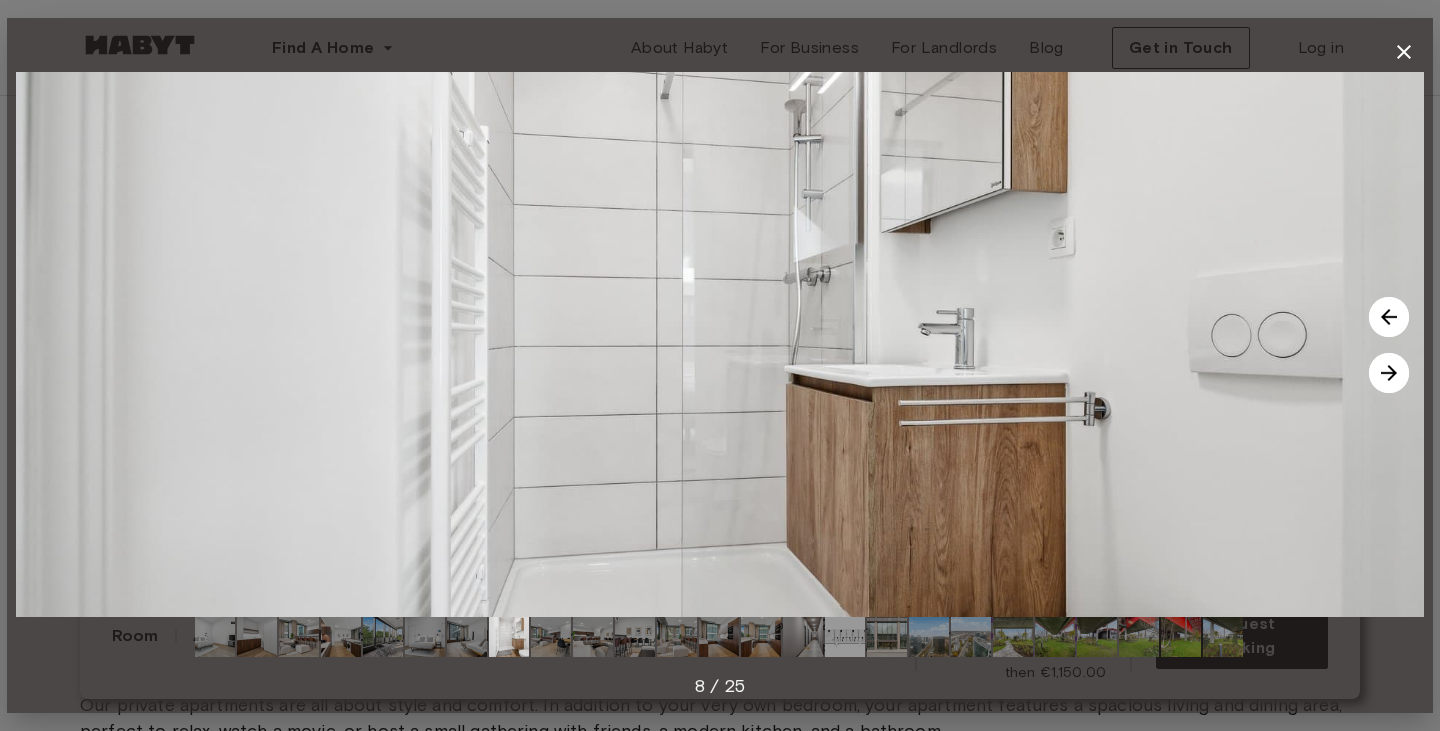 click at bounding box center [1389, 373] 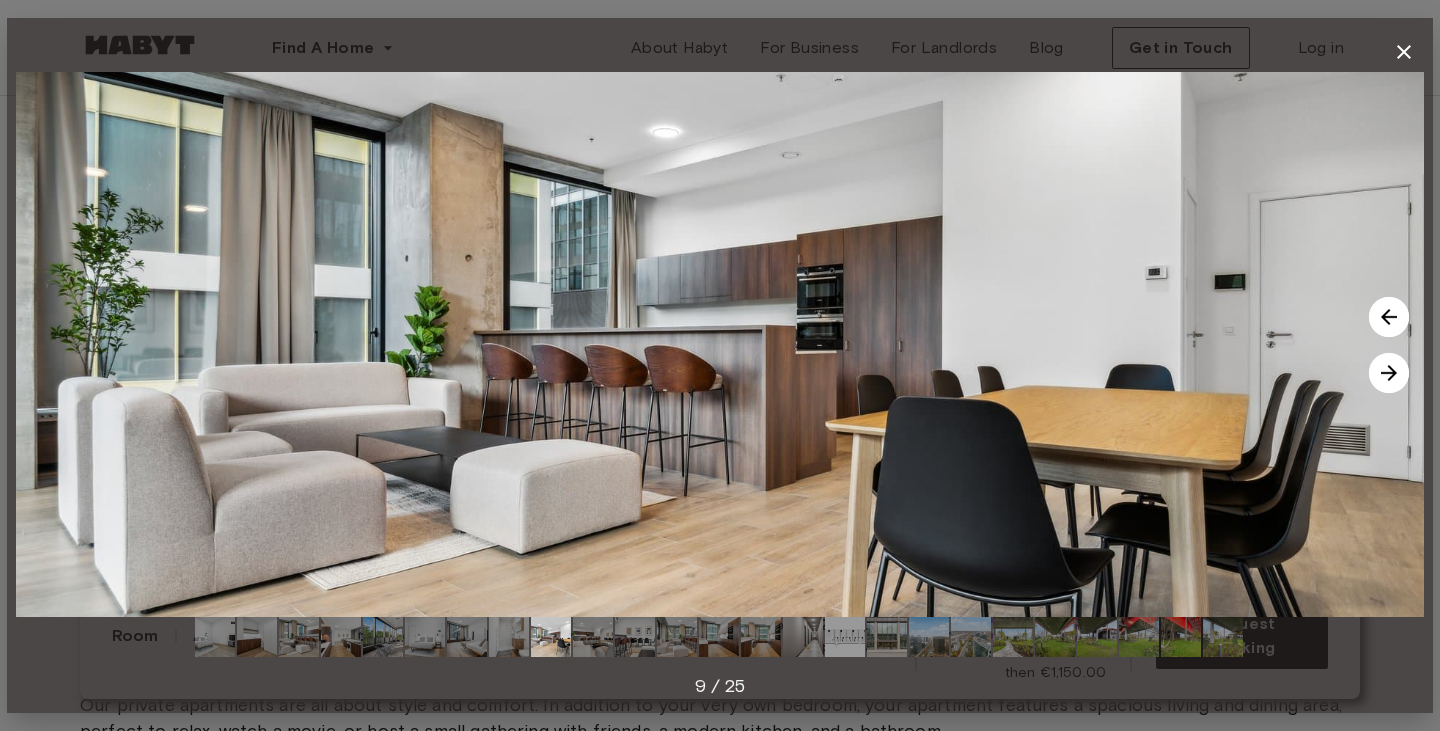 click at bounding box center (1389, 373) 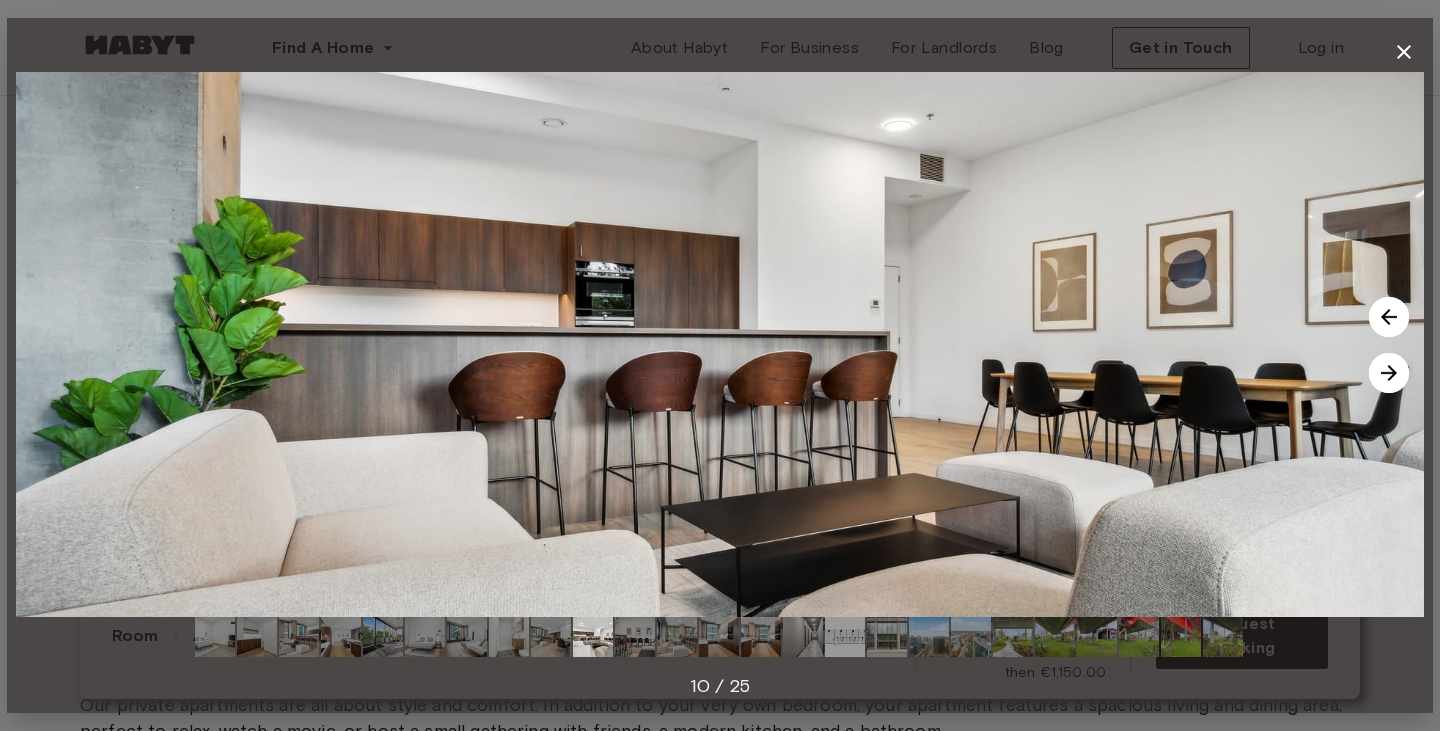 click at bounding box center [1389, 373] 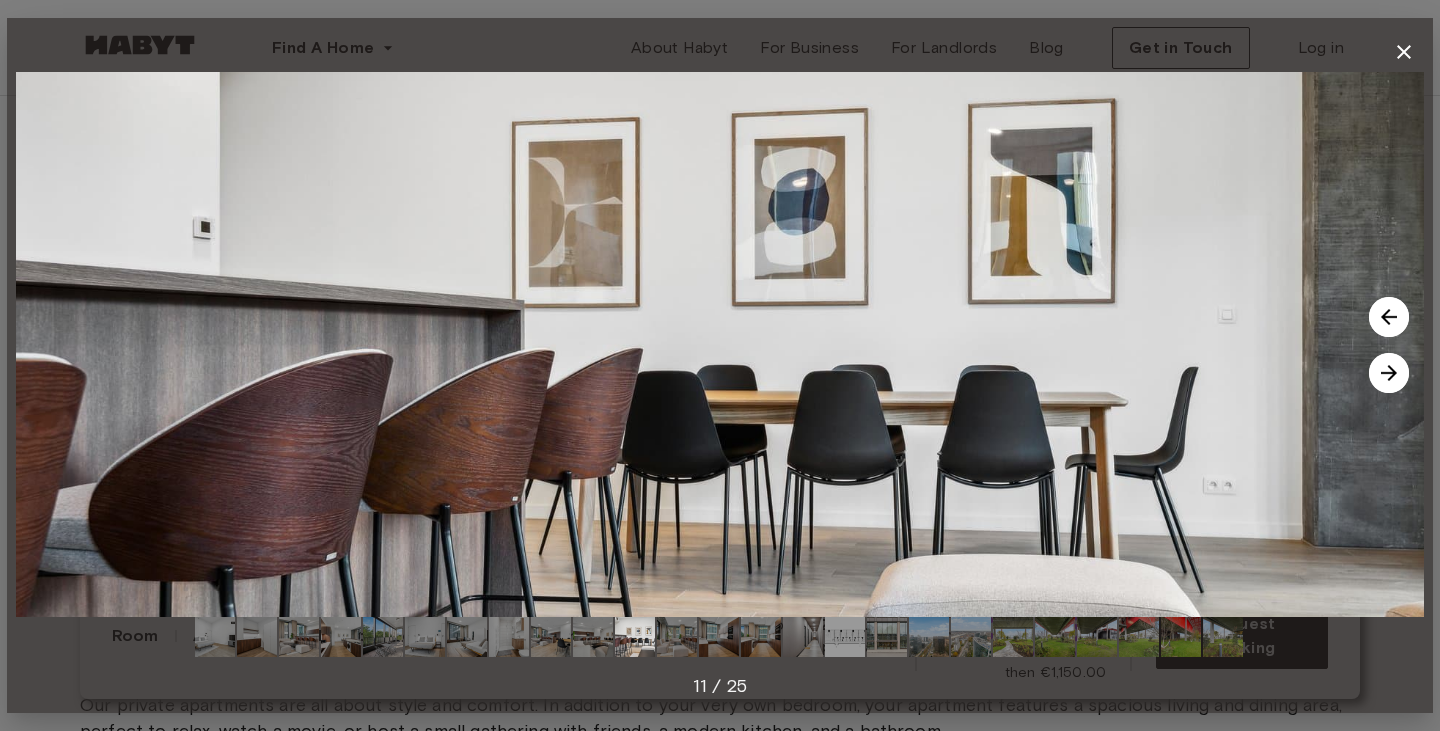 click at bounding box center [1389, 373] 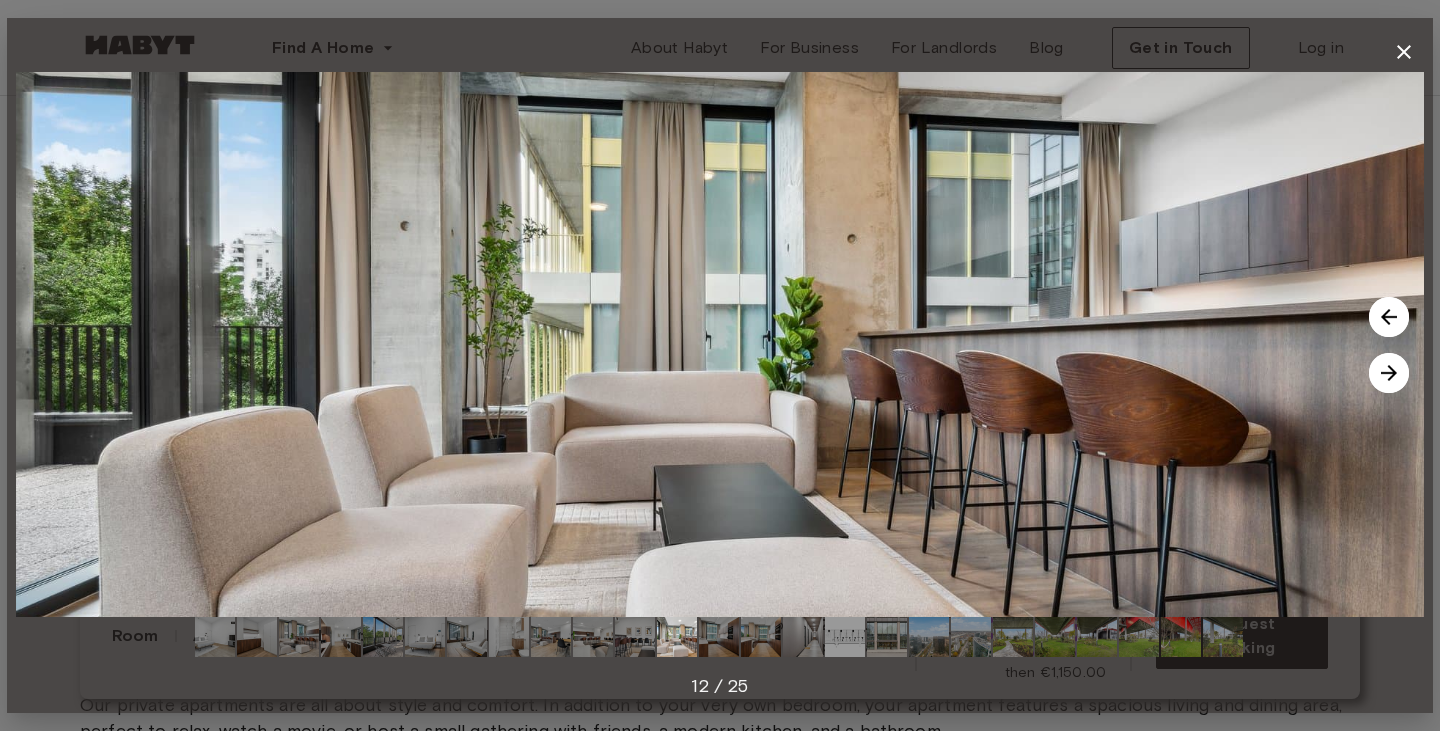click at bounding box center (1389, 373) 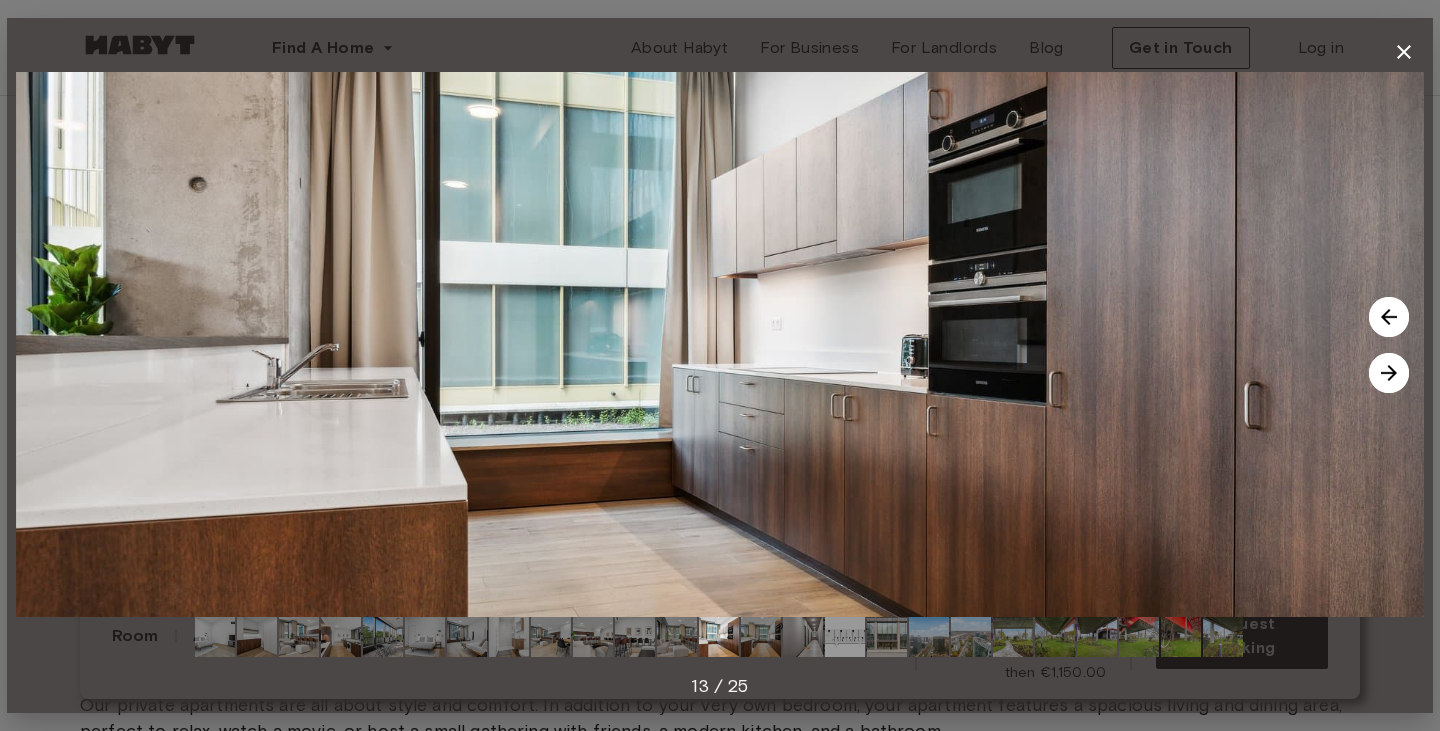 click at bounding box center [1389, 373] 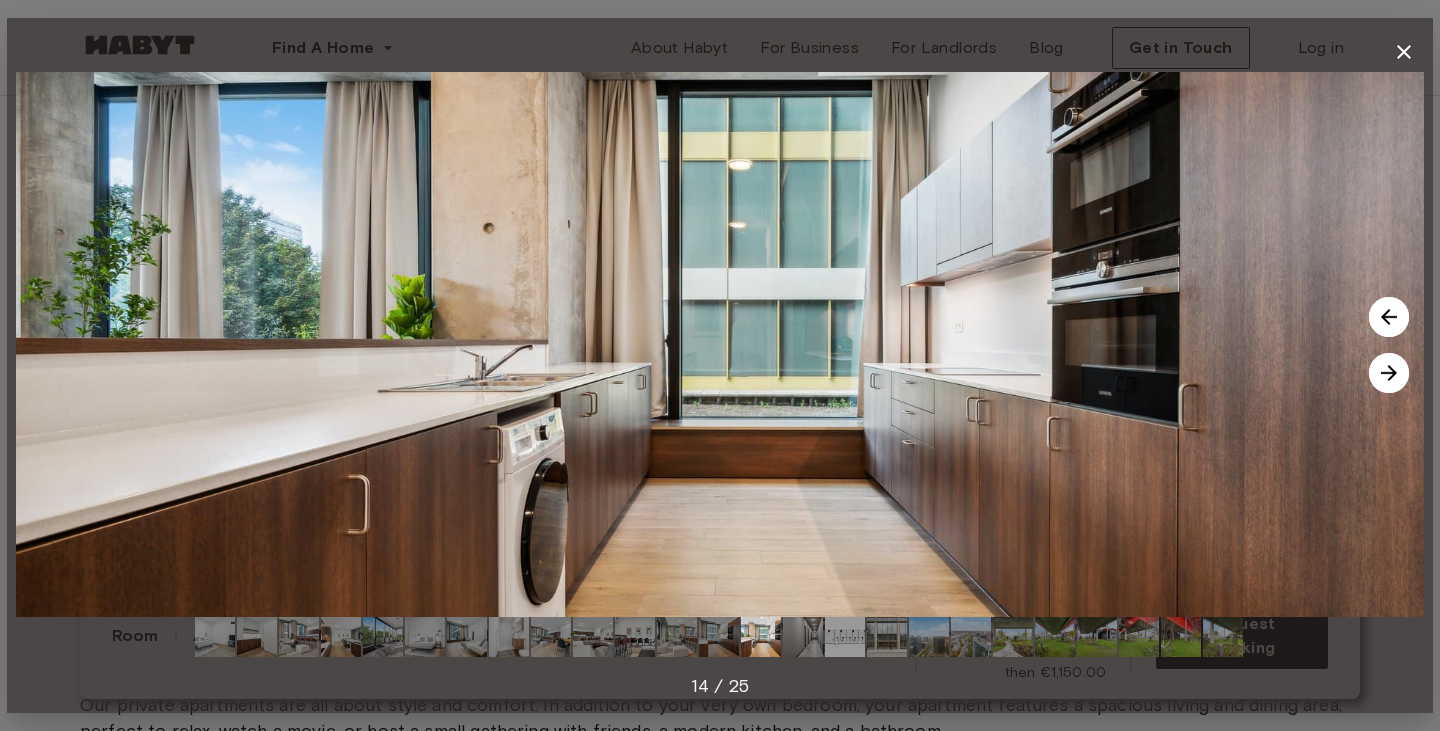 click at bounding box center (1389, 373) 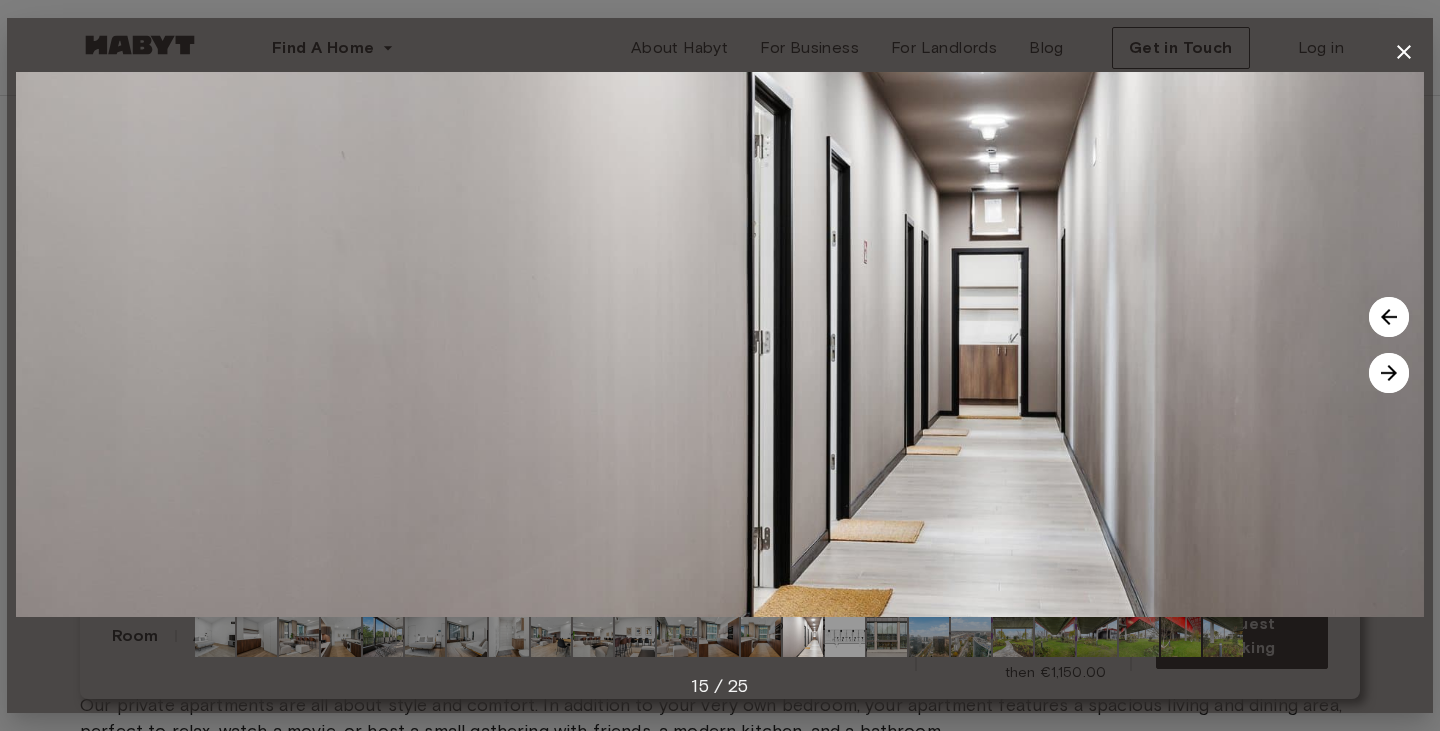 click at bounding box center (1389, 373) 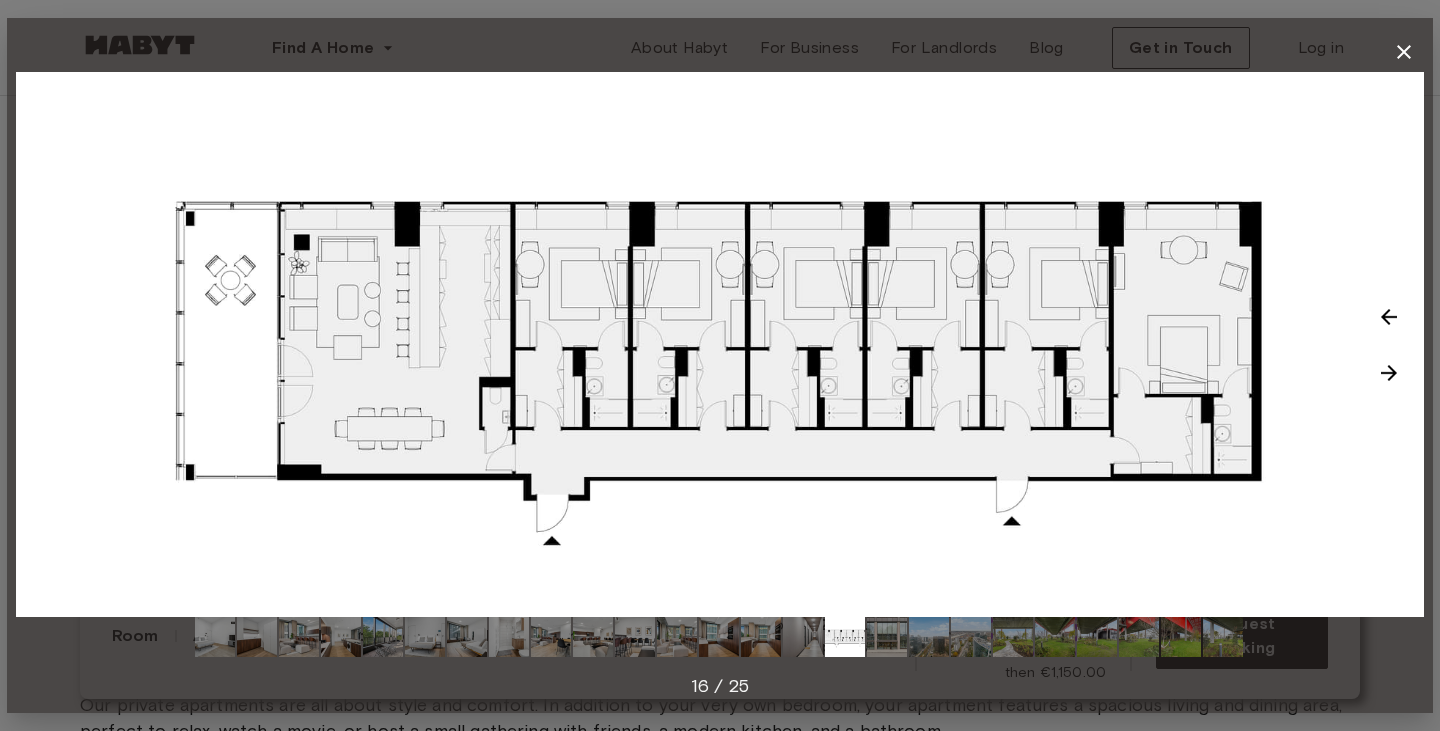 click at bounding box center [1389, 373] 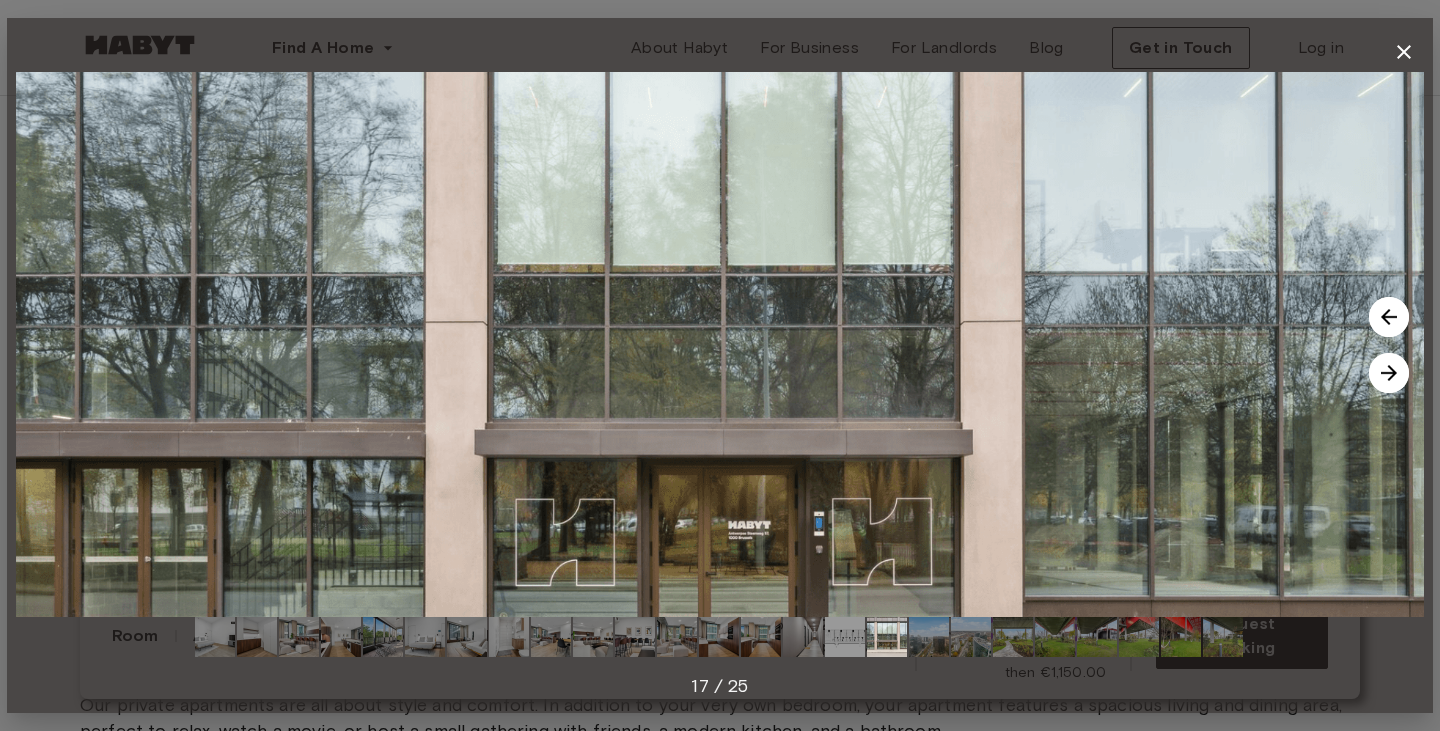 click at bounding box center [1389, 373] 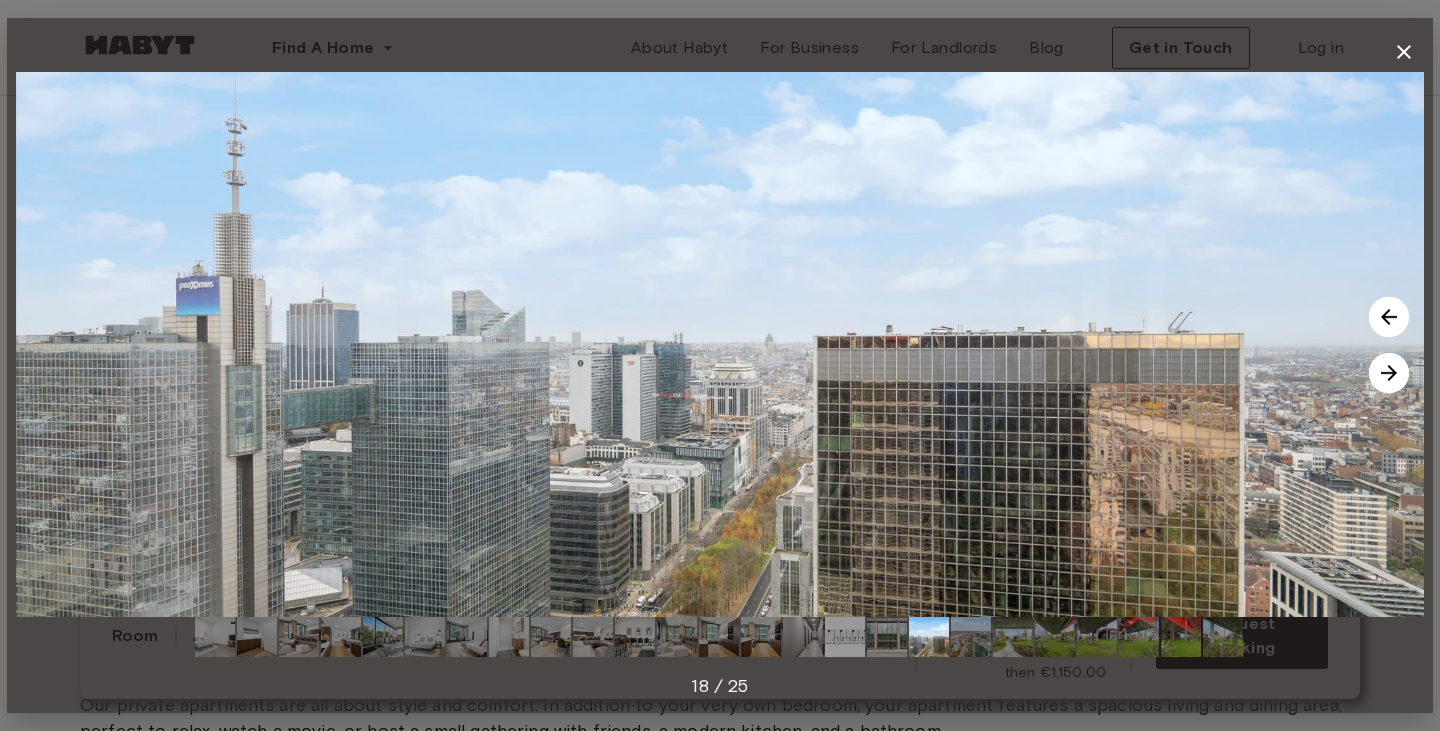 click at bounding box center (1389, 373) 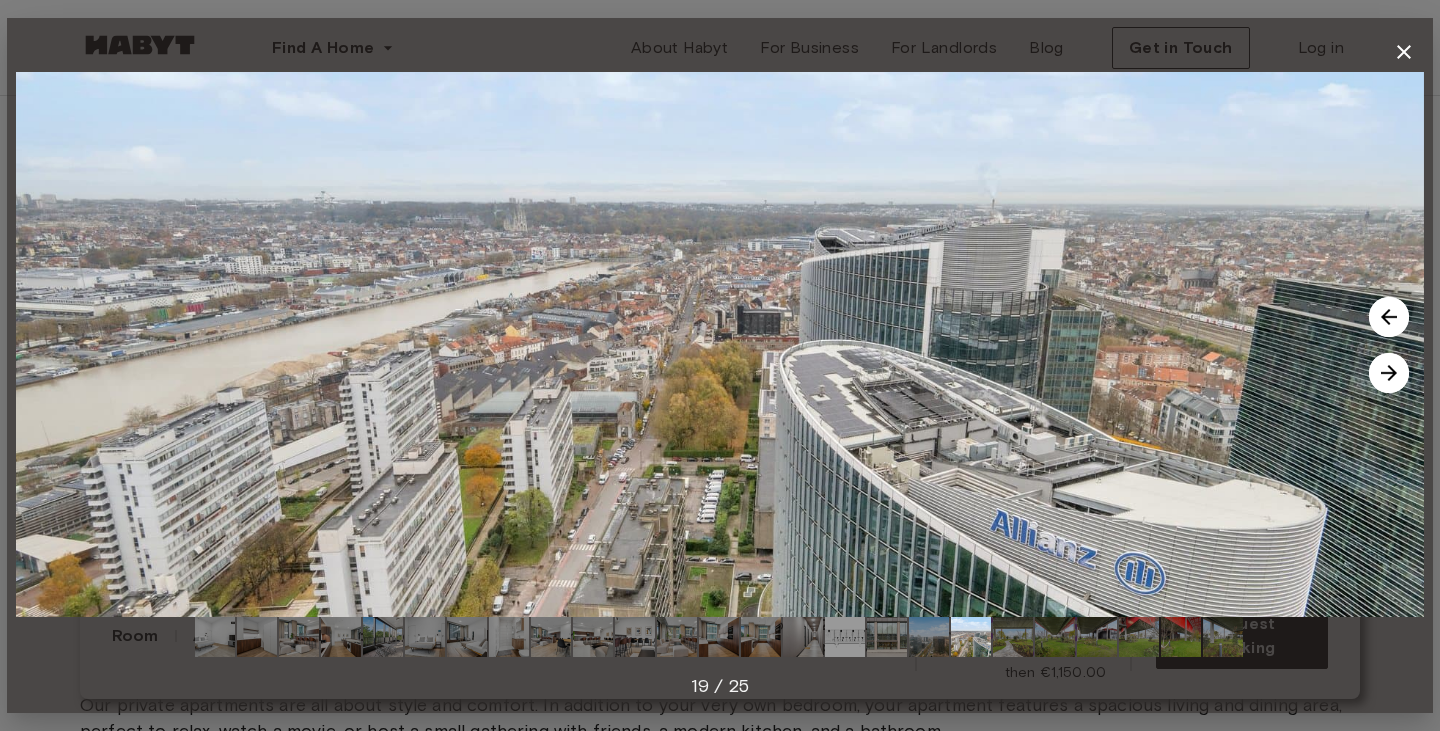 click at bounding box center (1389, 317) 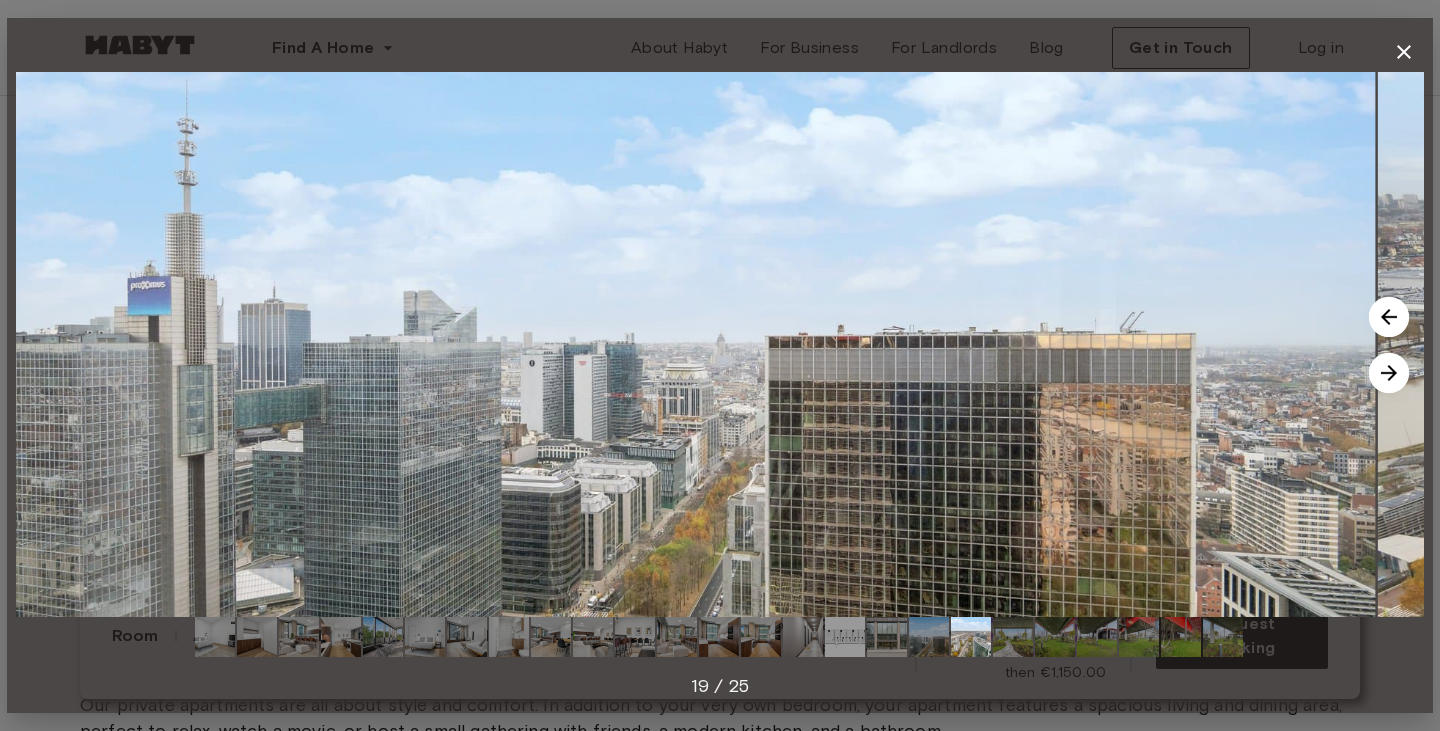 click at bounding box center (1389, 317) 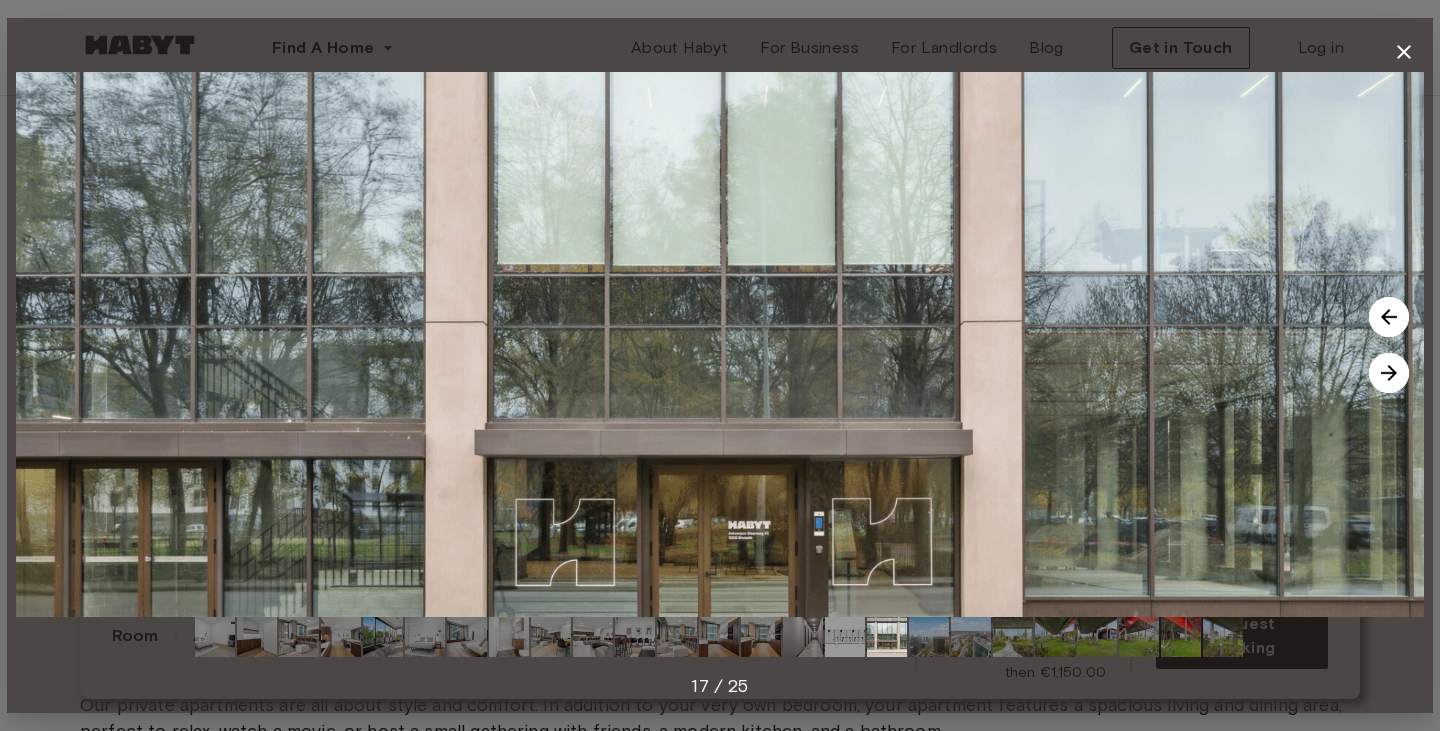 click at bounding box center (1389, 317) 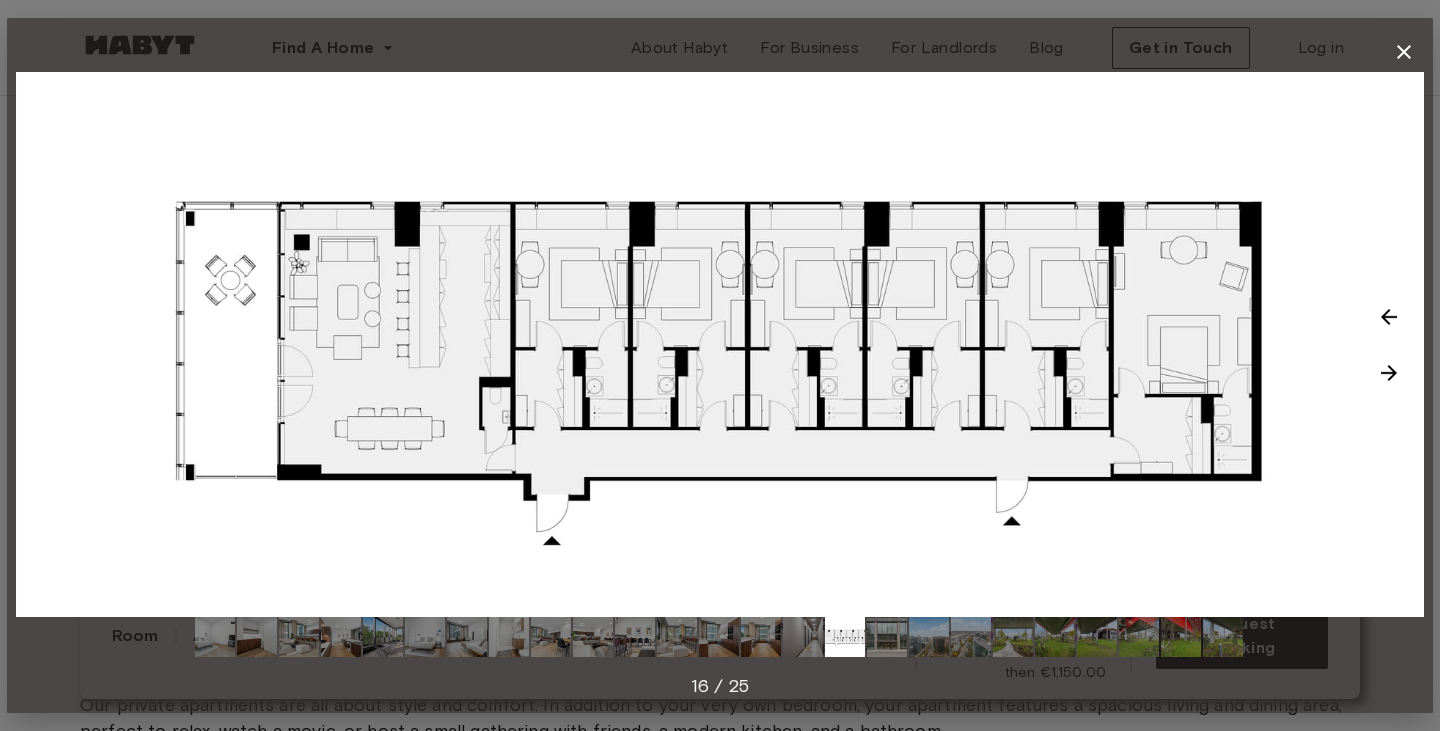 click at bounding box center (1389, 317) 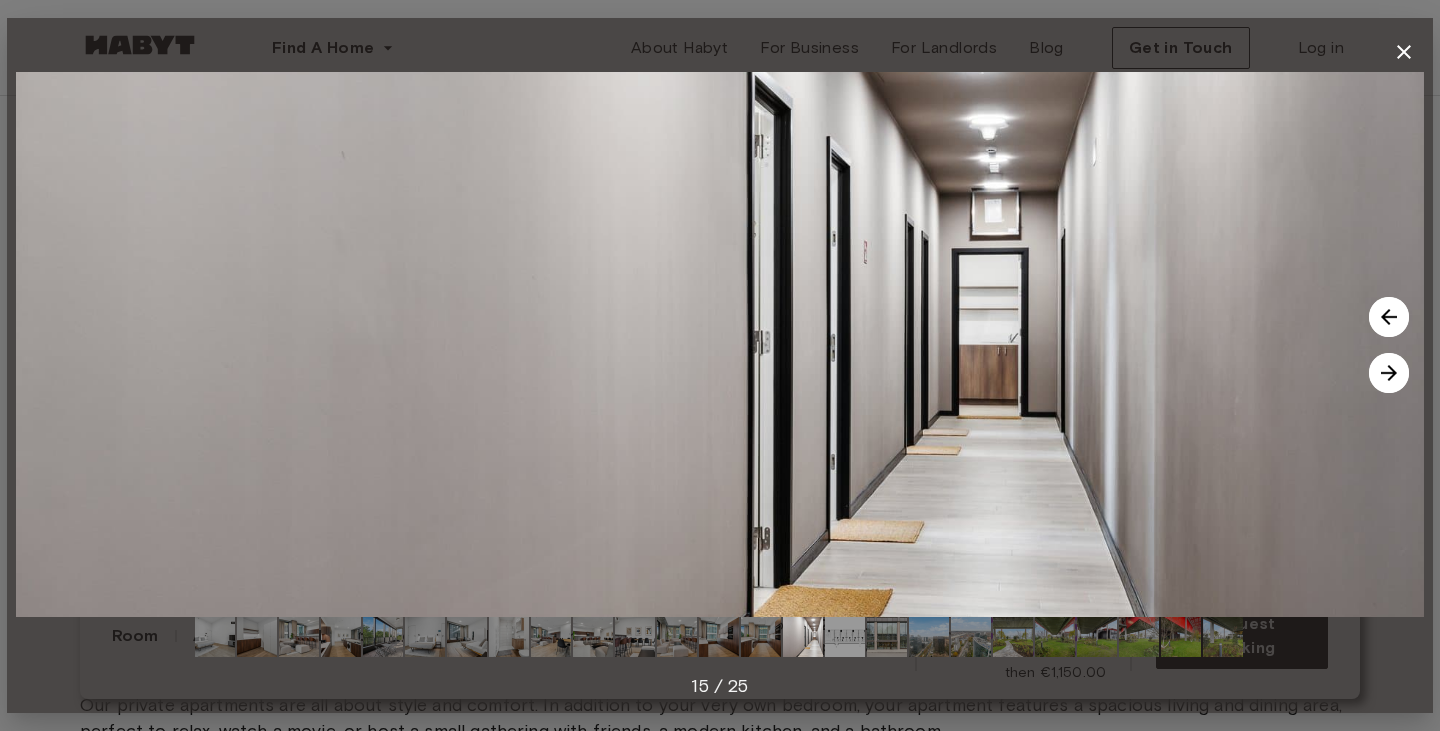 click at bounding box center [1389, 317] 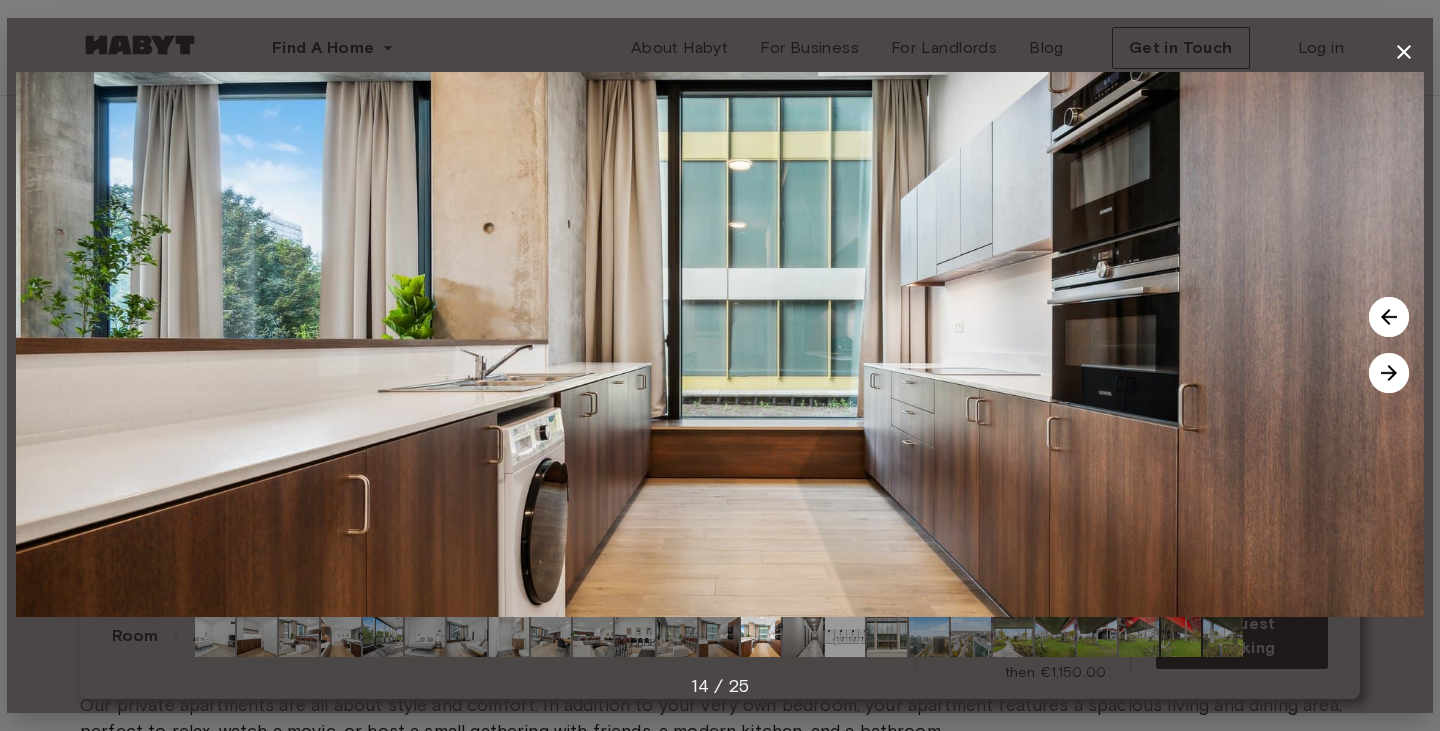 click at bounding box center [1389, 317] 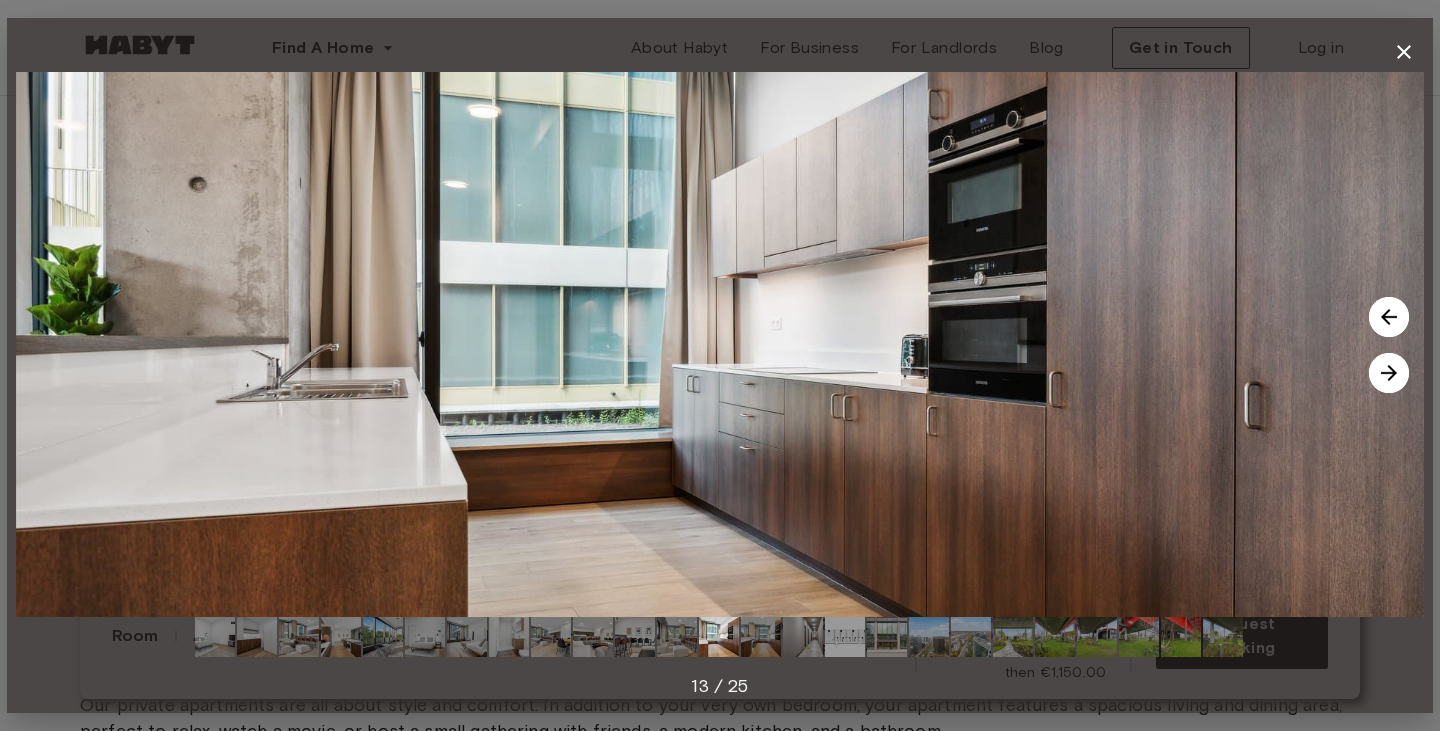 click at bounding box center (1389, 317) 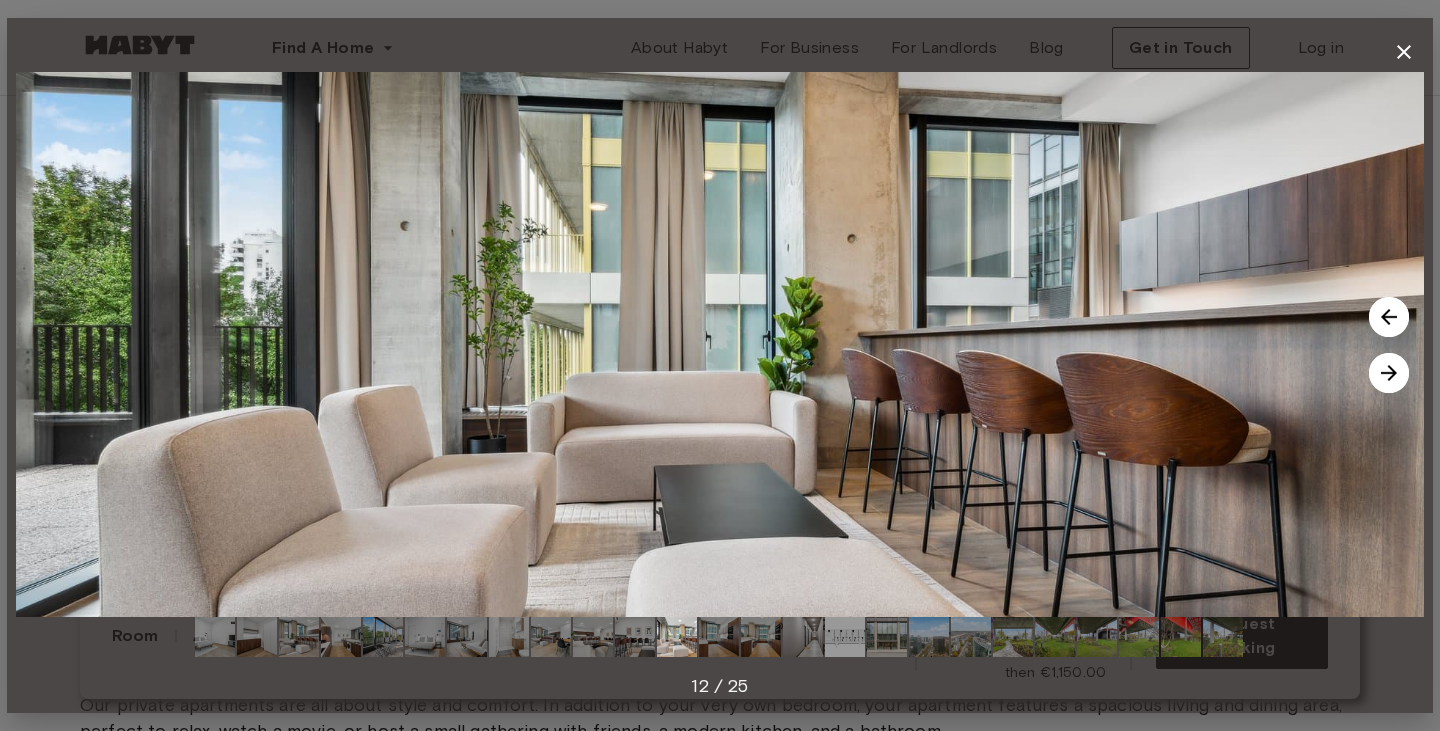 click at bounding box center (1389, 317) 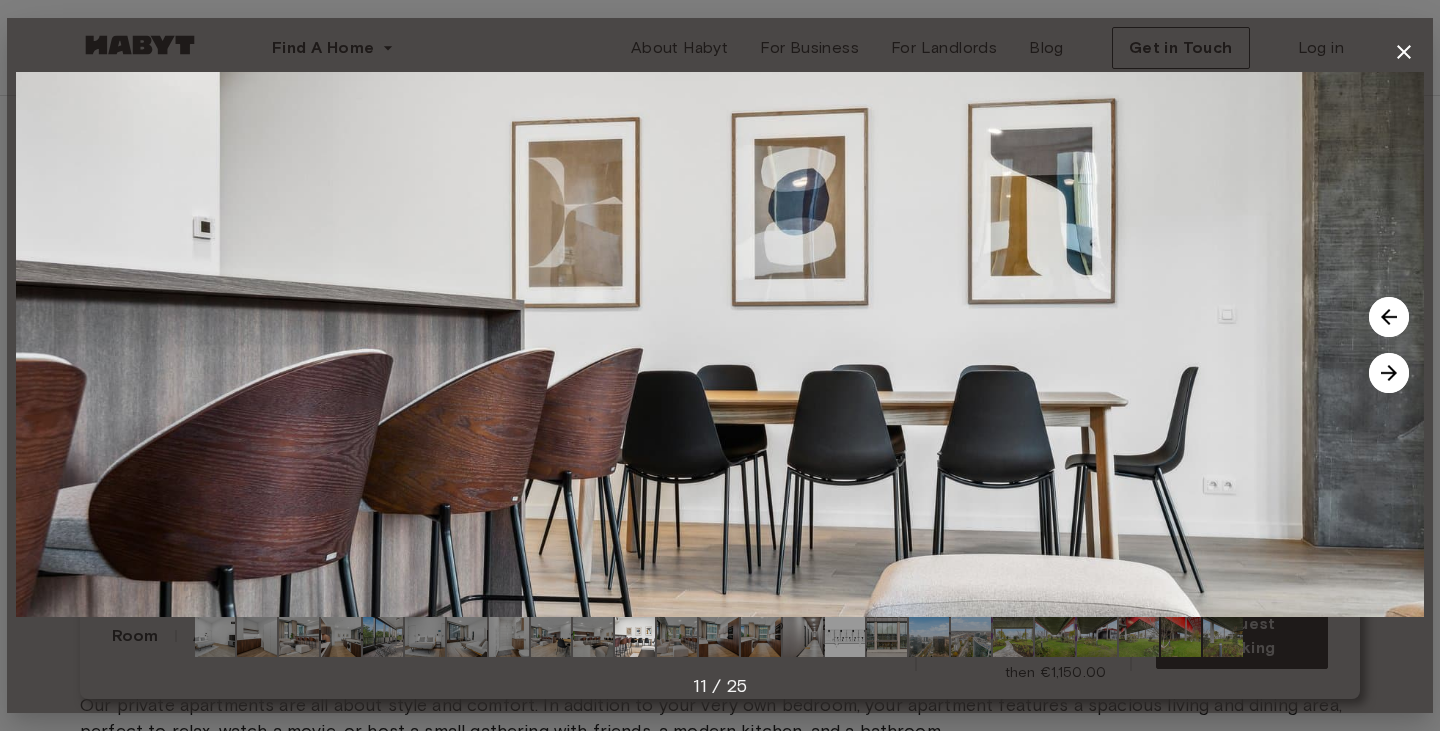 click at bounding box center (1389, 317) 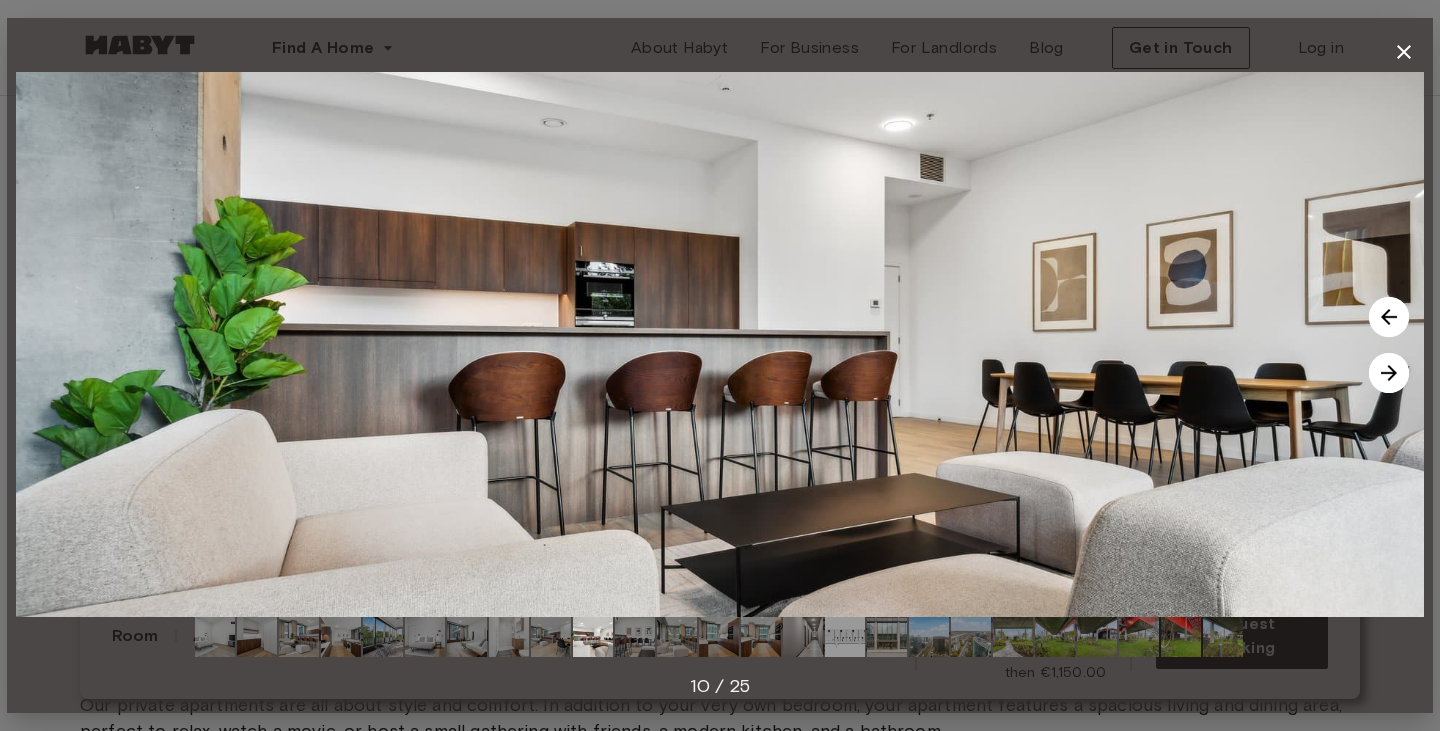 click at bounding box center [1389, 317] 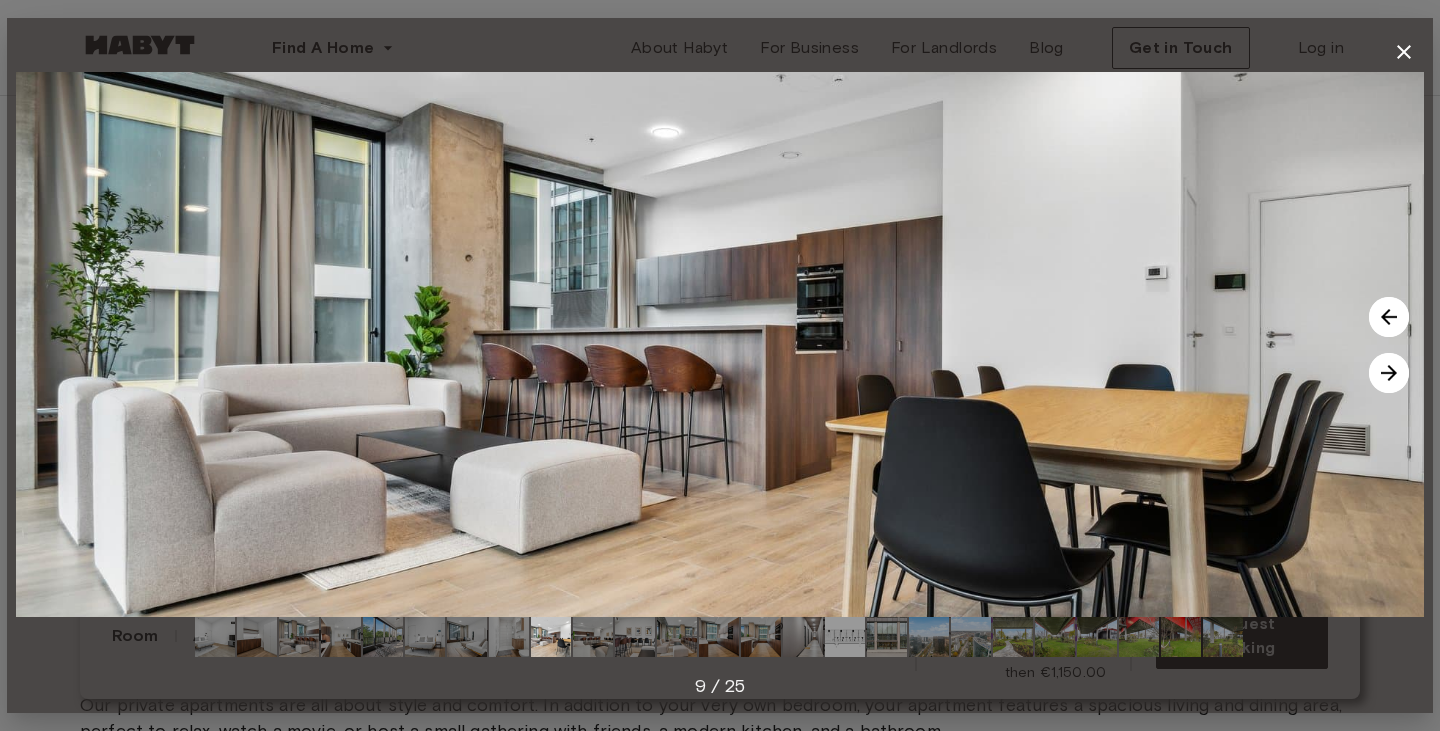 click at bounding box center (1389, 317) 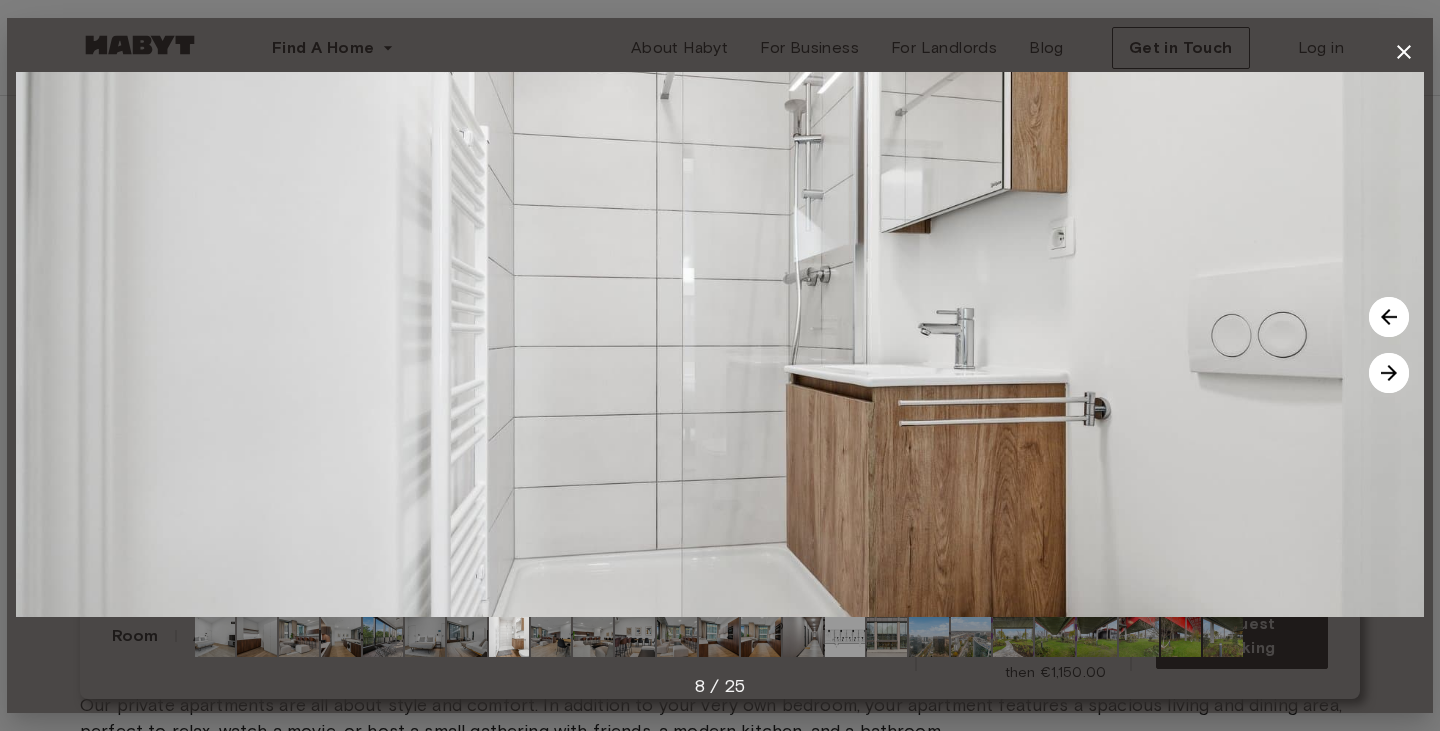 click at bounding box center (1389, 317) 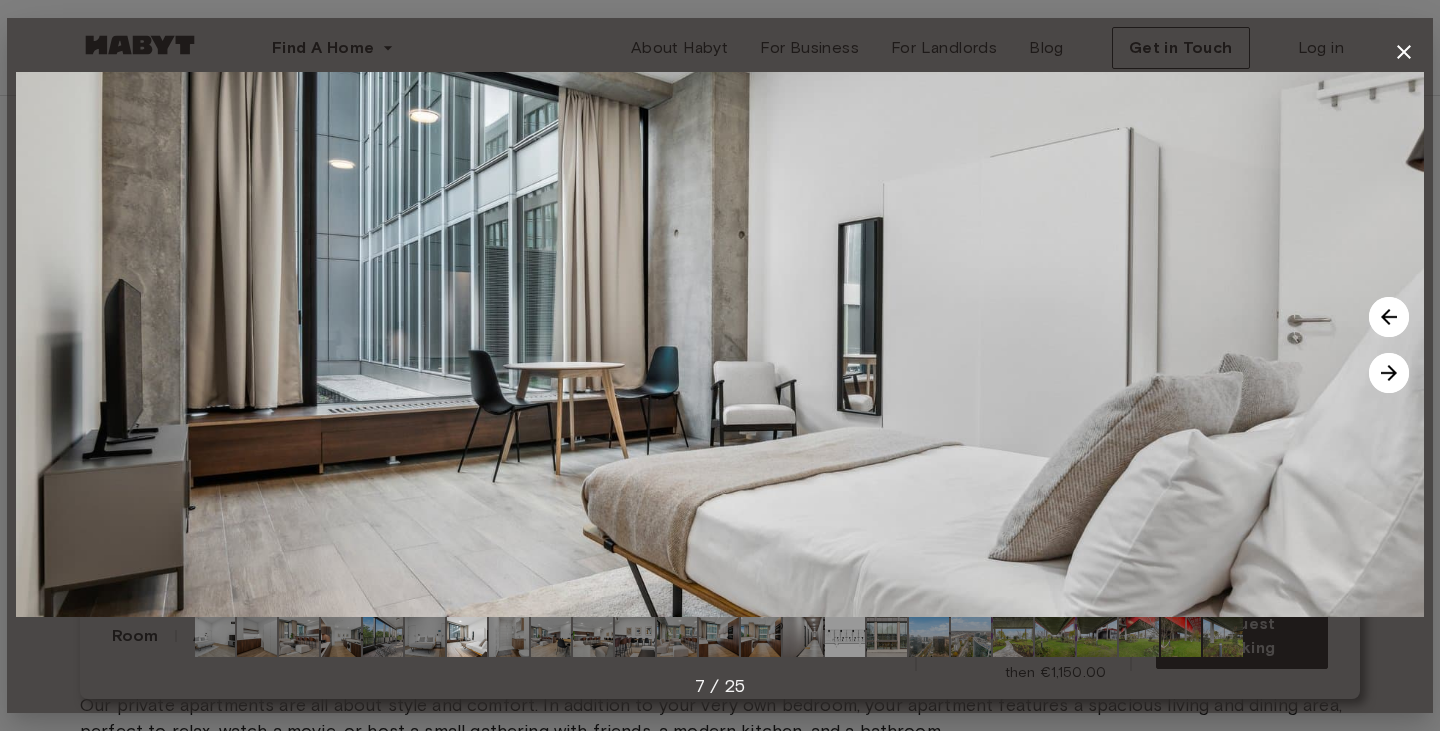 click at bounding box center (1389, 317) 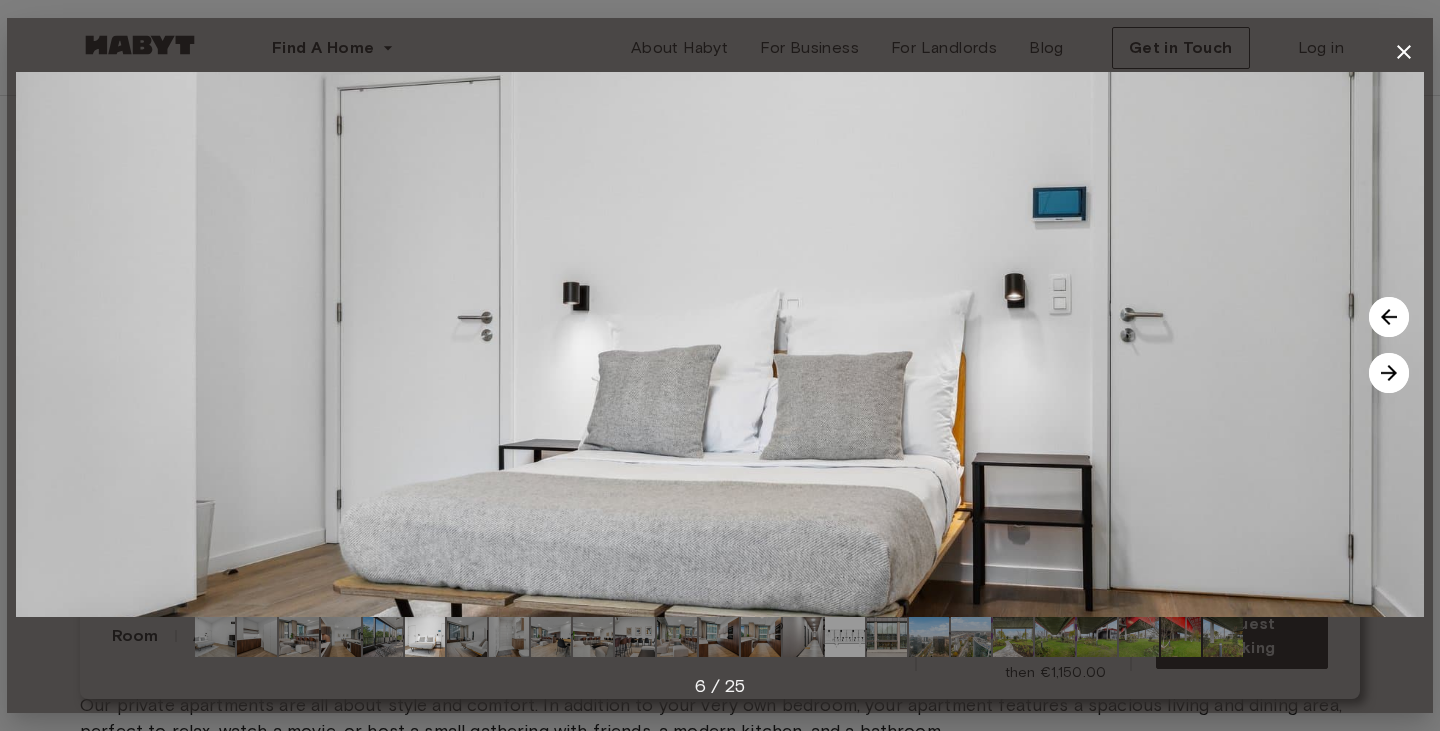 click at bounding box center (1389, 373) 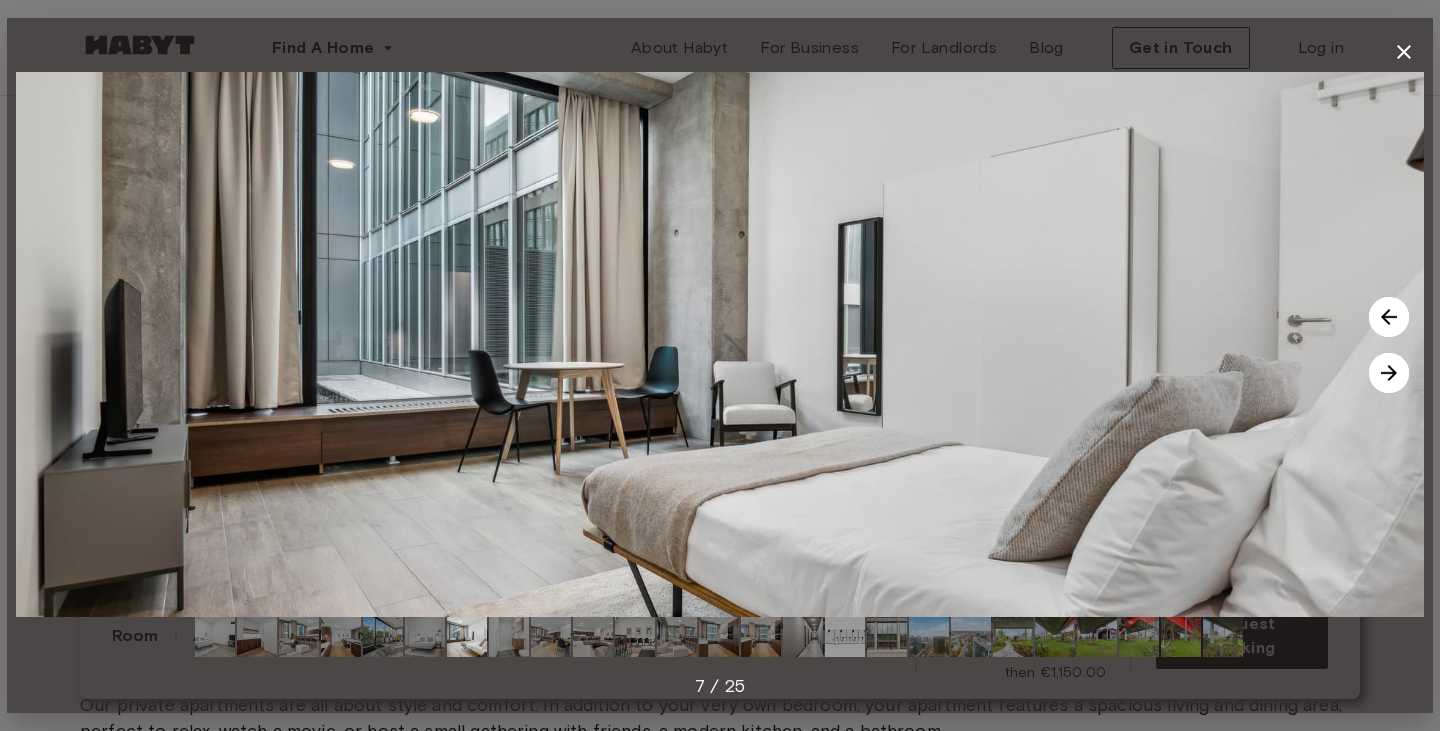 click at bounding box center (1389, 317) 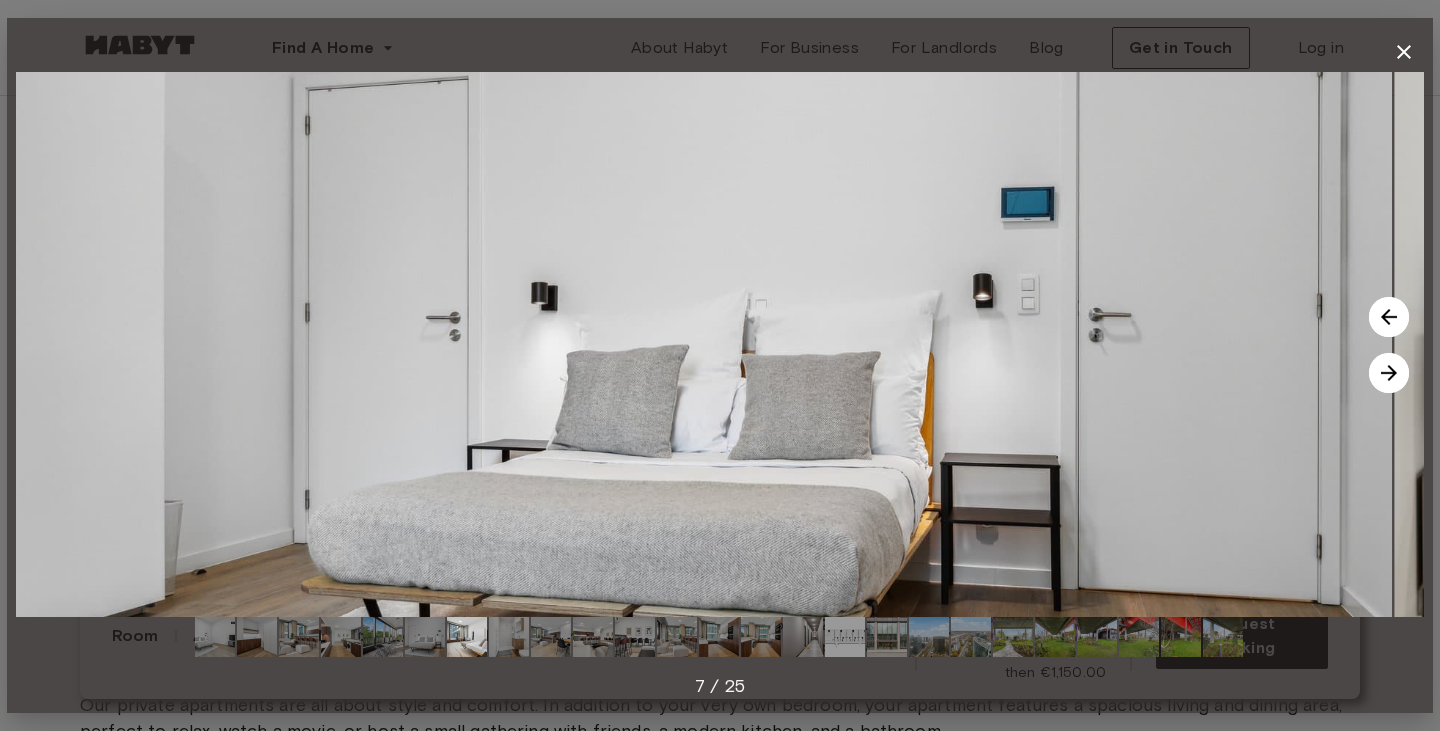 click at bounding box center [1389, 317] 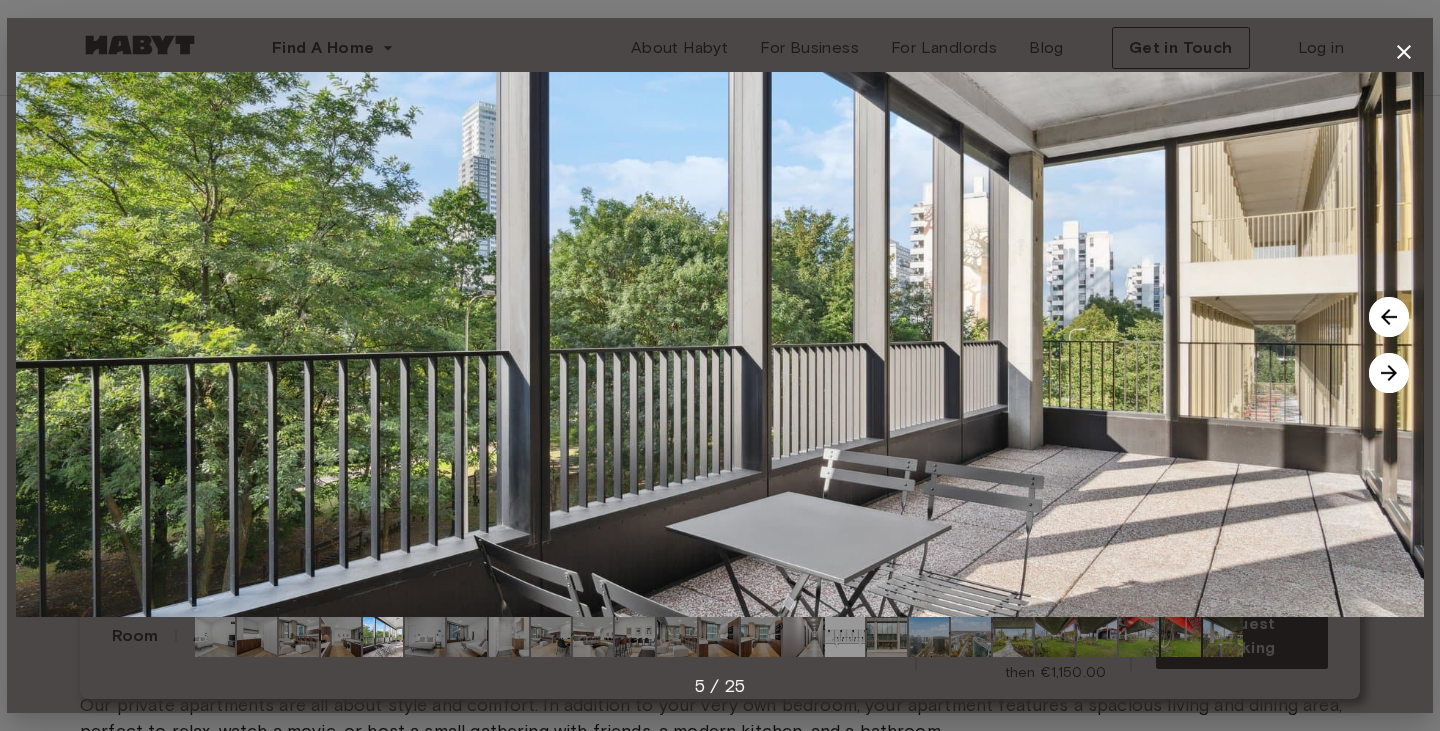 click at bounding box center (1389, 317) 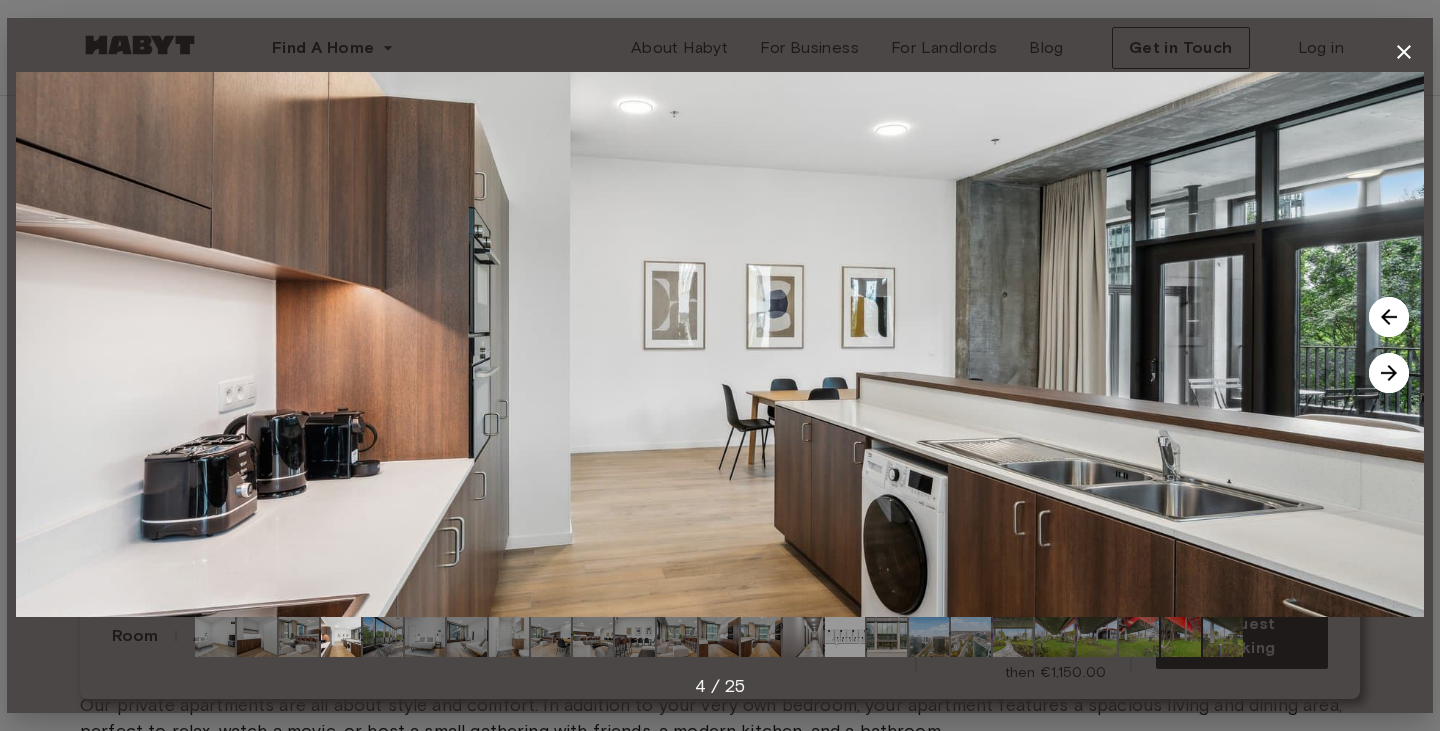 click at bounding box center [1389, 317] 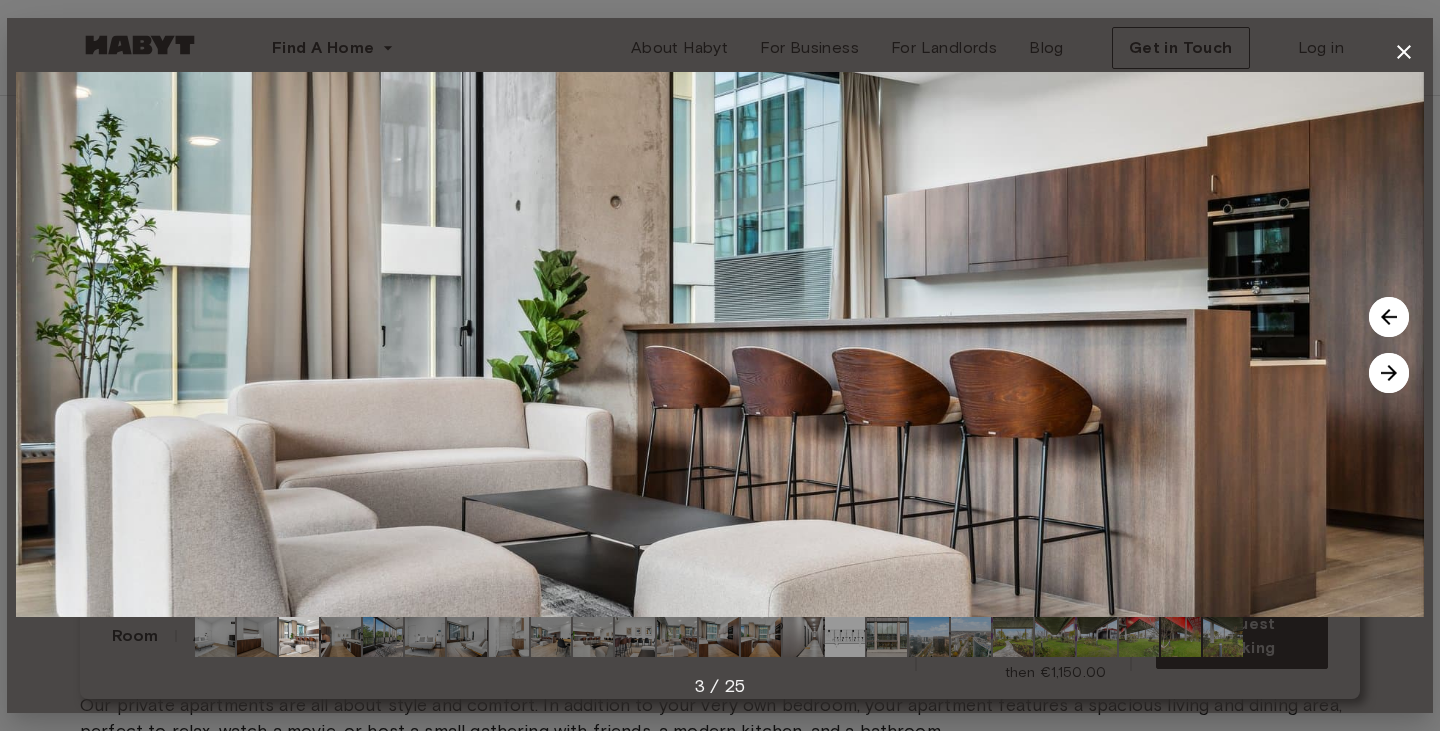 click at bounding box center [1389, 317] 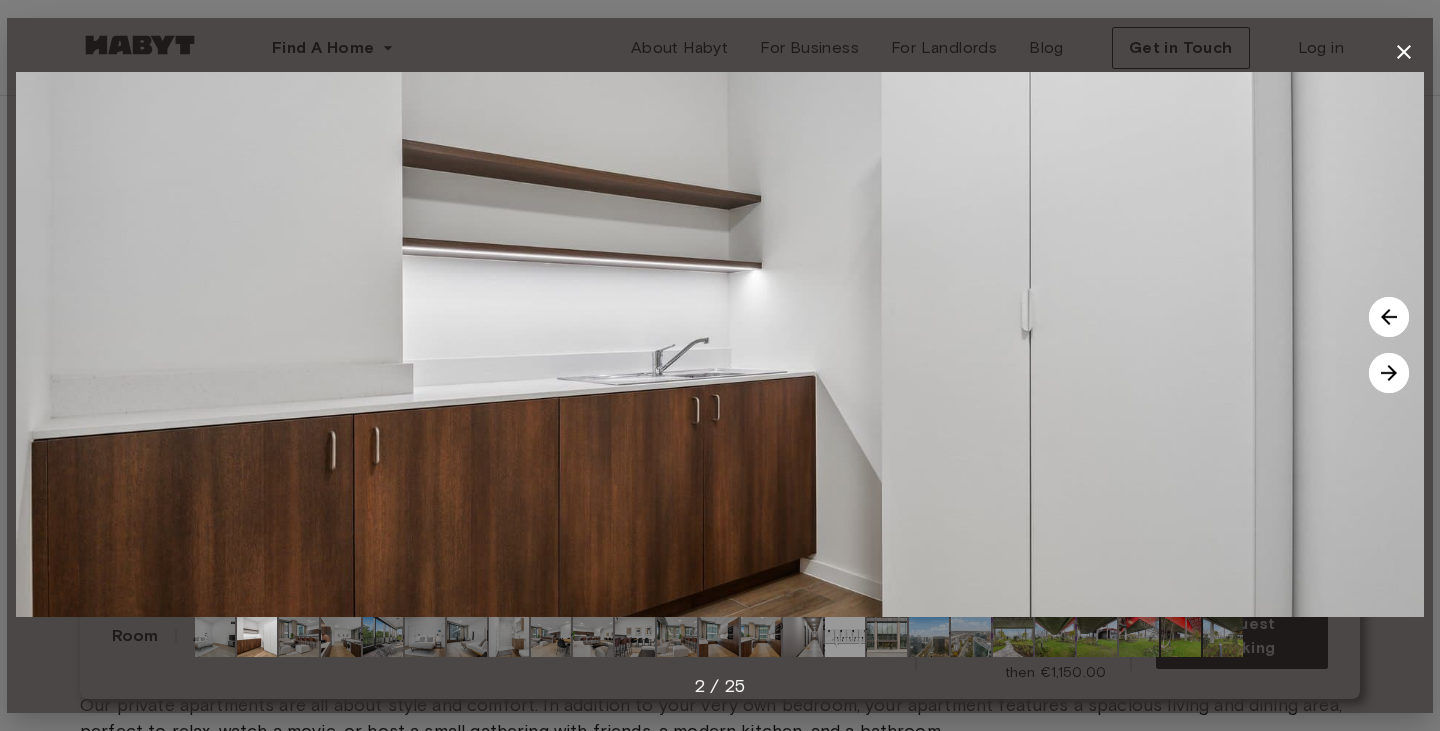 click at bounding box center (1389, 317) 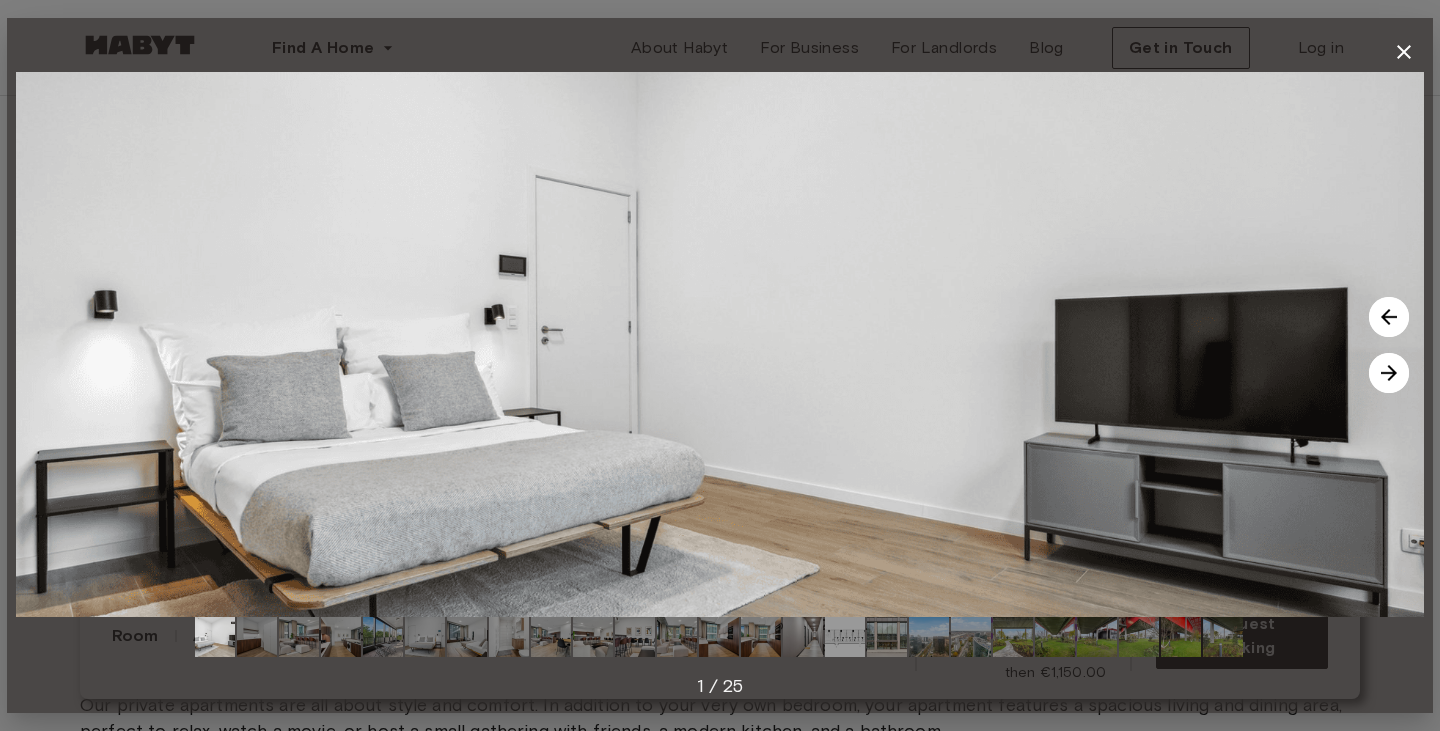click at bounding box center (1389, 373) 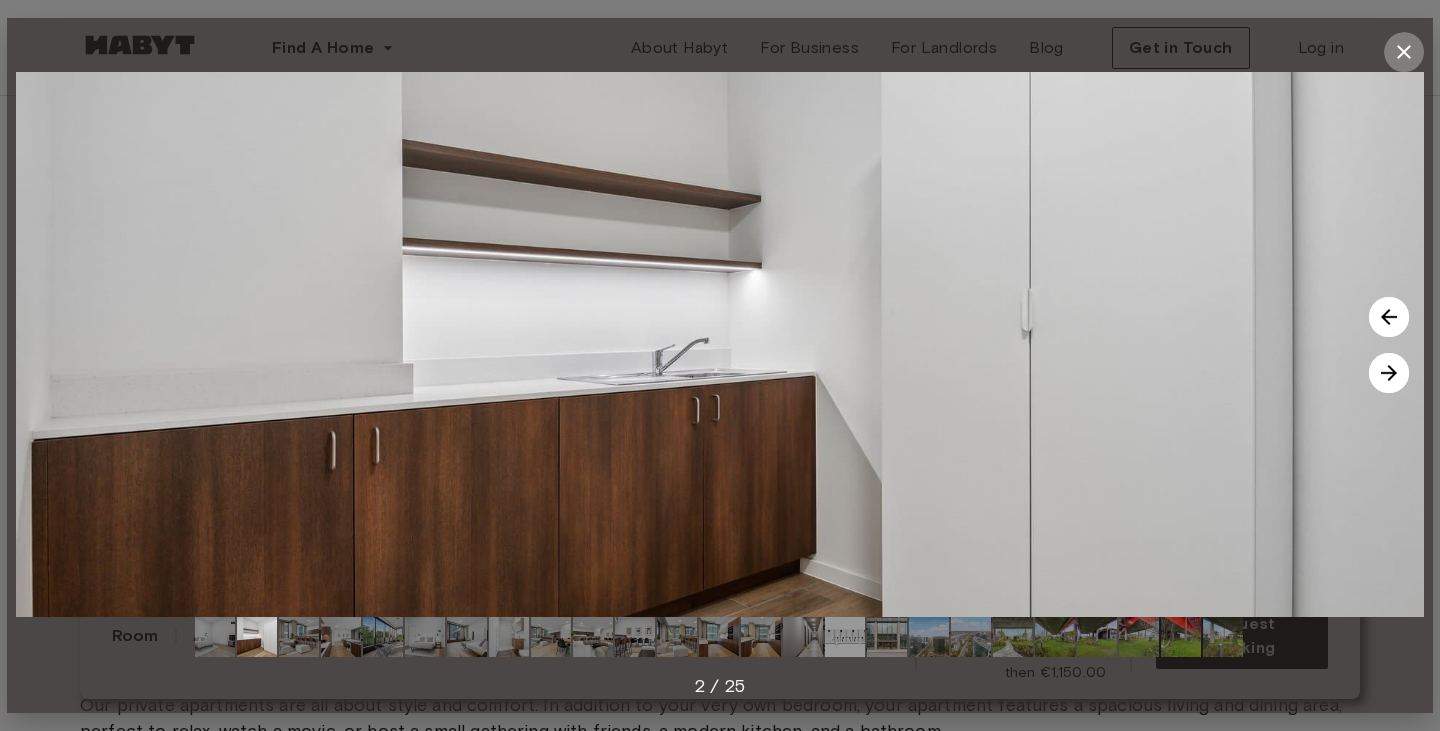 drag, startPoint x: 1398, startPoint y: 46, endPoint x: 1390, endPoint y: 80, distance: 34.928497 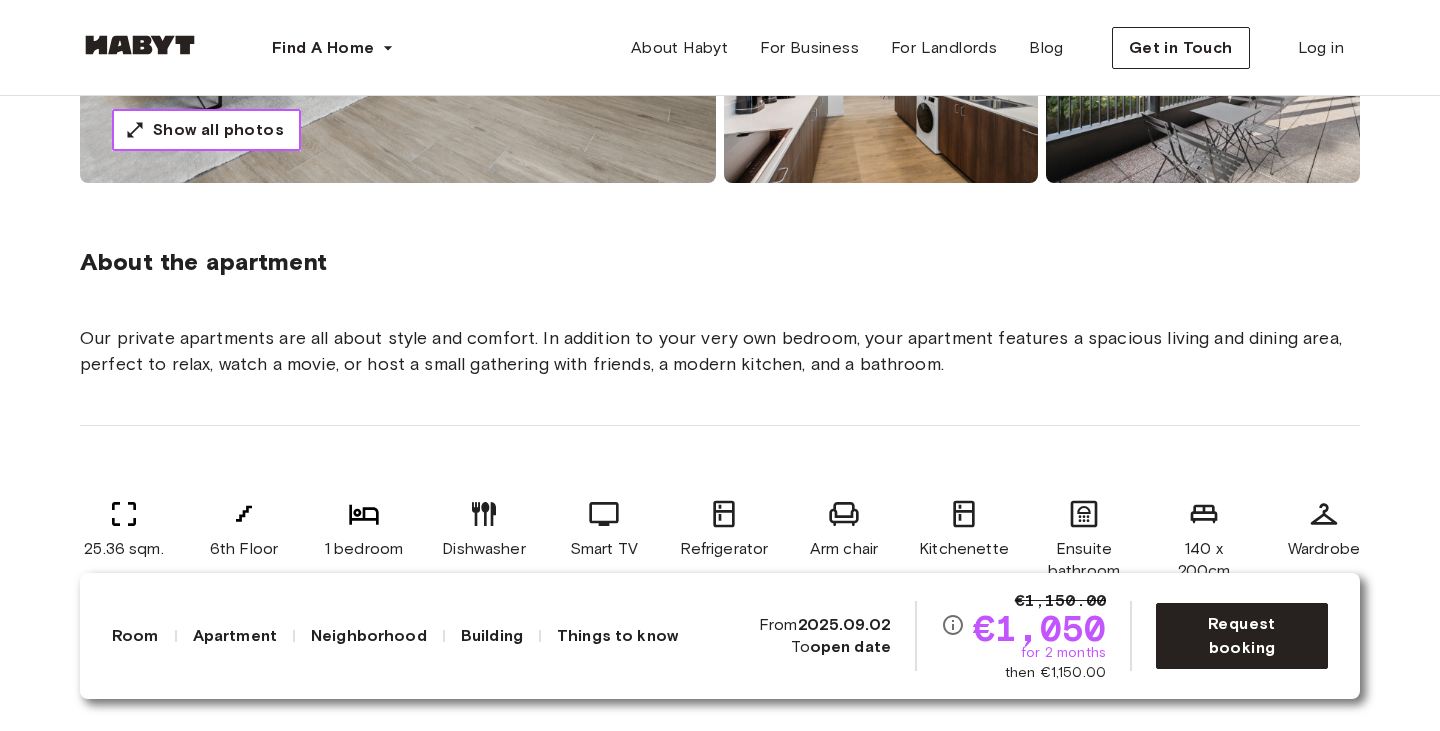 scroll, scrollTop: 700, scrollLeft: 0, axis: vertical 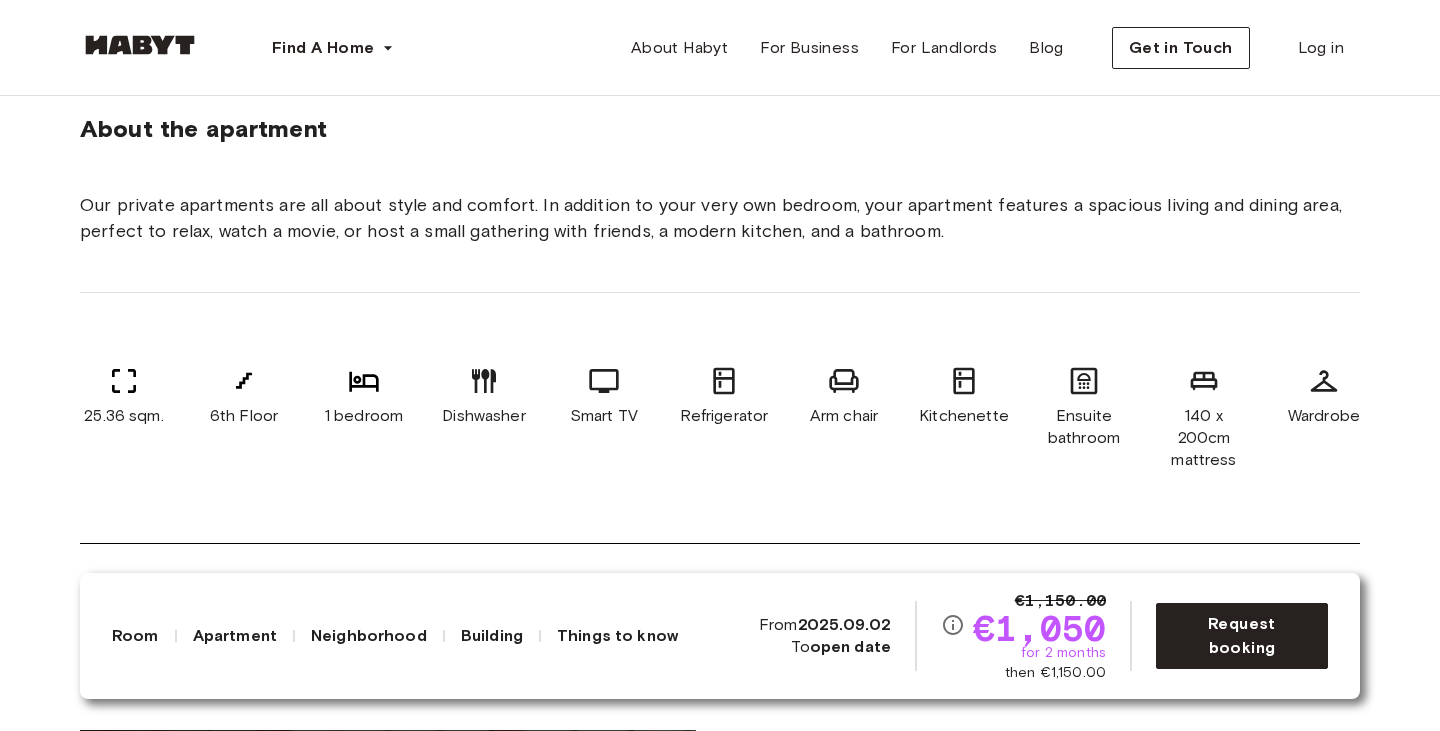 click 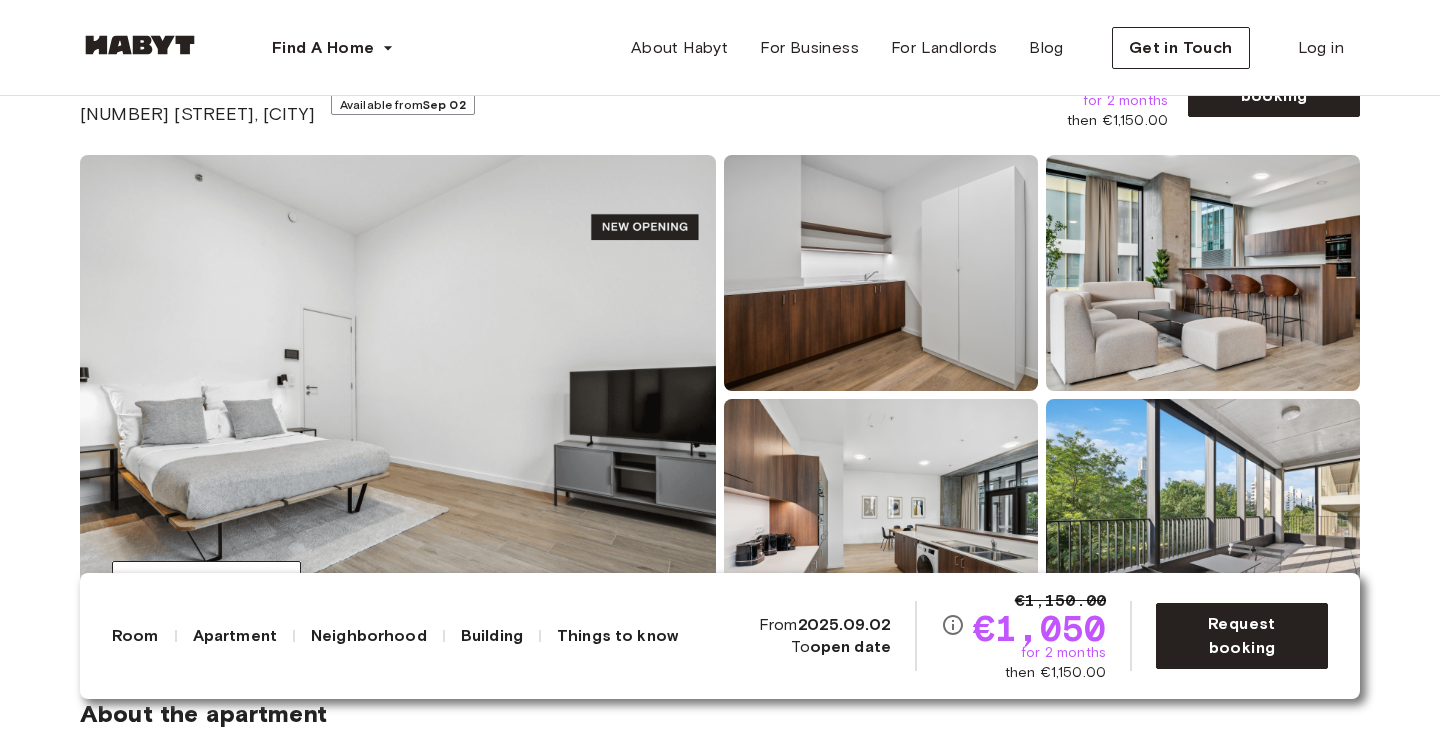 scroll, scrollTop: 100, scrollLeft: 0, axis: vertical 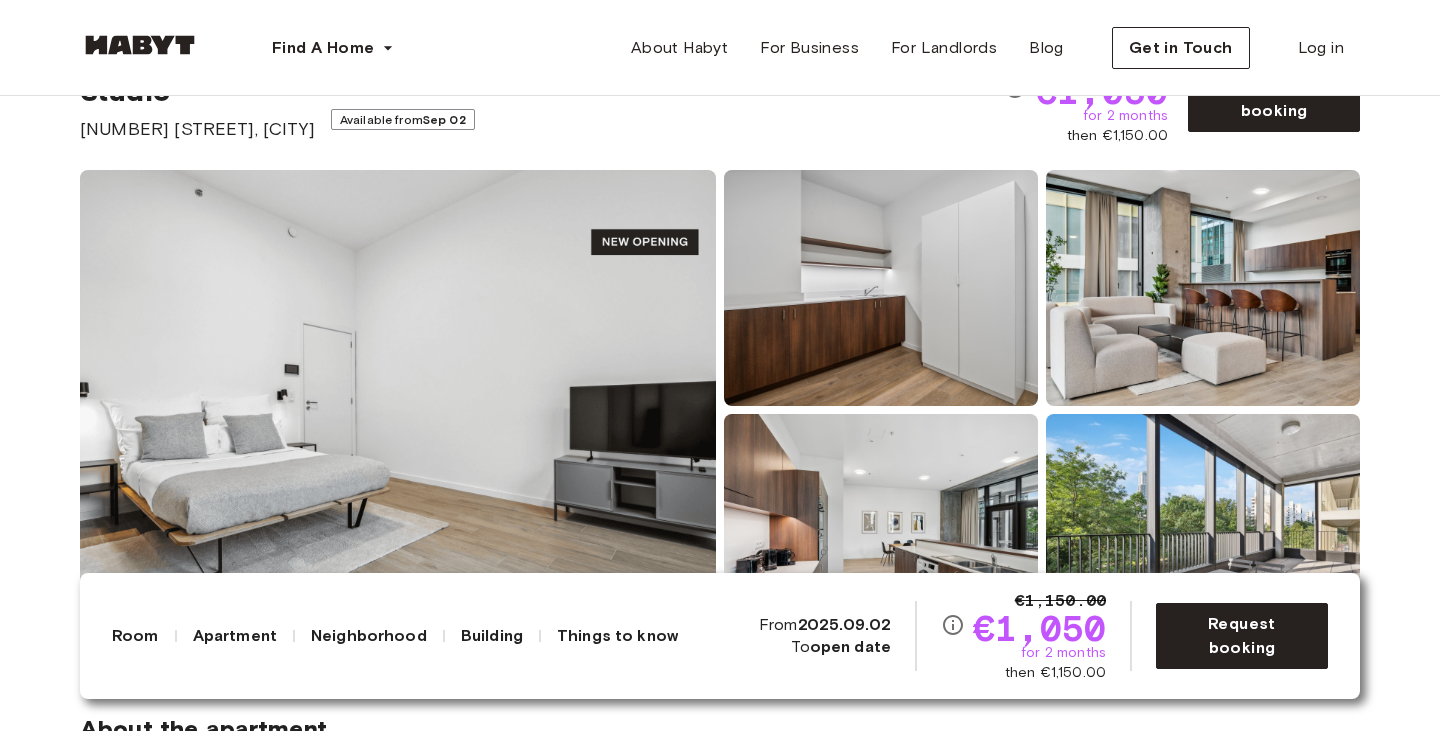 click at bounding box center (881, 288) 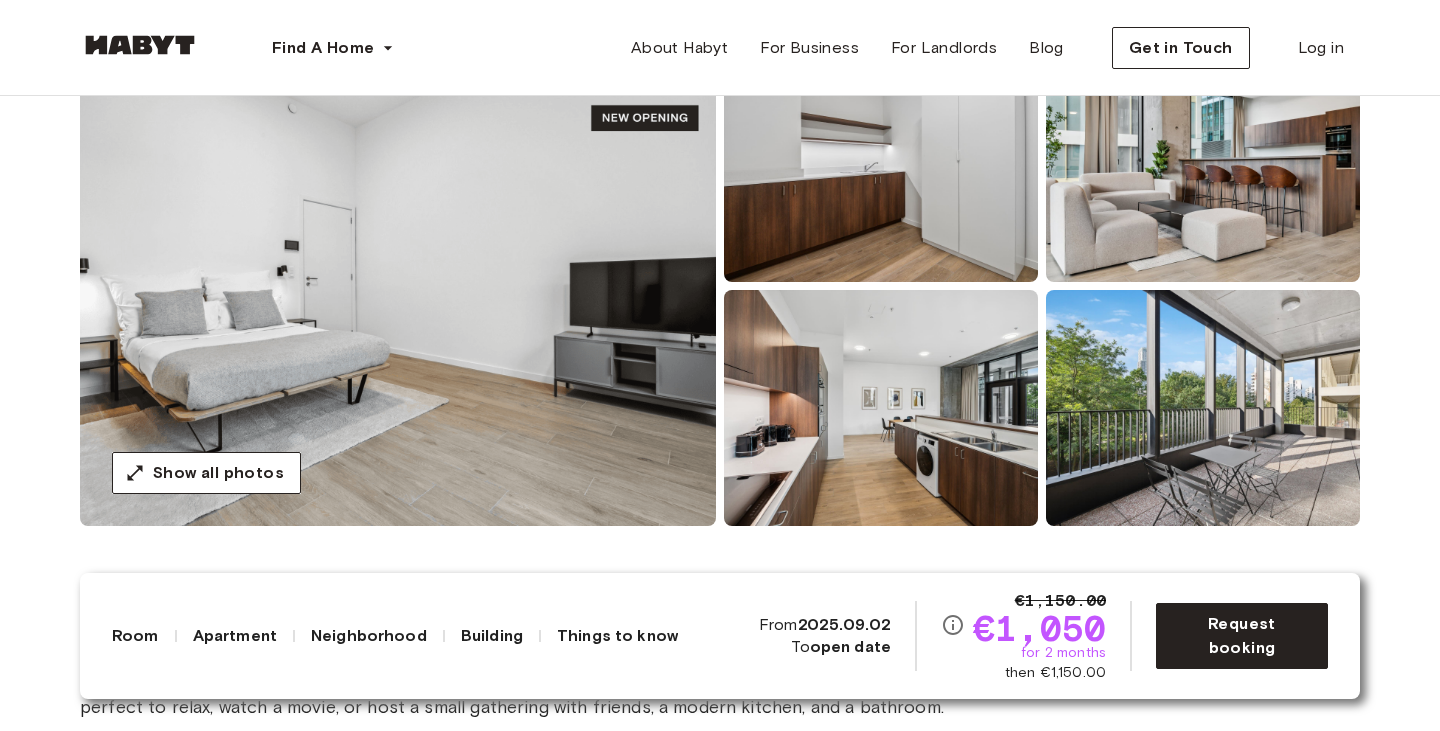 scroll, scrollTop: 200, scrollLeft: 0, axis: vertical 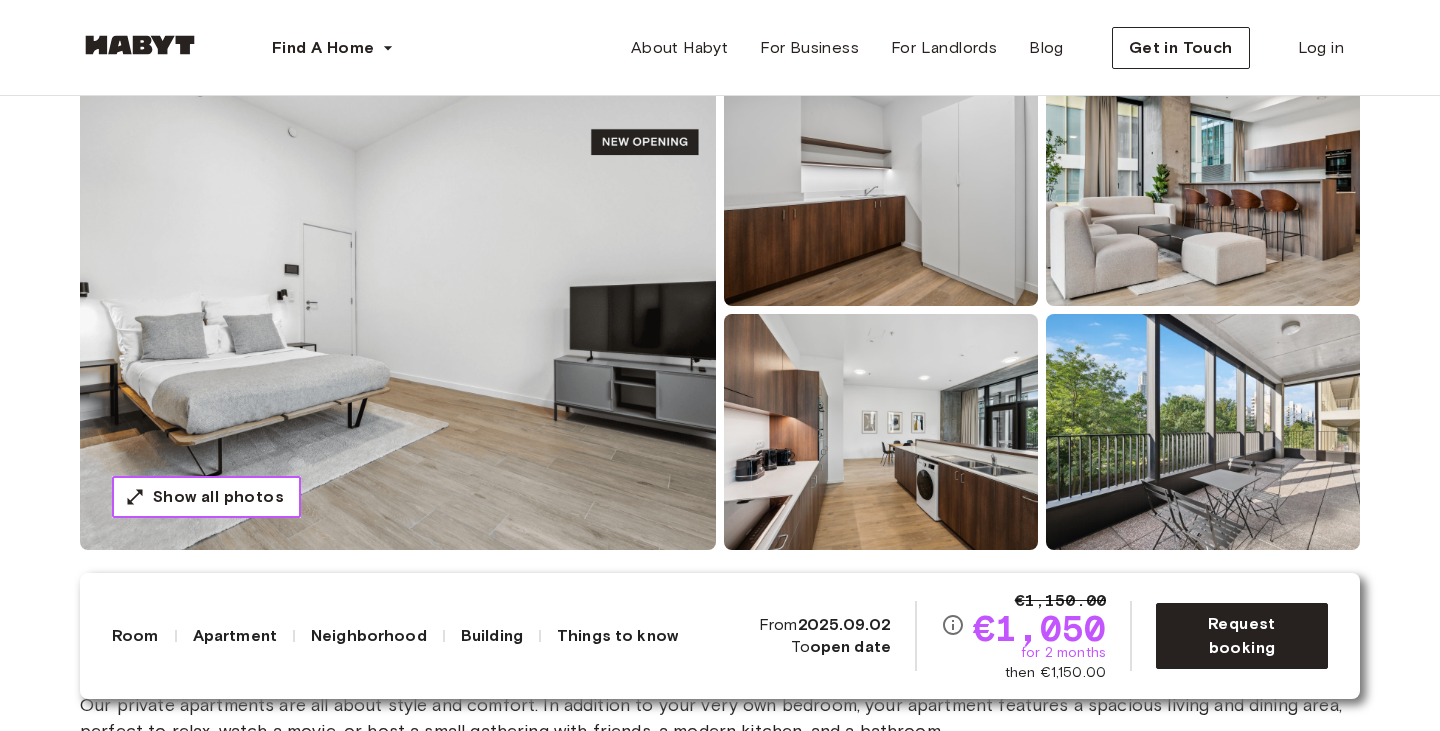 click on "Show all photos" at bounding box center [218, 497] 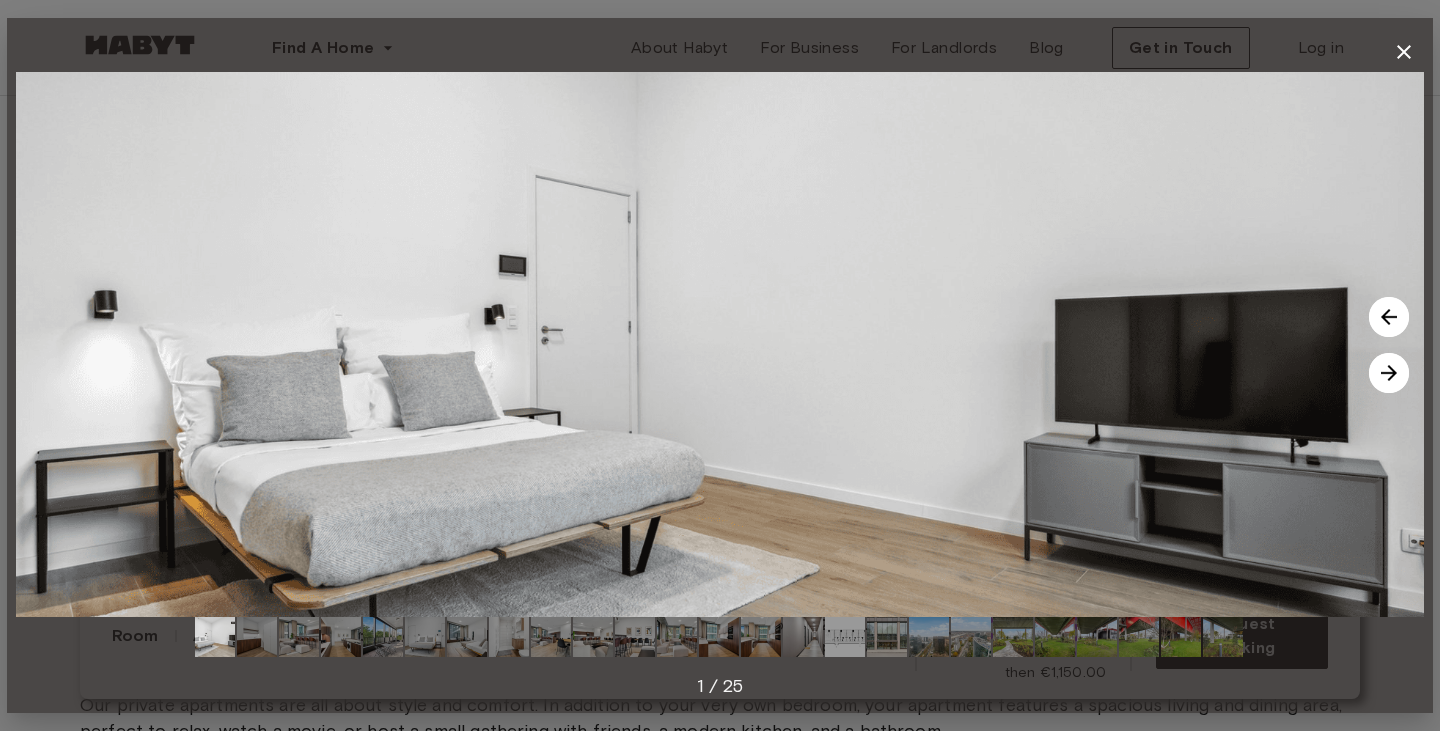 click at bounding box center [845, 637] 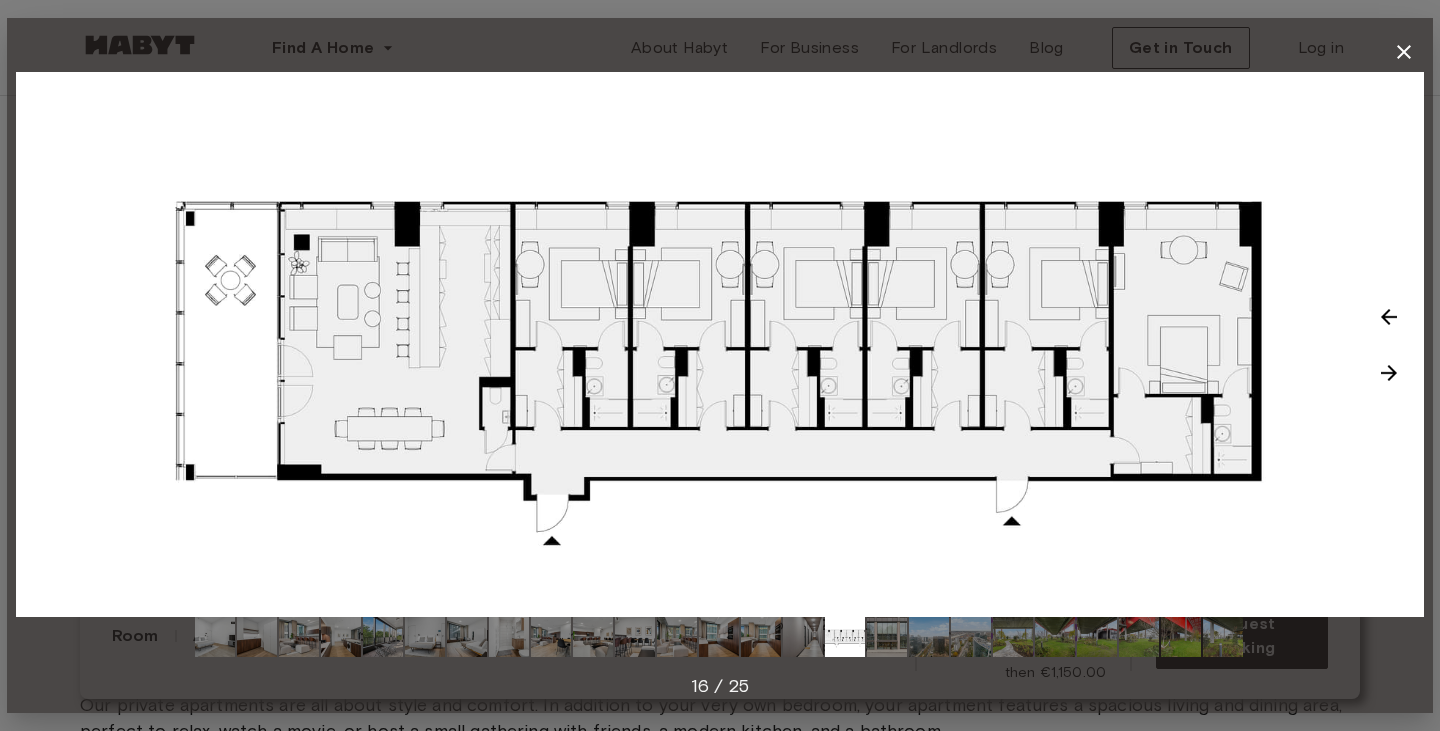 click 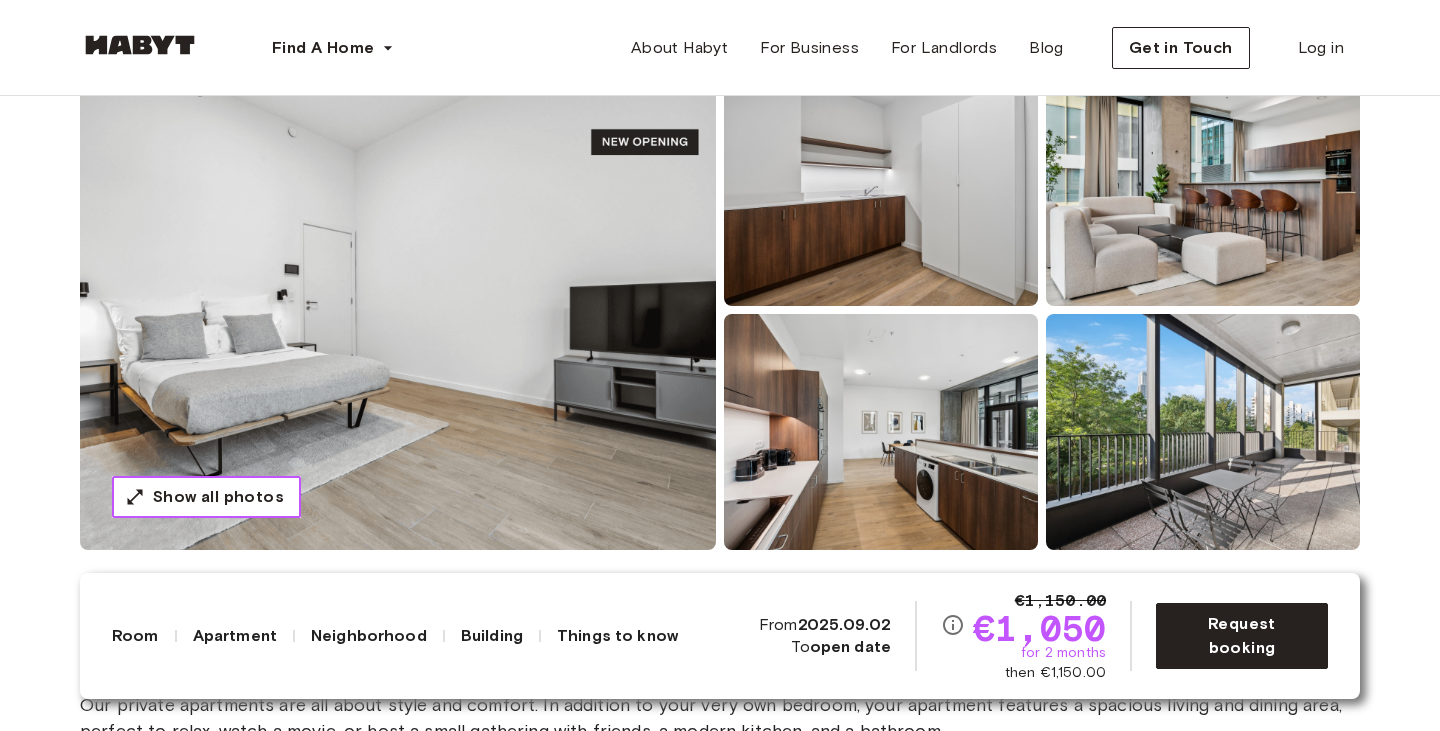 click on "Show all photos" at bounding box center (218, 497) 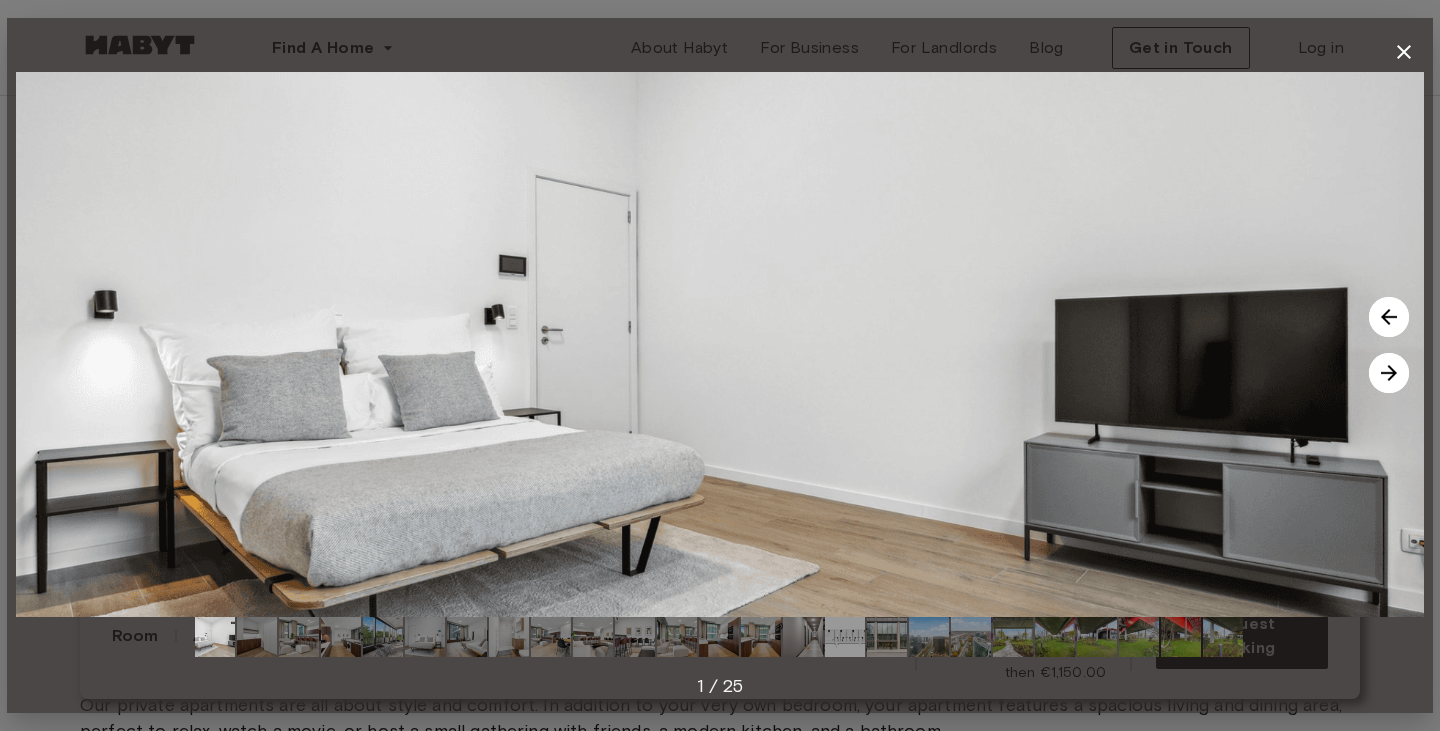 click at bounding box center (803, 637) 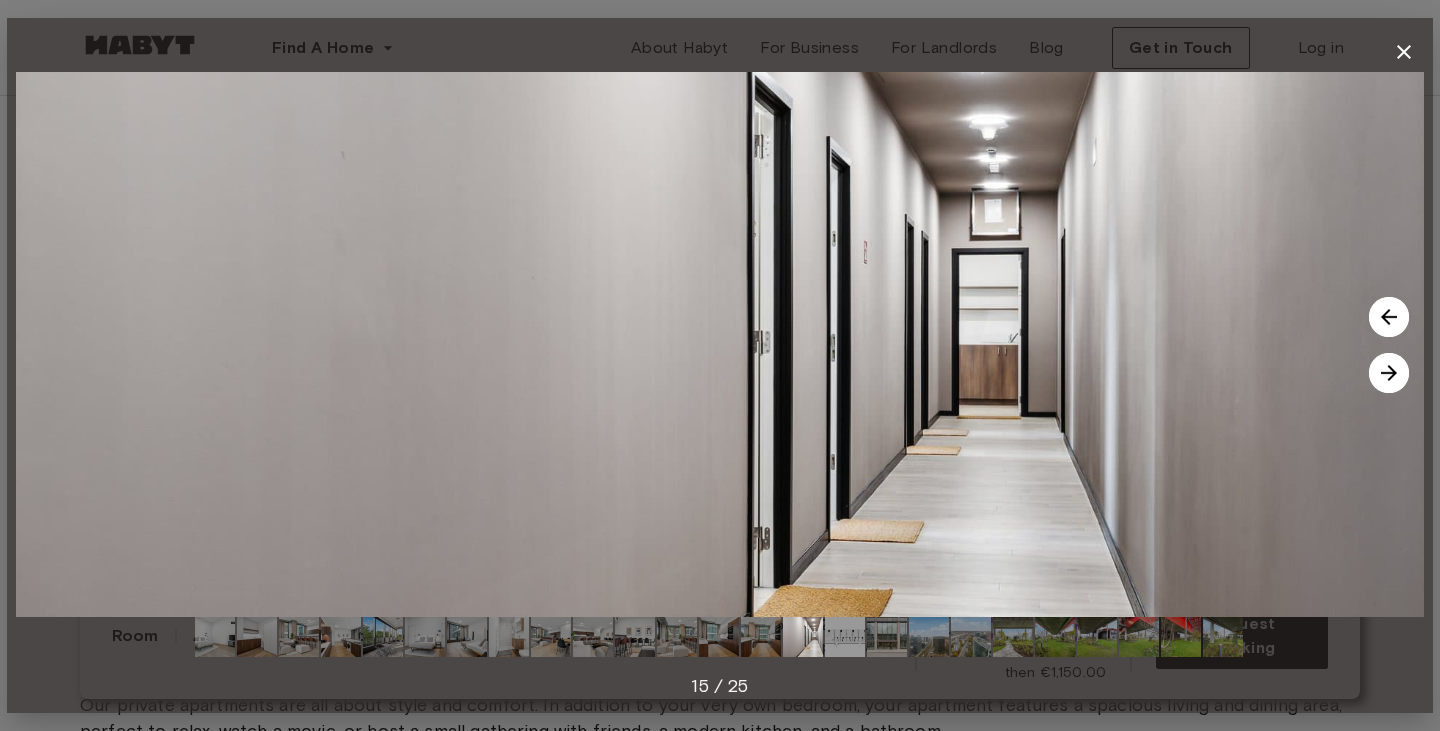 click at bounding box center [845, 637] 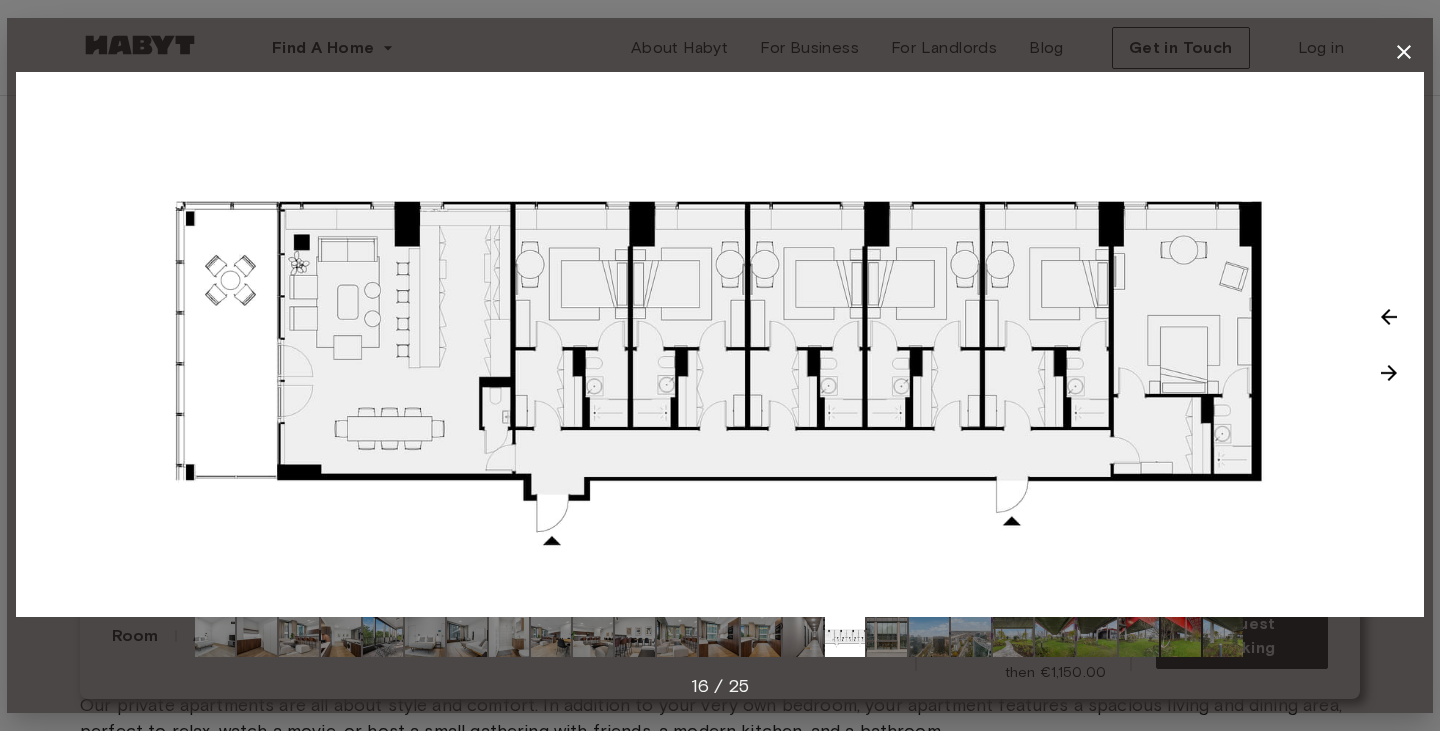 click at bounding box center (720, 637) 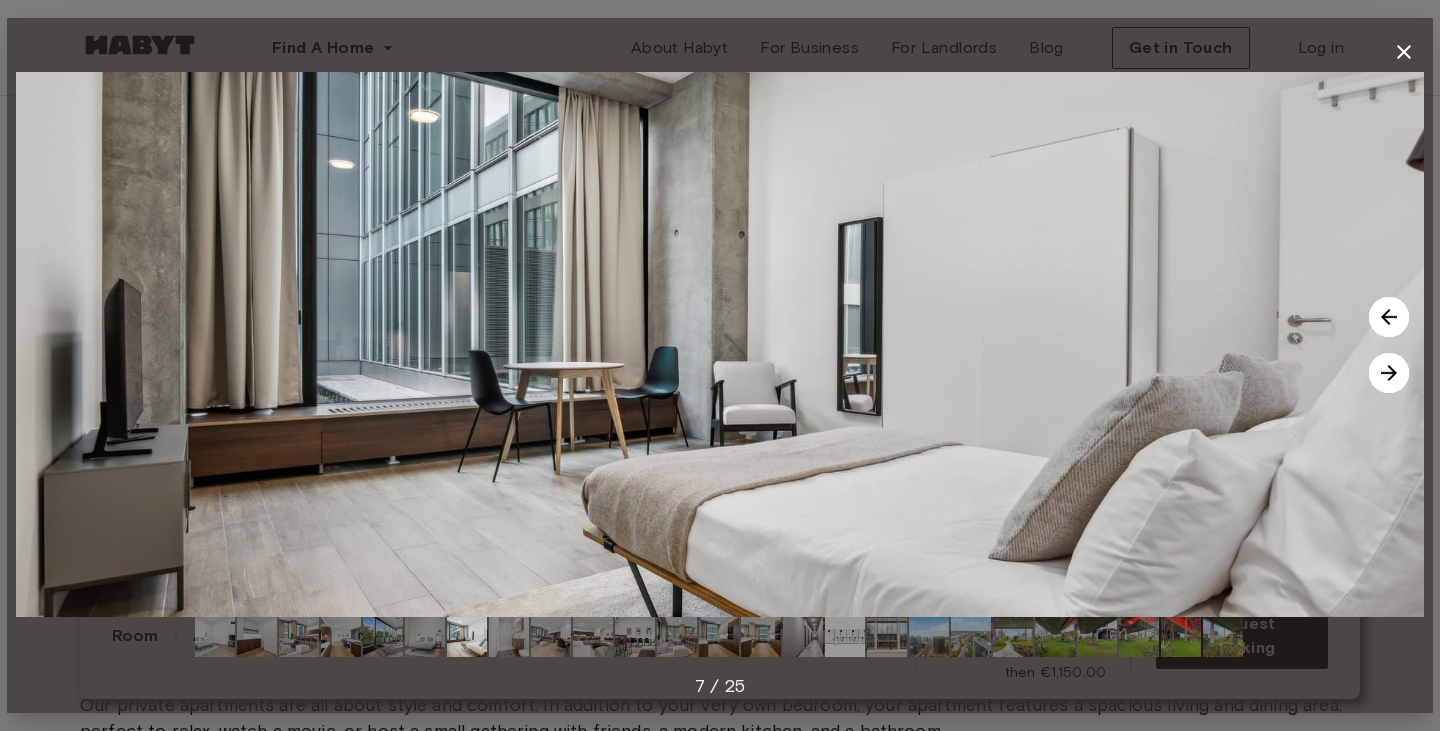 click at bounding box center [509, 637] 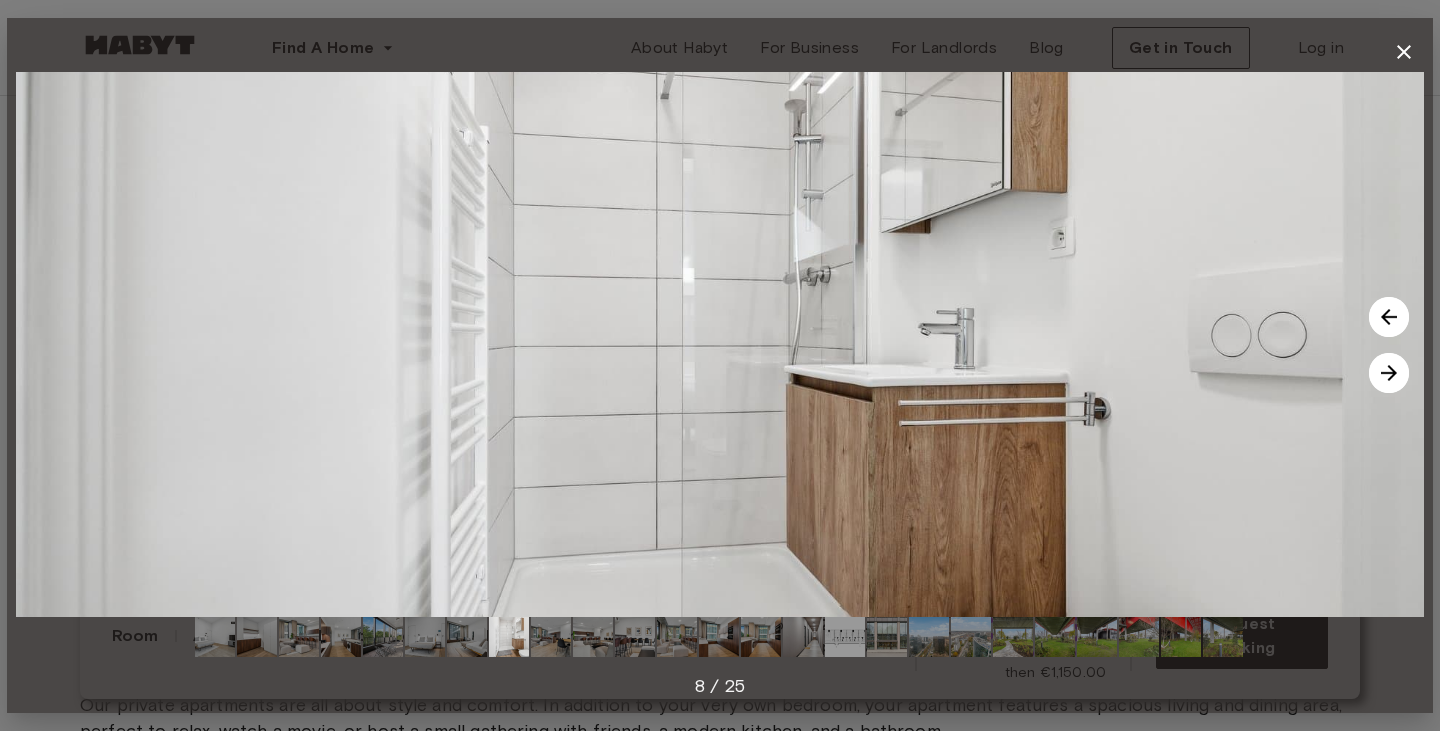click at bounding box center (467, 637) 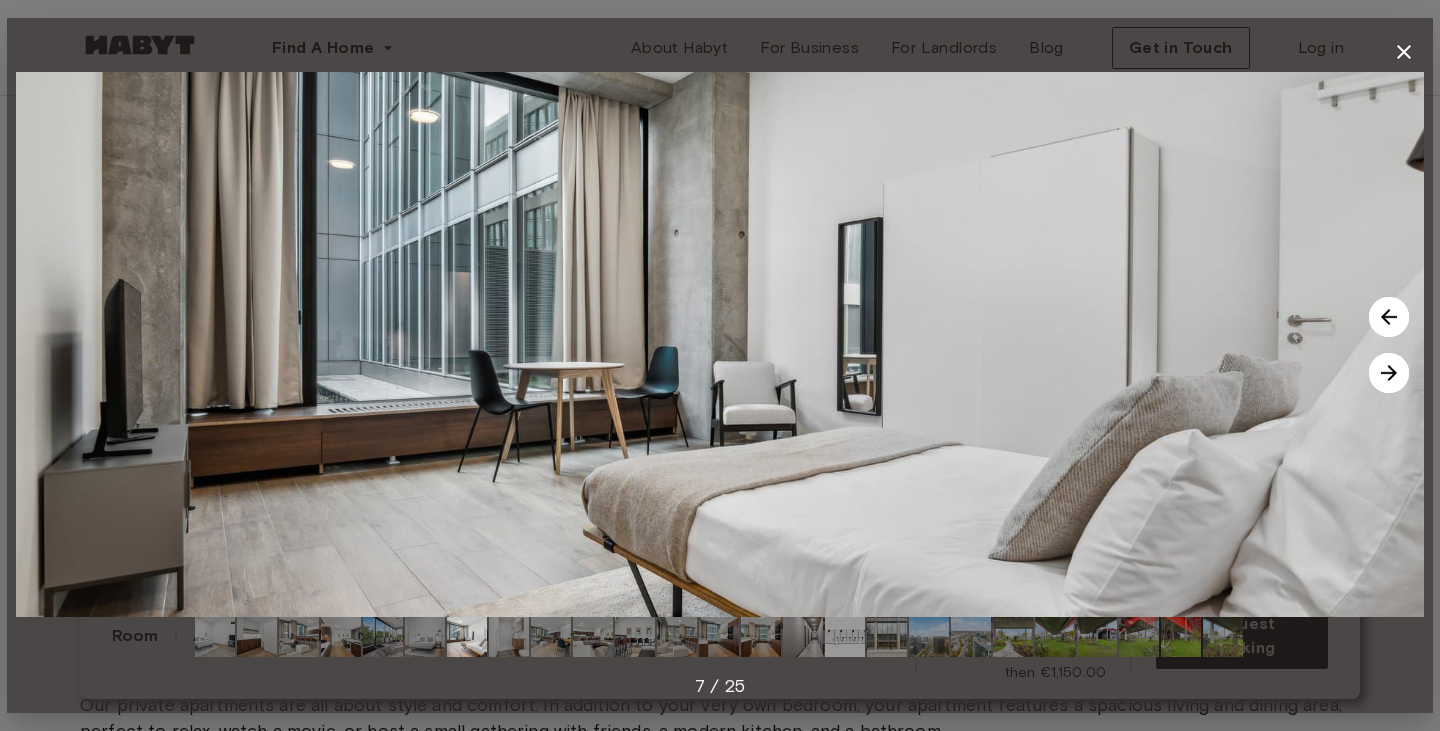 click at bounding box center (1097, 637) 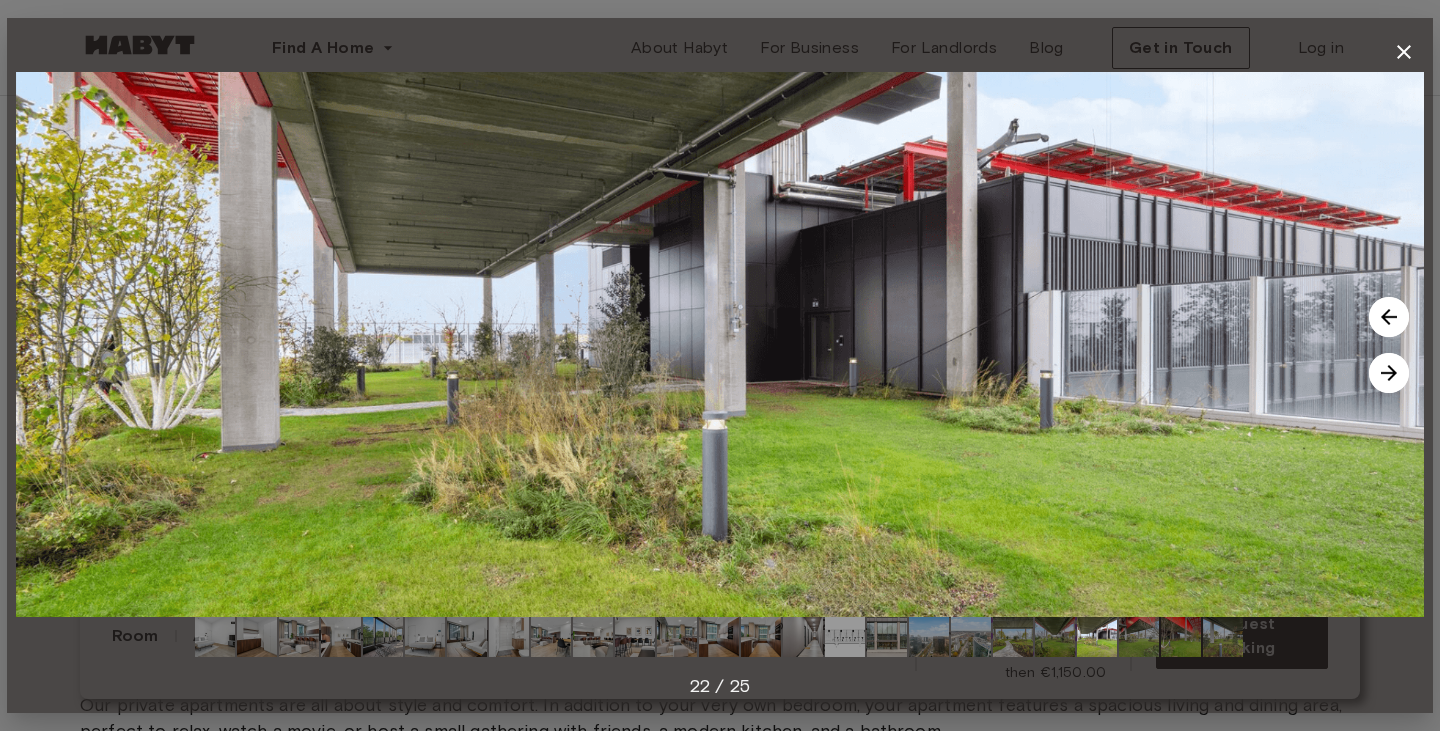 click at bounding box center [845, 637] 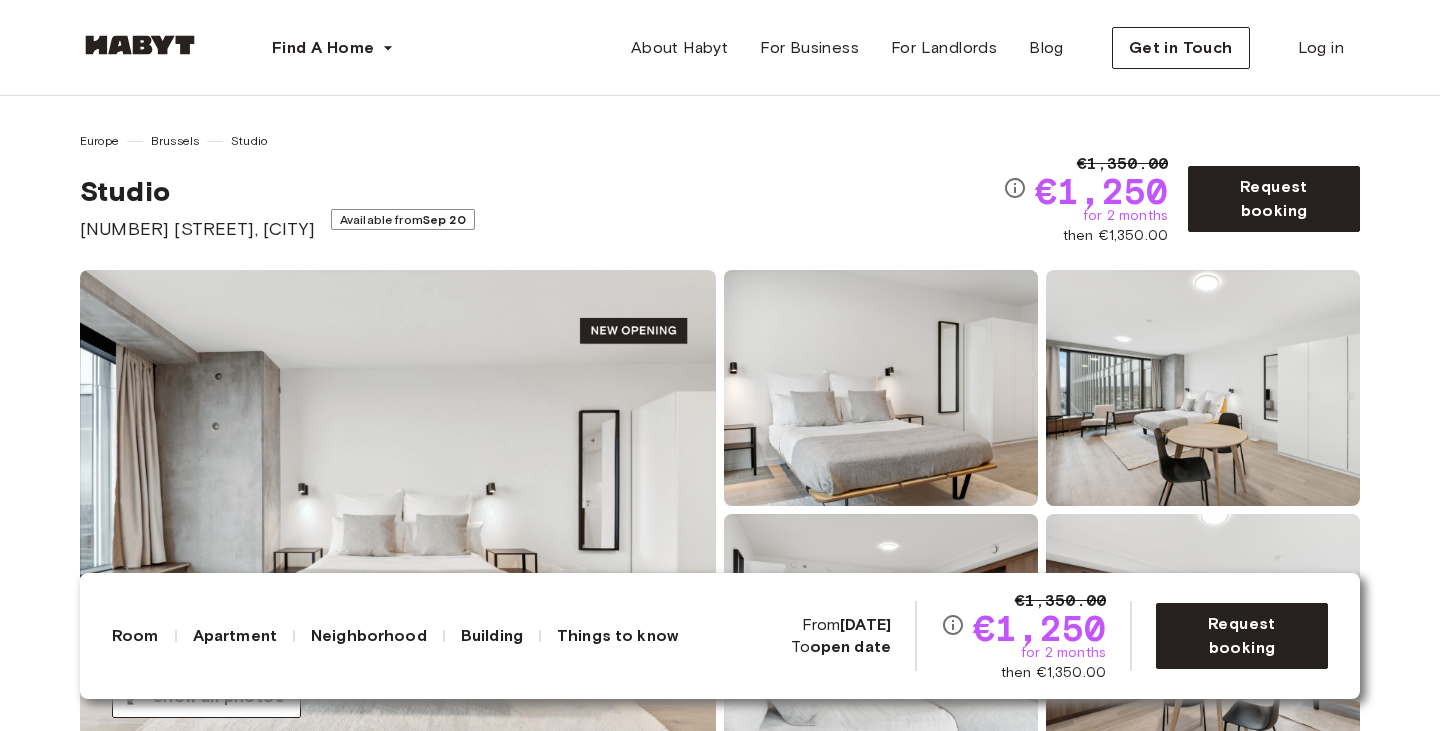 scroll, scrollTop: 0, scrollLeft: 0, axis: both 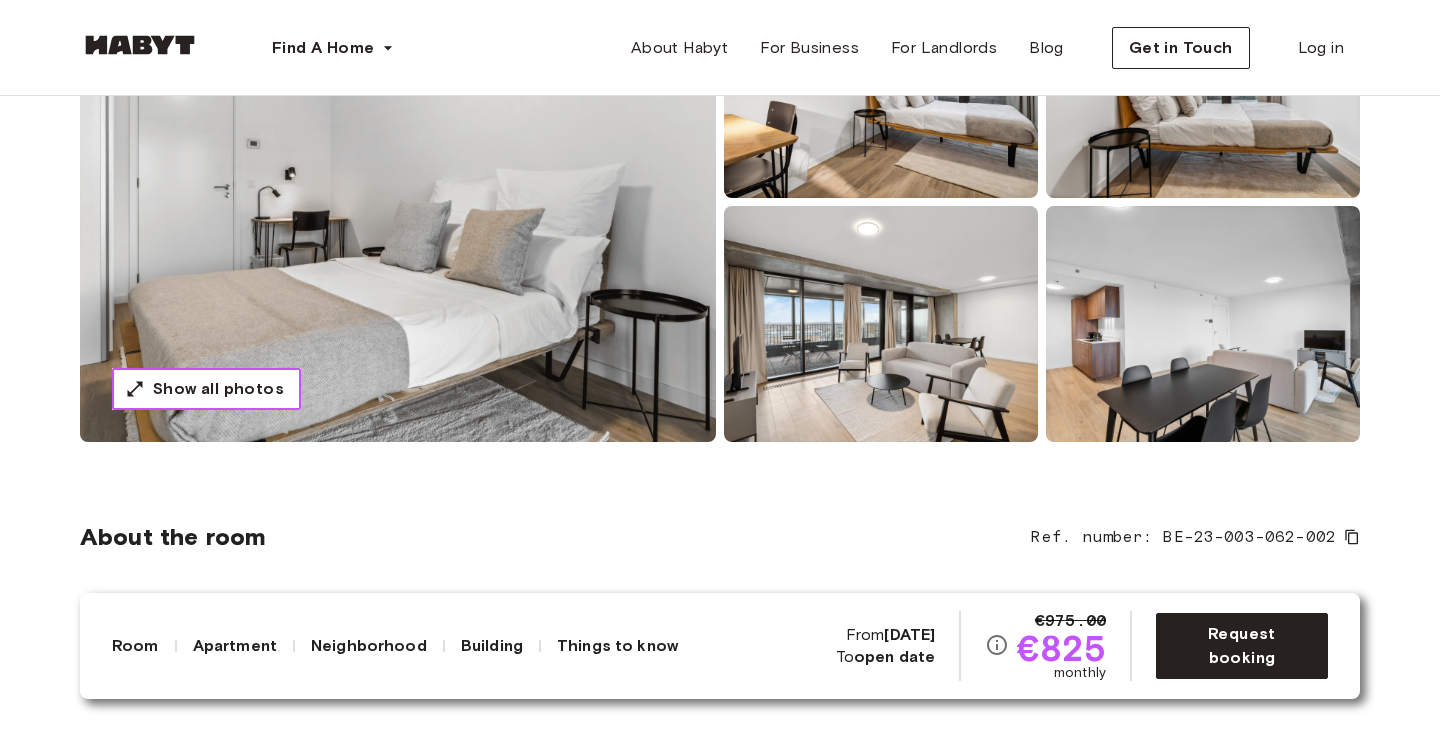 click on "Show all photos" at bounding box center [218, 389] 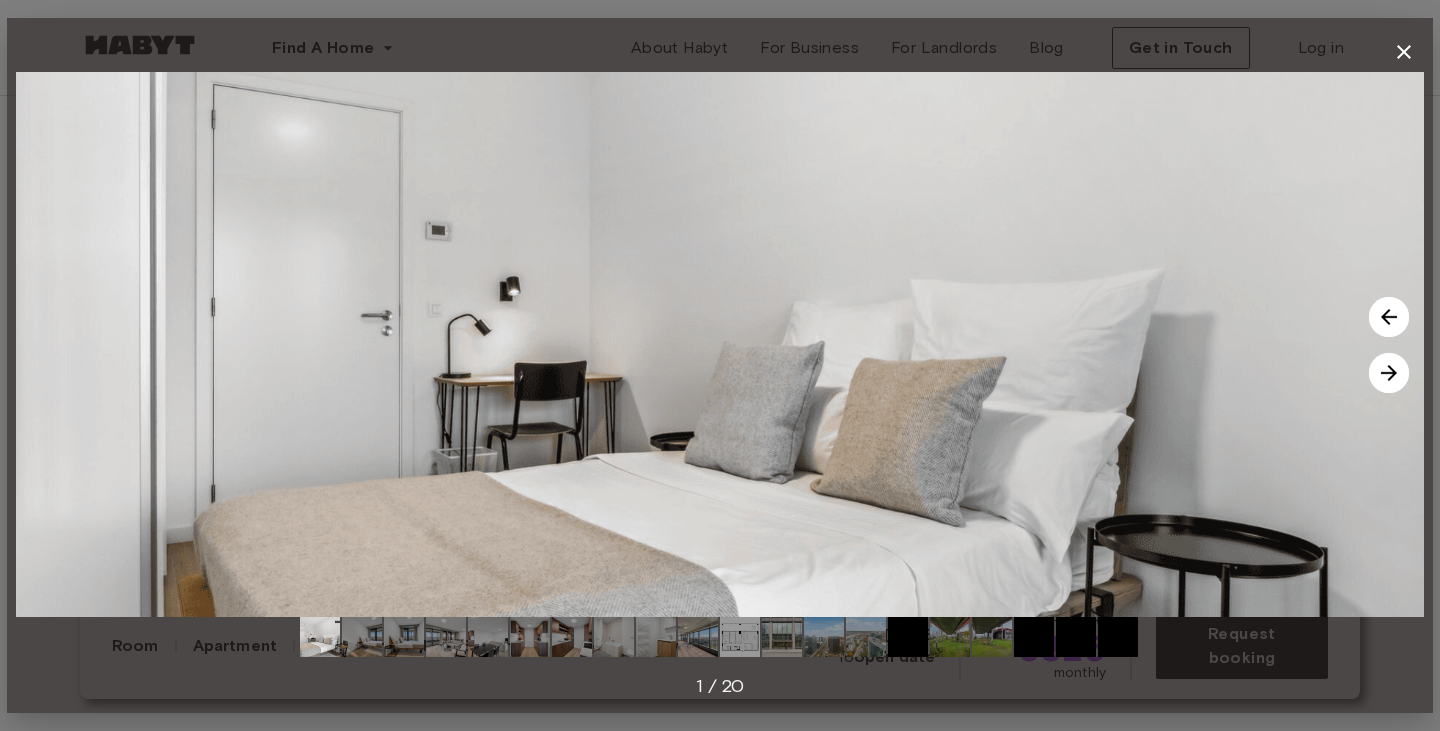 click at bounding box center (740, 637) 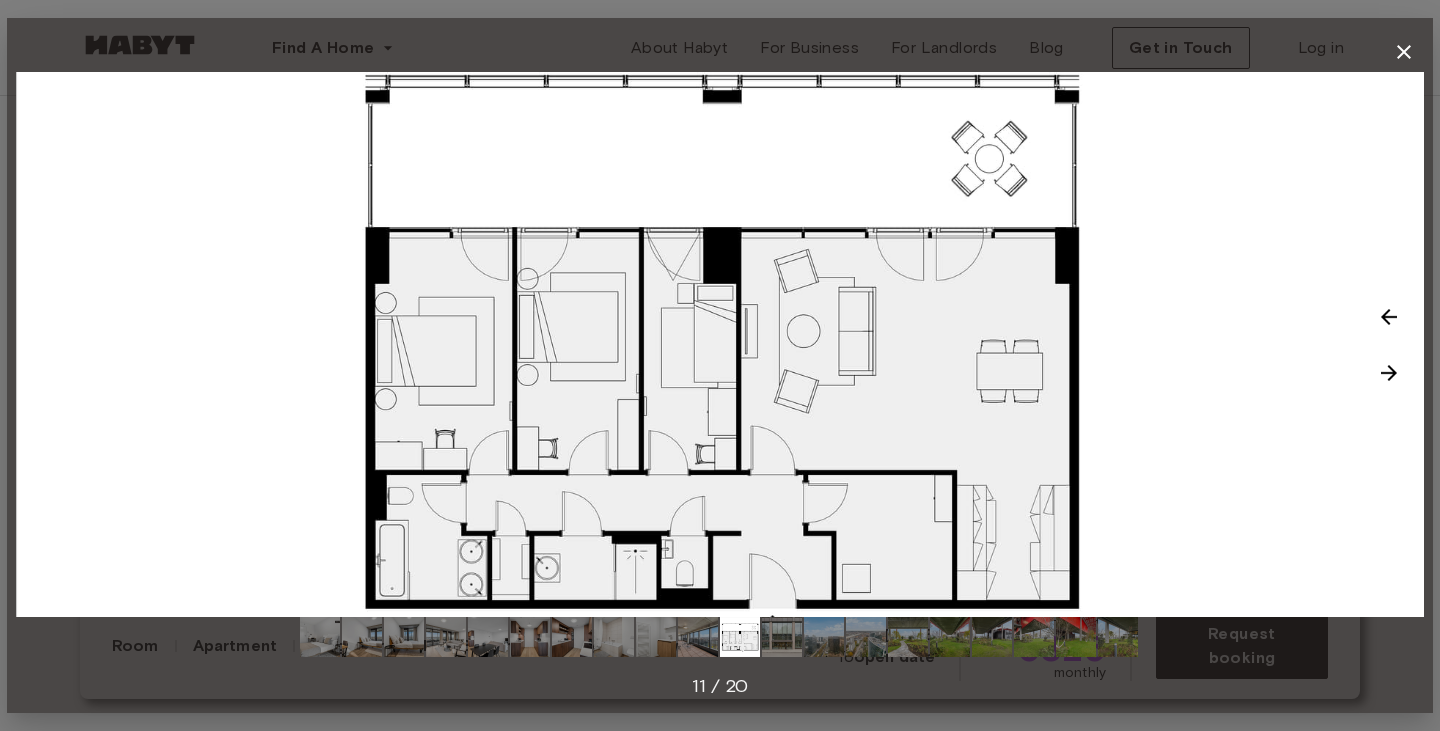 click 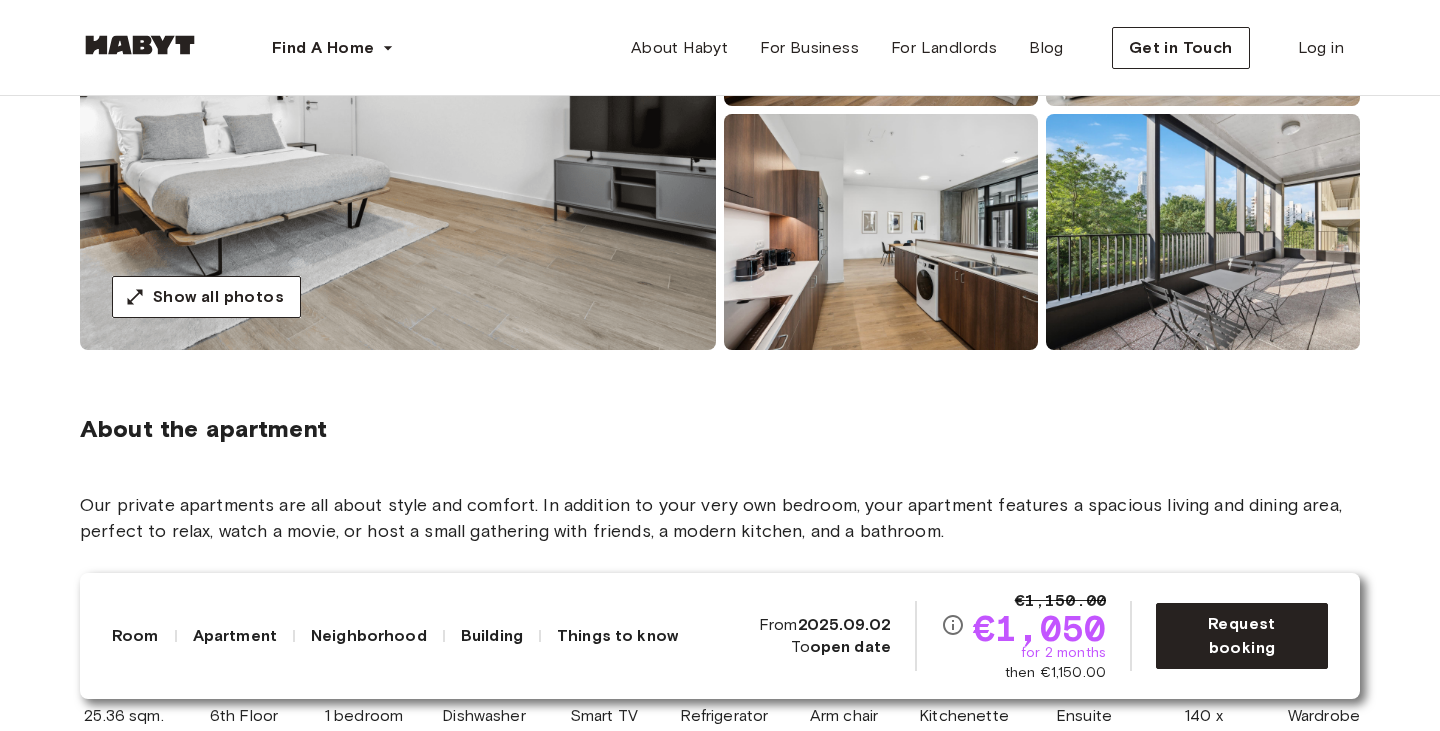 scroll, scrollTop: 400, scrollLeft: 0, axis: vertical 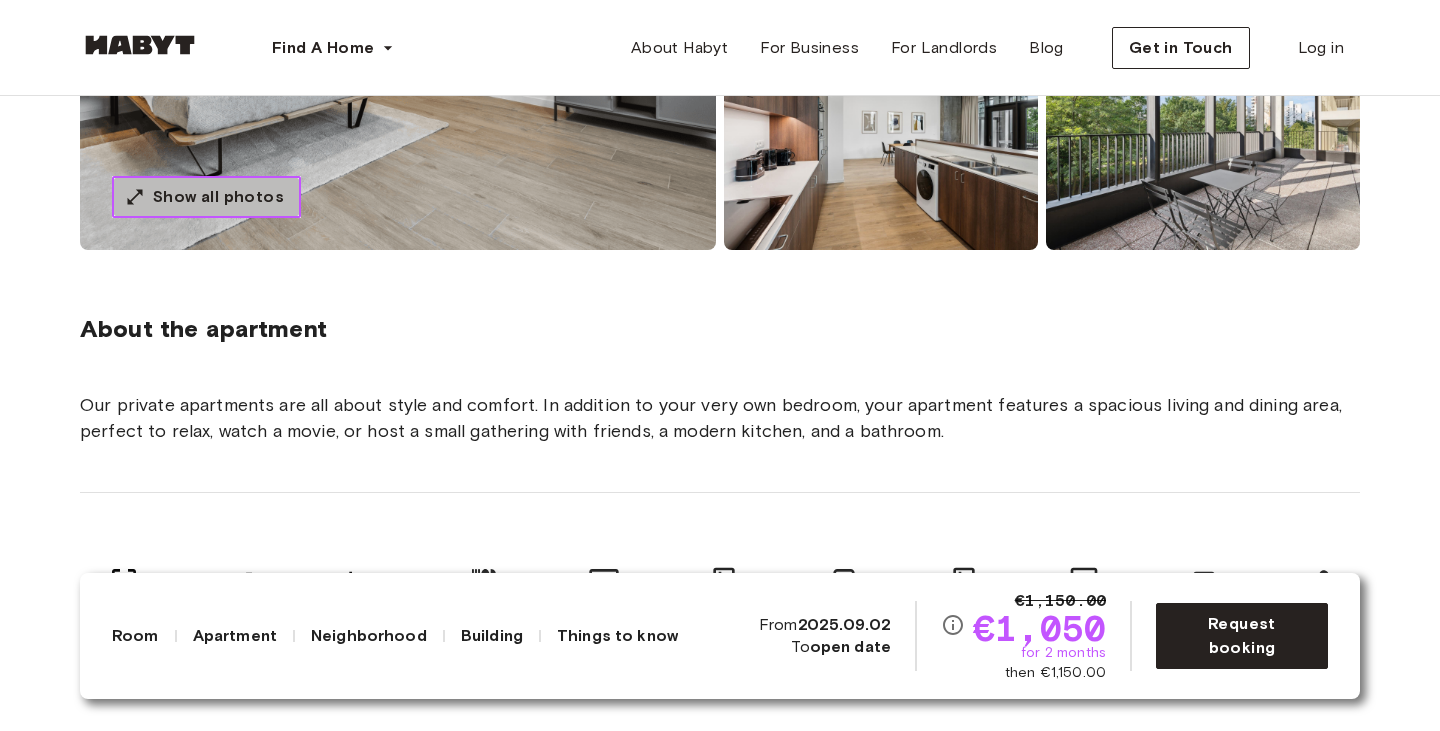 click on "Show all photos" at bounding box center (206, 197) 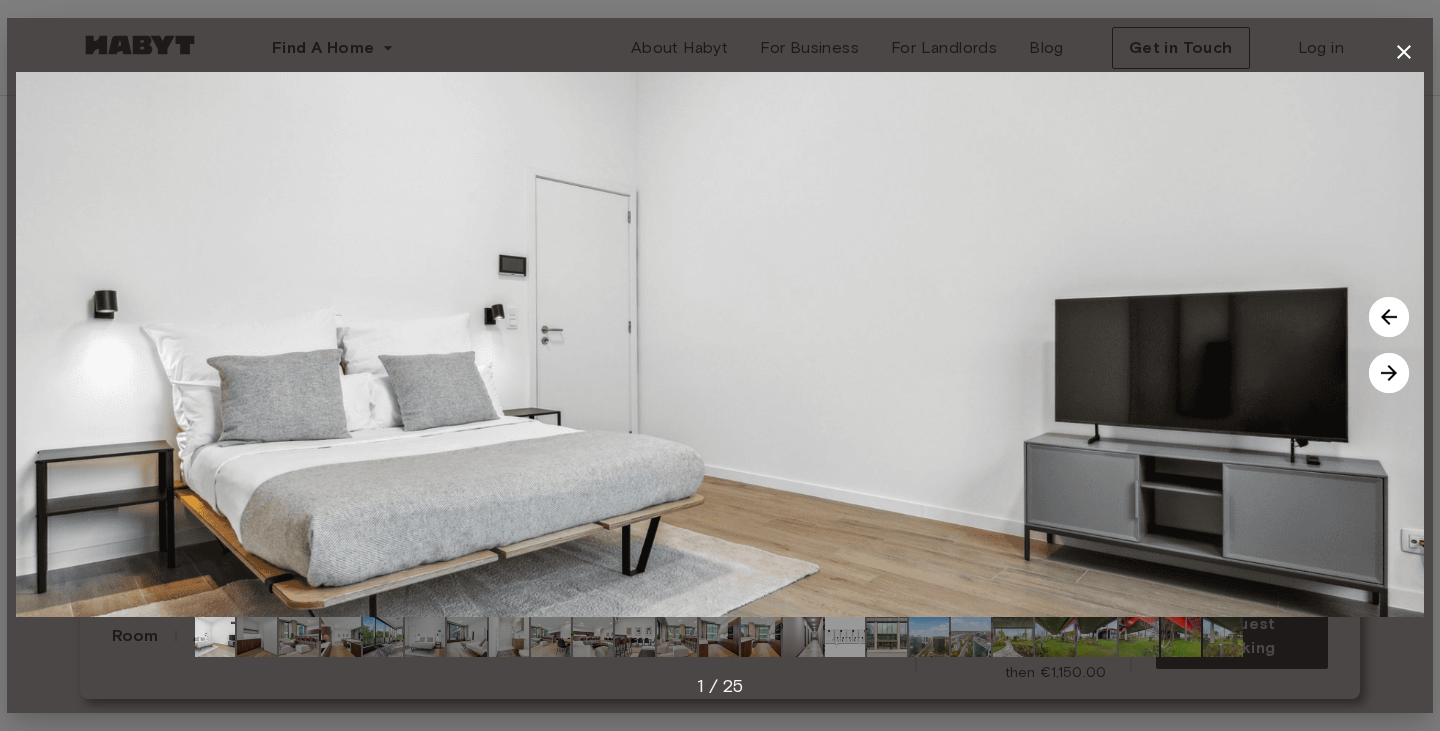 click at bounding box center (845, 637) 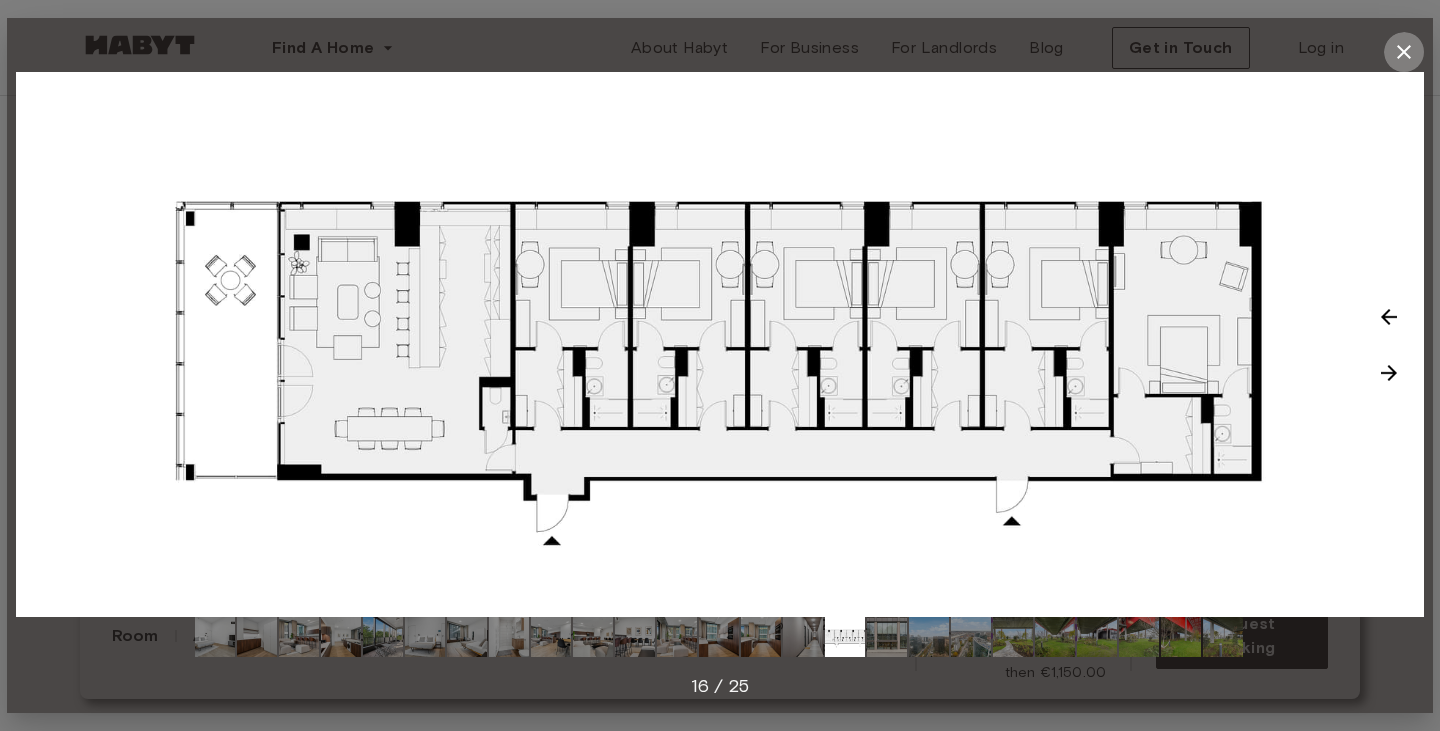 click at bounding box center [1404, 52] 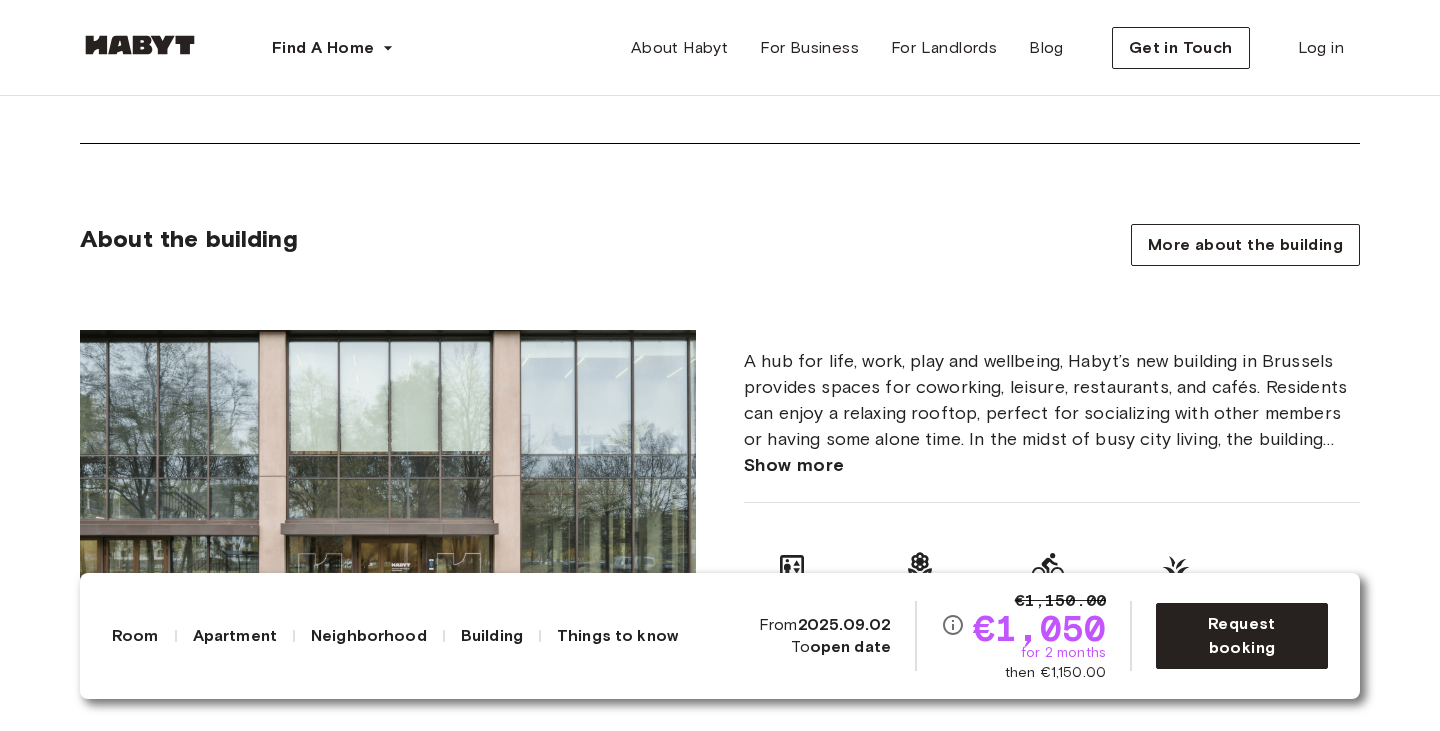 scroll, scrollTop: 1500, scrollLeft: 0, axis: vertical 